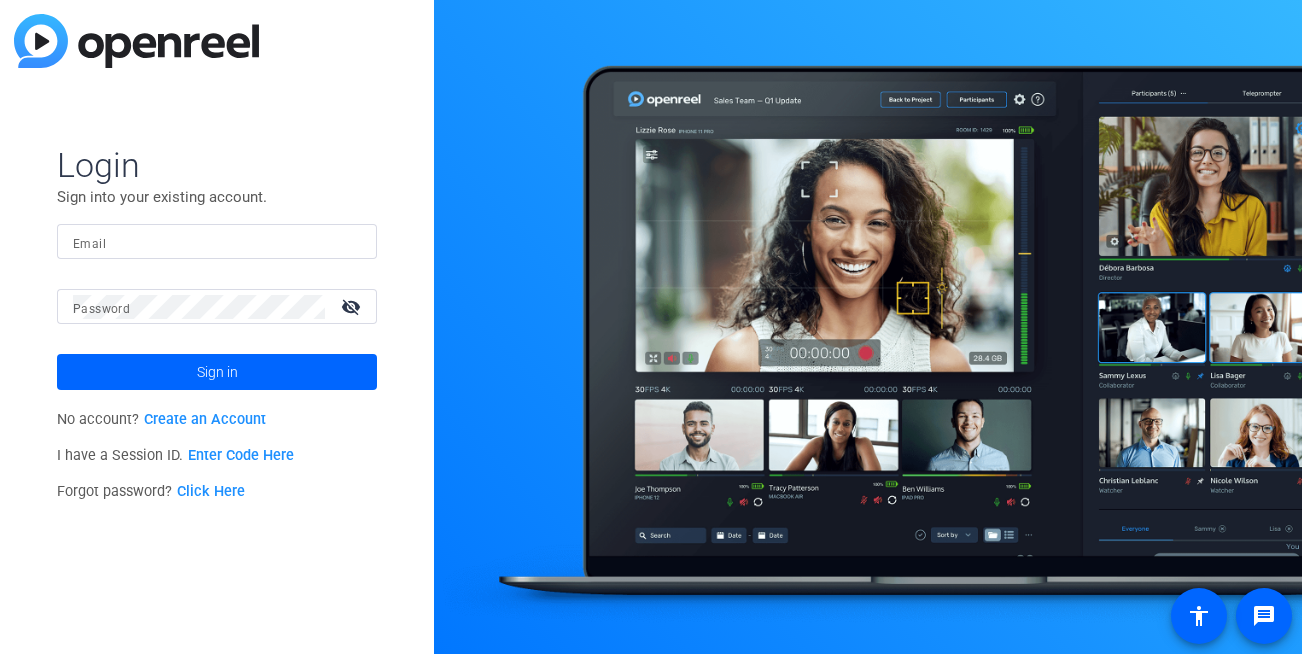 scroll, scrollTop: 0, scrollLeft: 0, axis: both 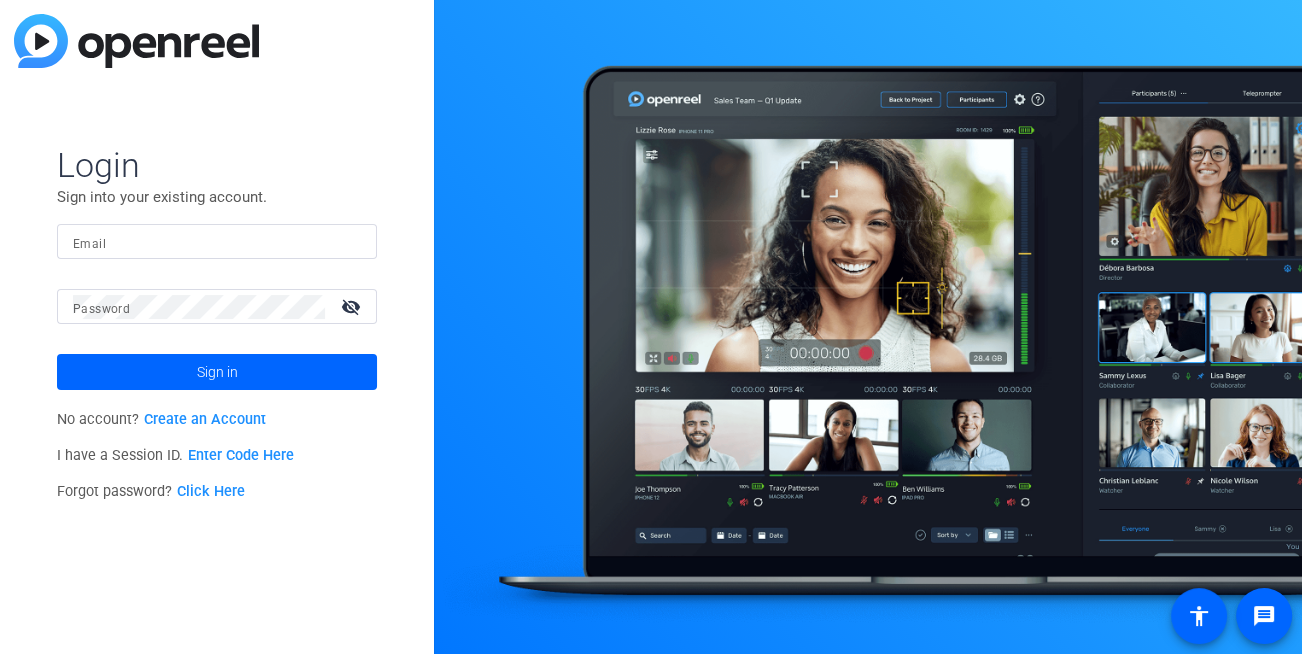 click on "Email" at bounding box center [217, 242] 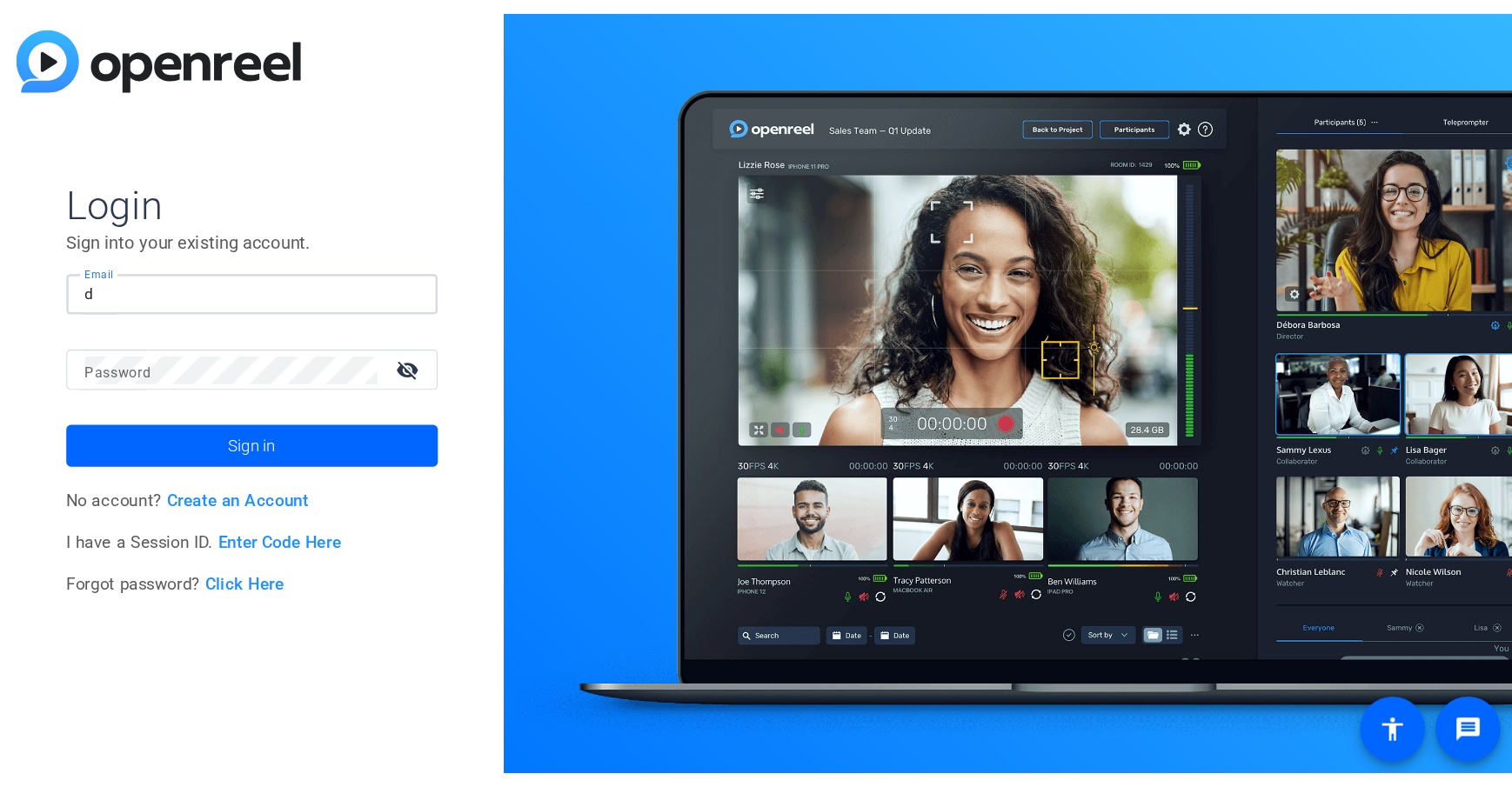 scroll, scrollTop: 0, scrollLeft: 0, axis: both 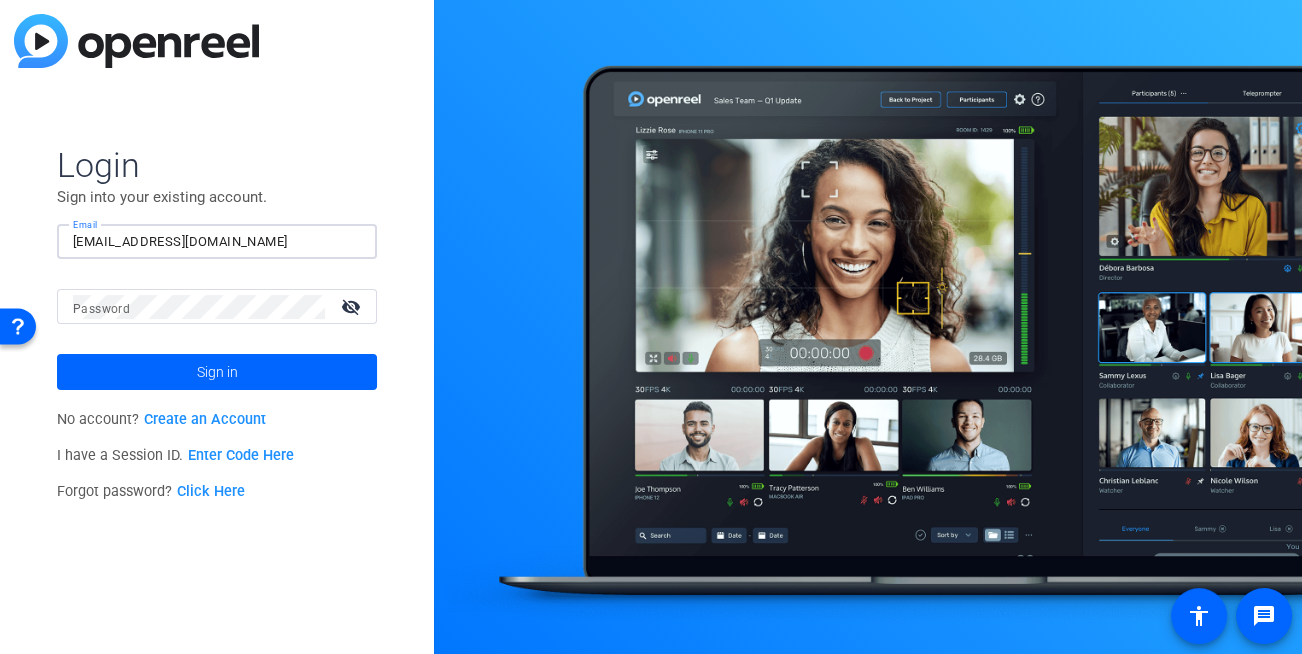 type on "dheiberger@openreel.com" 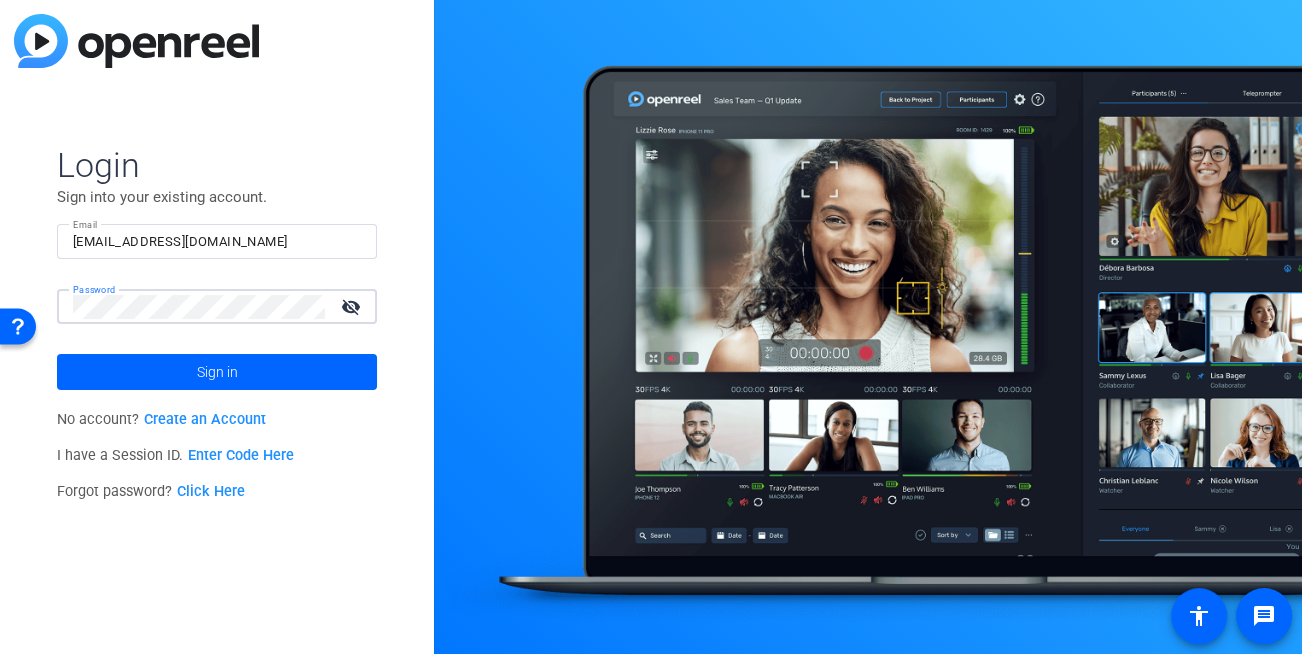 click 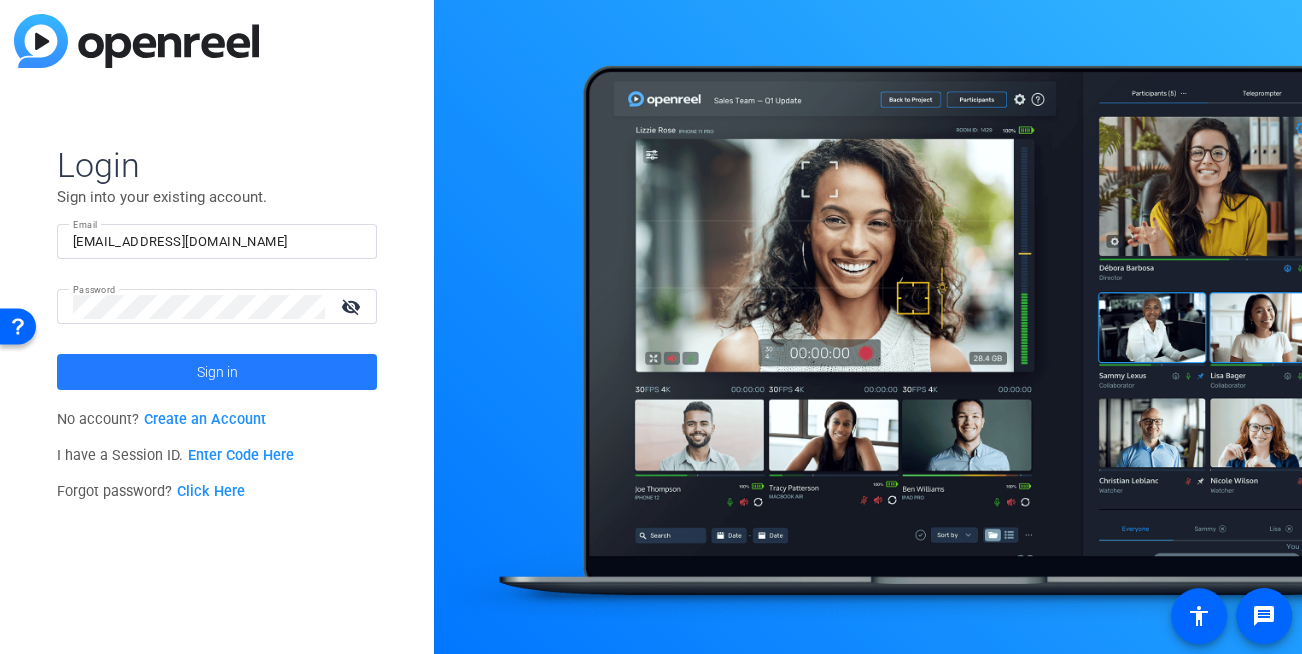 click on "Sign in" 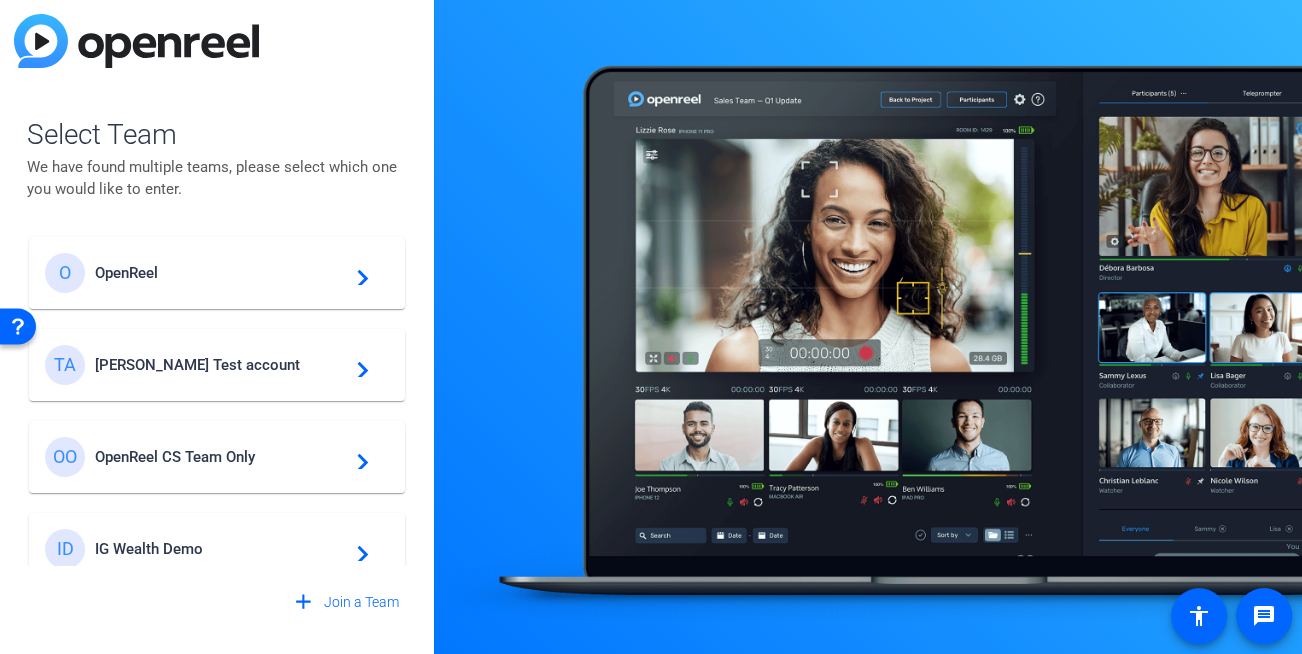 click on "TA Tim Test account  navigate_next" 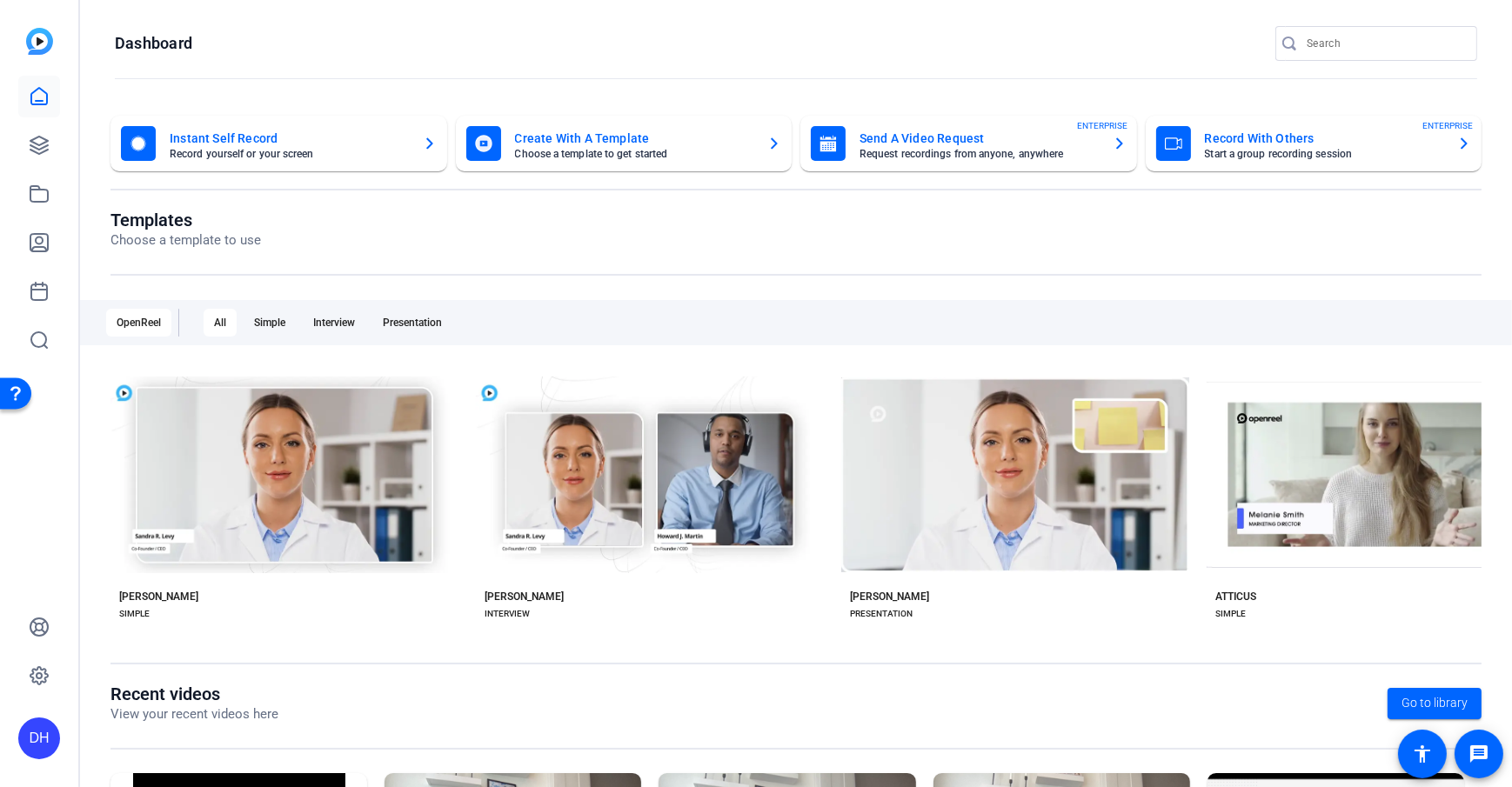 click 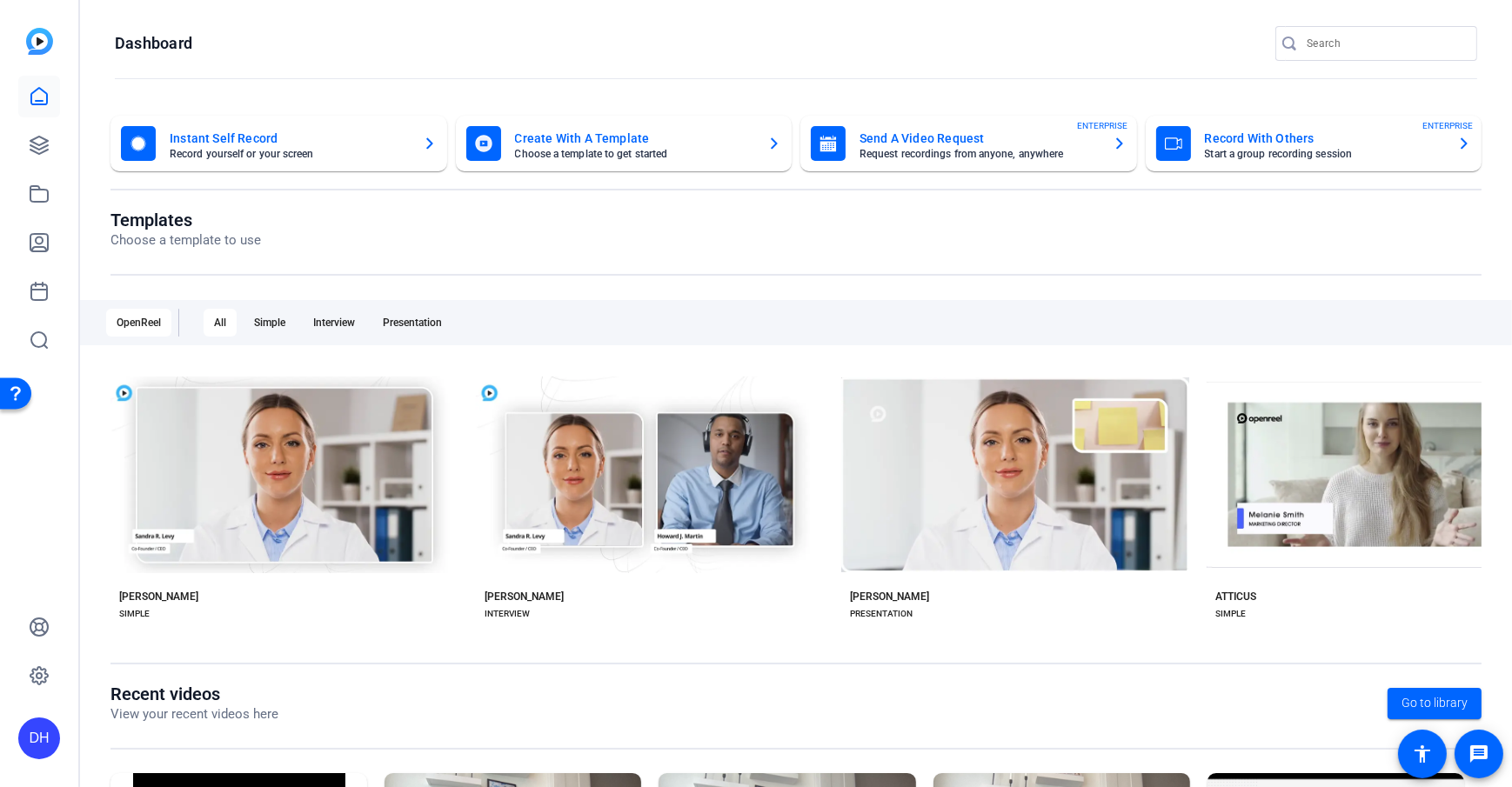 click 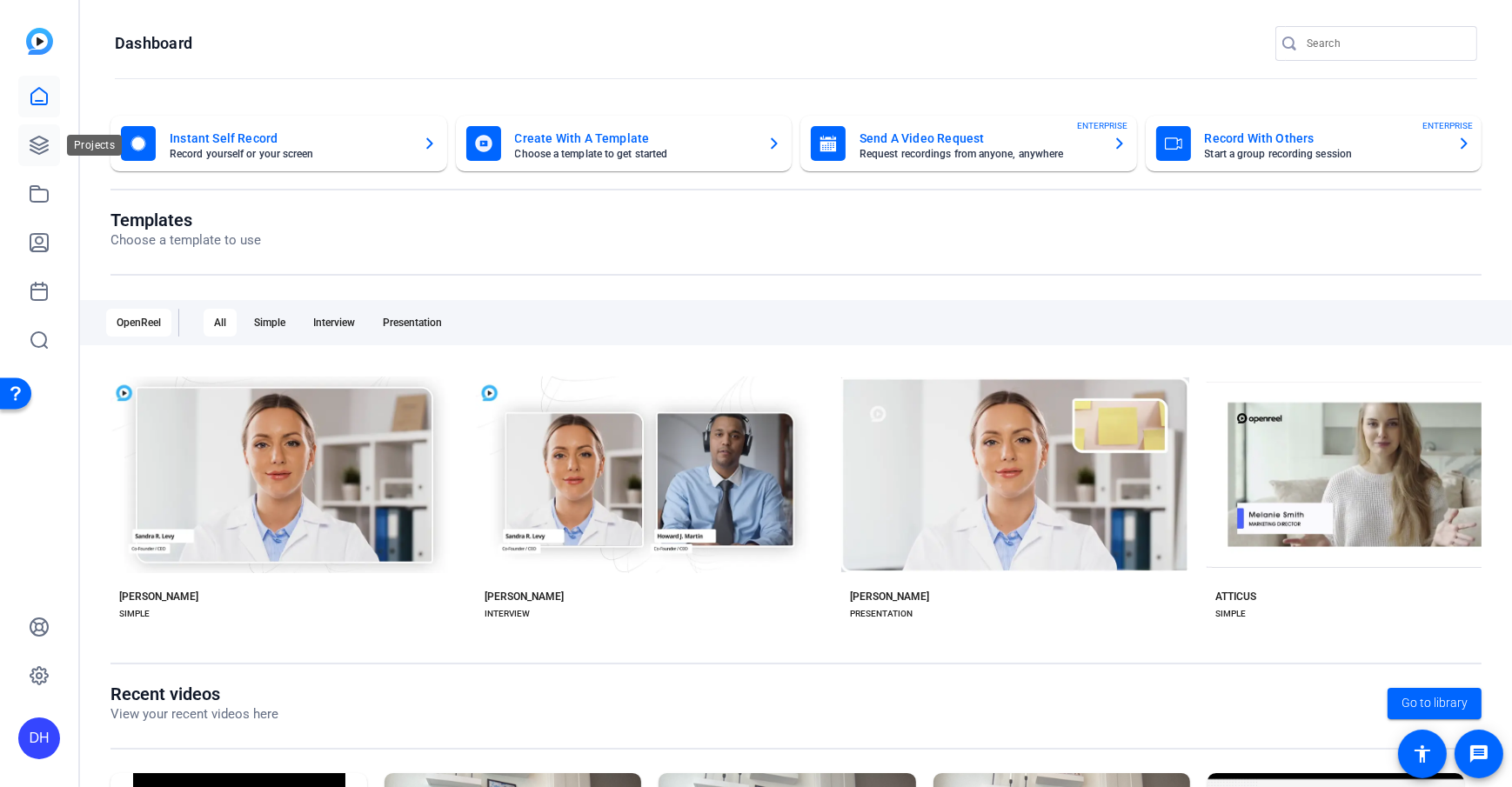 click 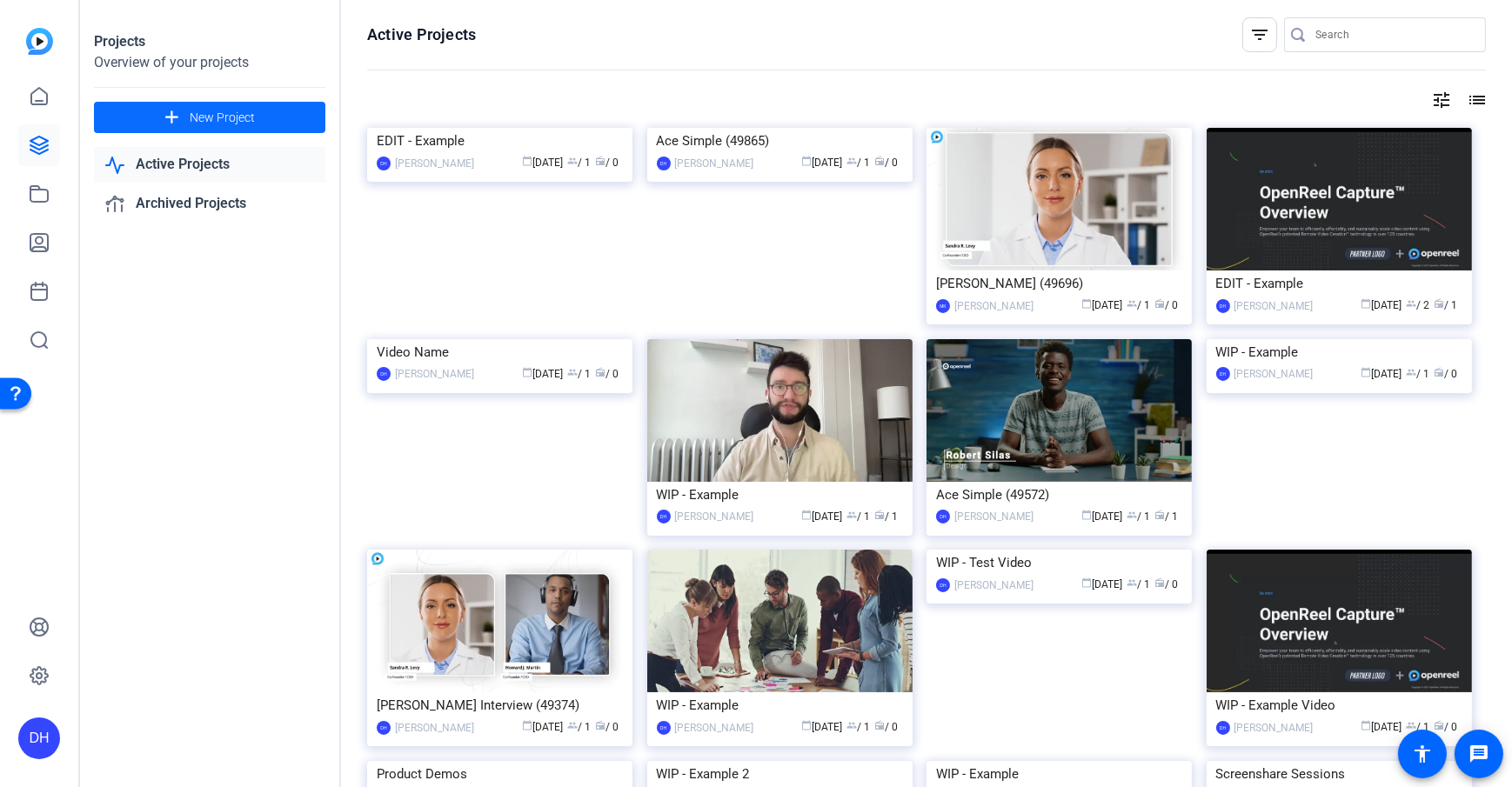 click 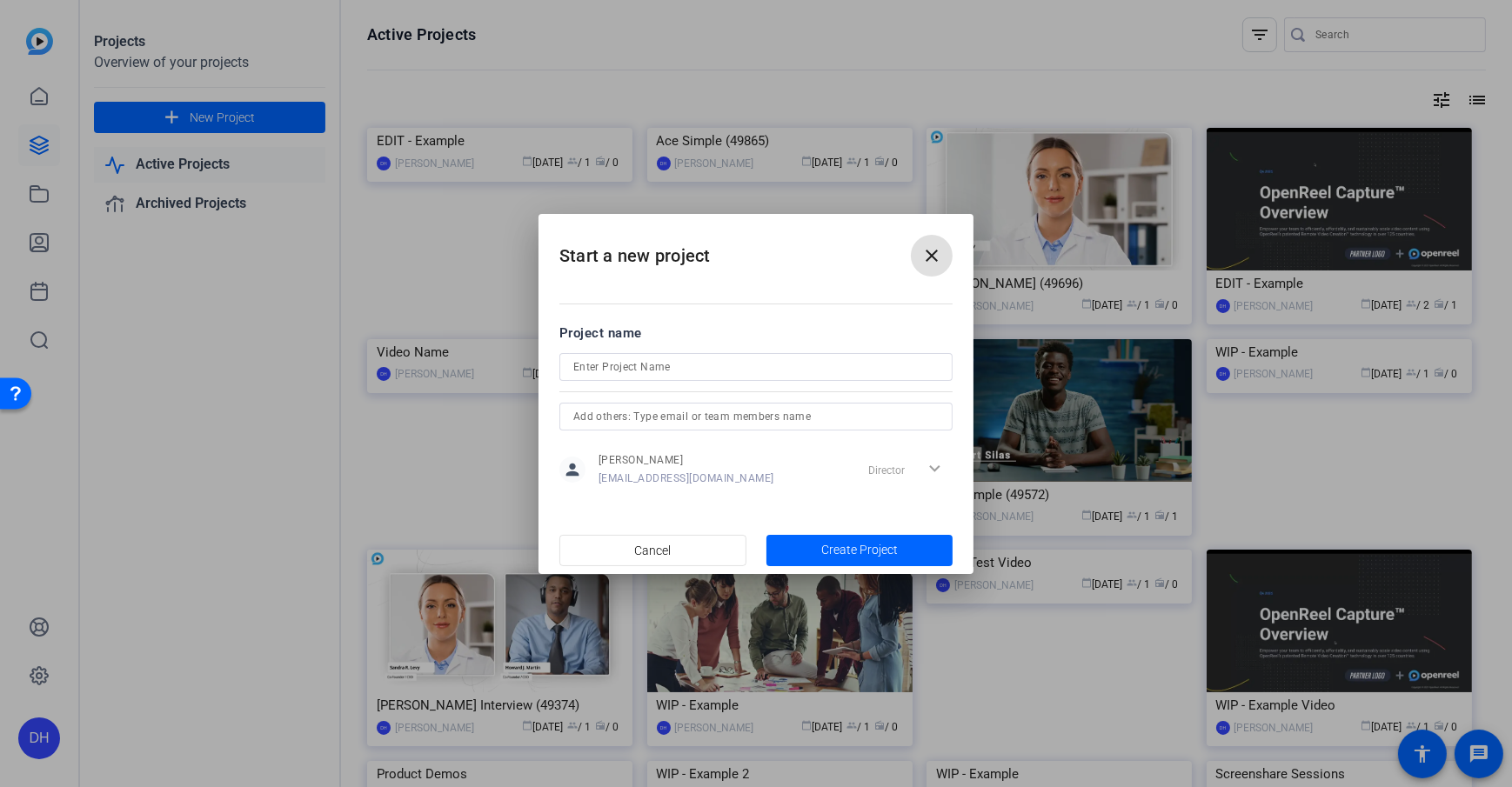 click on "close" at bounding box center (932, 256) 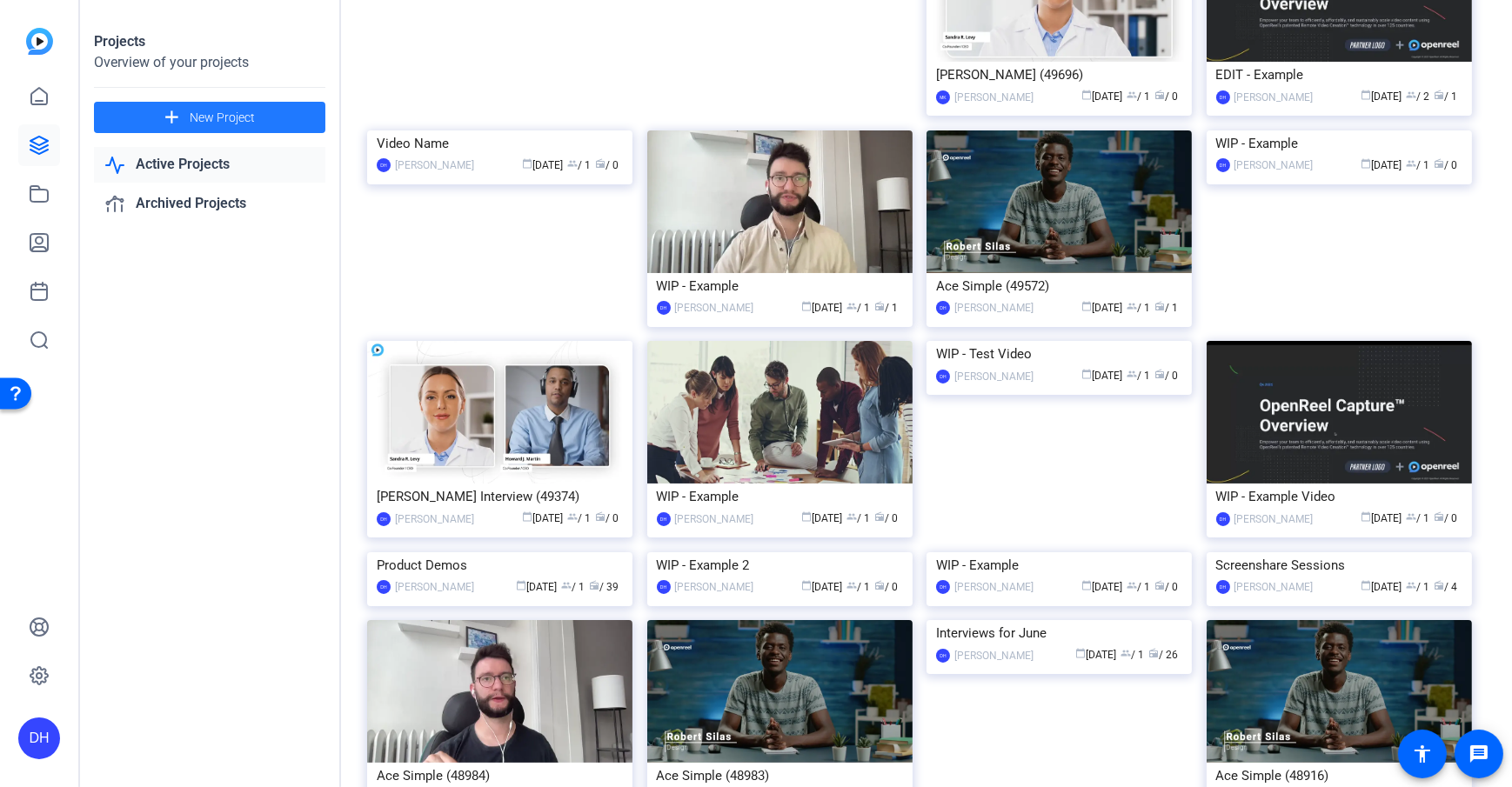 scroll, scrollTop: 229, scrollLeft: 0, axis: vertical 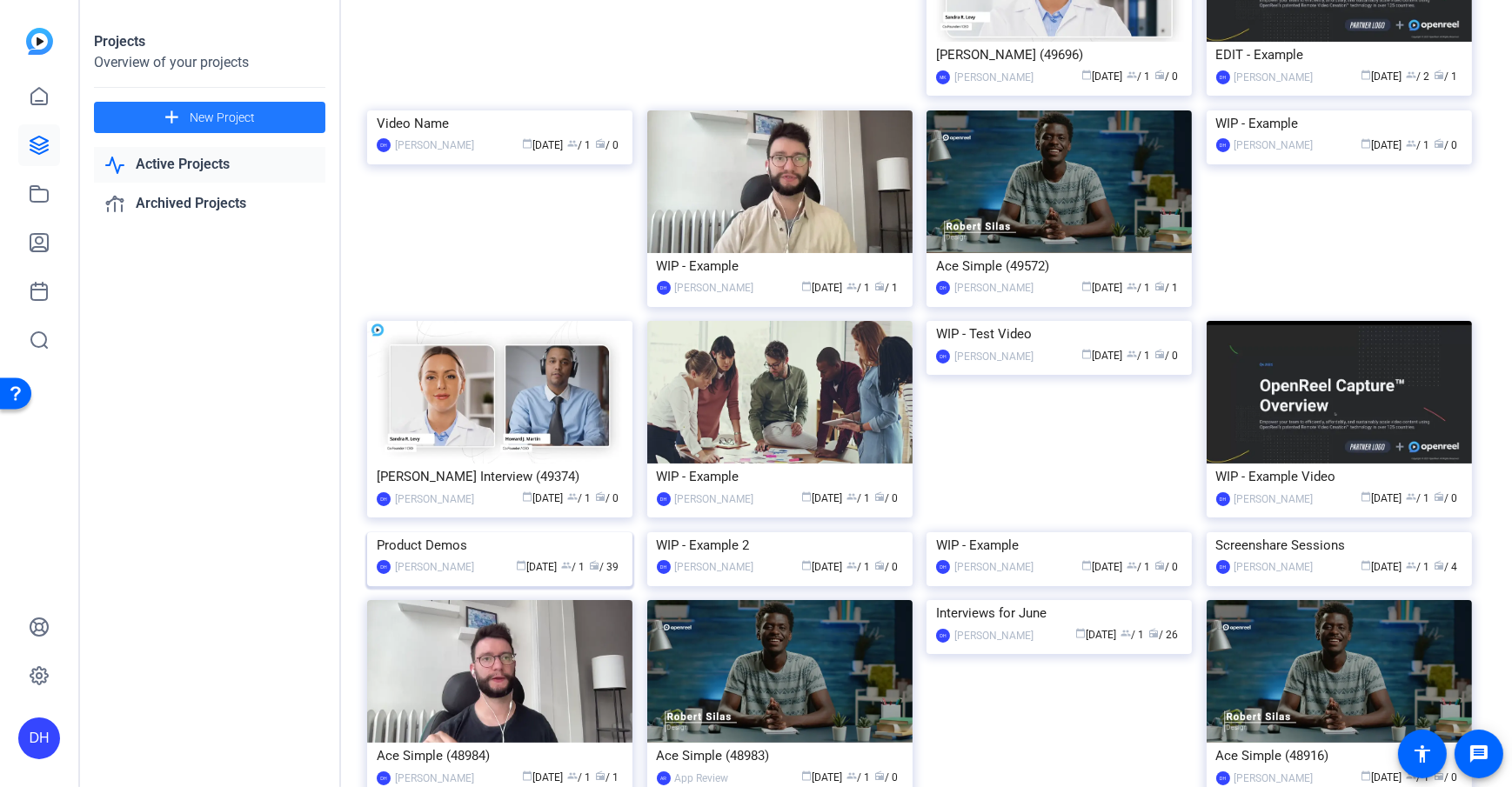click on "Product Demos" 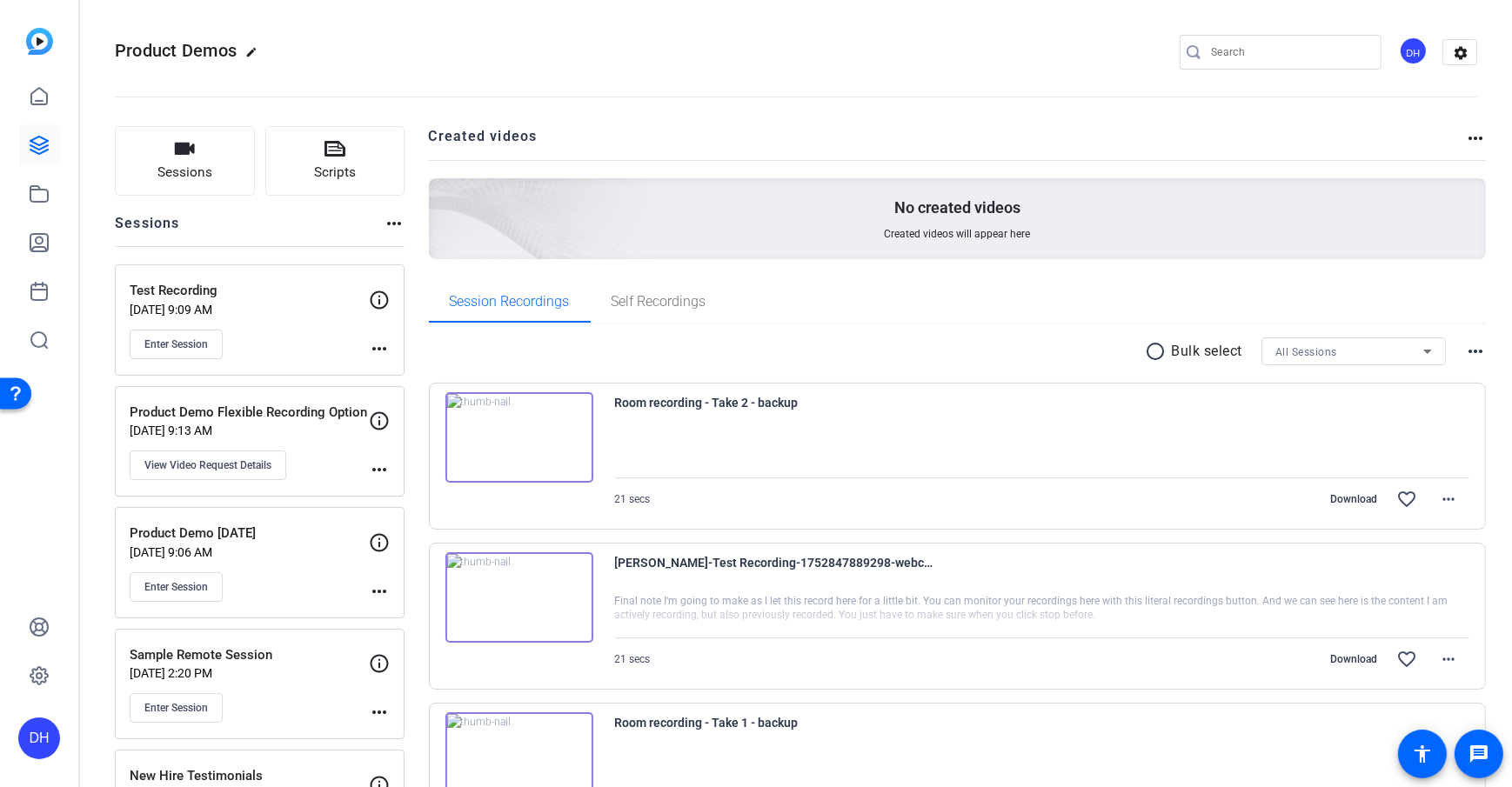 click on "Sessions
Scripts  Sessions more_horiz  Test Recording   Jul 18, 2025 @ 9:09 AM  Enter Session
more_horiz  Product Demo Flexible Recording Option   Jul 17, 2025 @ 9:13 AM  View Video Request Details
more_horiz  Product Demo Thursday   Jul 17, 2025 @ 9:06 AM  Enter Session
more_horiz  Sample Remote Session   Jul 16, 2025 @ 2:20 PM  Enter Session
more_horiz  New Hire Testimonials   Jul 16, 2025 @ 2:13 PM  View Video Request Details
more_horiz  Interview with Jane Doe   Jul 10, 2025 @ 11:44 AM  Enter Session
more_horiz  Interview with ABC   Jul 10, 2025 @ 11:38 AM  Enter Session
more_horiz  New Hire Video   Jul 10, 2025 @ 8:18 AM  View Video Request Details
more_horiz  Pro Session   Jul 09, 2025 @ 8:28 AM  Enter Session
more_horiz  Self Record Example   Jul 09, 2025 @ 8:20 AM  View Video Request Details
more_horiz  Sample   Jul 09, 2025 @ 8:09 AM  Enter Session
more_horiz  Capture Pro Session Test   Jul 08, 2025 @ 3:14 PM" 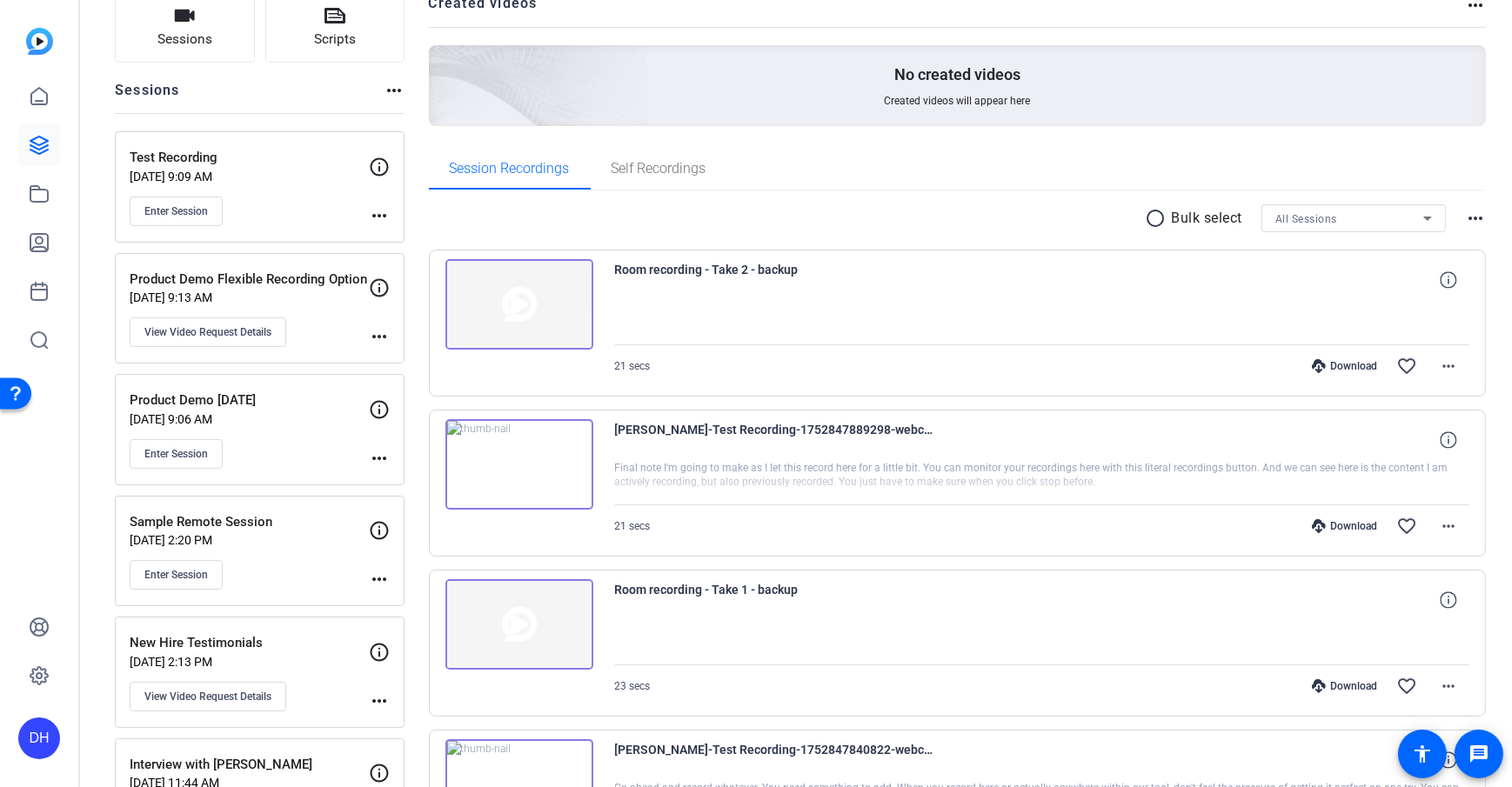 scroll, scrollTop: 4, scrollLeft: 0, axis: vertical 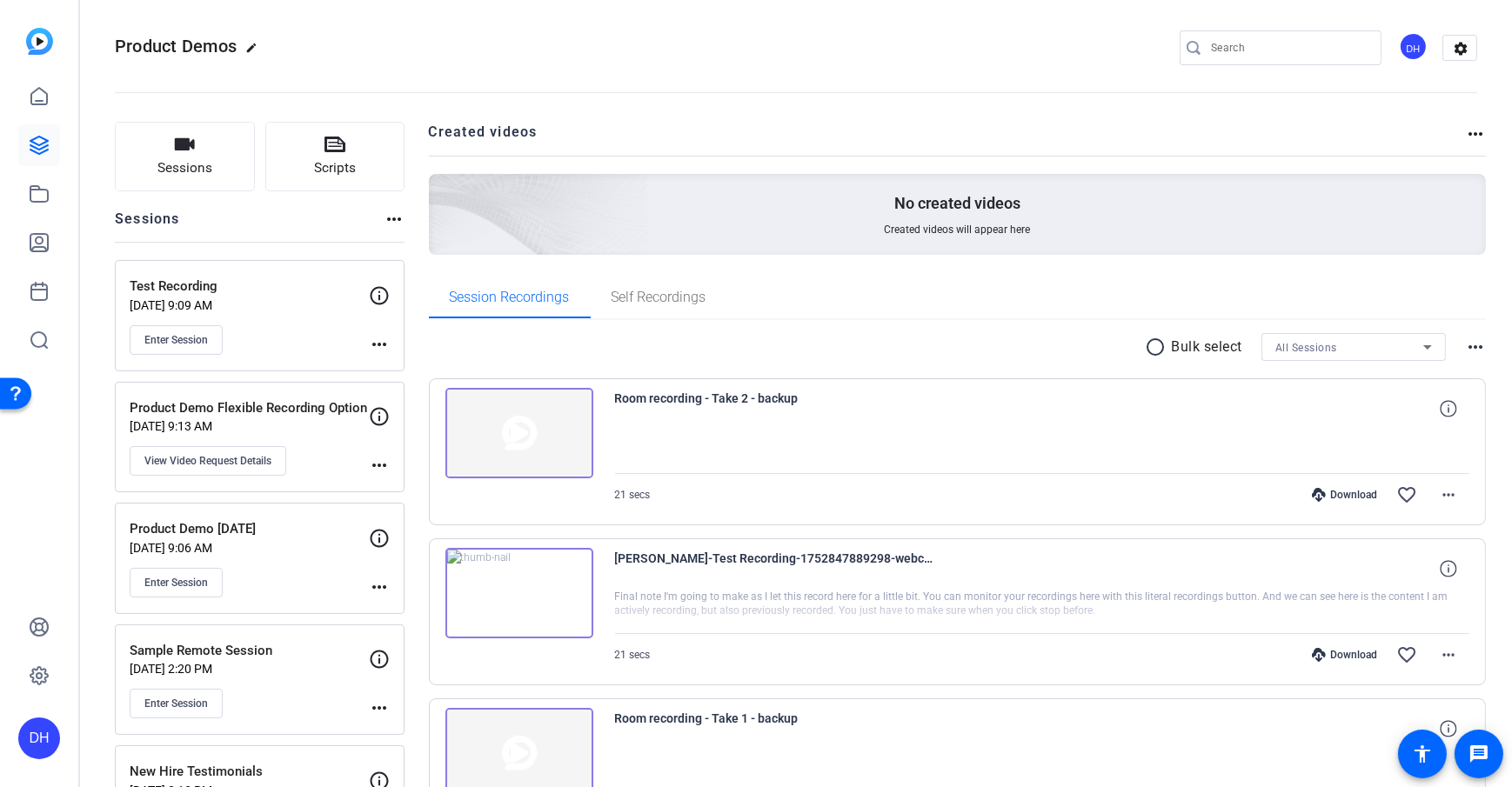 click on "Sessions
Scripts  Sessions more_horiz  Test Recording   Jul 18, 2025 @ 9:09 AM  Enter Session
more_horiz  Product Demo Flexible Recording Option   Jul 17, 2025 @ 9:13 AM  View Video Request Details
more_horiz  Product Demo Thursday   Jul 17, 2025 @ 9:06 AM  Enter Session
more_horiz  Sample Remote Session   Jul 16, 2025 @ 2:20 PM  Enter Session
more_horiz  New Hire Testimonials   Jul 16, 2025 @ 2:13 PM  View Video Request Details
more_horiz  Interview with Jane Doe   Jul 10, 2025 @ 11:44 AM  Enter Session
more_horiz  Interview with ABC   Jul 10, 2025 @ 11:38 AM  Enter Session
more_horiz  New Hire Video   Jul 10, 2025 @ 8:18 AM  View Video Request Details
more_horiz  Pro Session   Jul 09, 2025 @ 8:28 AM  Enter Session
more_horiz  Self Record Example   Jul 09, 2025 @ 8:20 AM  View Video Request Details
more_horiz  Sample   Jul 09, 2025 @ 8:09 AM  Enter Session
more_horiz  Capture Pro Session Test   Jul 08, 2025 @ 3:14 PM" 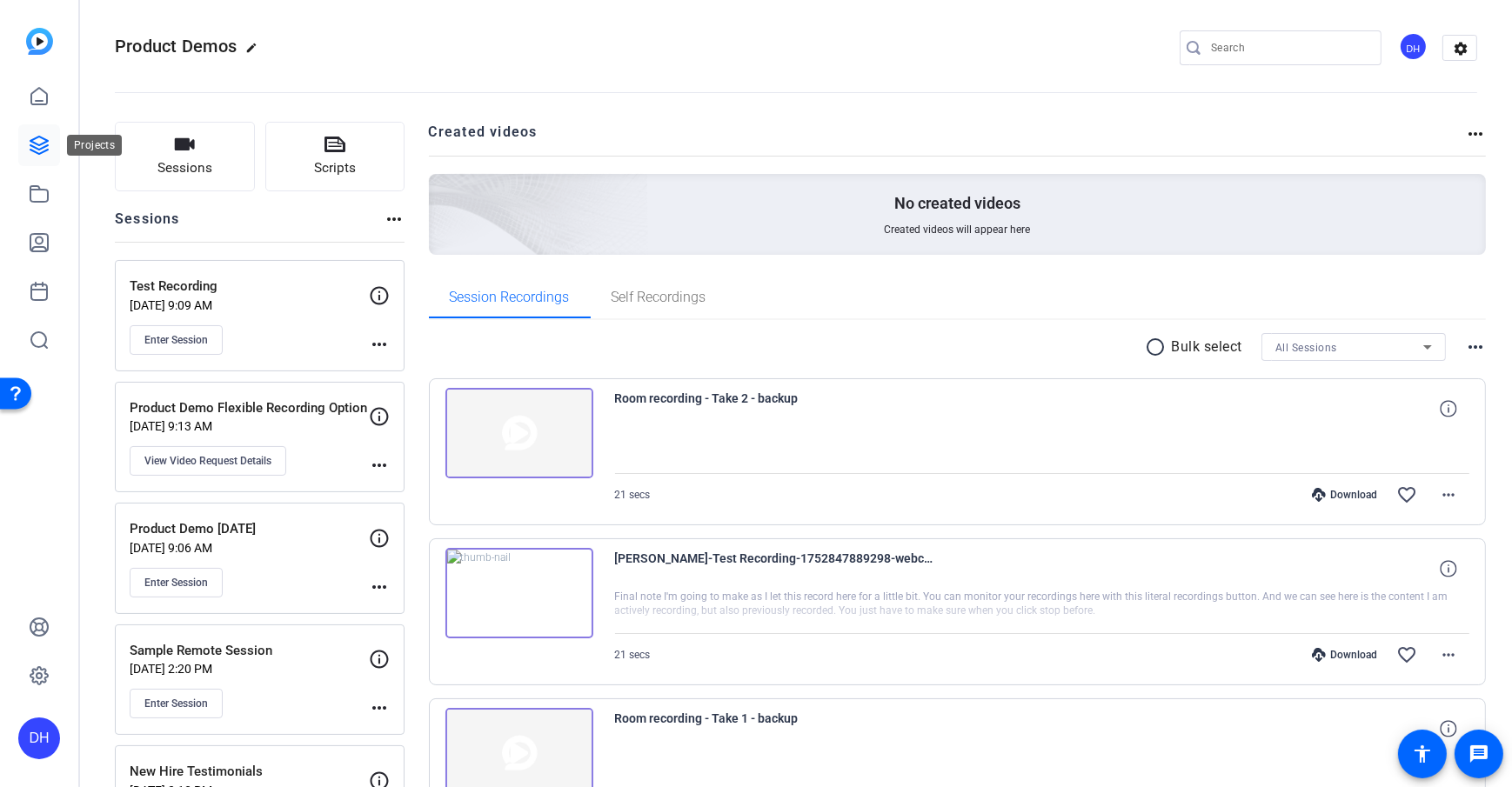 click 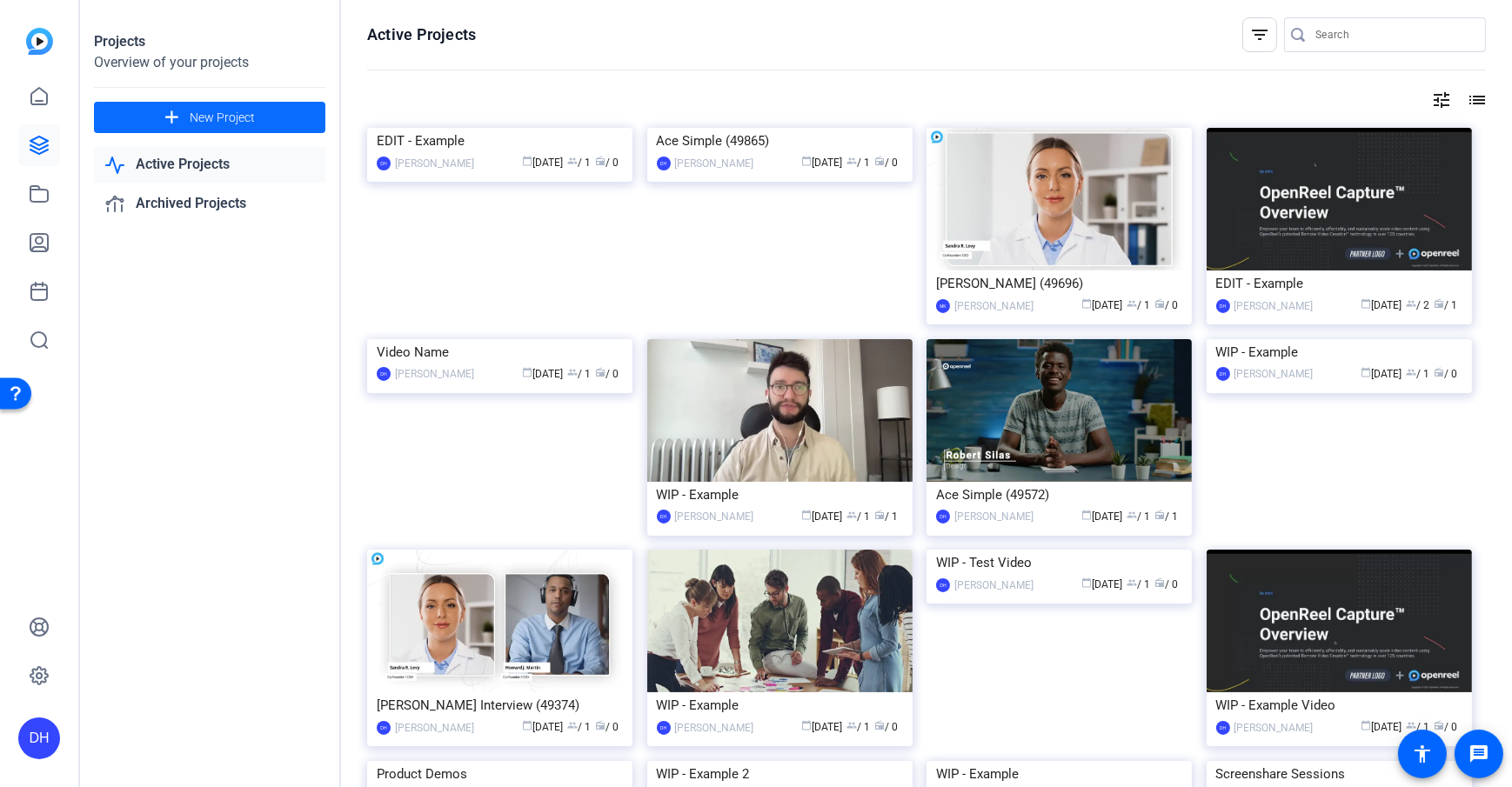 click on "add" 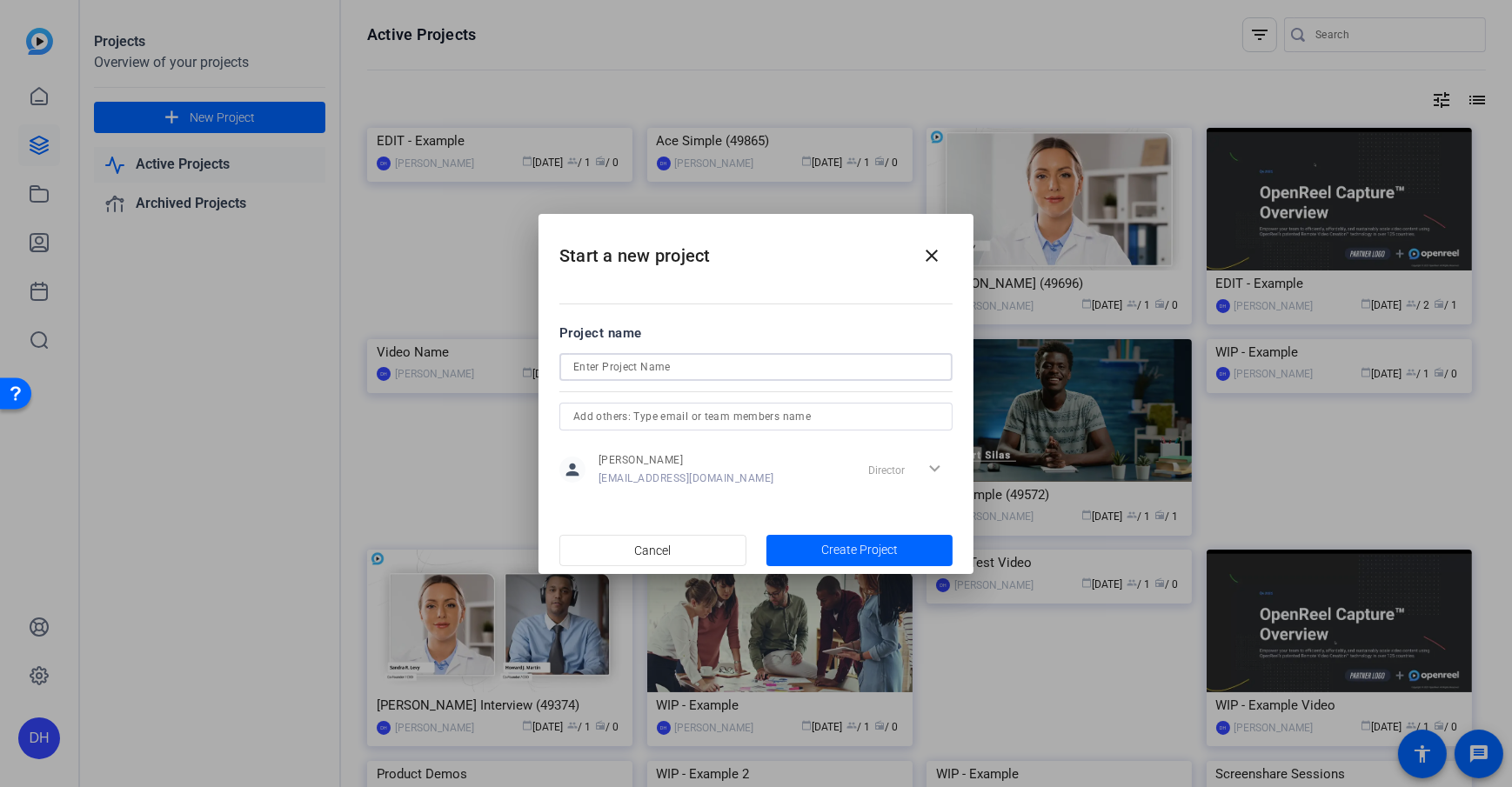 click at bounding box center (756, 367) 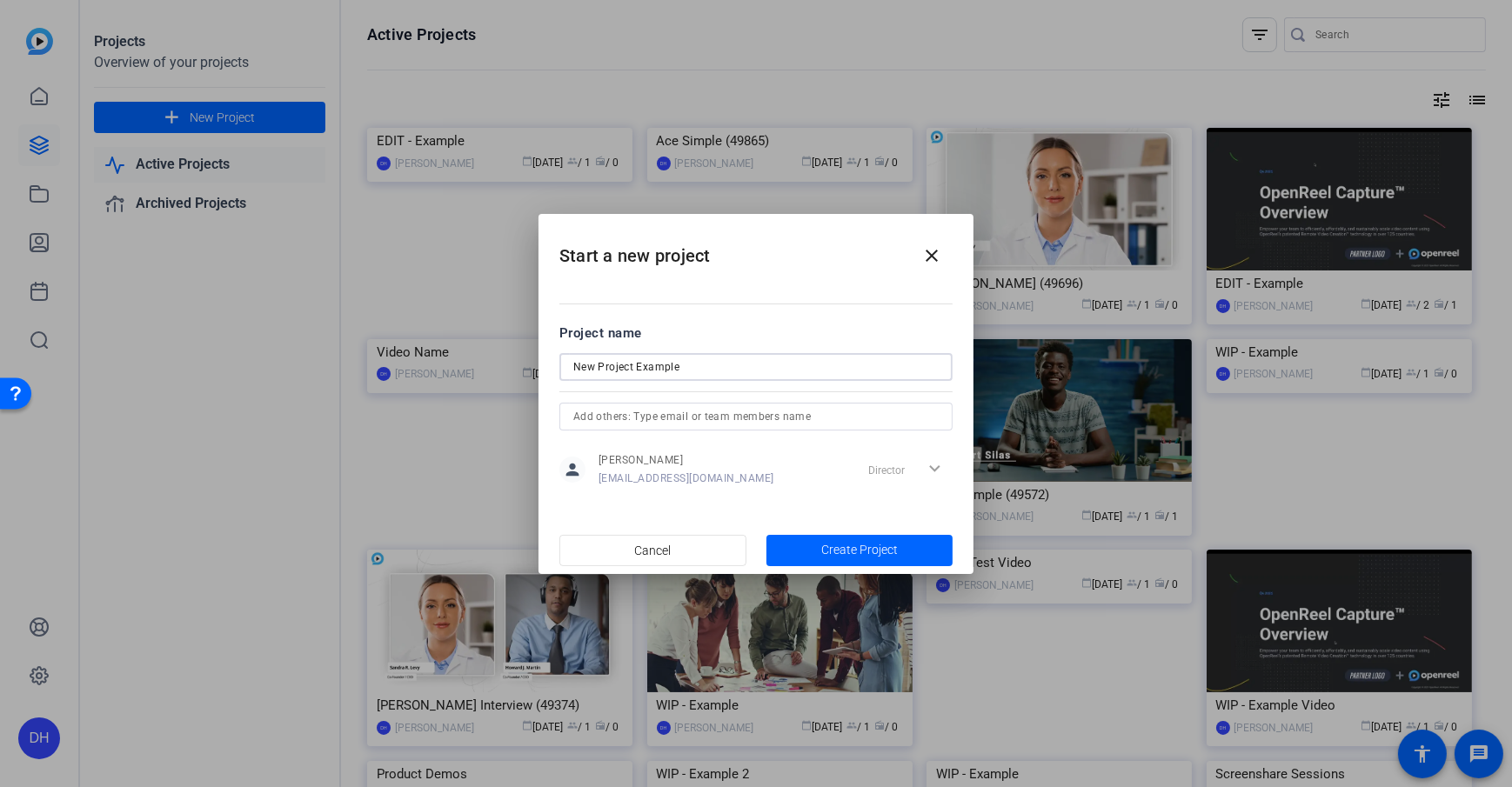 type on "New Project Example" 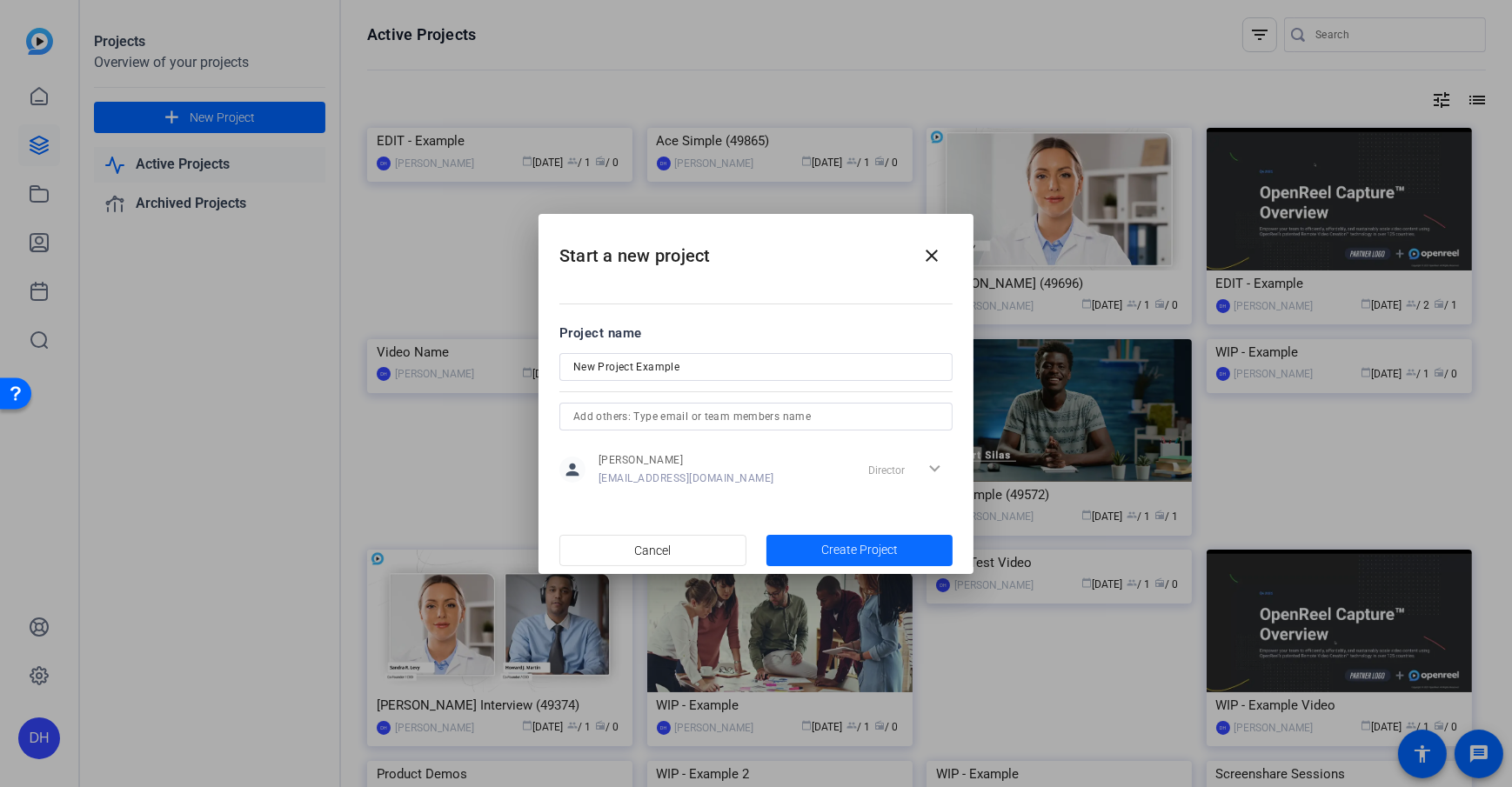 click on "Create Project" 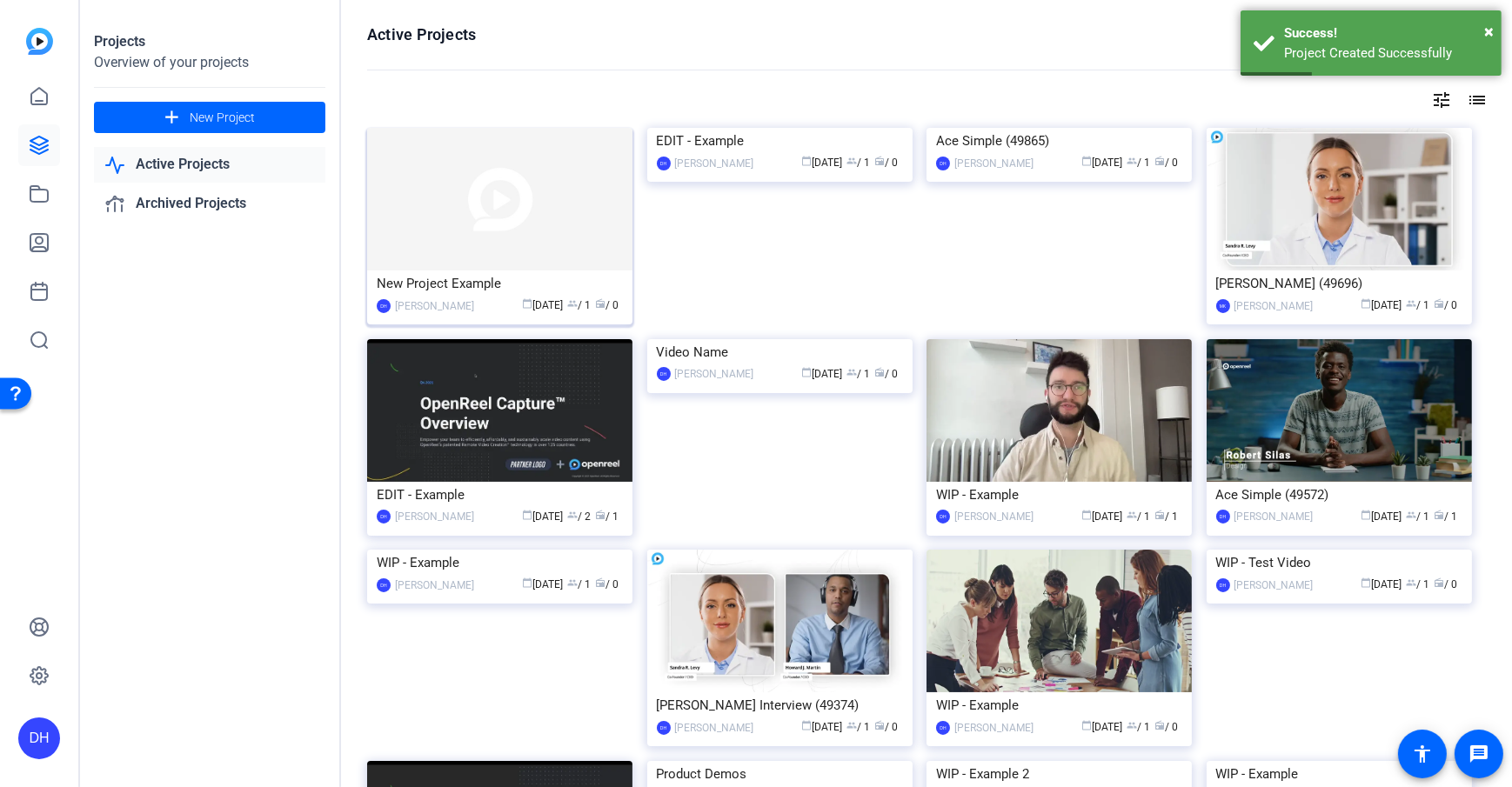 click 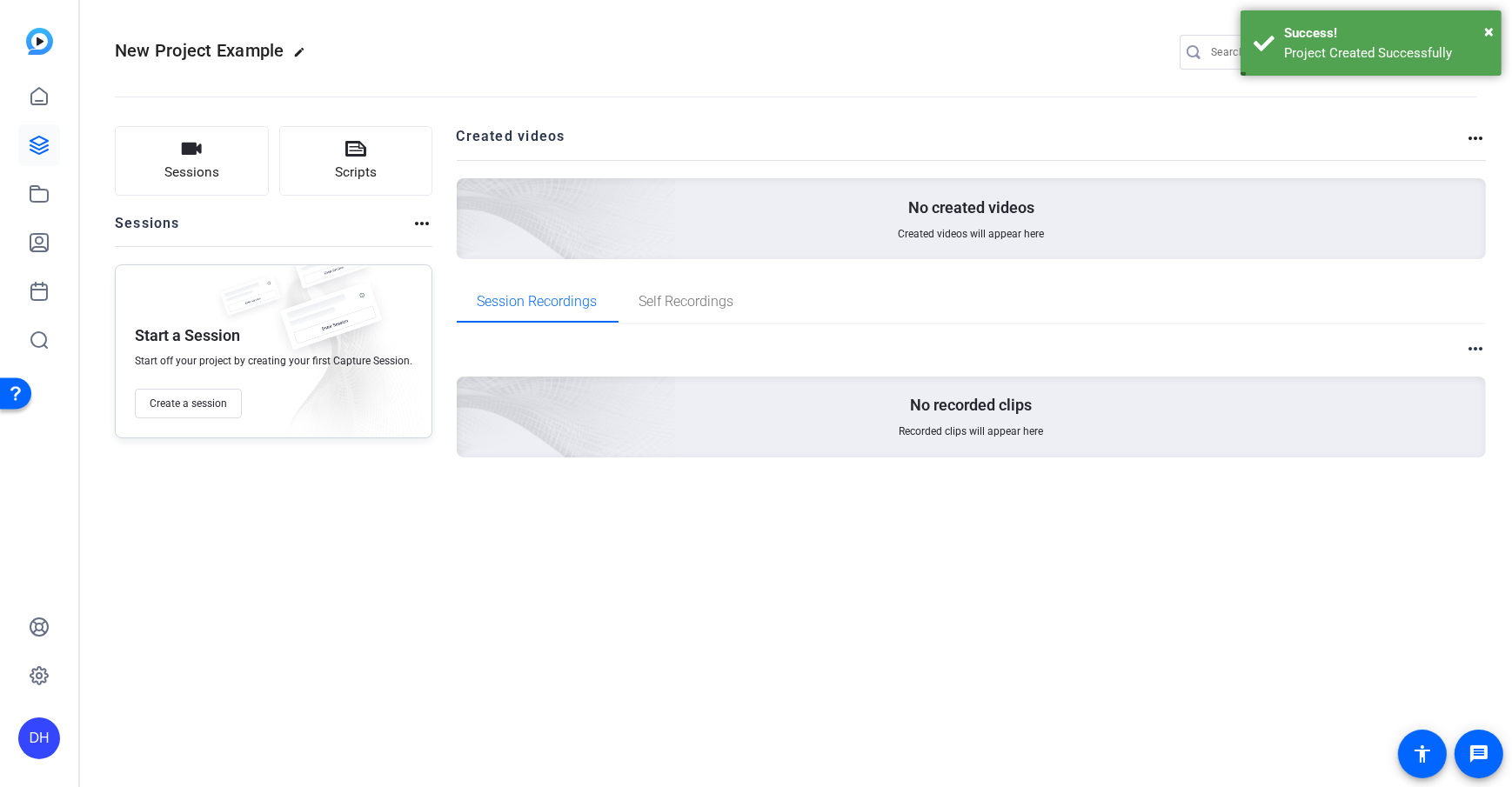 click on "Sessions
Scripts  Sessions more_horiz Start a Session Start off your project by creating your first Capture Session. Create a session Created videos more_horiz No created videos Created videos will appear here Session Recordings Self Recordings more_horiz No recorded clips Recorded clips will appear here" 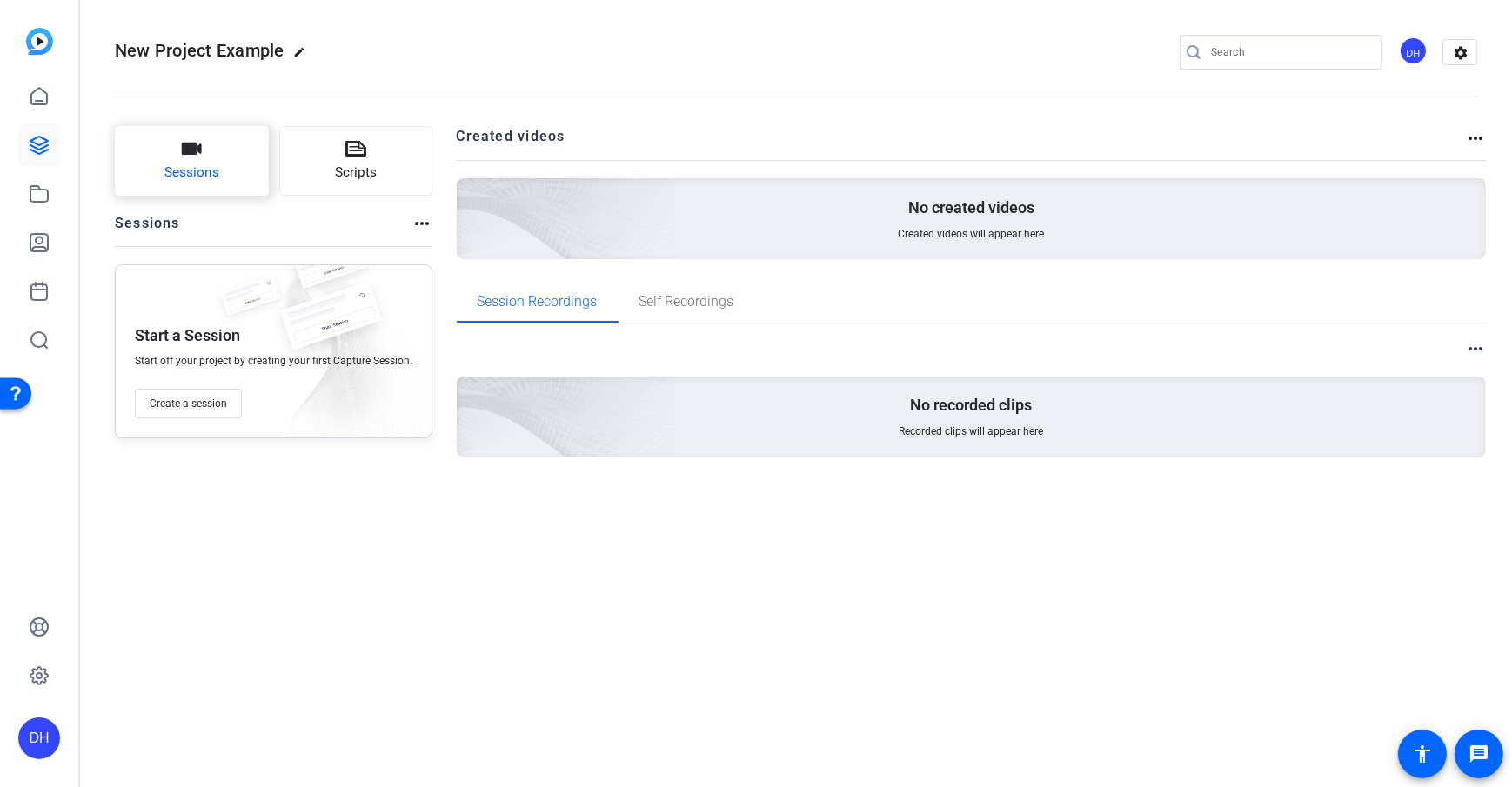 click on "Sessions" 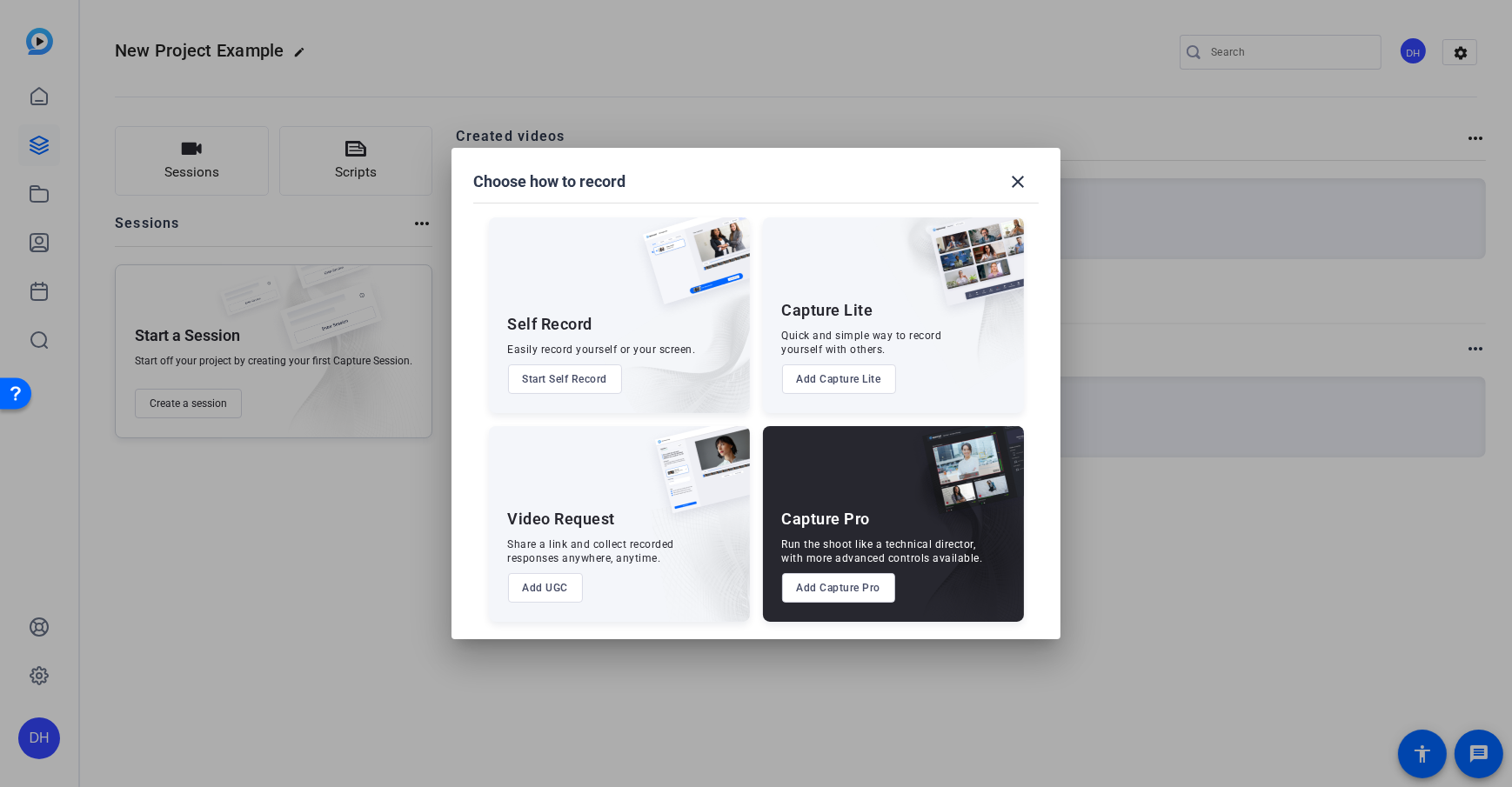 click on "Capture Pro" at bounding box center (826, 519) 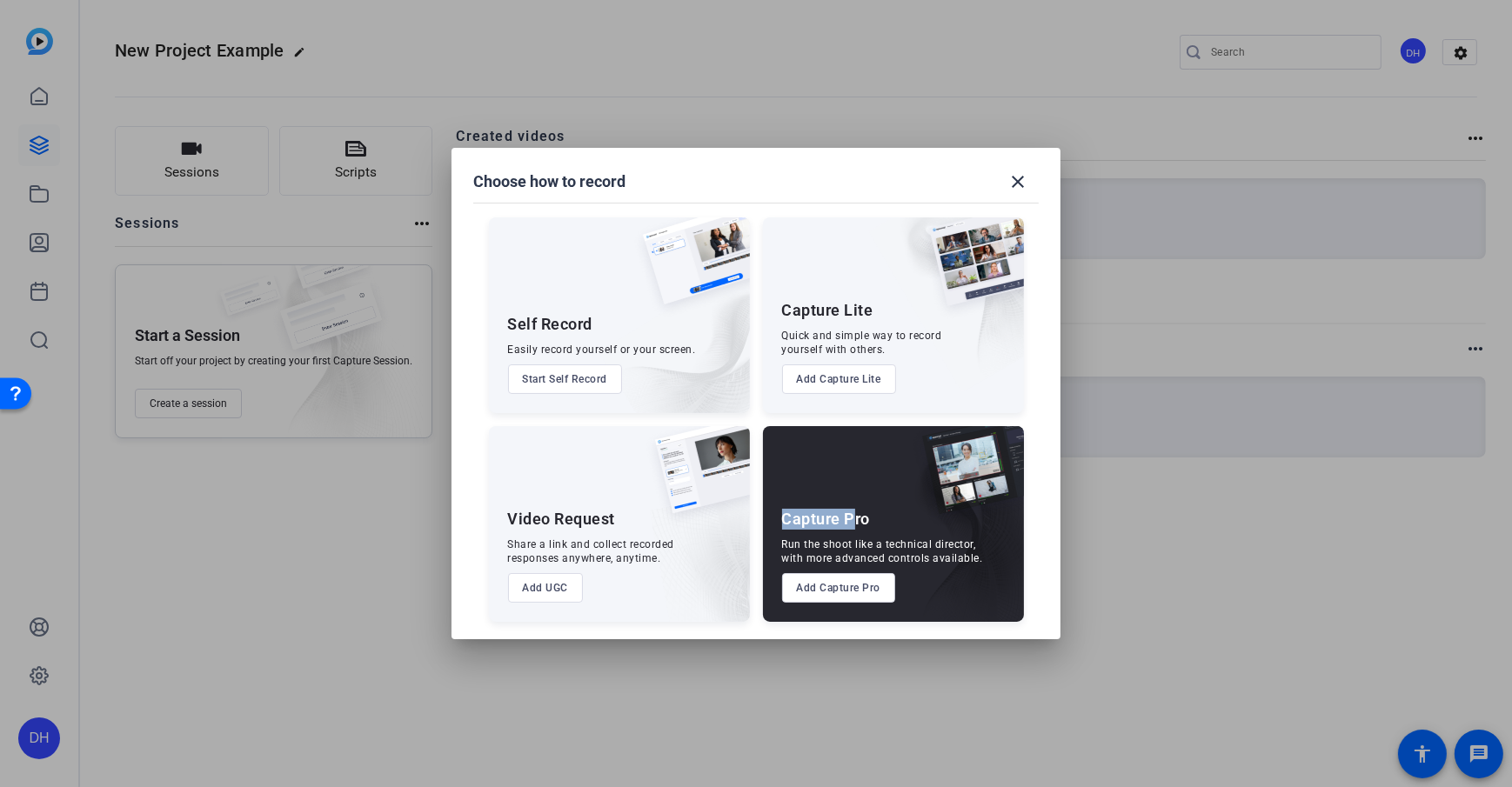 drag, startPoint x: 784, startPoint y: 517, endPoint x: 853, endPoint y: 524, distance: 69.354164 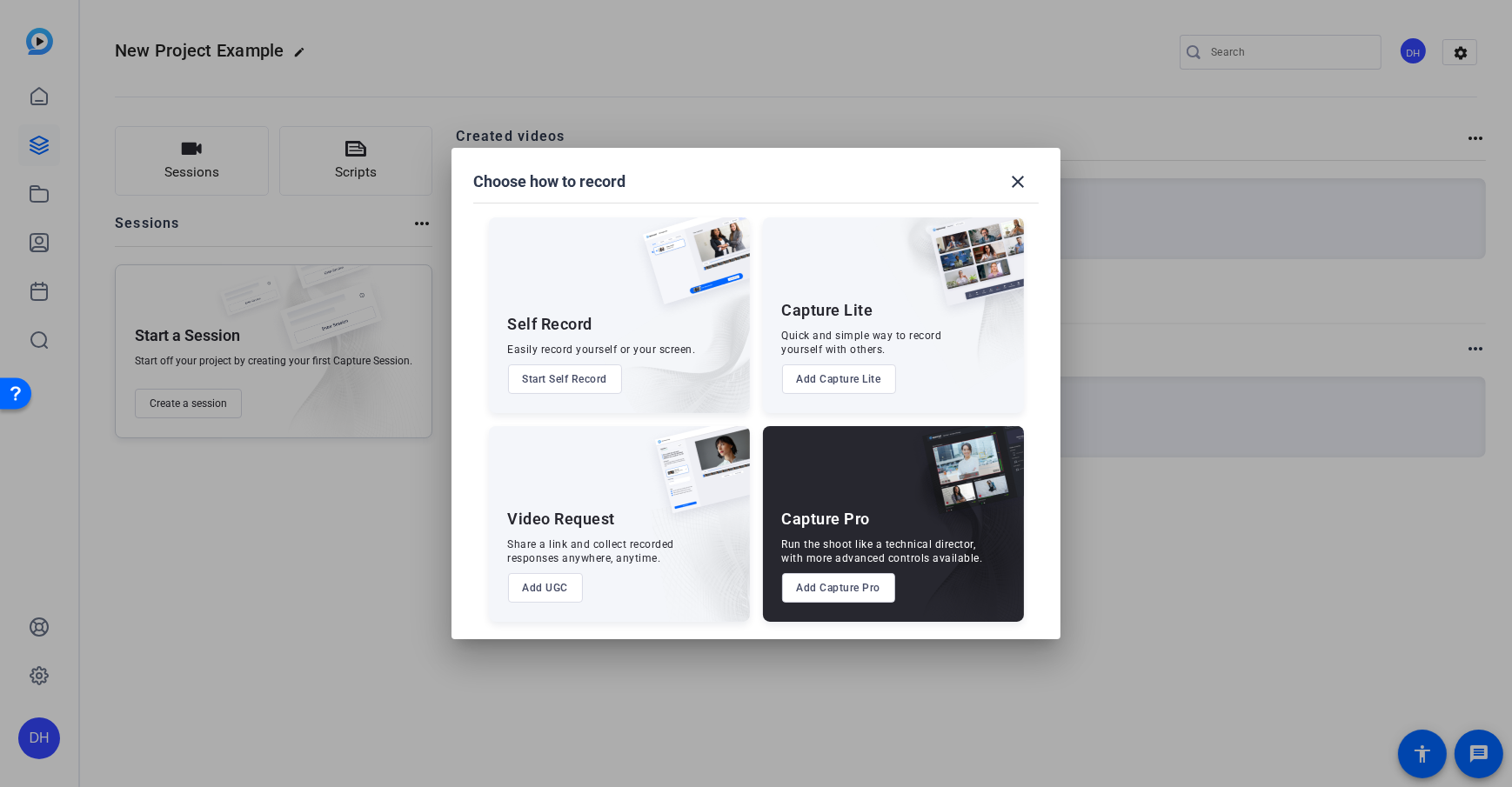 click on "Capture Pro" at bounding box center [826, 519] 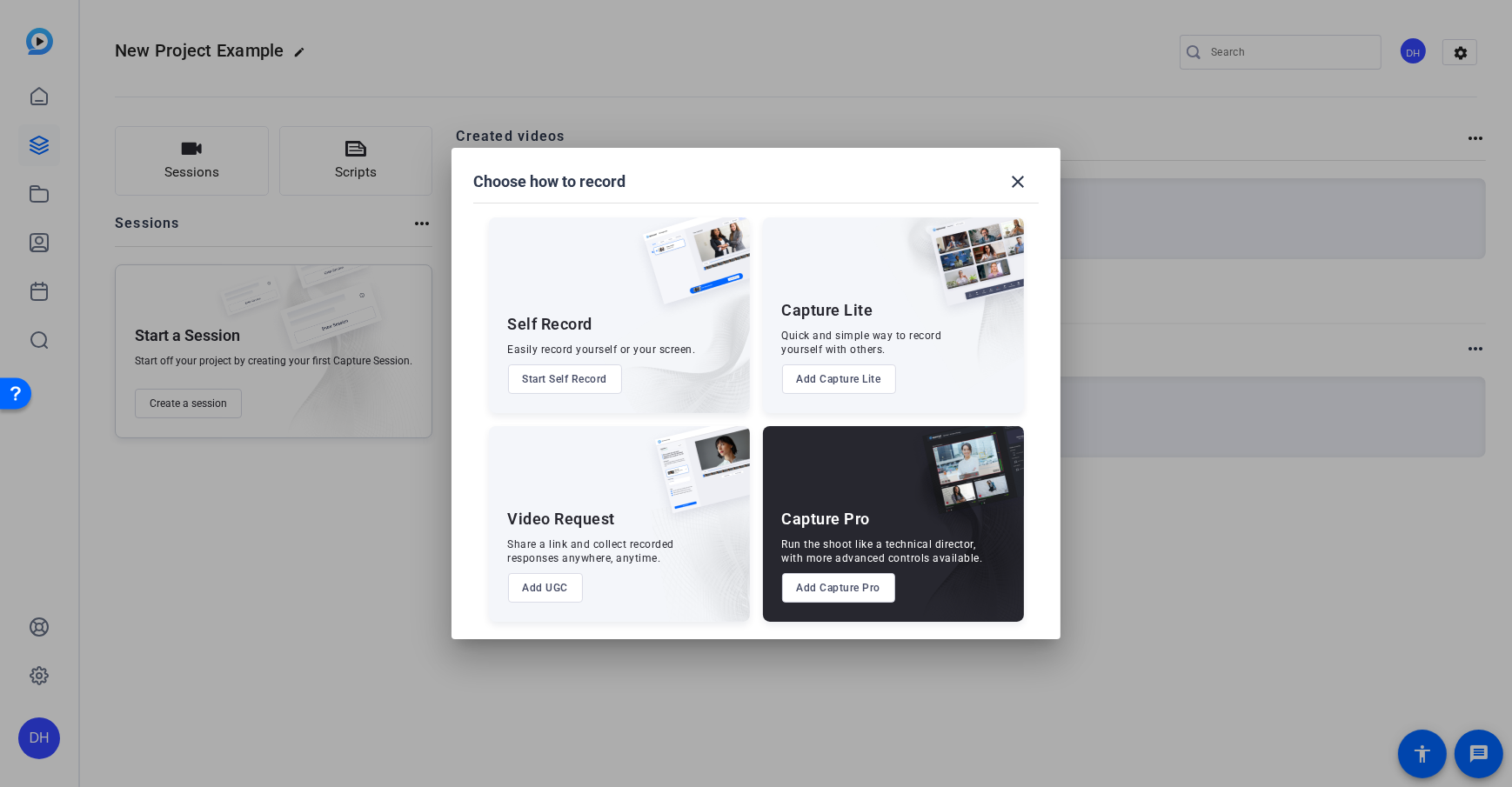 click on "Add Capture Pro" at bounding box center (839, 588) 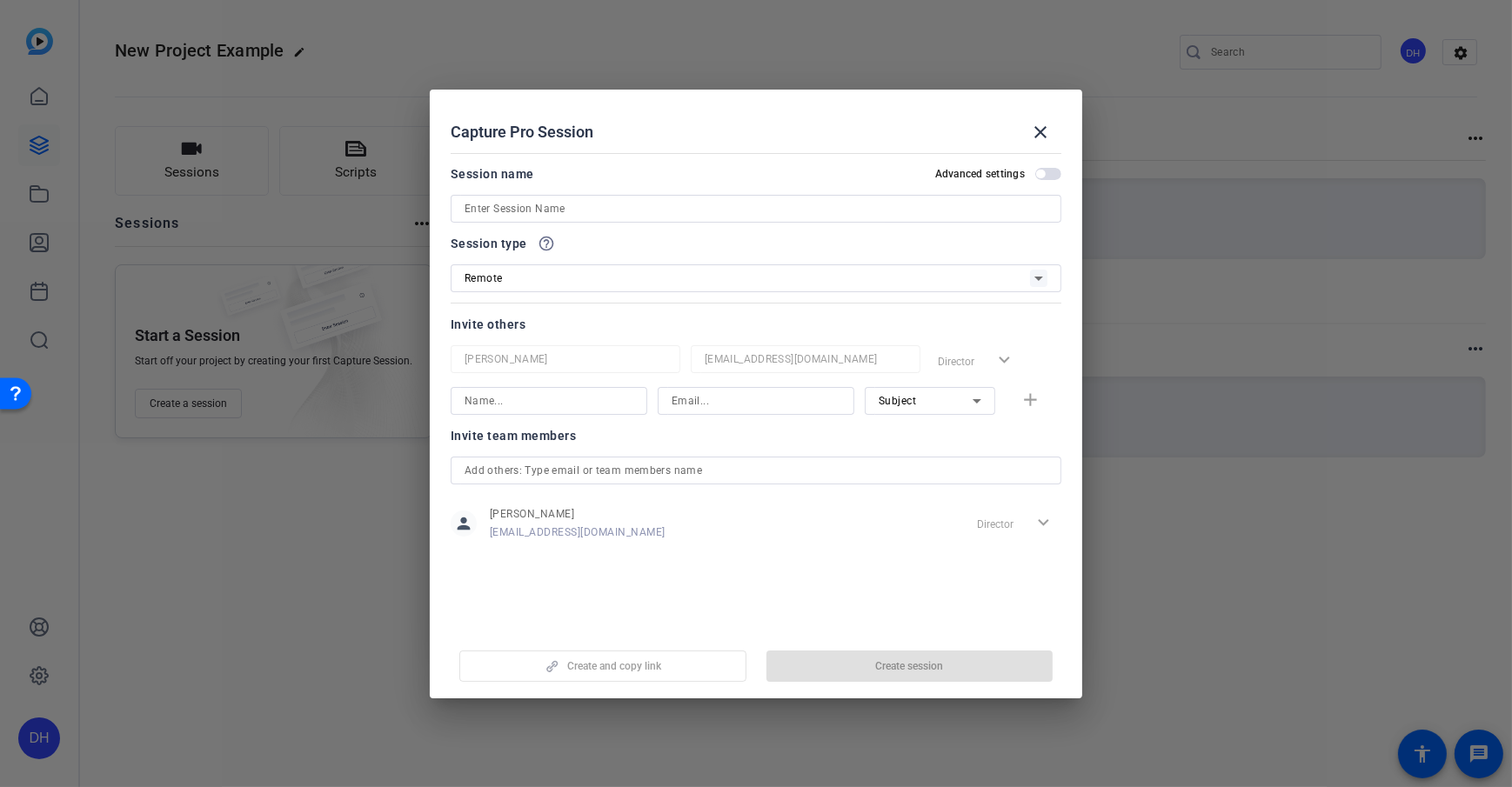 click at bounding box center [756, 209] 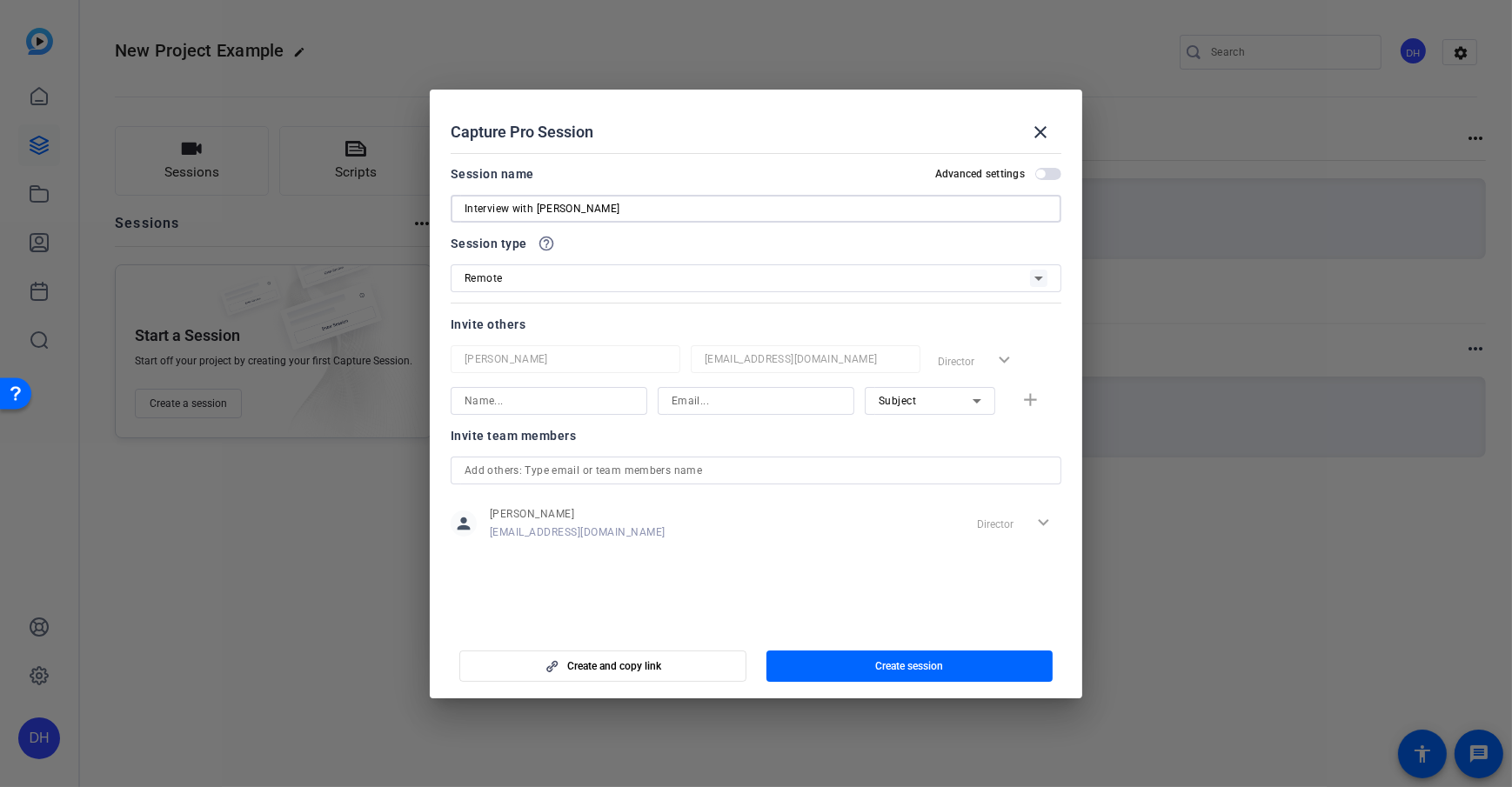 type on "Interview with [PERSON_NAME]" 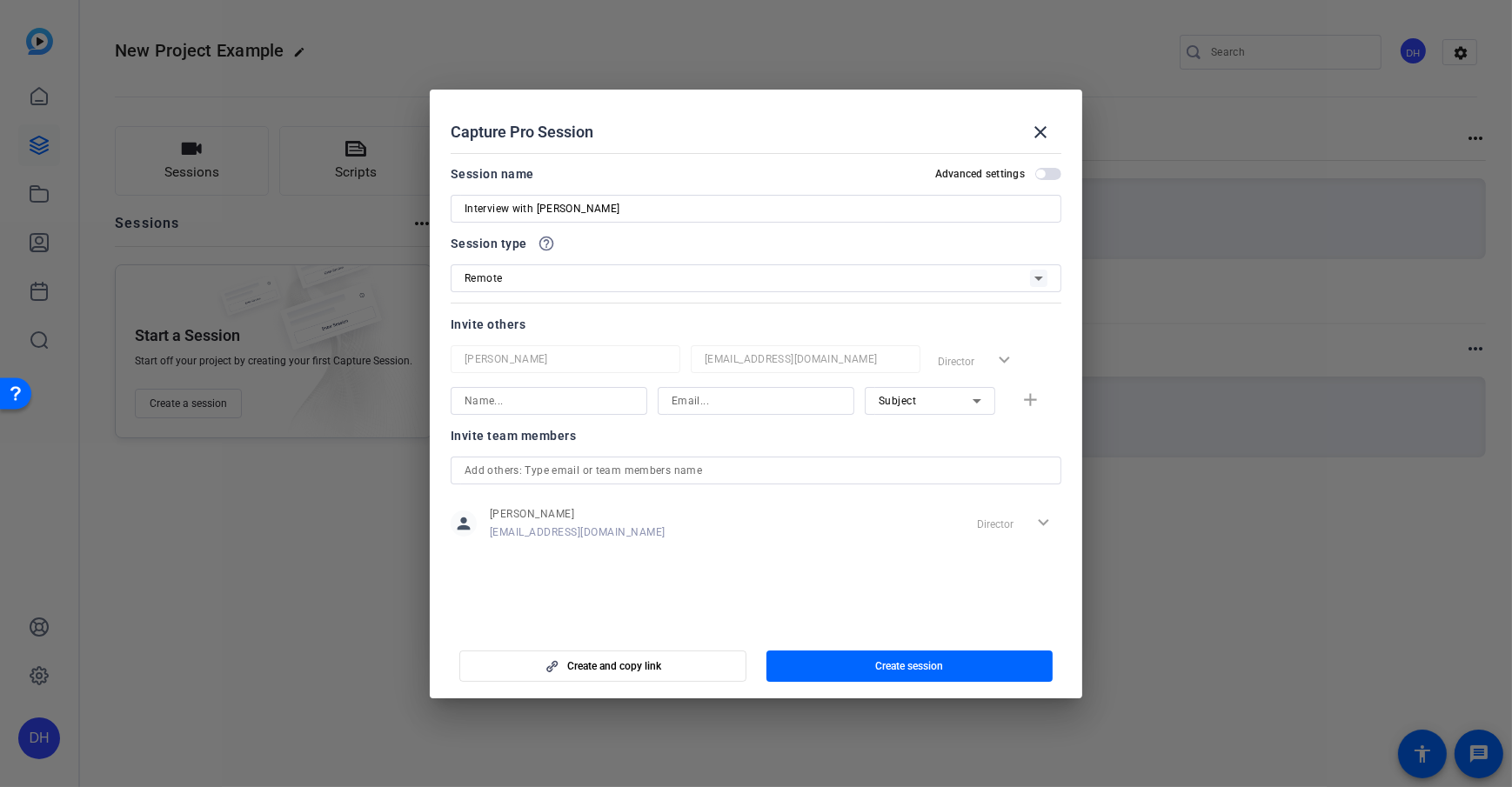 click on "Session type  help_outline" at bounding box center [756, 243] 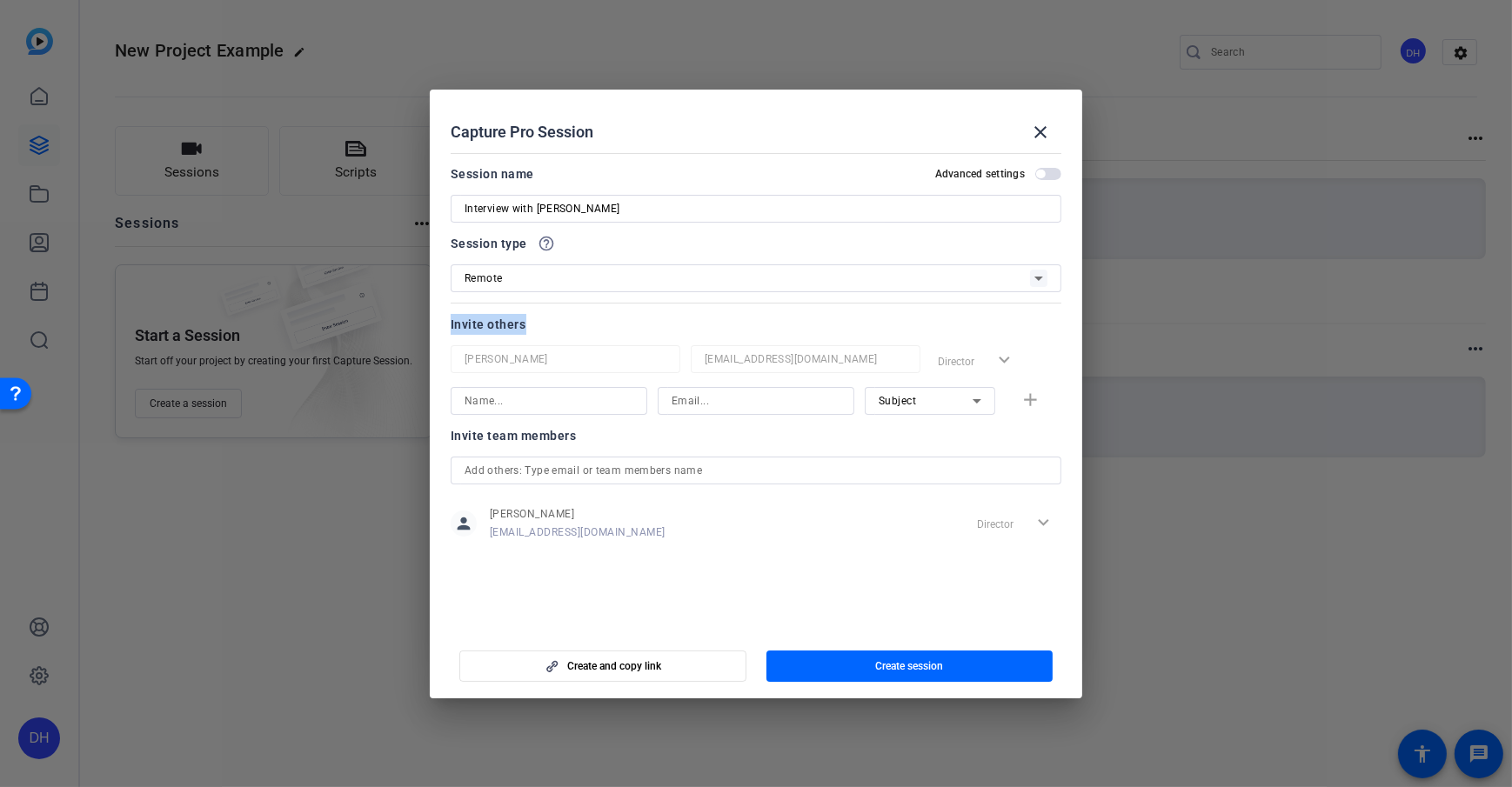 drag, startPoint x: 443, startPoint y: 327, endPoint x: 559, endPoint y: 338, distance: 116.52038 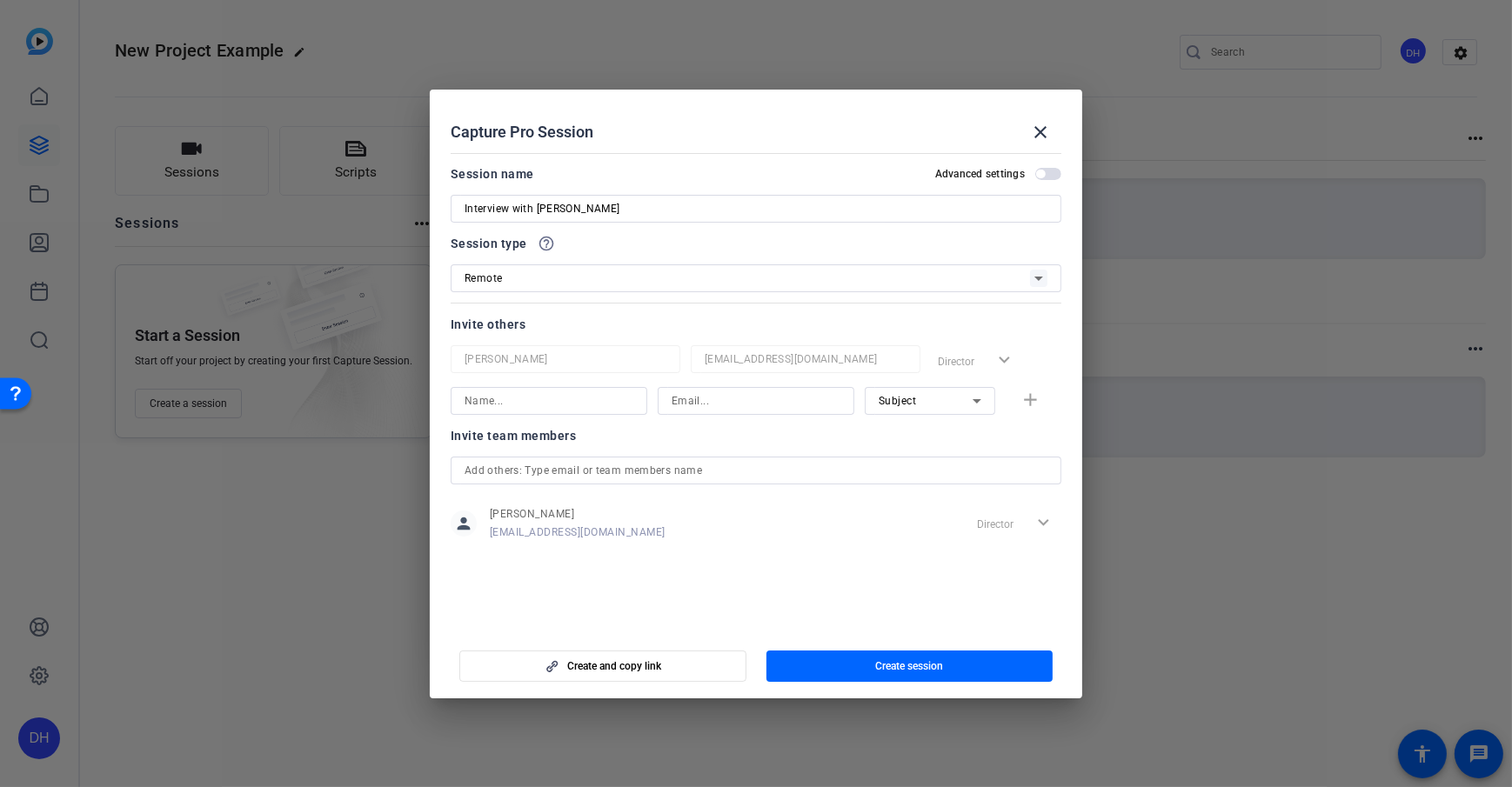click on "Invite team members" 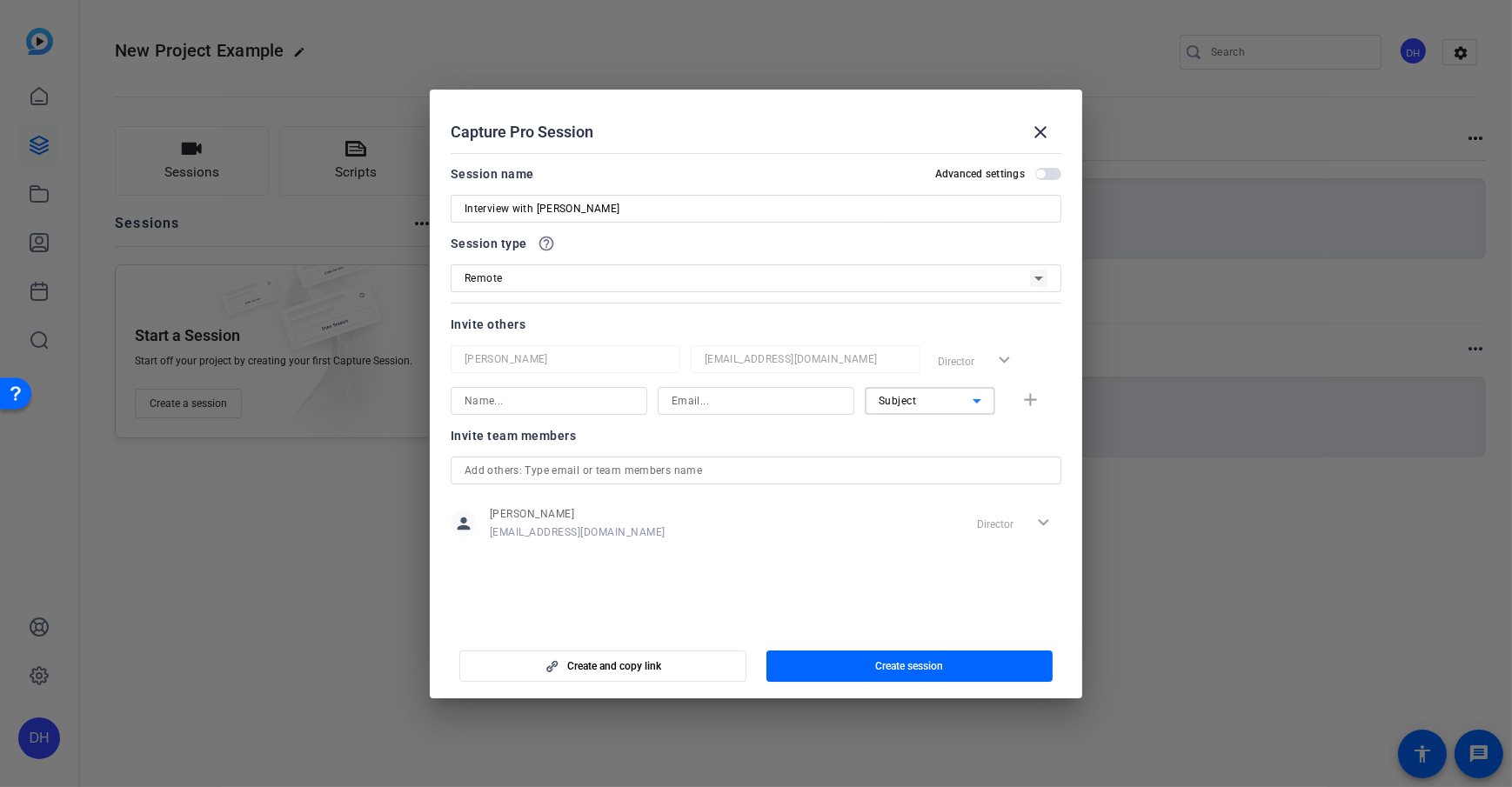 click on "Subject" at bounding box center (926, 400) 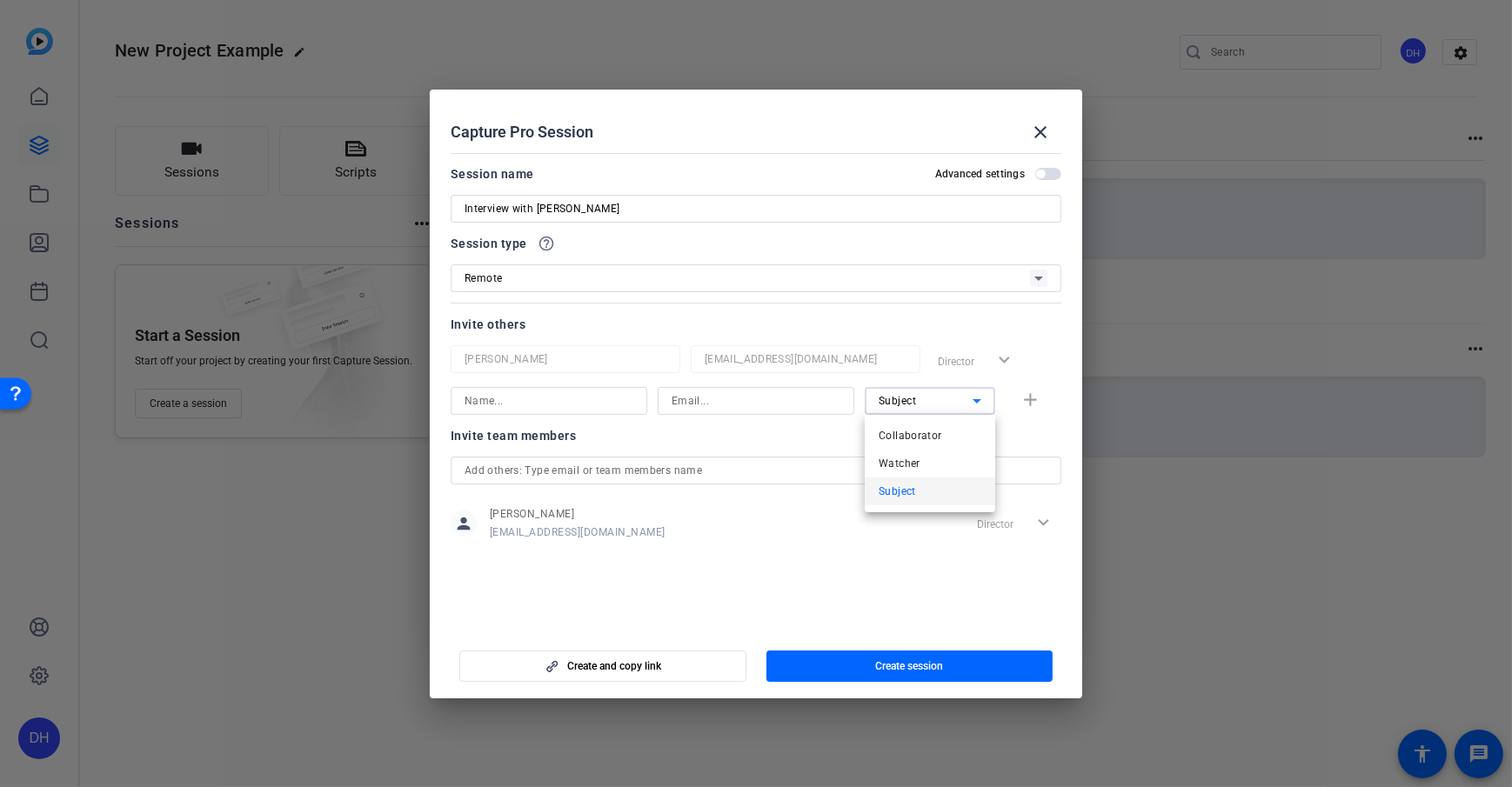 click on "Subject" at bounding box center [930, 491] 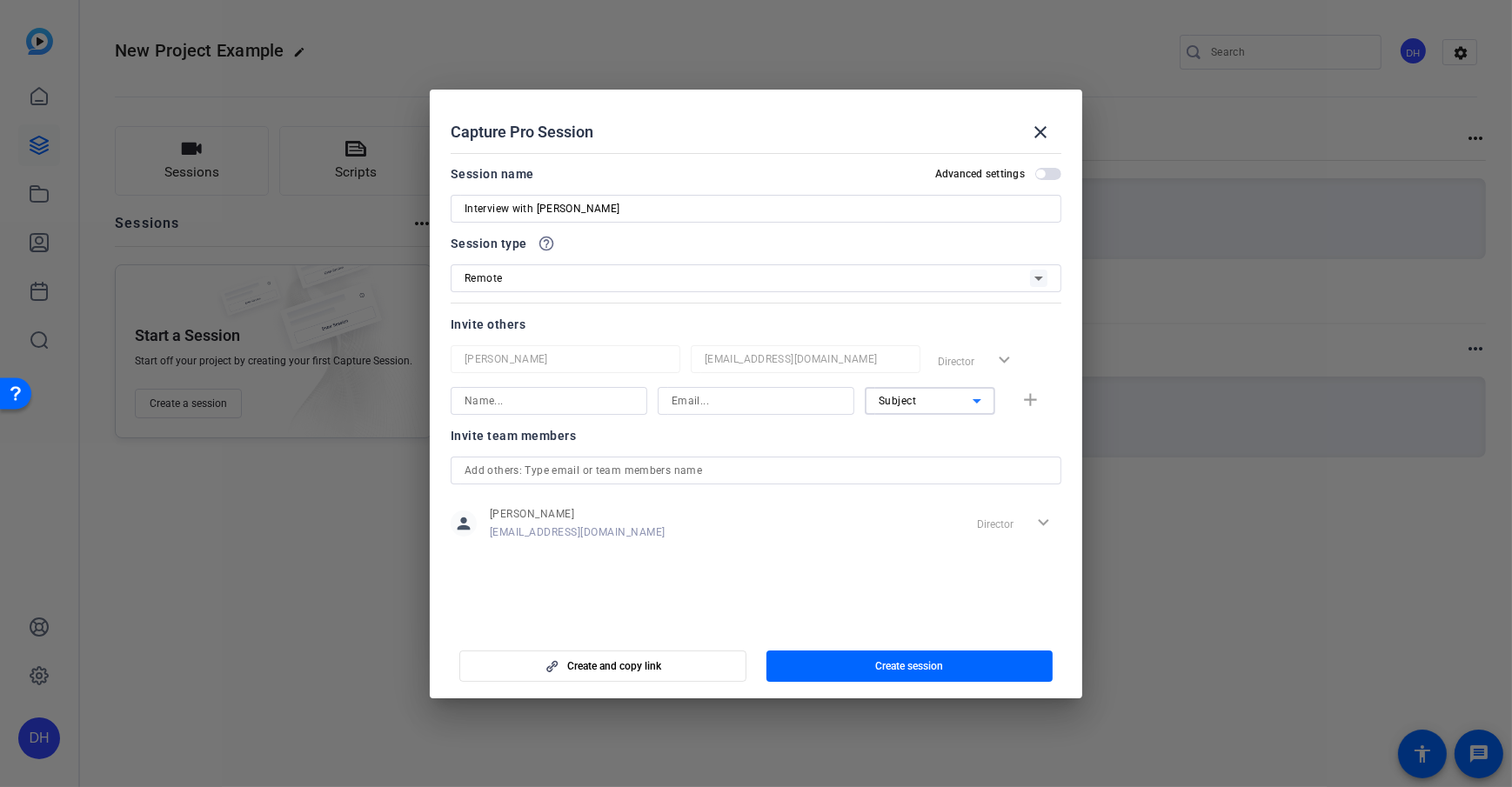 click on "Subject" at bounding box center (926, 400) 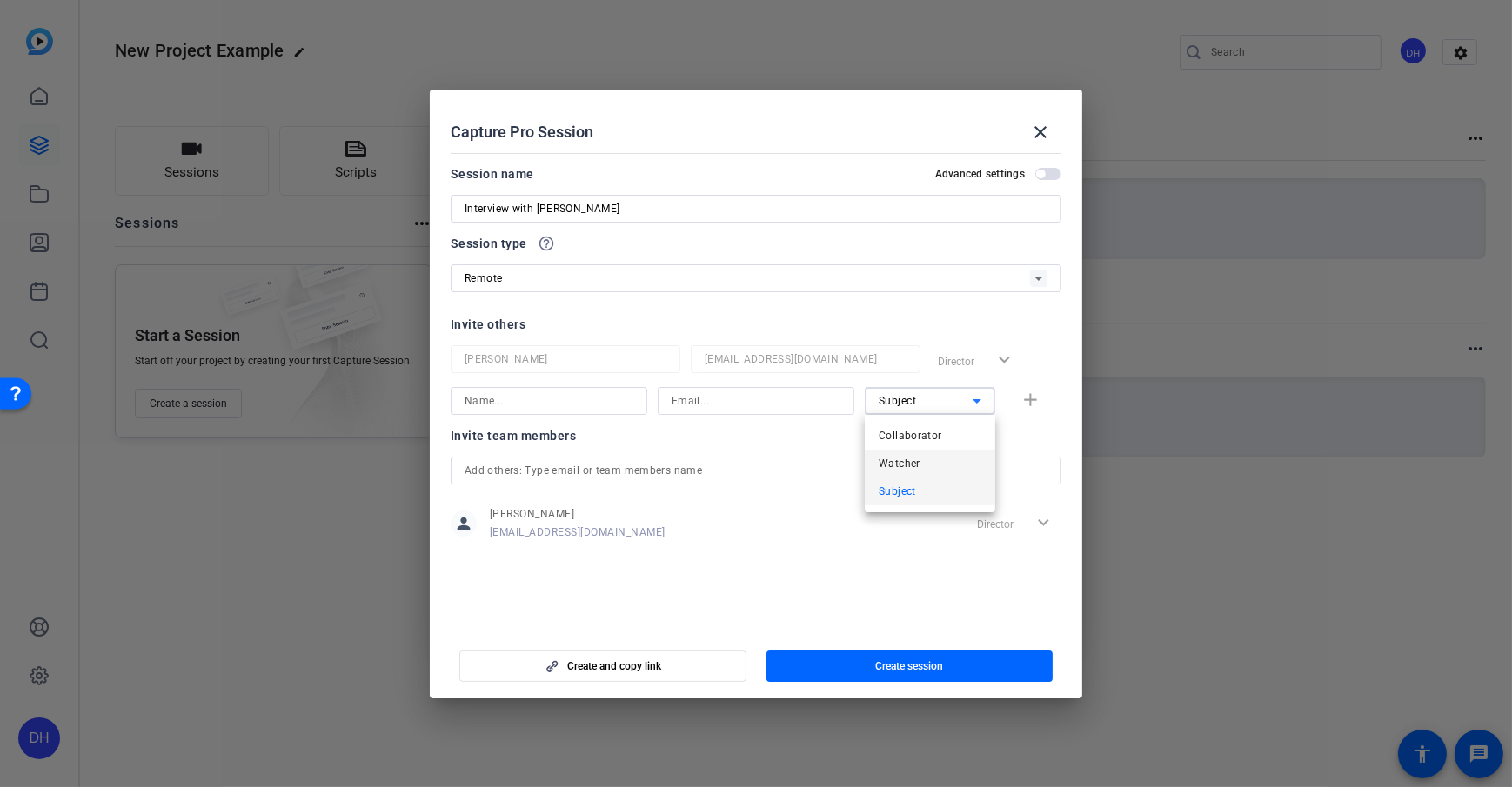 click on "Watcher" at bounding box center [930, 464] 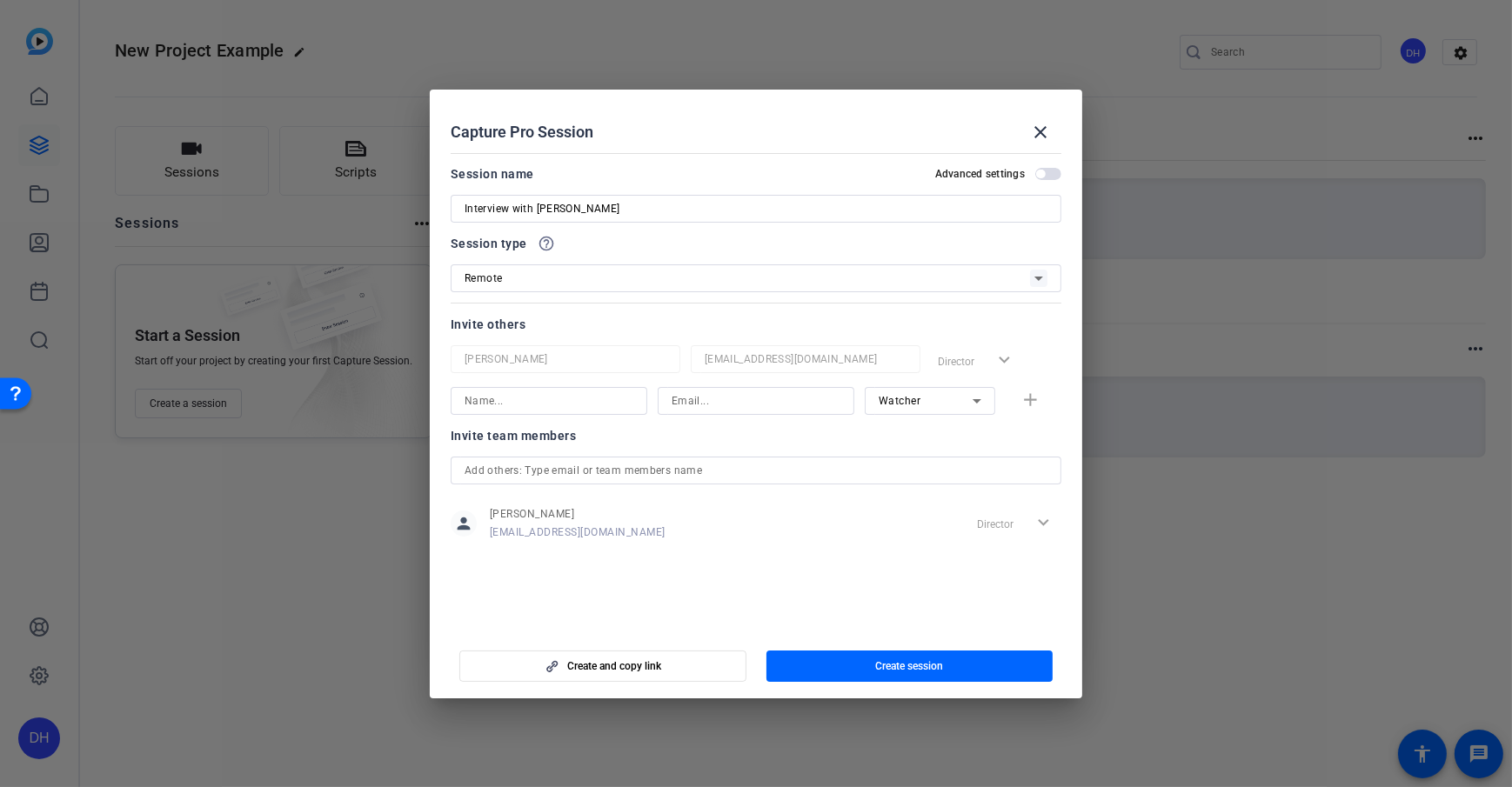 click on "Invite team members" 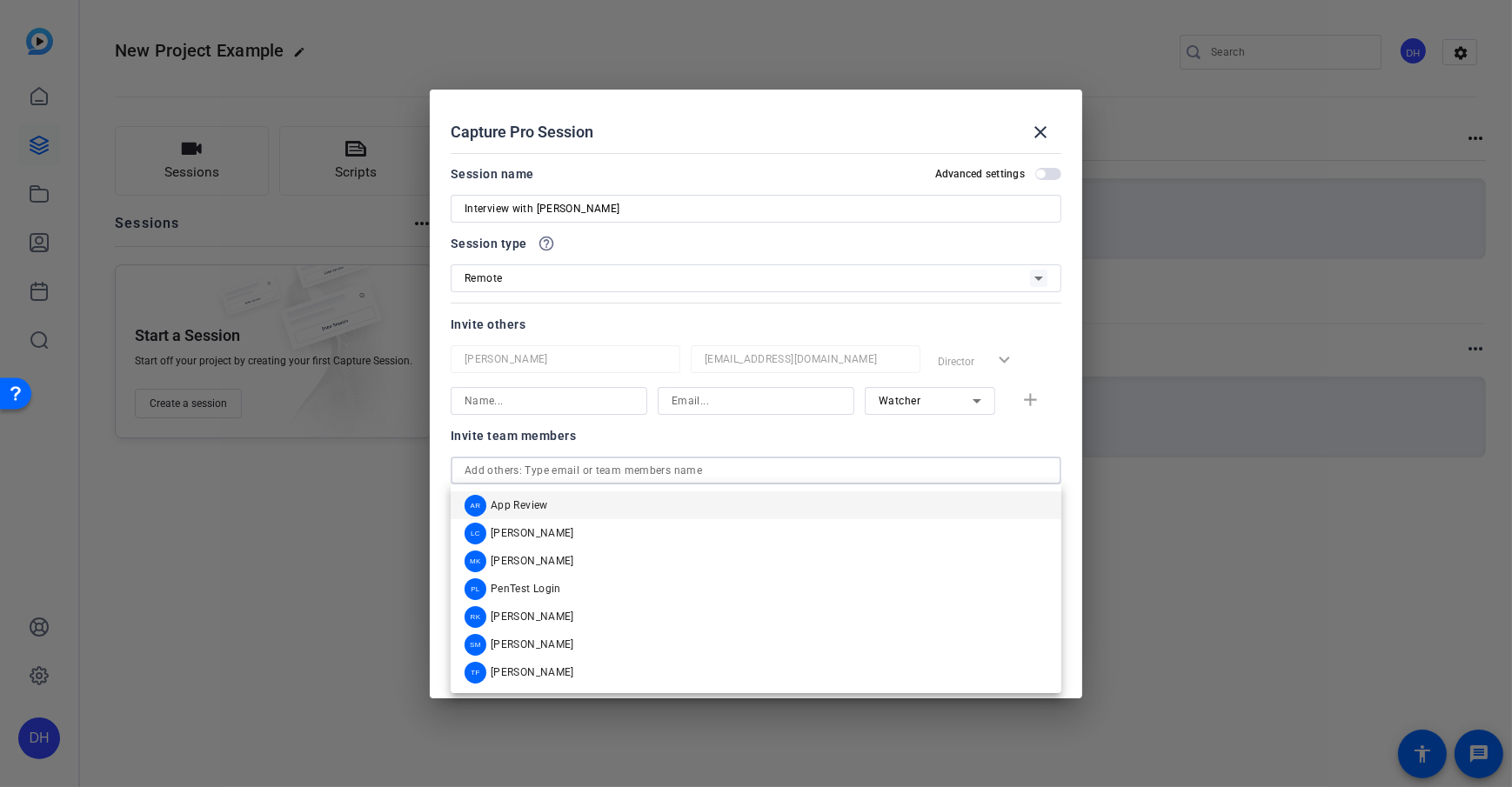 click at bounding box center [756, 470] 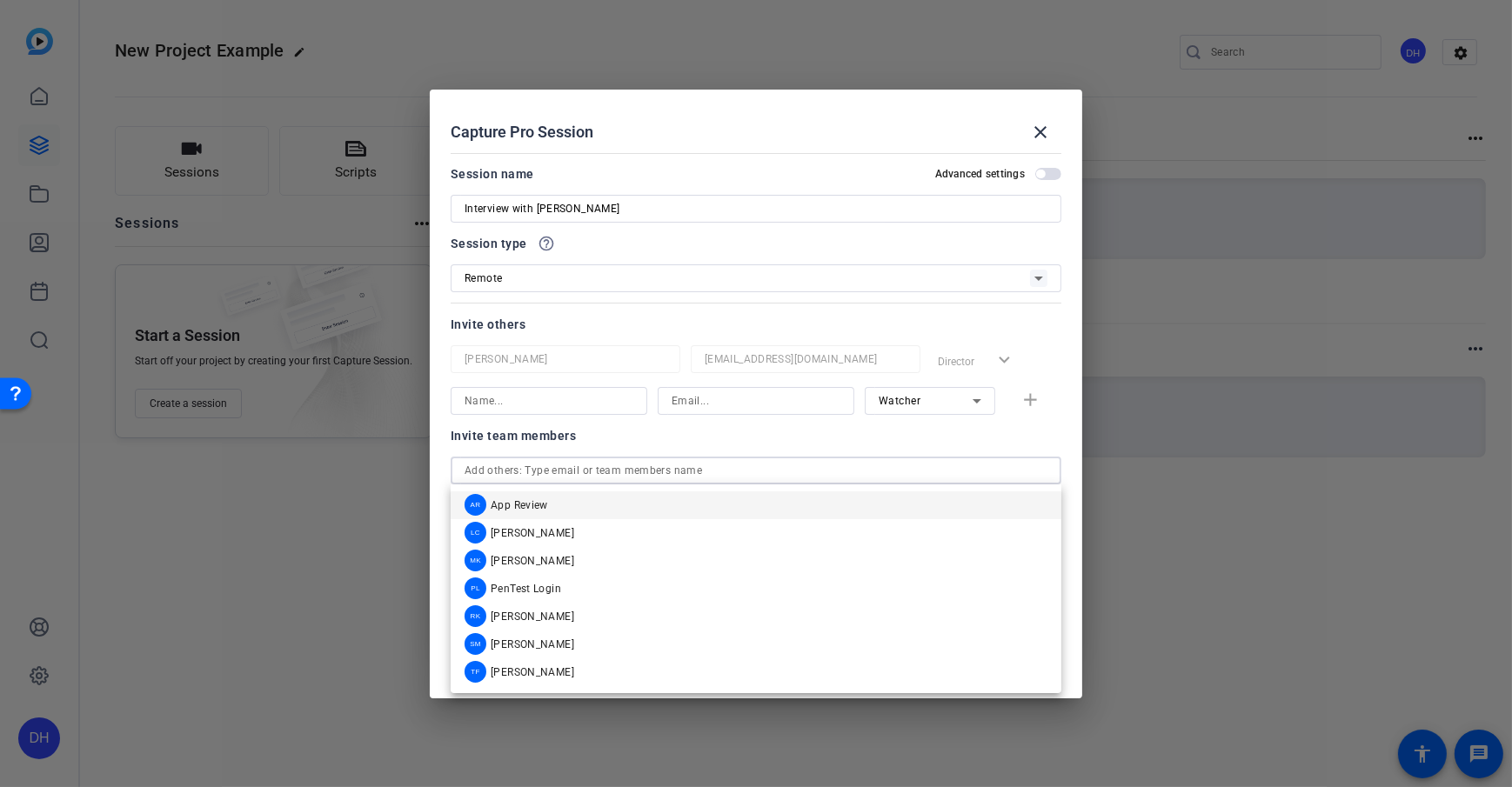 click on "Invite team members" 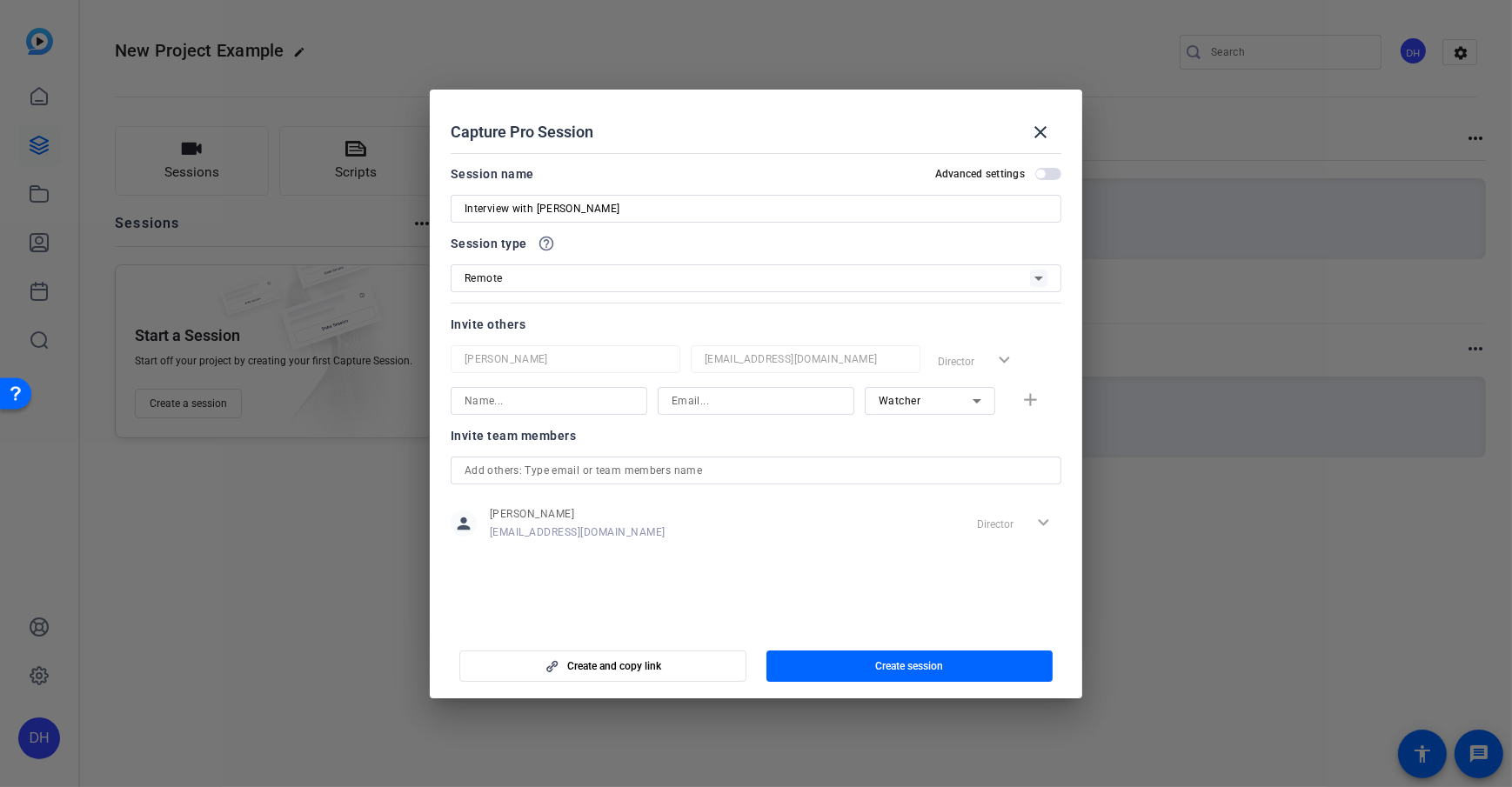 click on "Watcher" at bounding box center (926, 400) 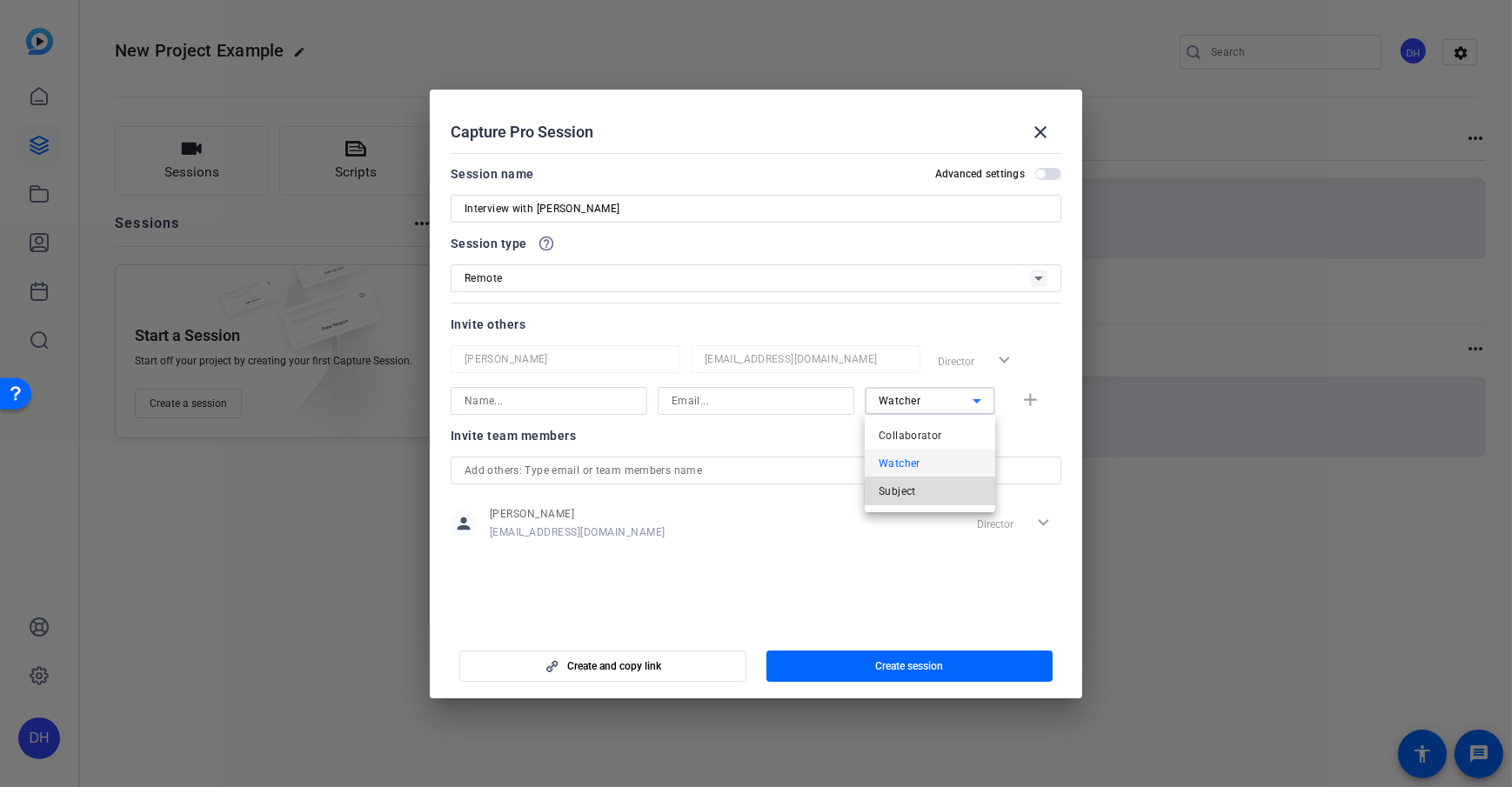 click on "Subject" at bounding box center (930, 491) 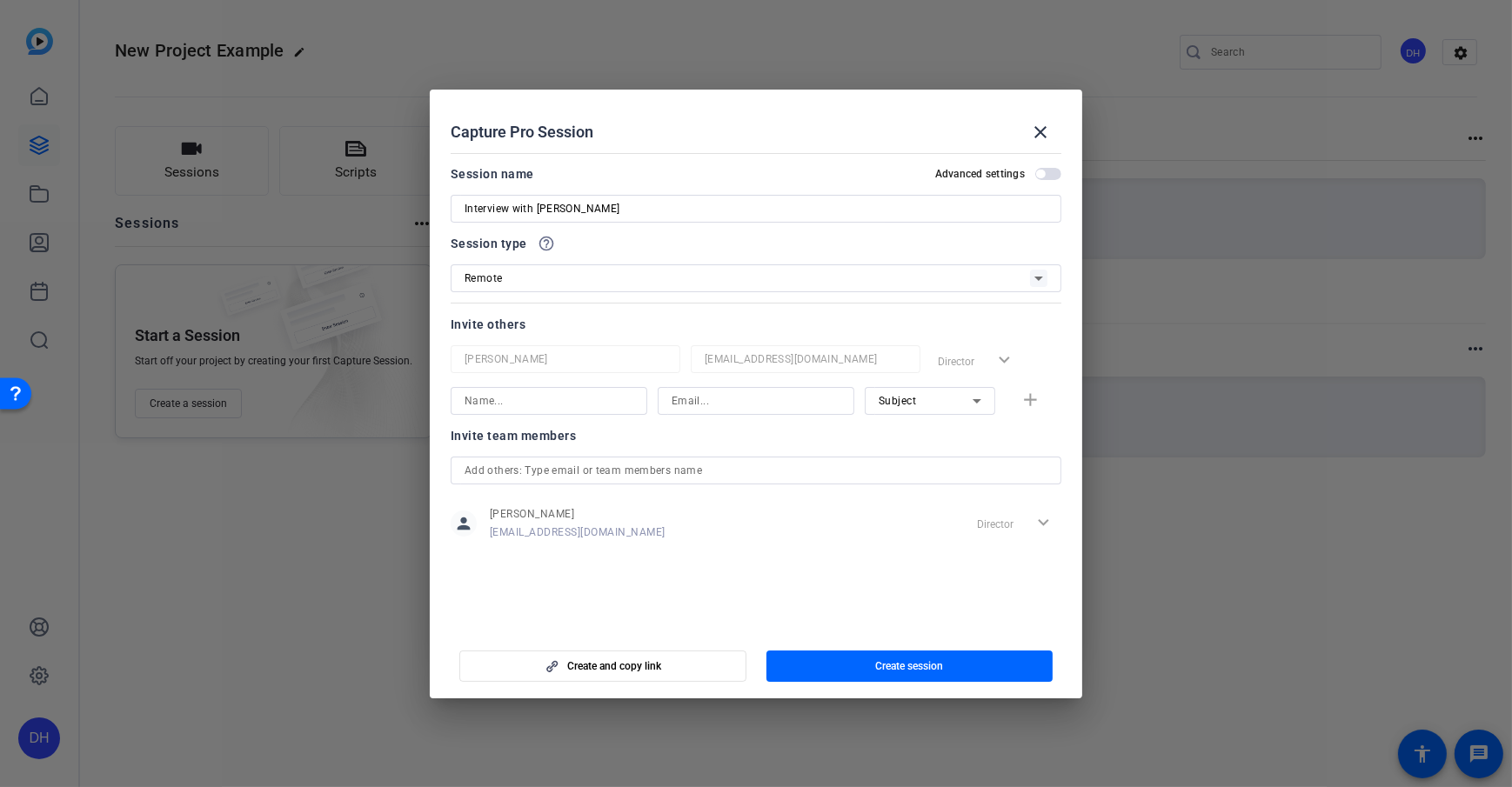 click 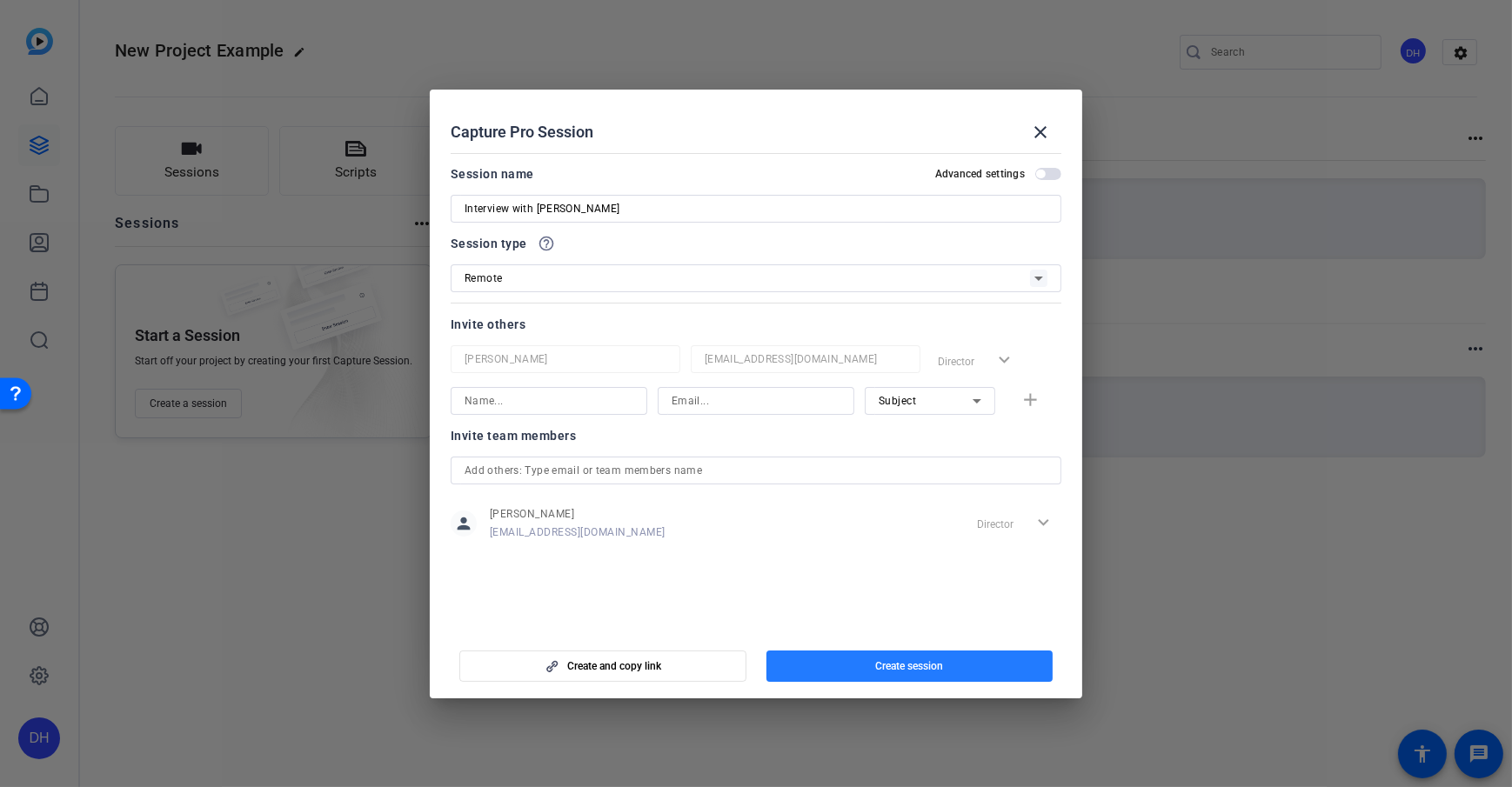 click 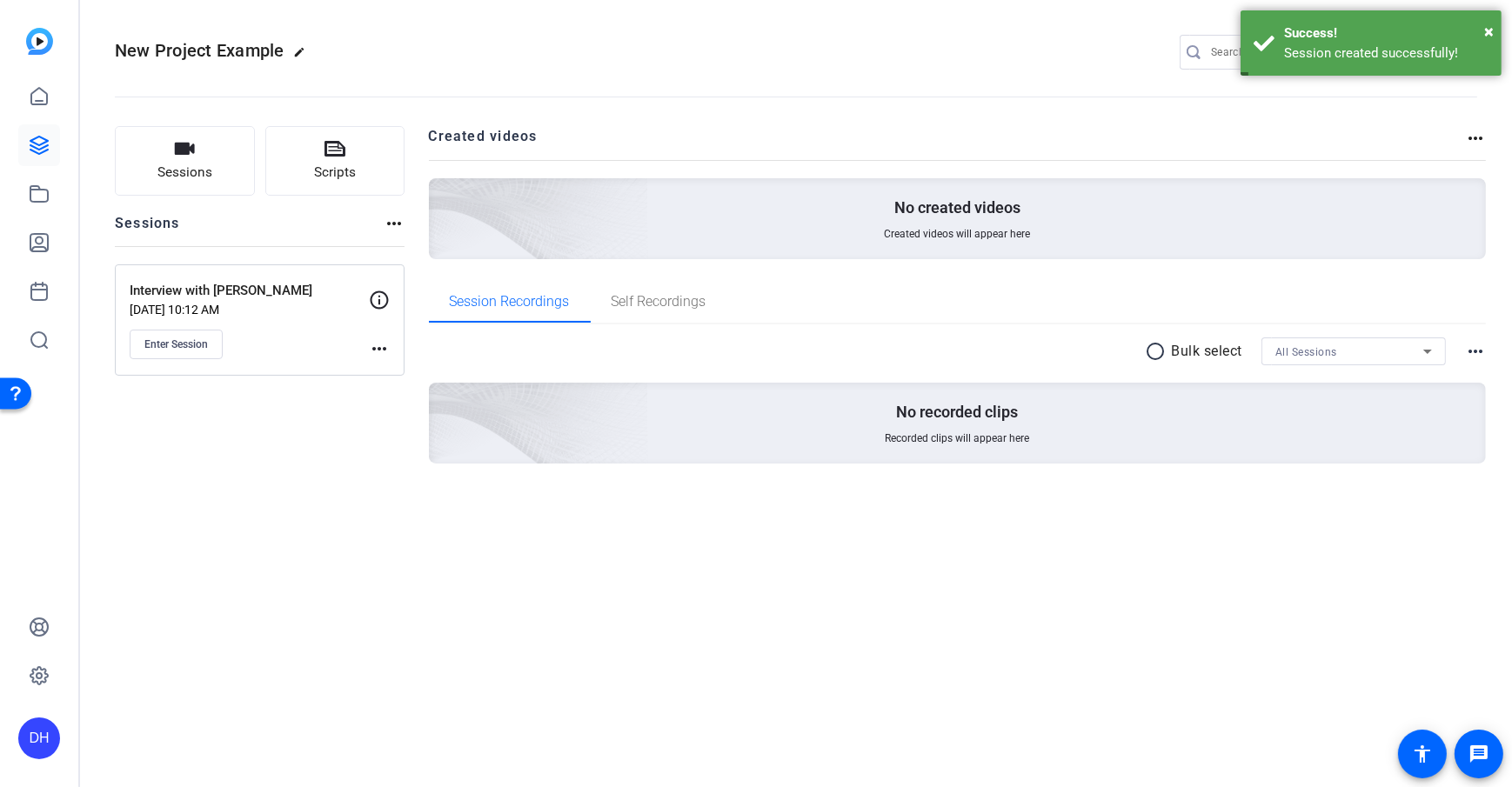 click on "more_horiz" 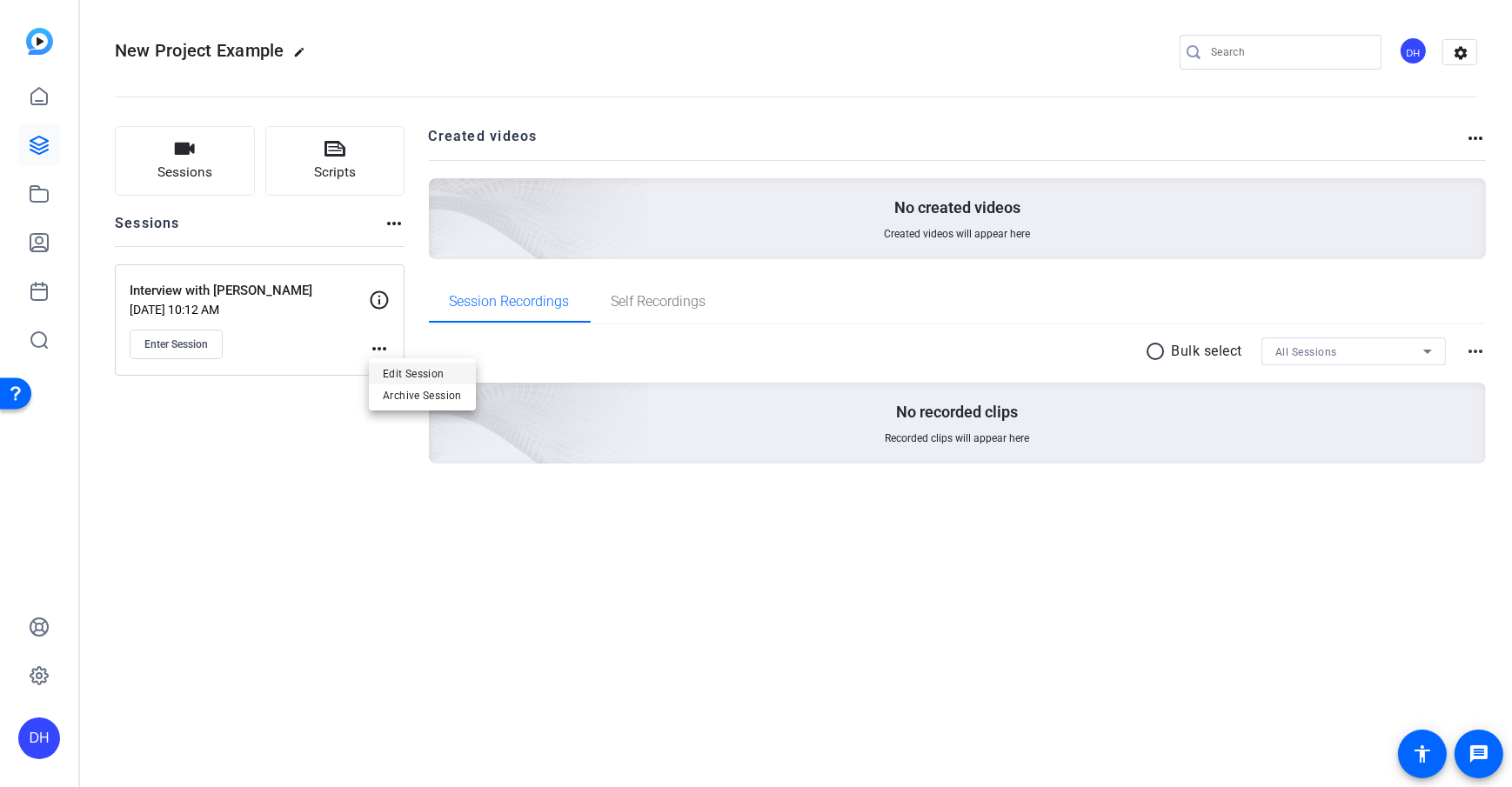 click on "Edit Session" at bounding box center [422, 374] 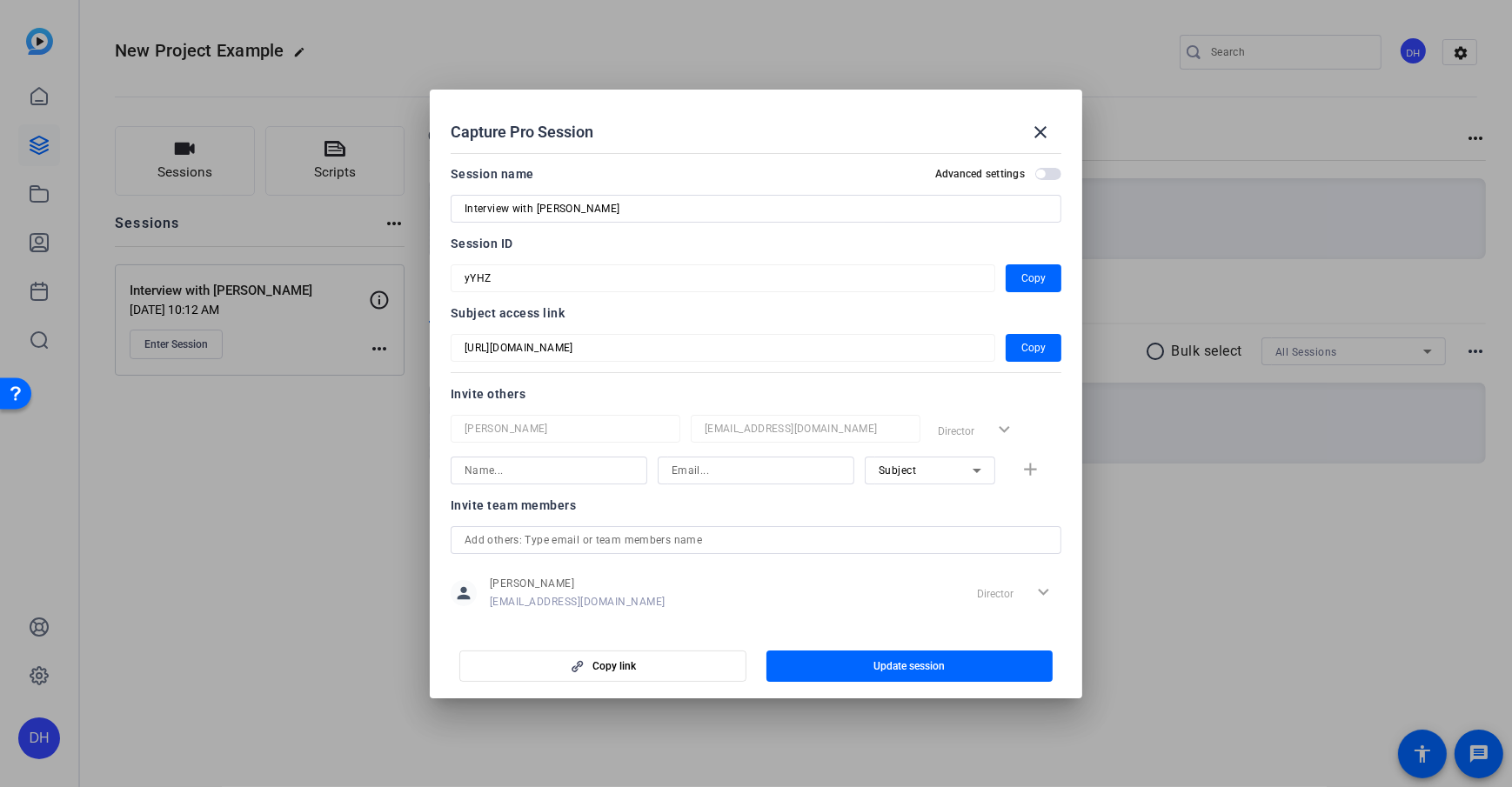 click on "Session name Advanced settings Interview with Jane Doe Session ID yYHZ  Copy  Subject access link https://capture.openreel.com/subject/MODE_OTP?otp=yYHZ  Copy  Invite others Daniel Heiberger dheiberger@openreel.com  Director  expand_more Subject add Invite team members person Daniel Heiberger dheiberger@openreel.com Director expand_more" at bounding box center [756, 387] 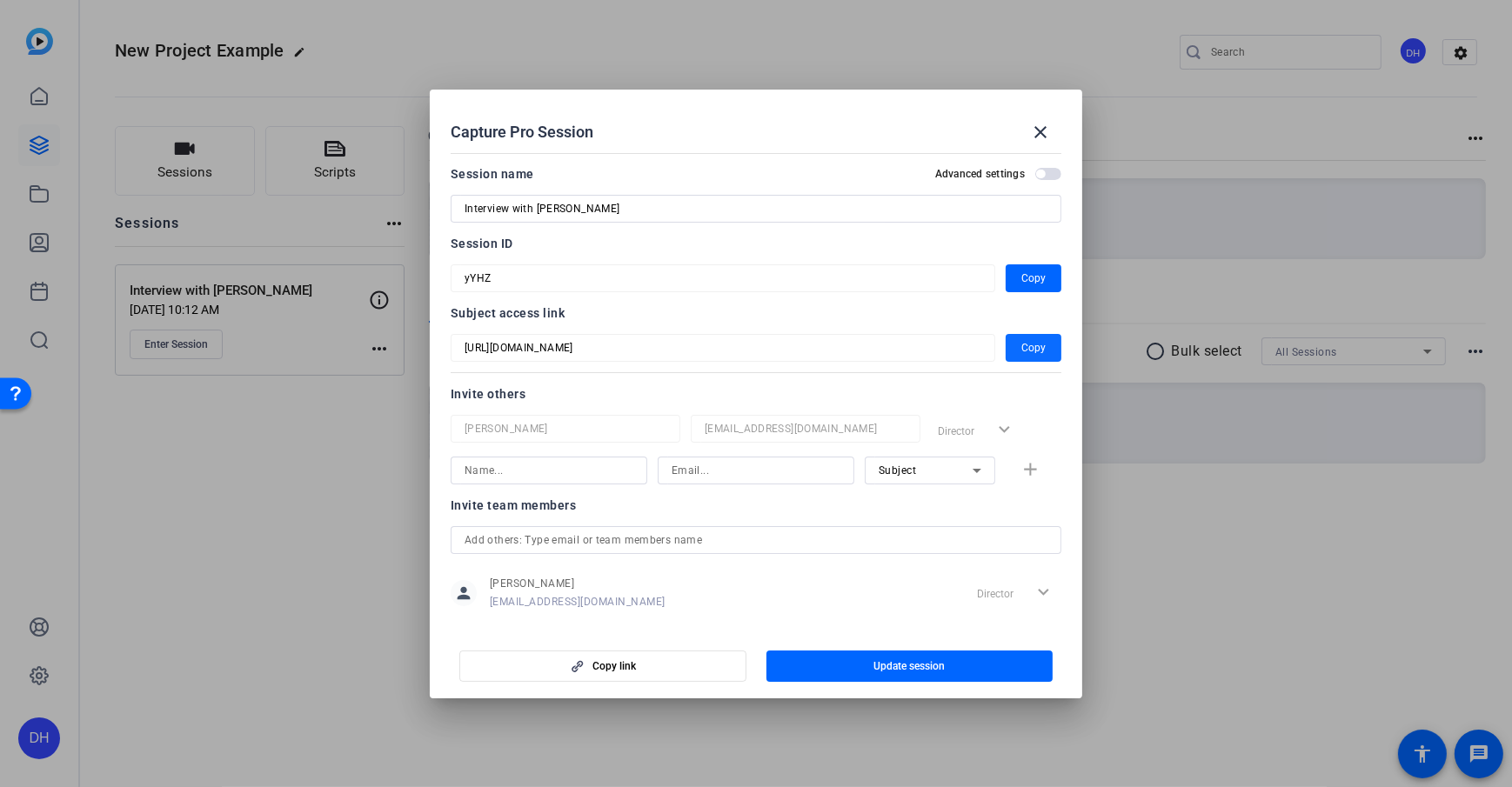 click at bounding box center (1034, 348) 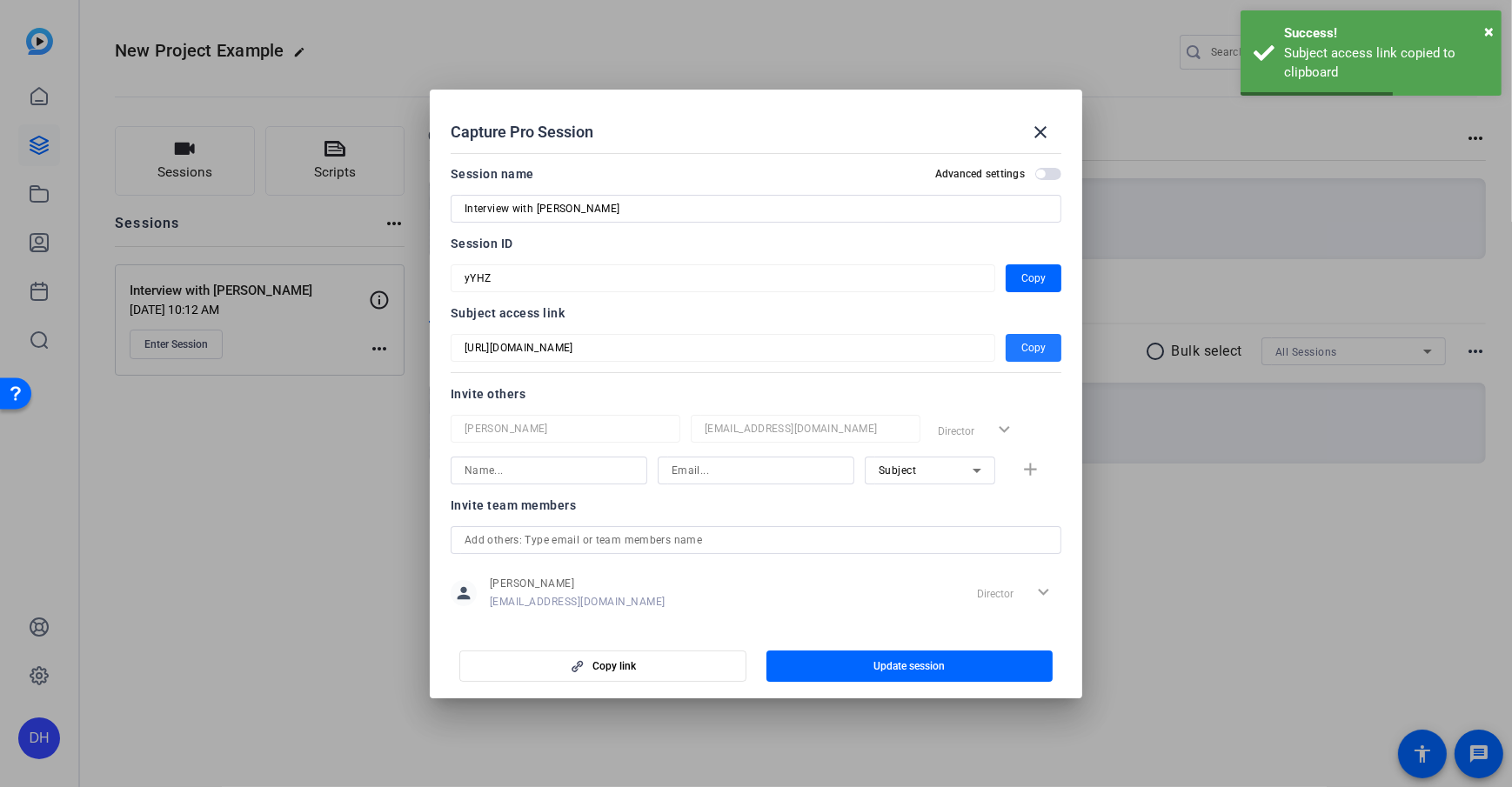 click on "Invite others" 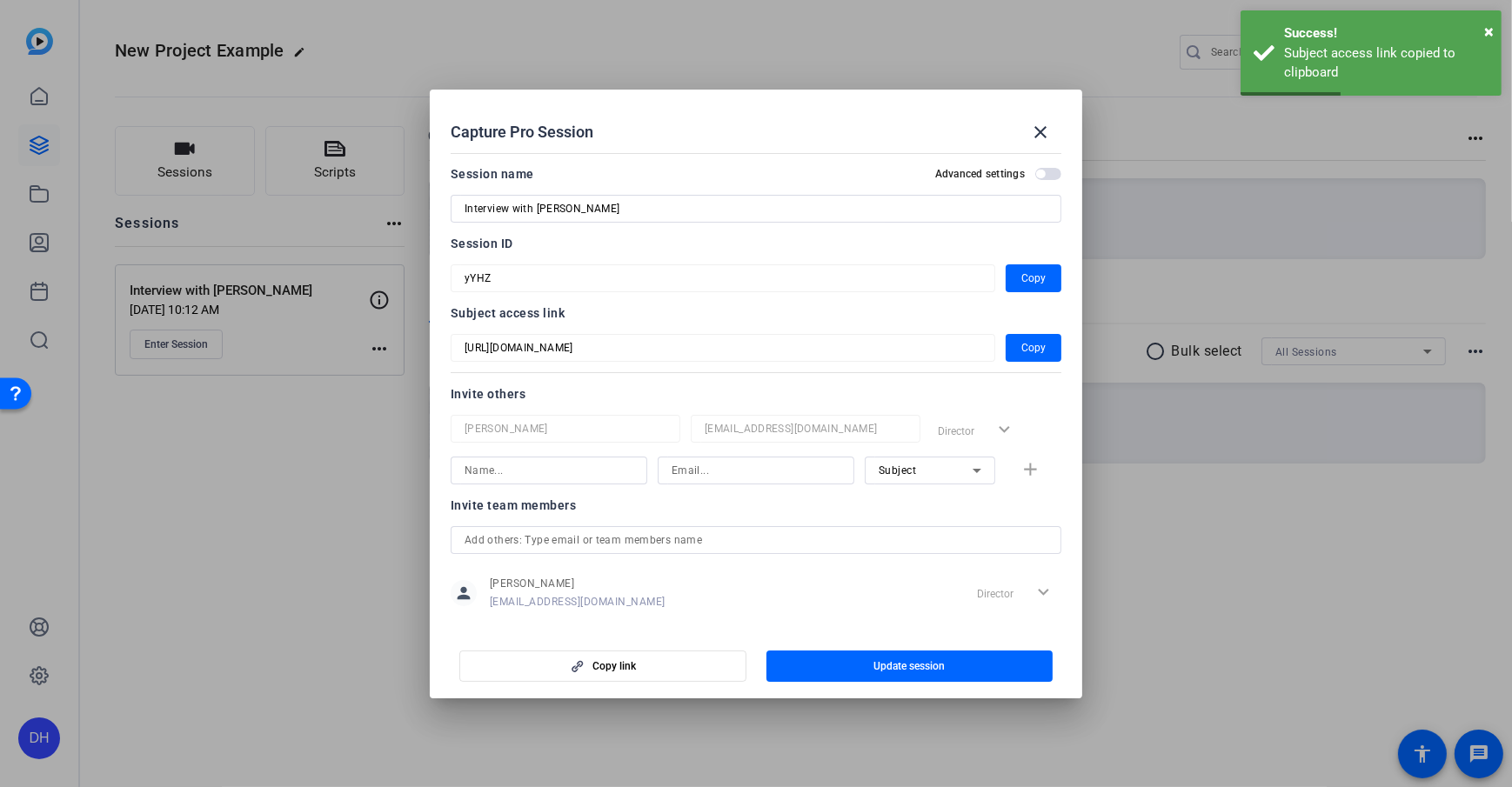 click on "Capture Pro Session  close" at bounding box center [756, 132] 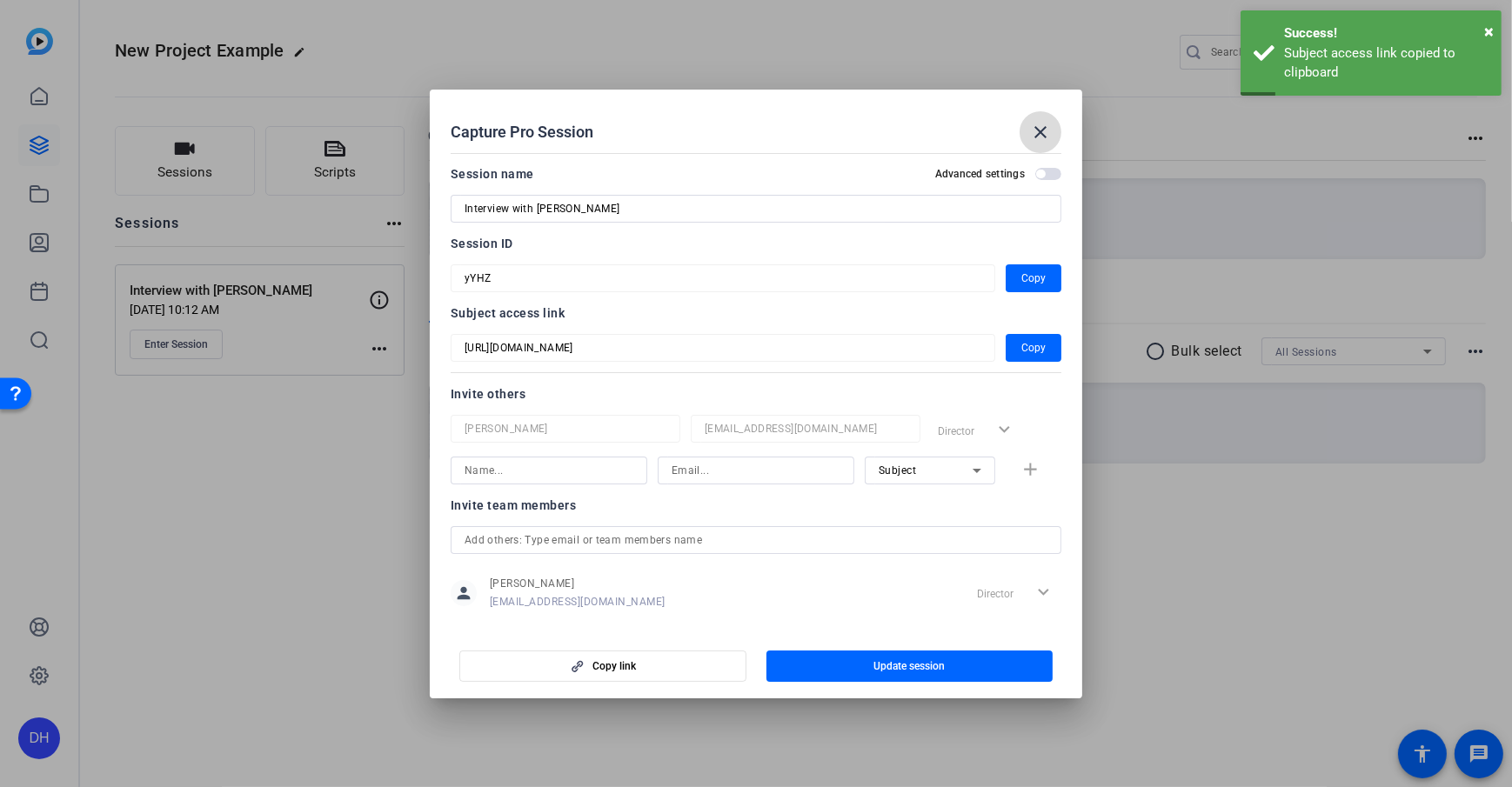click on "close" at bounding box center [1040, 132] 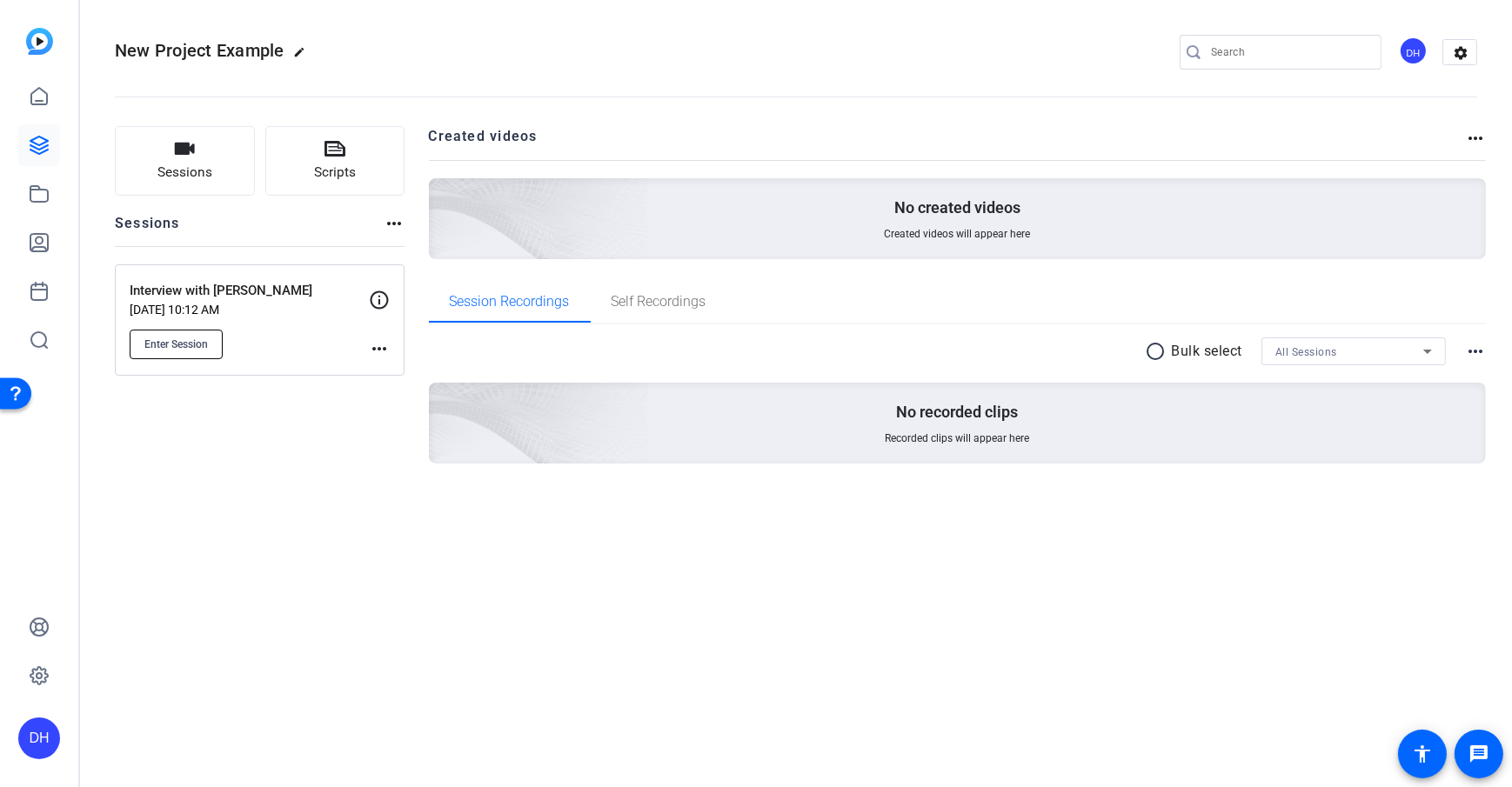 click on "Enter Session" 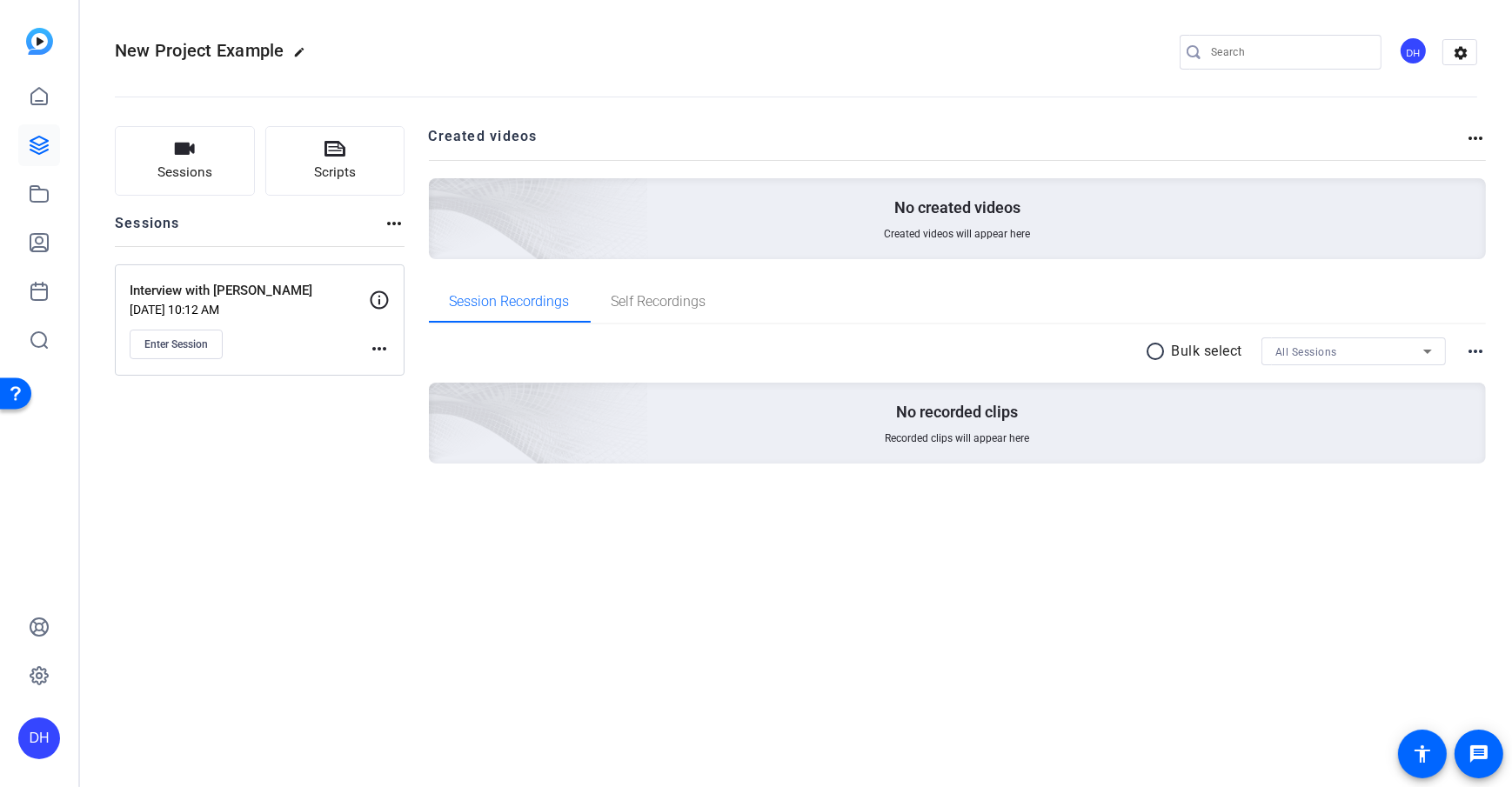 click on "Created videos more_horiz No created videos Created videos will appear here" 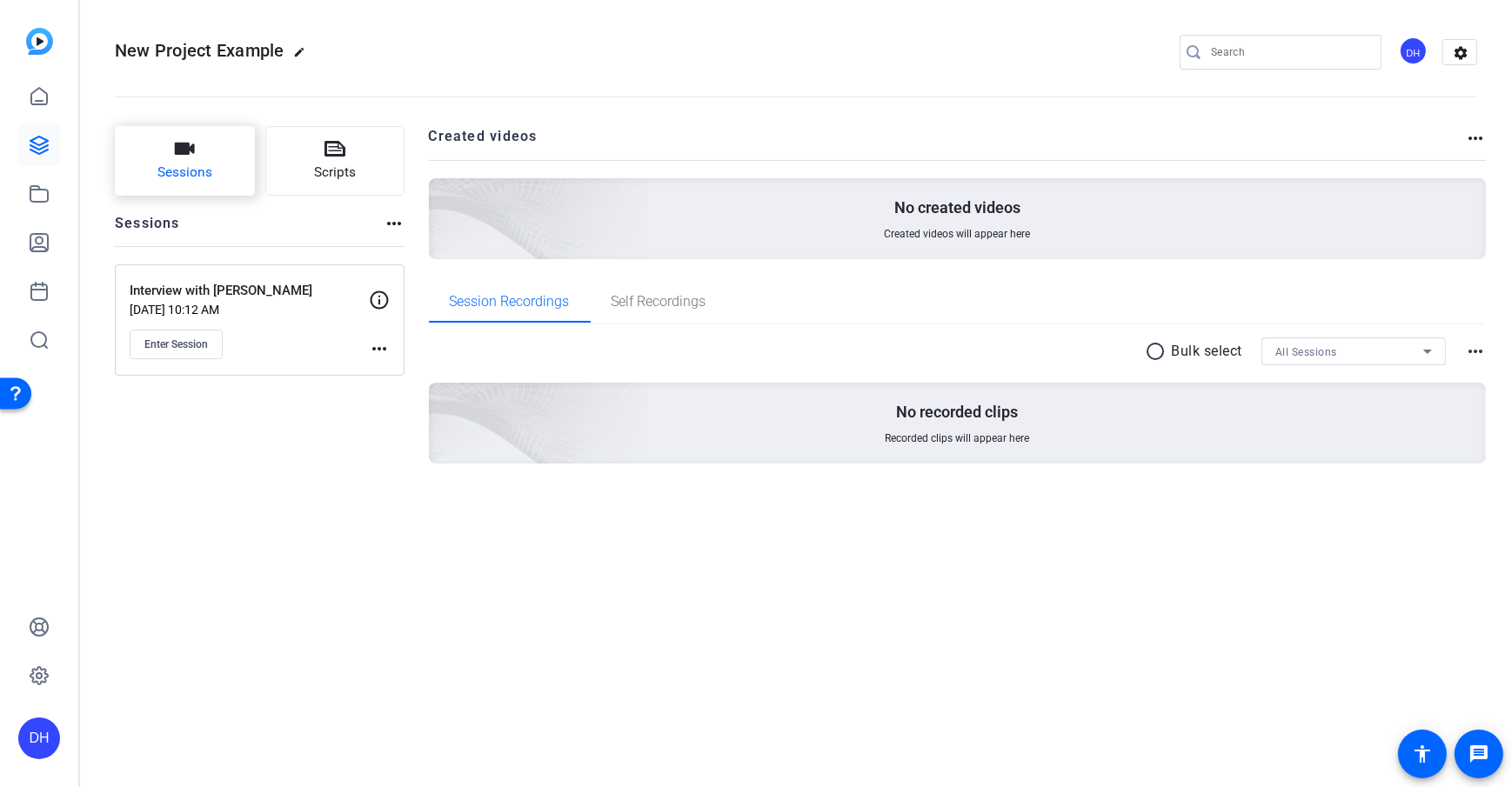 click 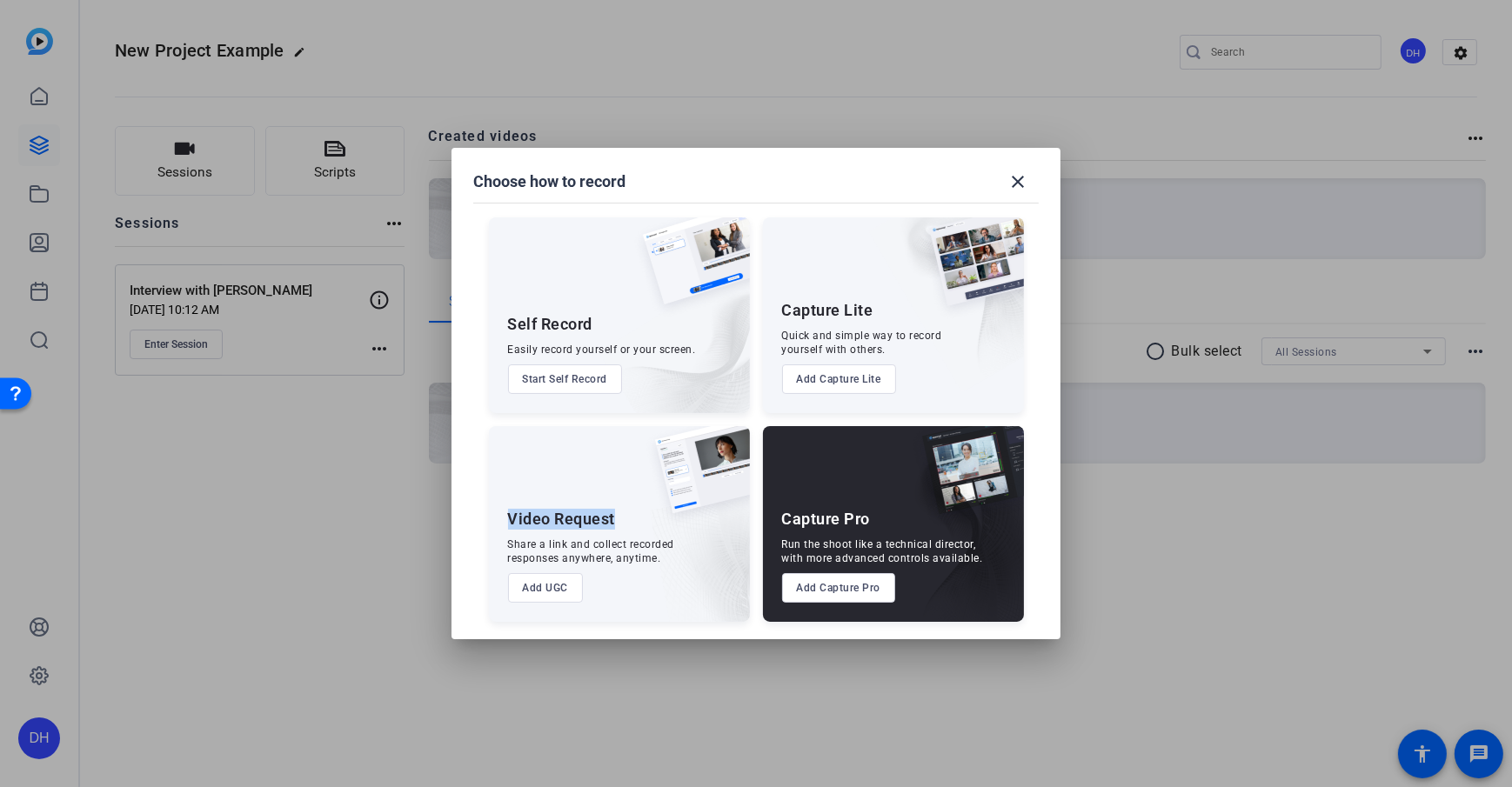 drag, startPoint x: 499, startPoint y: 520, endPoint x: 621, endPoint y: 515, distance: 122.10242 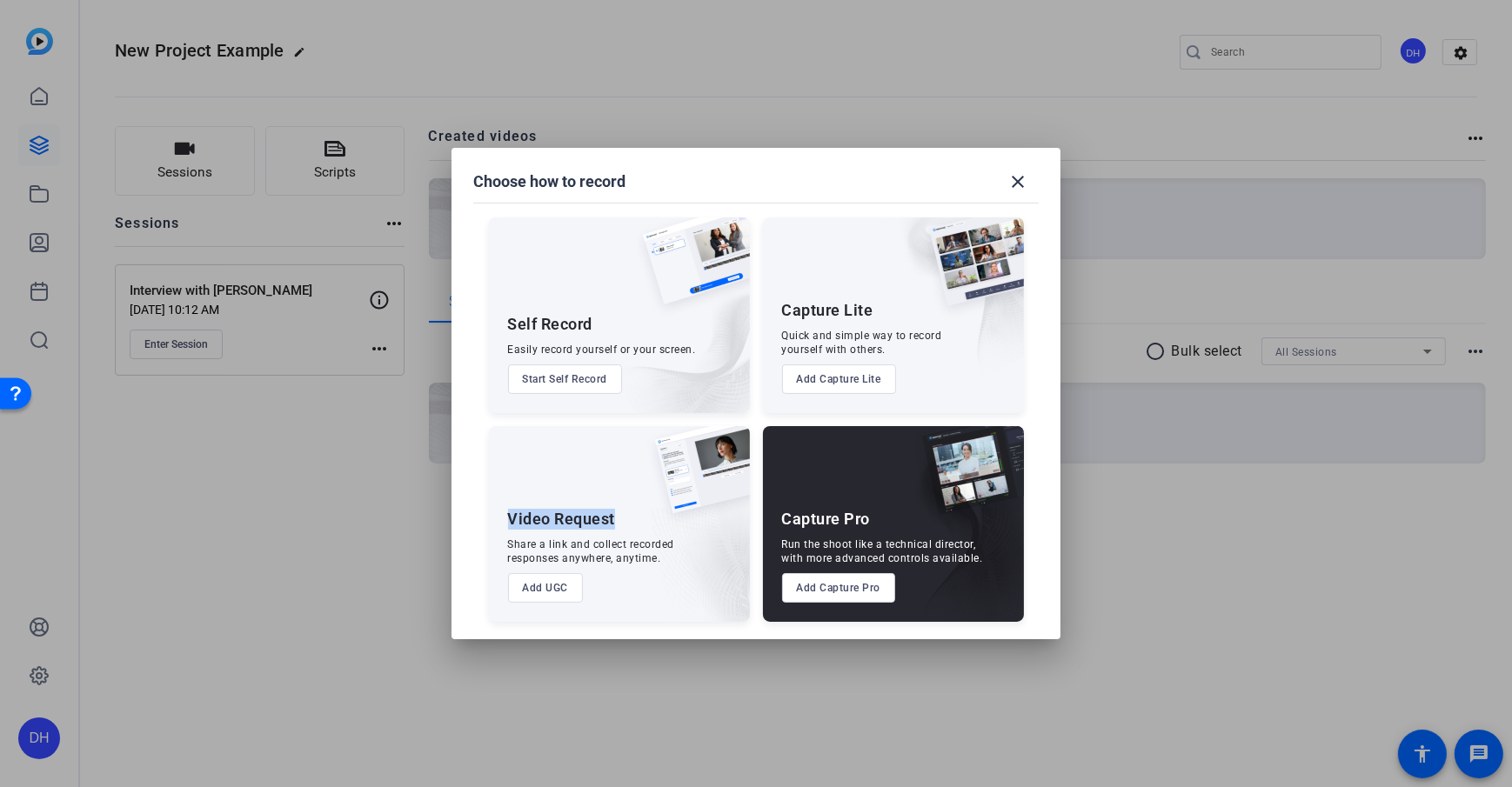 click on "Add UGC" at bounding box center [545, 588] 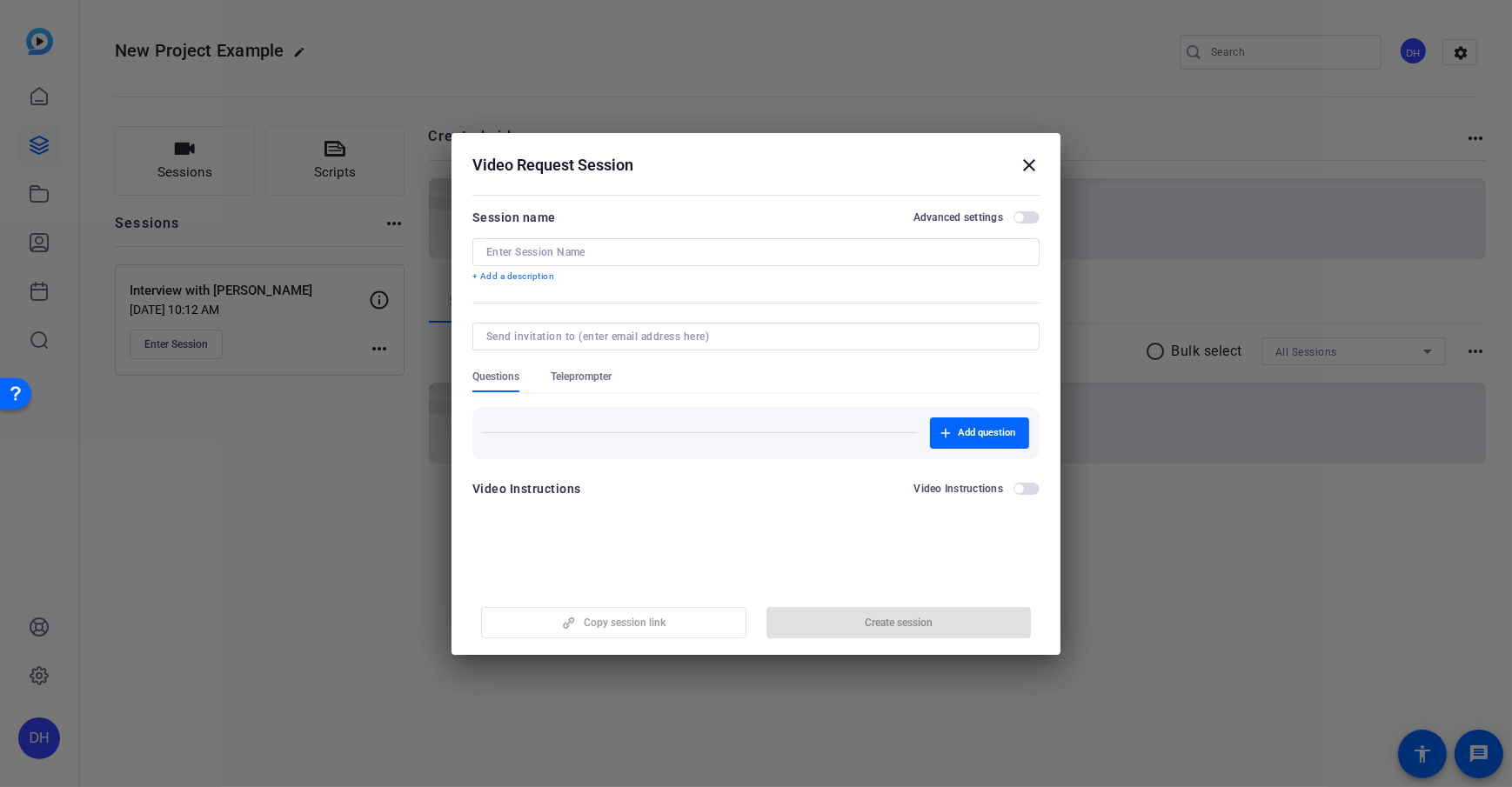 click at bounding box center [1019, 217] 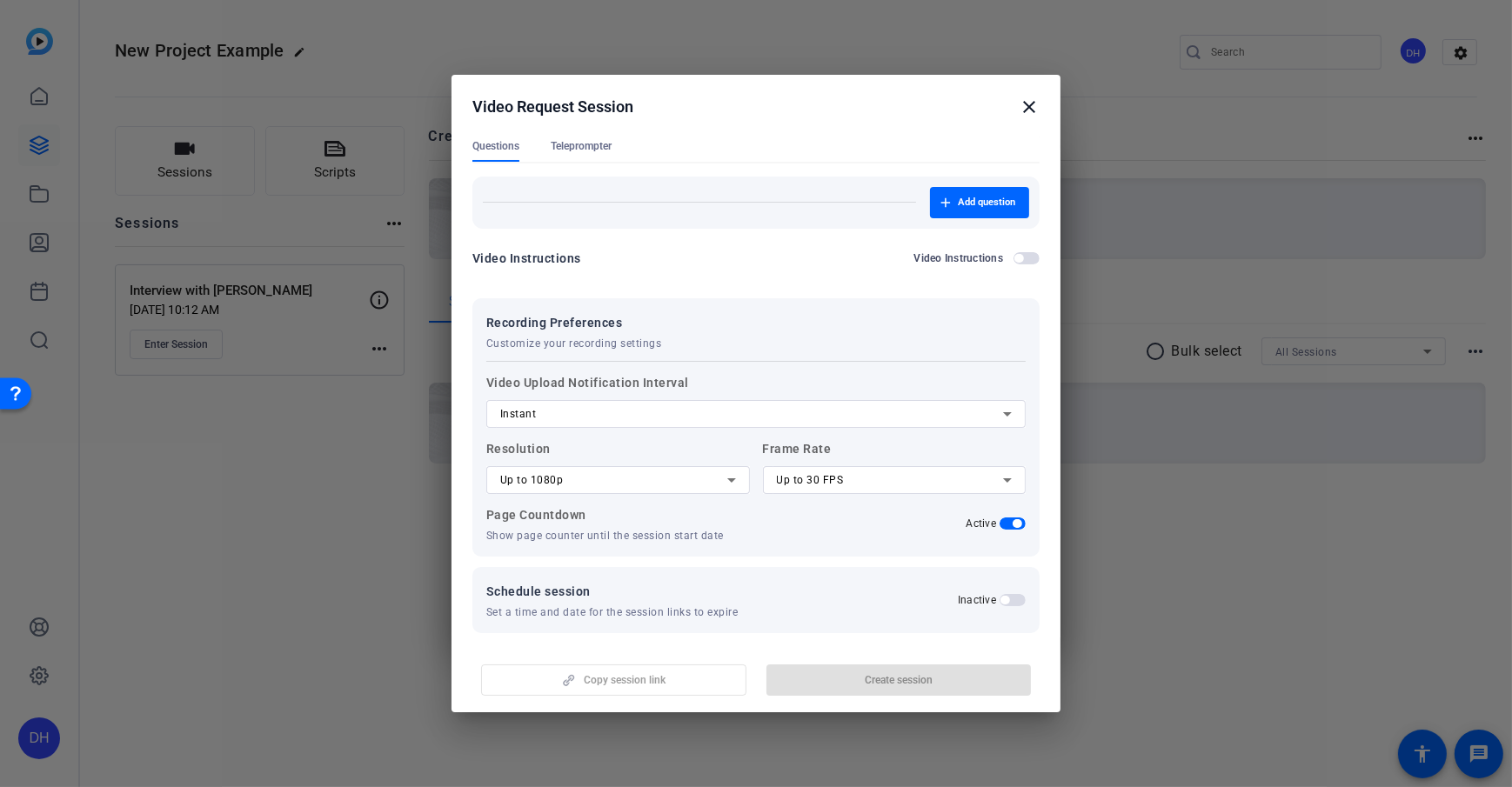 scroll, scrollTop: 173, scrollLeft: 0, axis: vertical 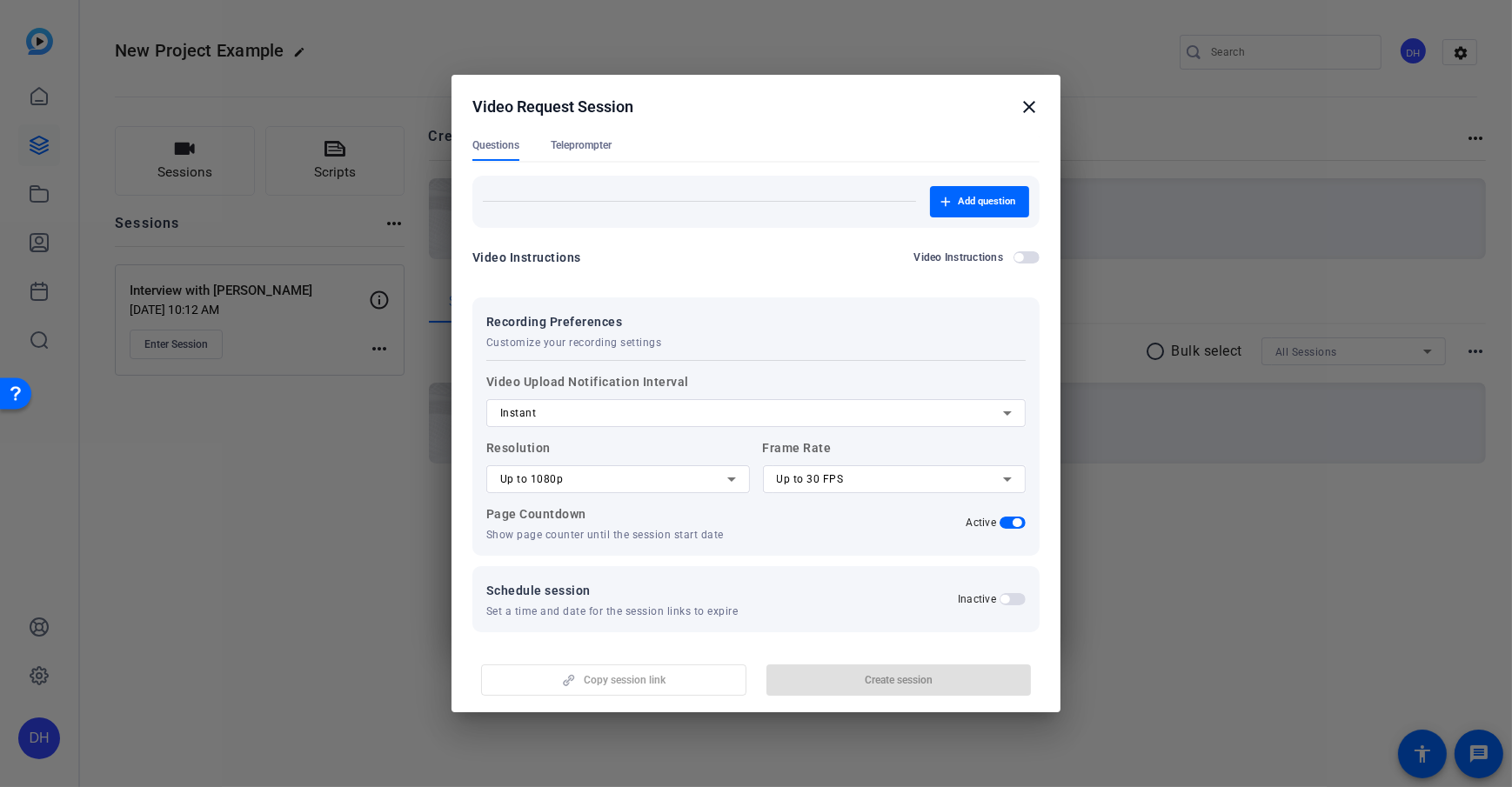 drag, startPoint x: 467, startPoint y: 445, endPoint x: 545, endPoint y: 444, distance: 78.00641 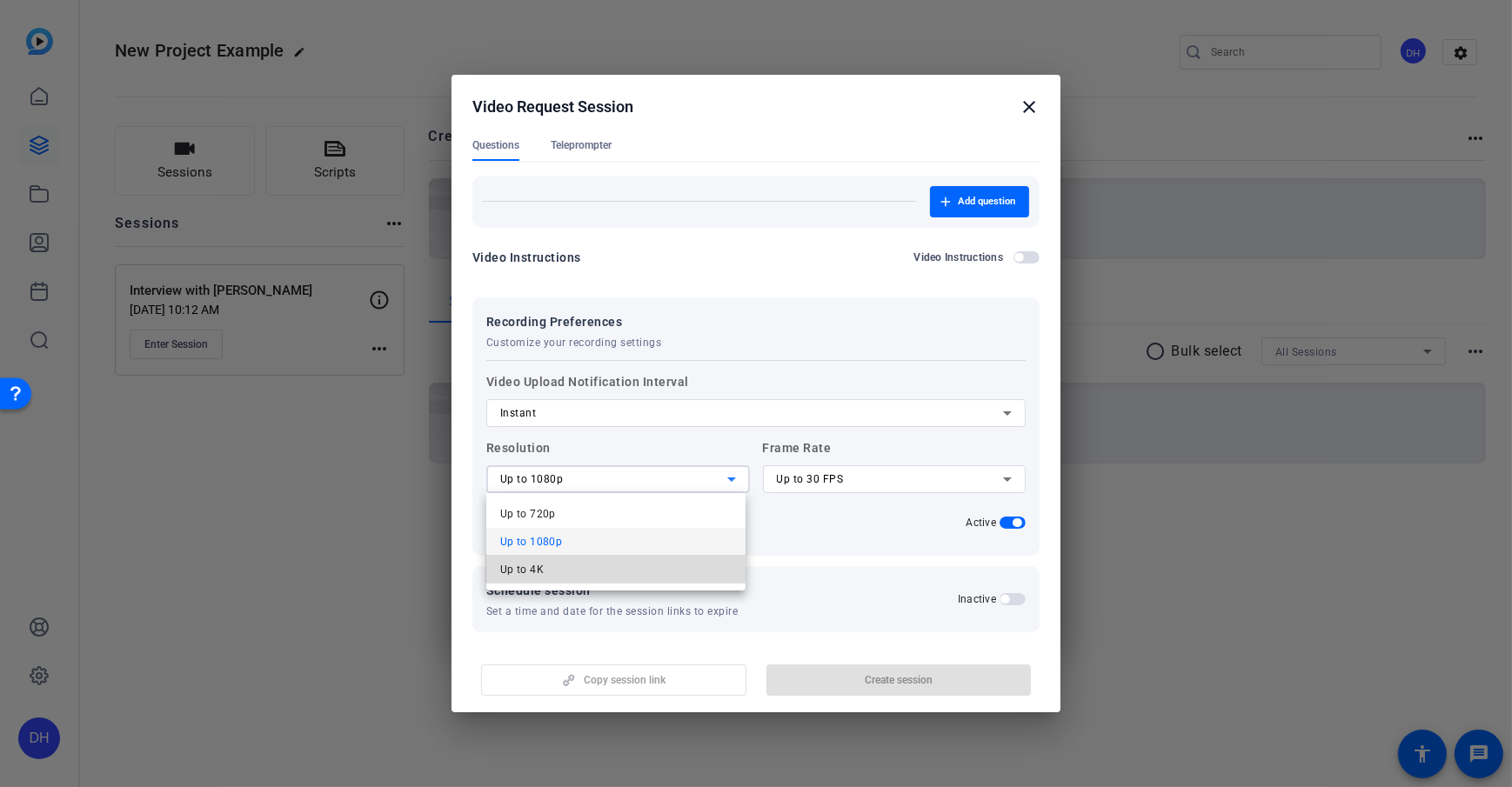 click on "Up to 4K" at bounding box center [616, 570] 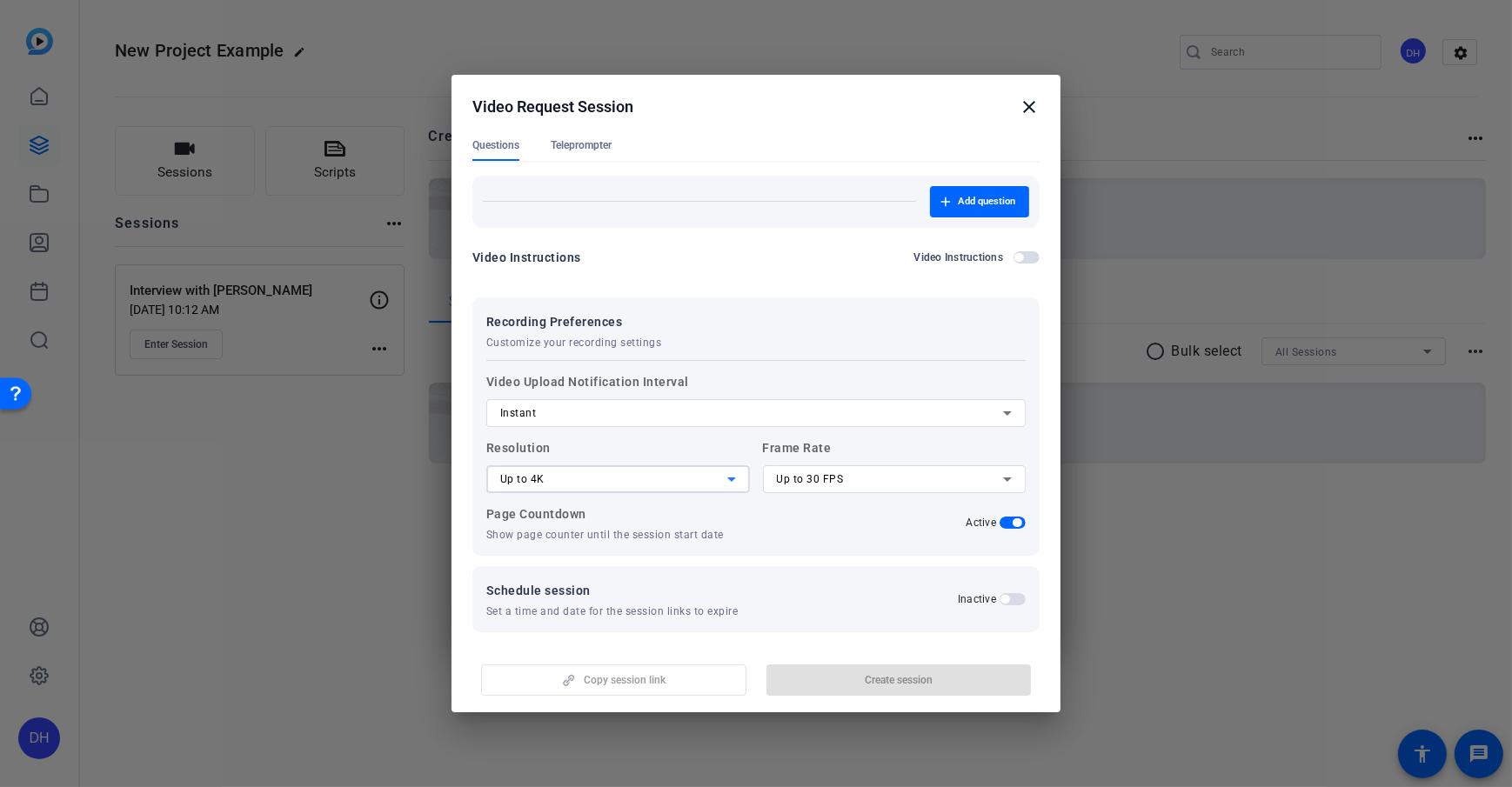 click on "Up to 30 FPS" at bounding box center [810, 479] 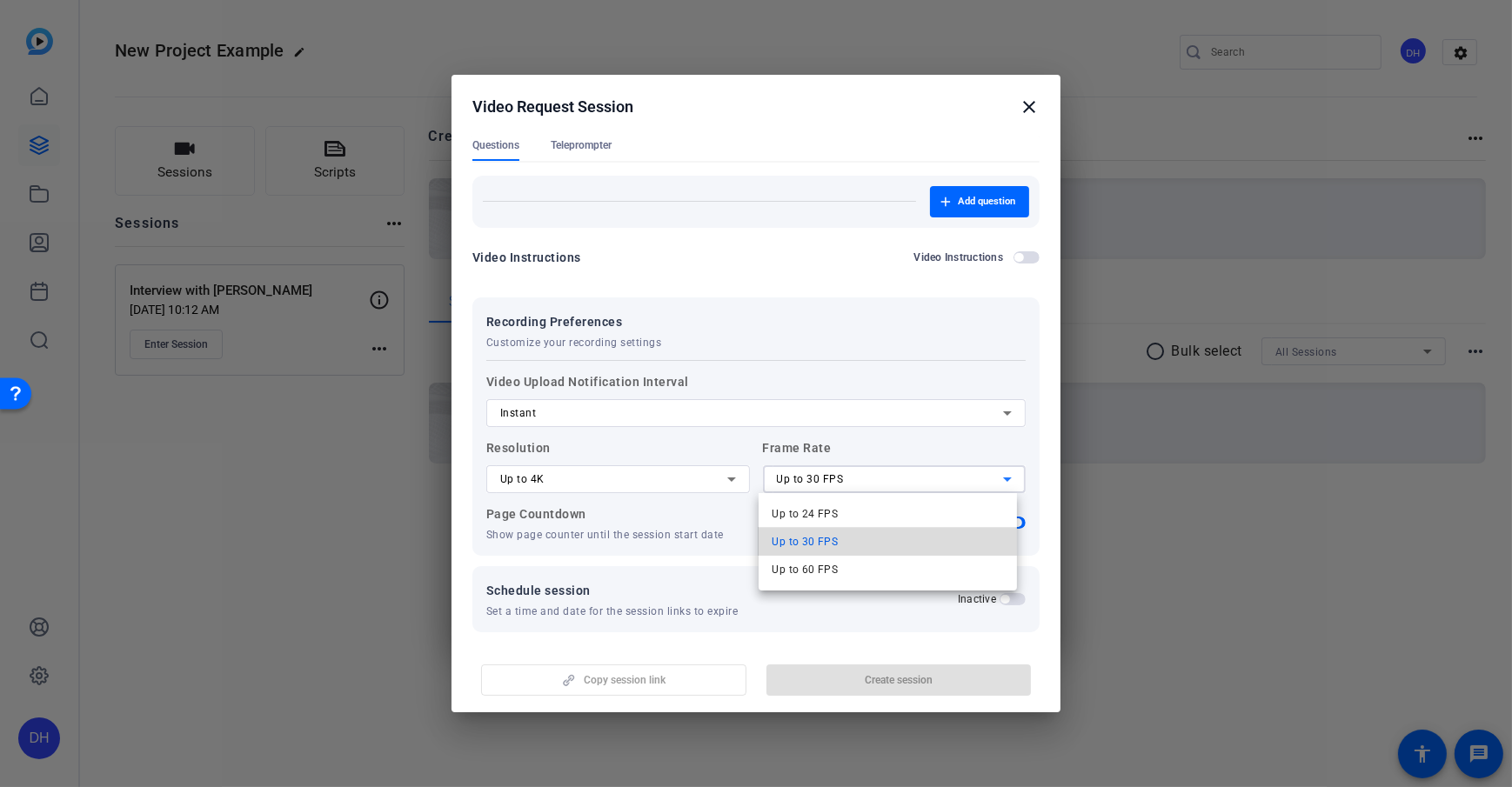 click on "Up to 30 FPS" at bounding box center (806, 542) 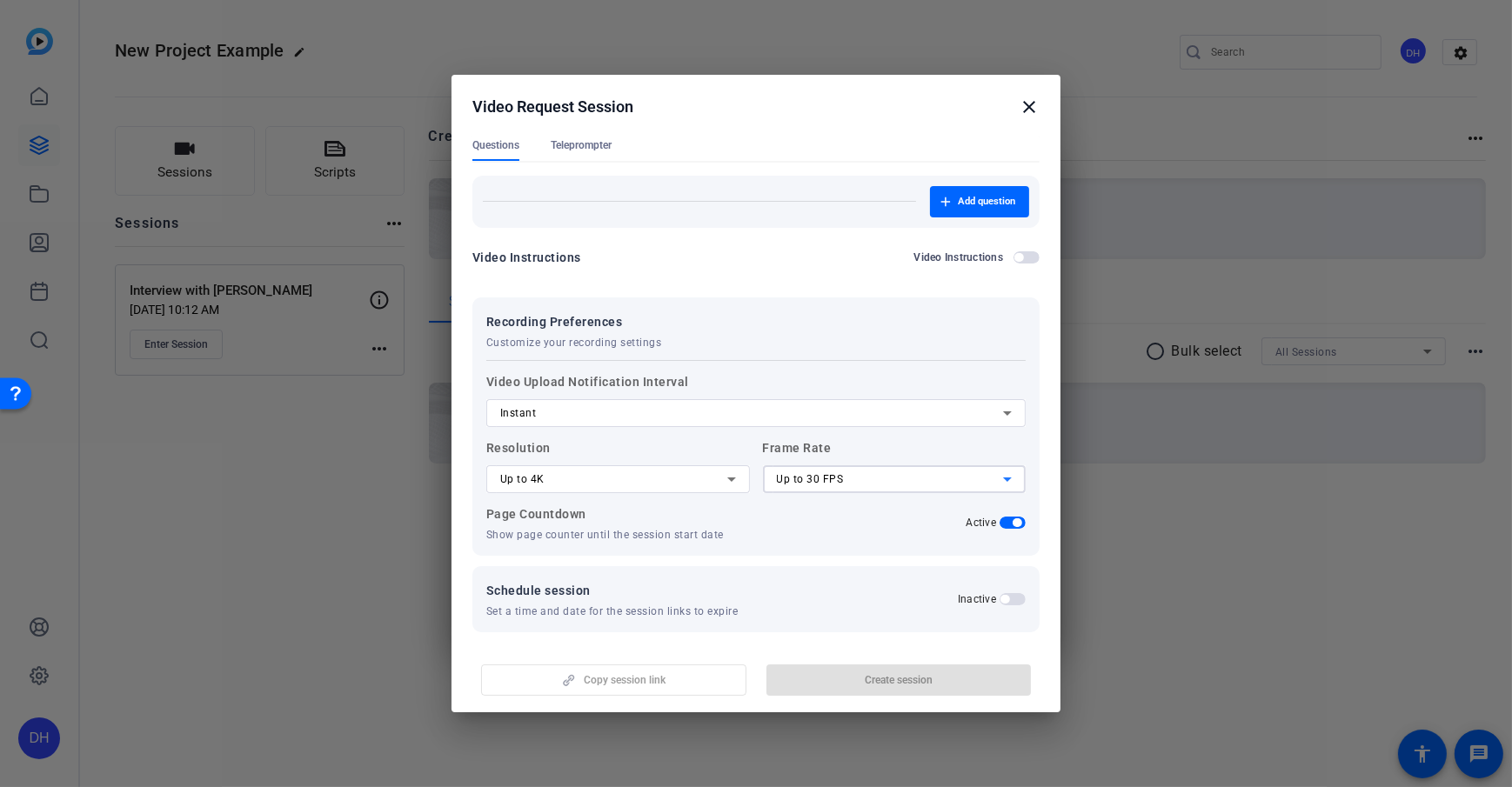 click 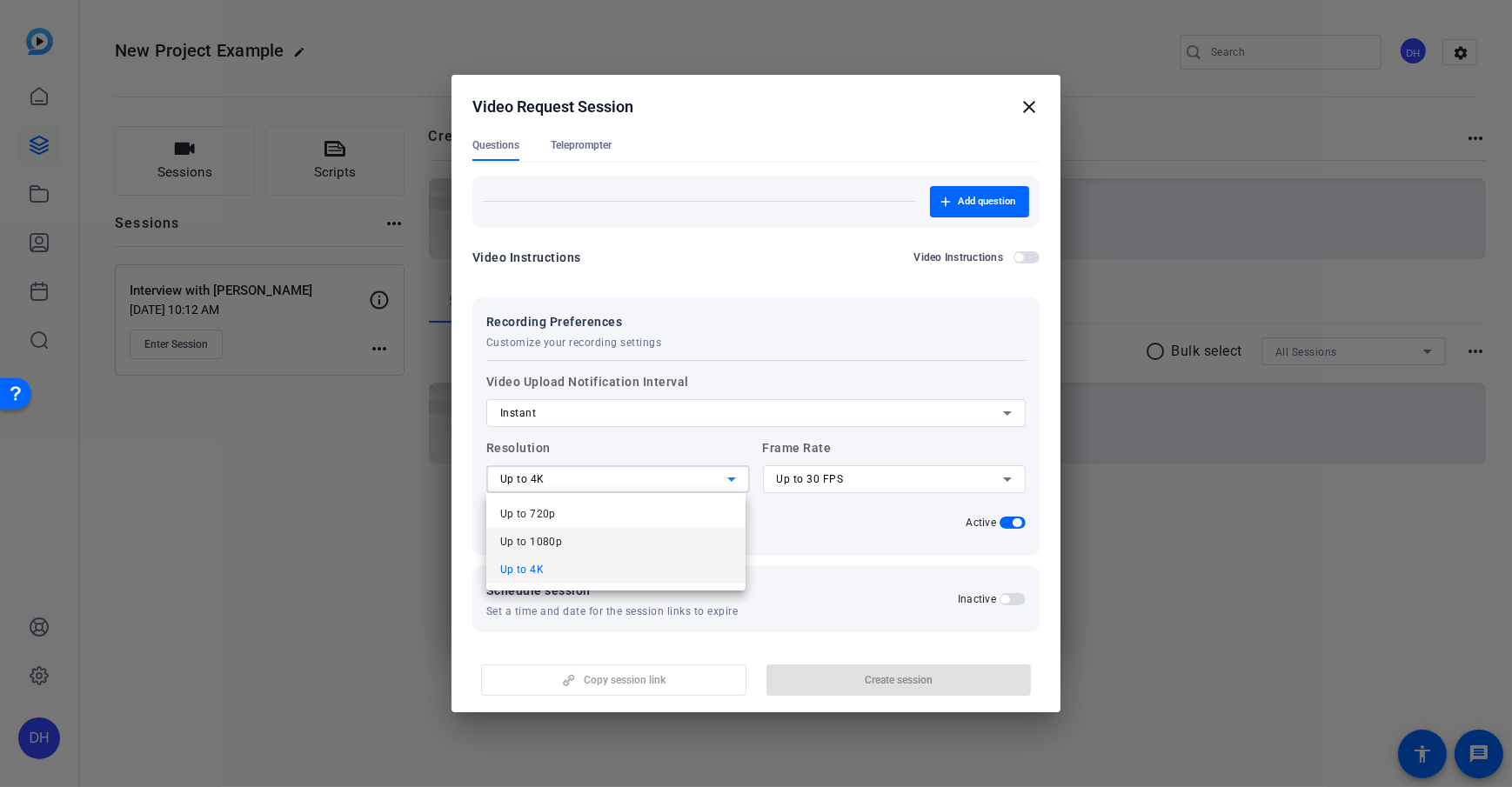 click on "Up to 1080p" at bounding box center (616, 542) 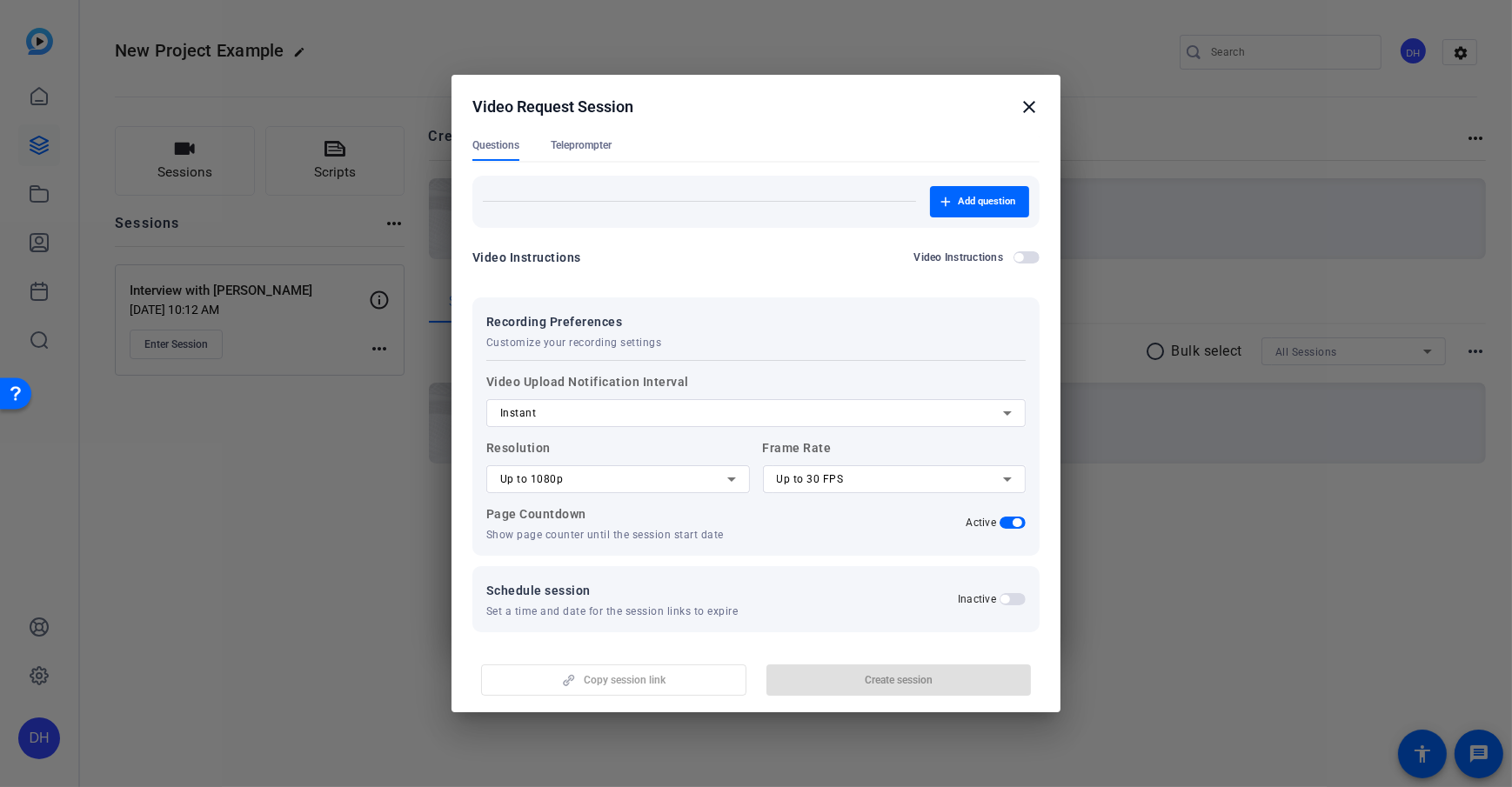 click at bounding box center [618, 503] 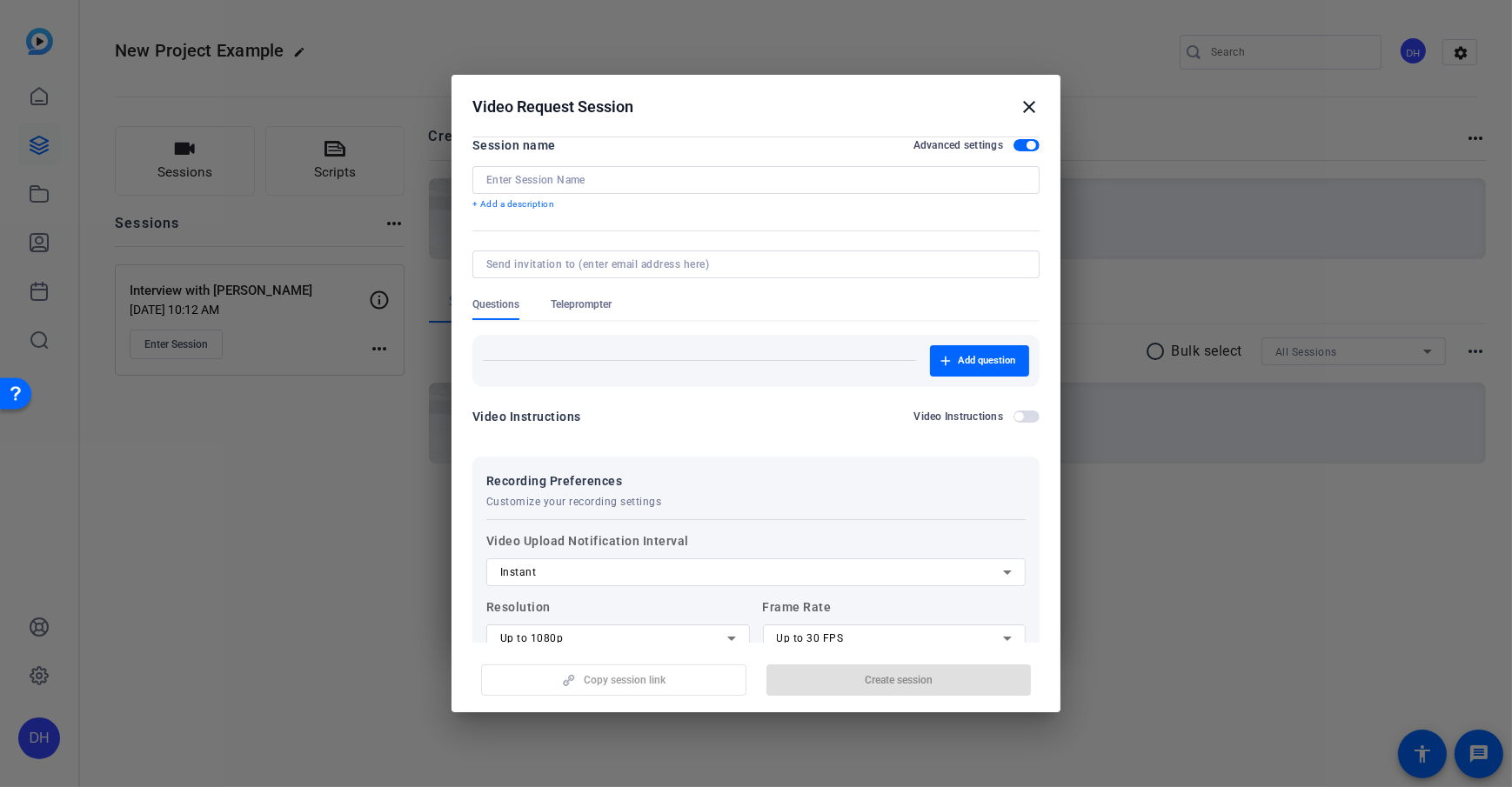 scroll, scrollTop: 0, scrollLeft: 0, axis: both 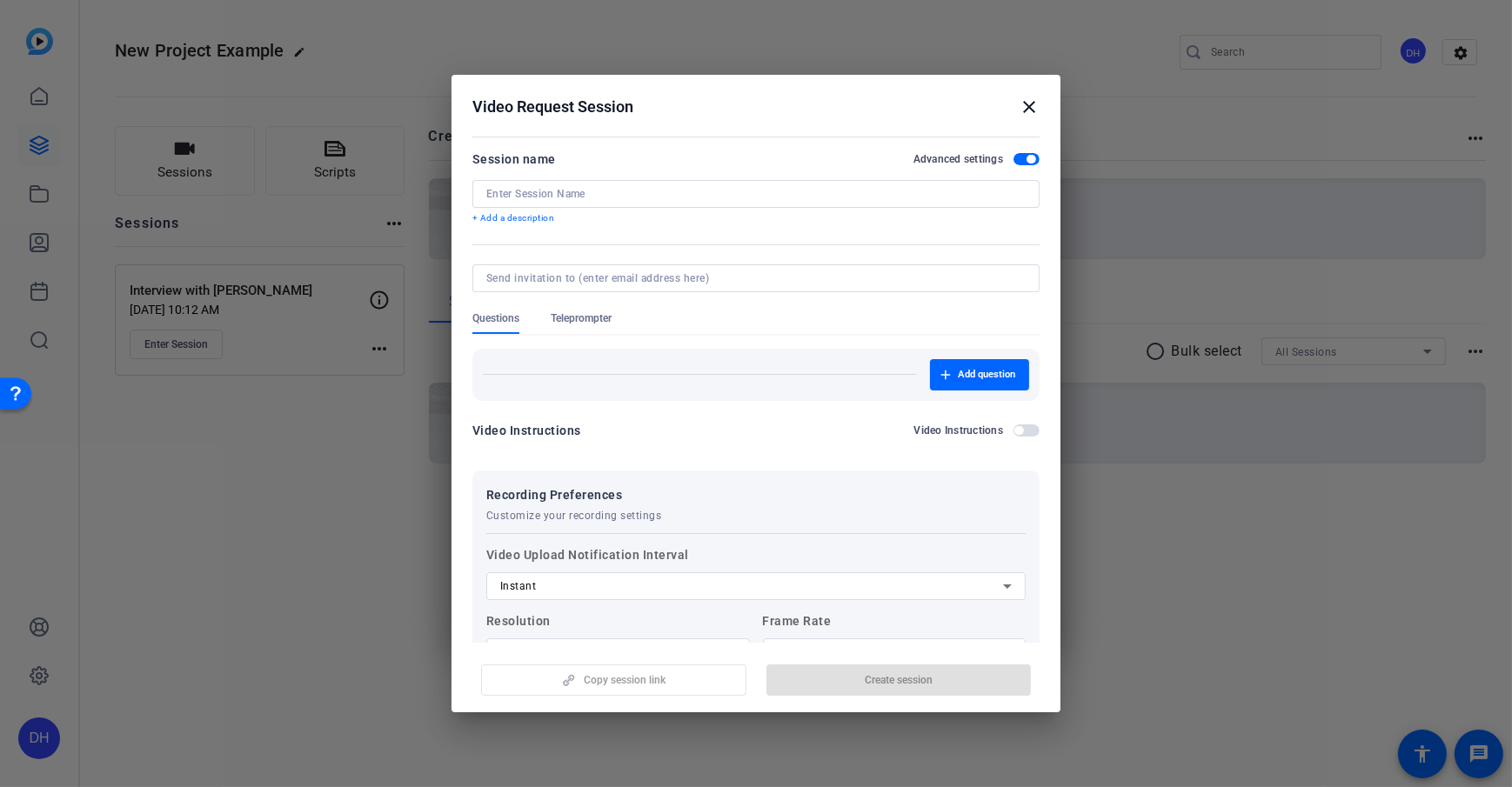 click at bounding box center [756, 194] 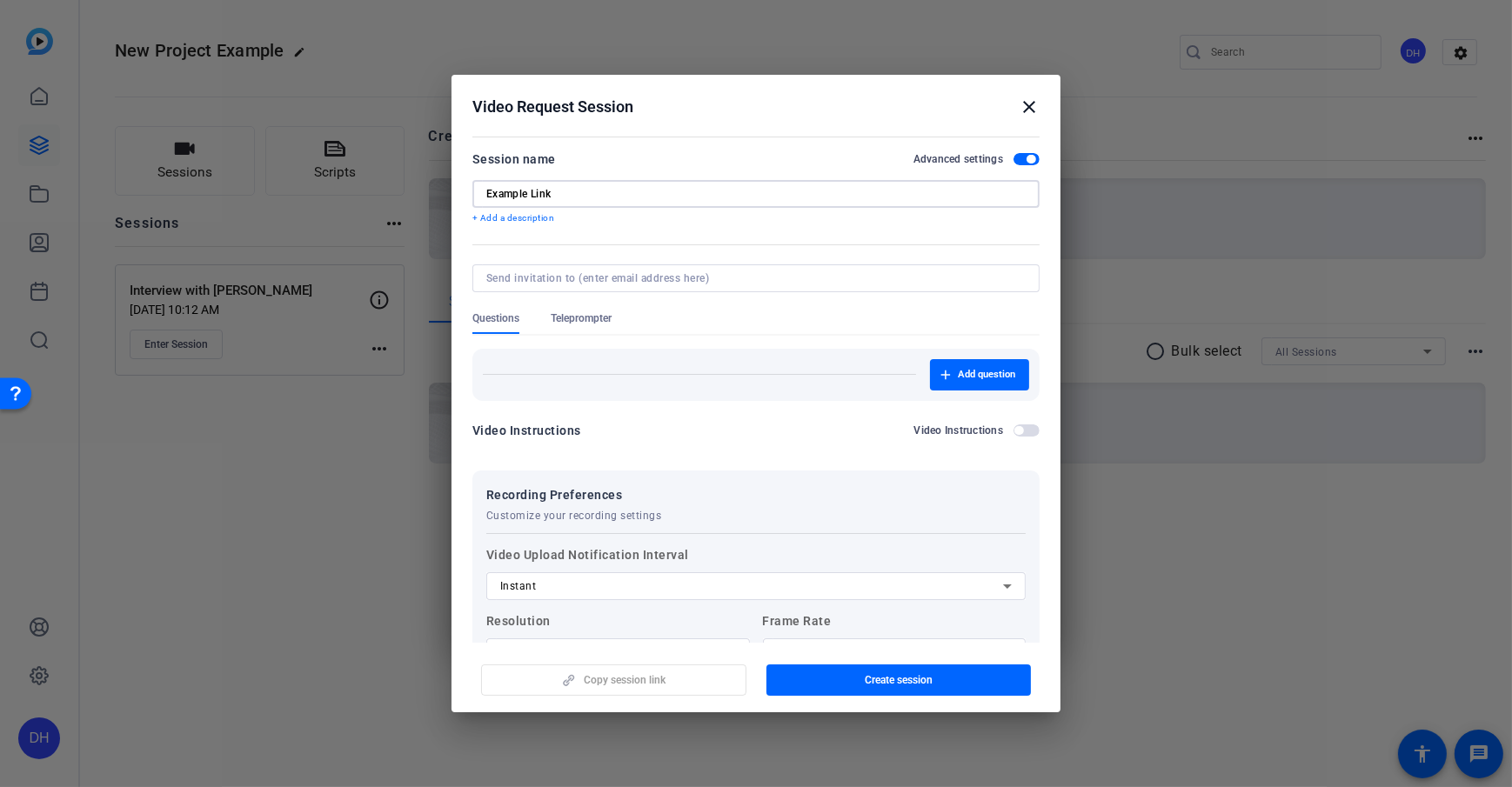 type on "Example Link" 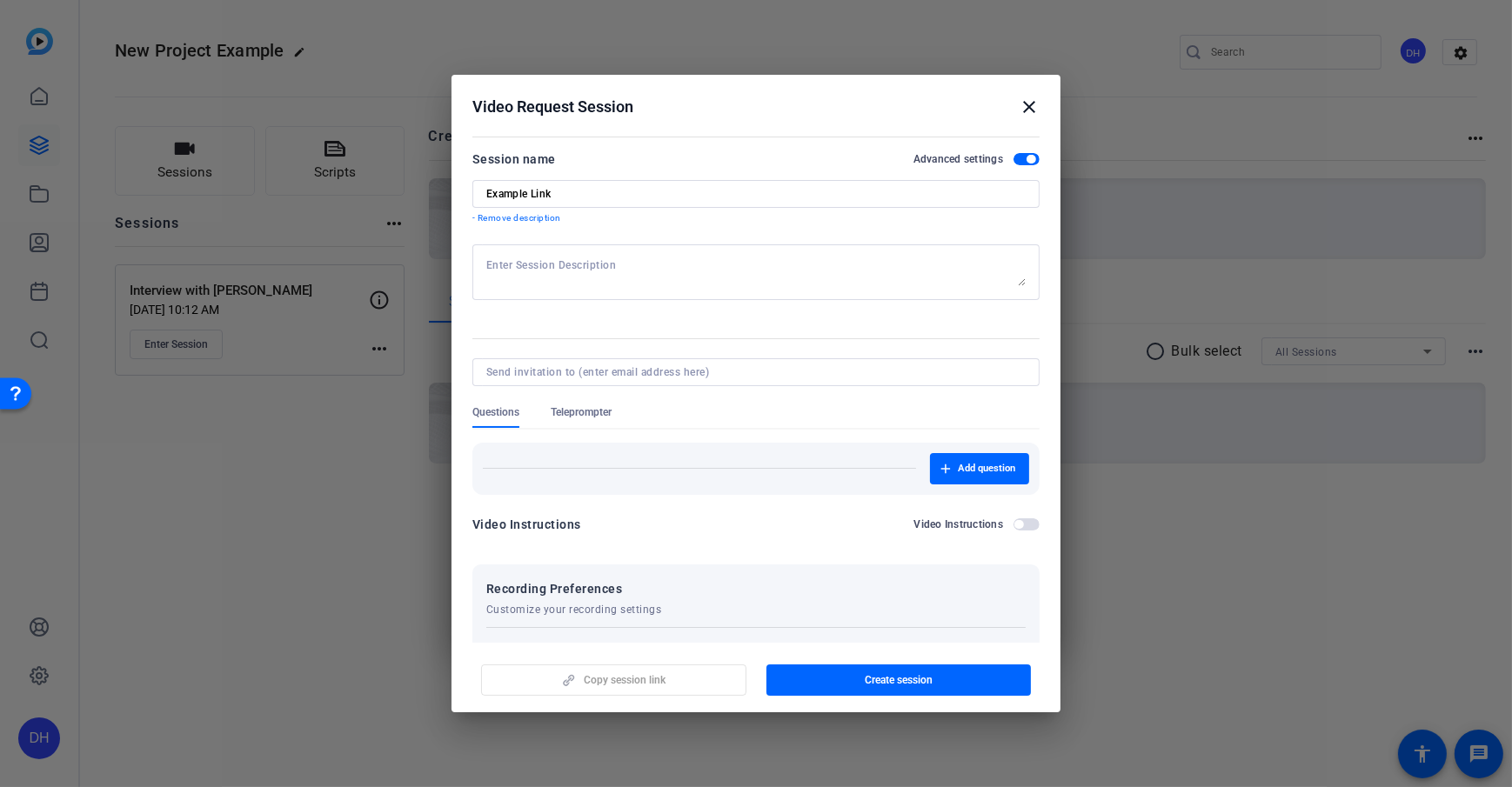 click at bounding box center [756, 272] 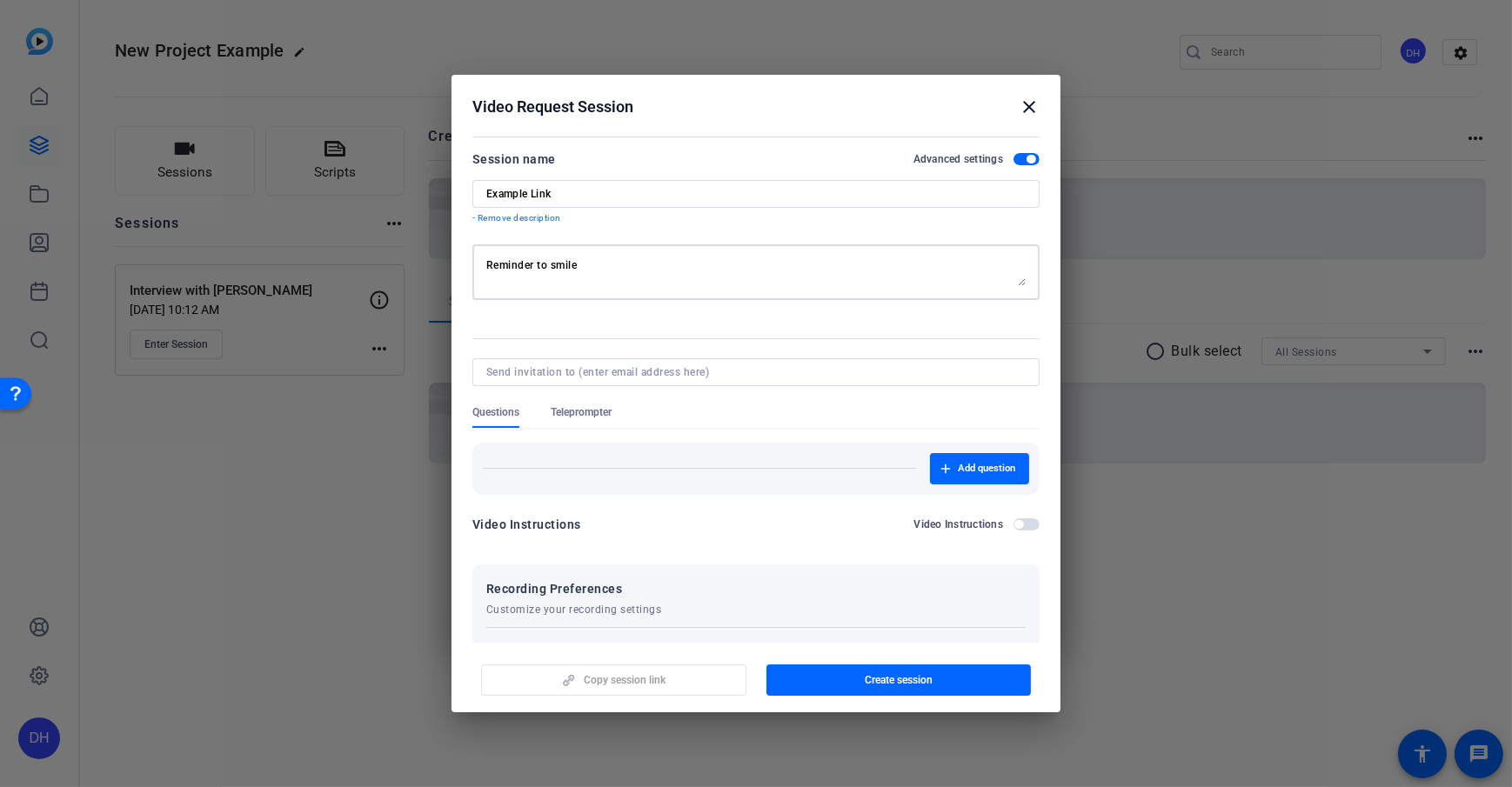 type on "Reminder to smile" 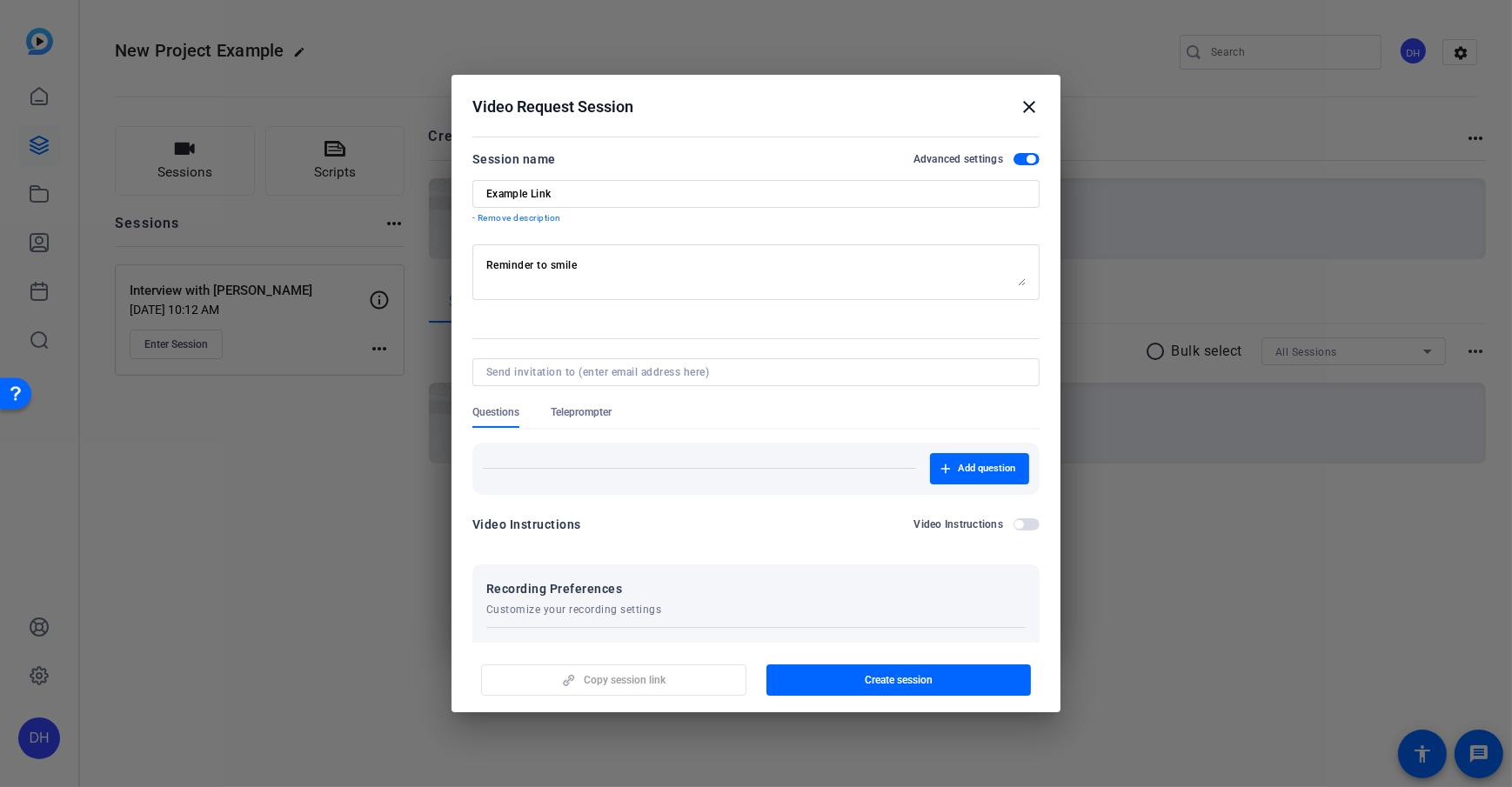 click at bounding box center (756, 310) 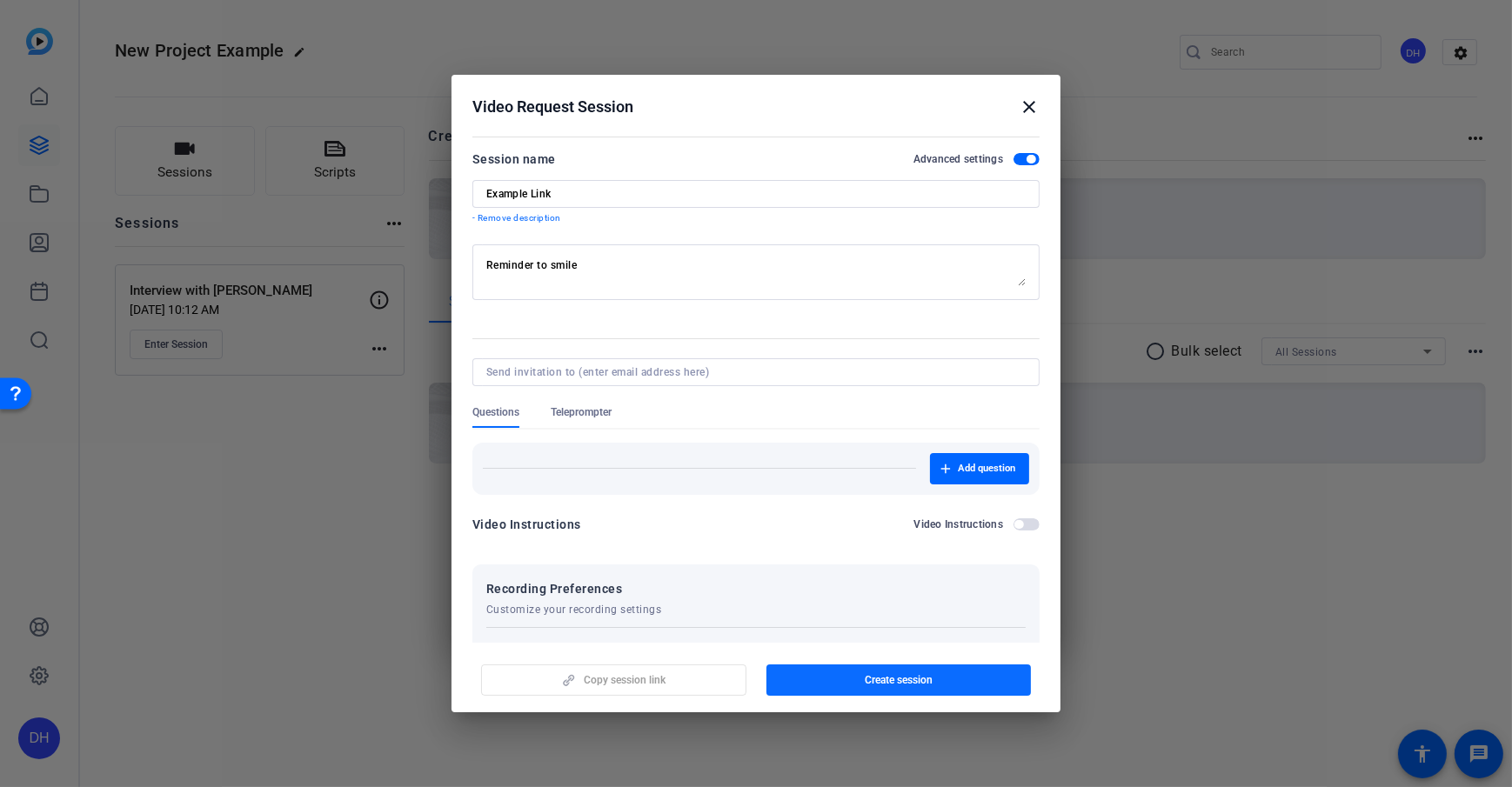 click on "Create session" at bounding box center [899, 680] 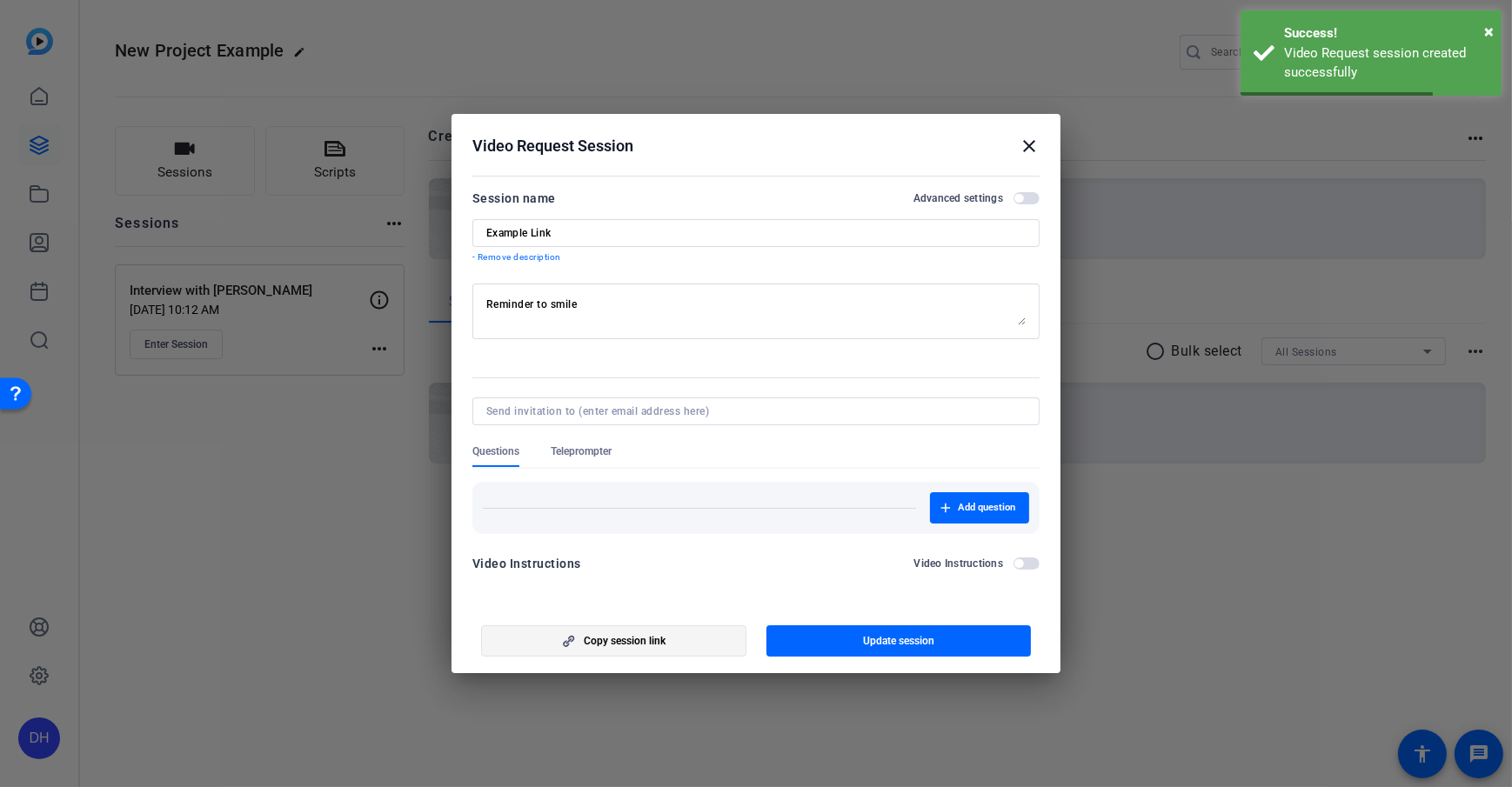 click at bounding box center (613, 641) 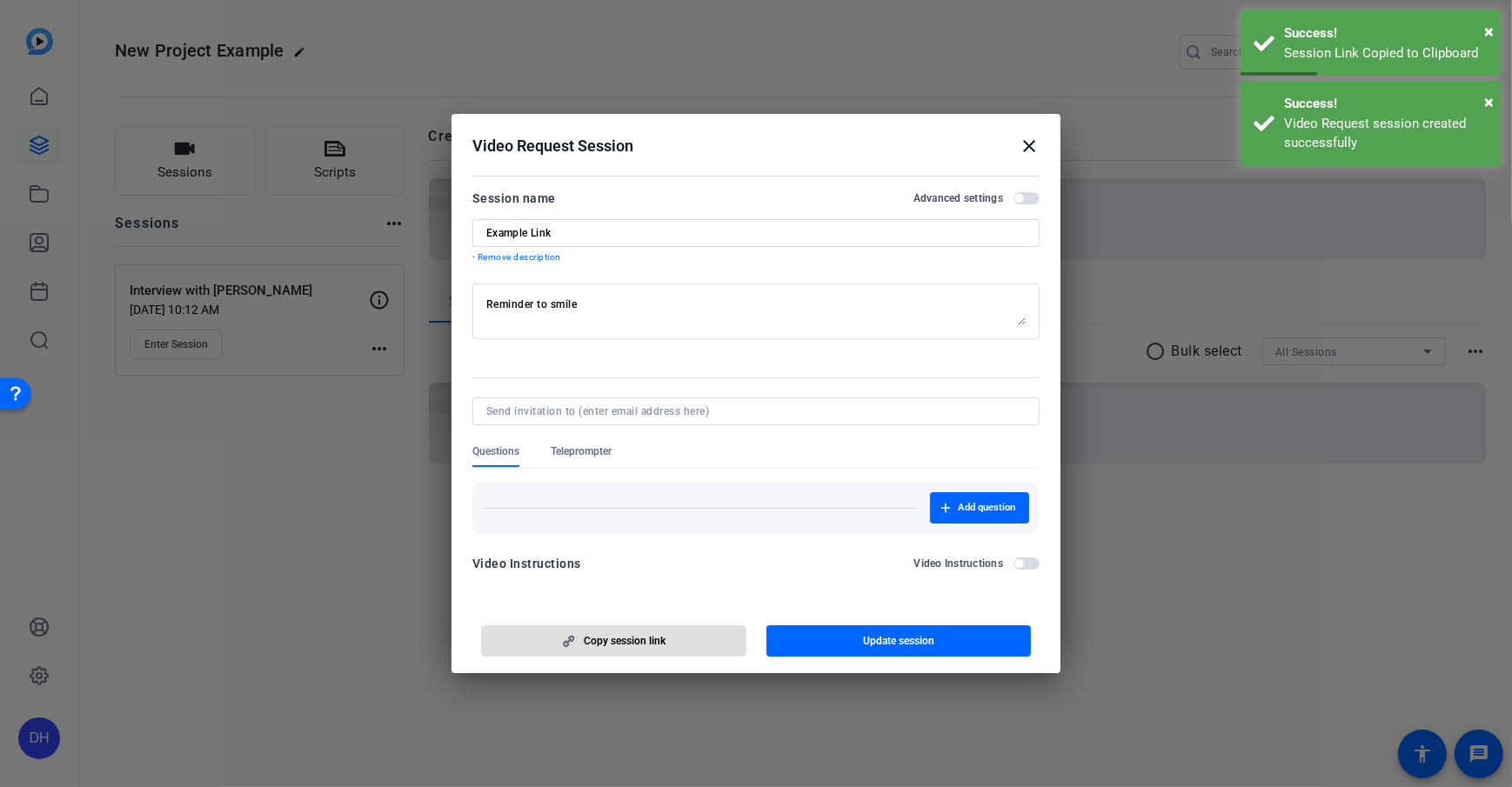 type 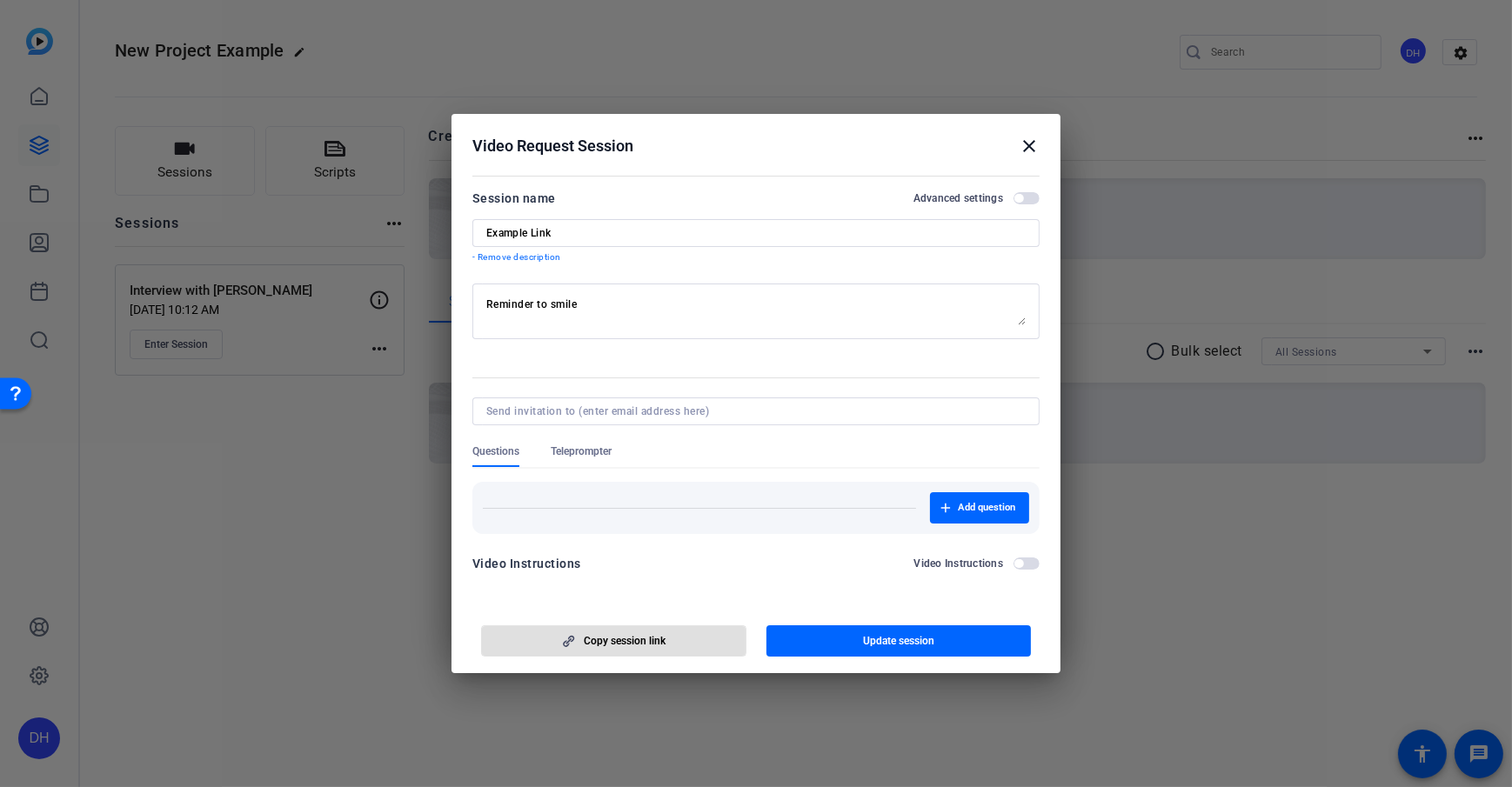 click on "Add question" at bounding box center [756, 508] 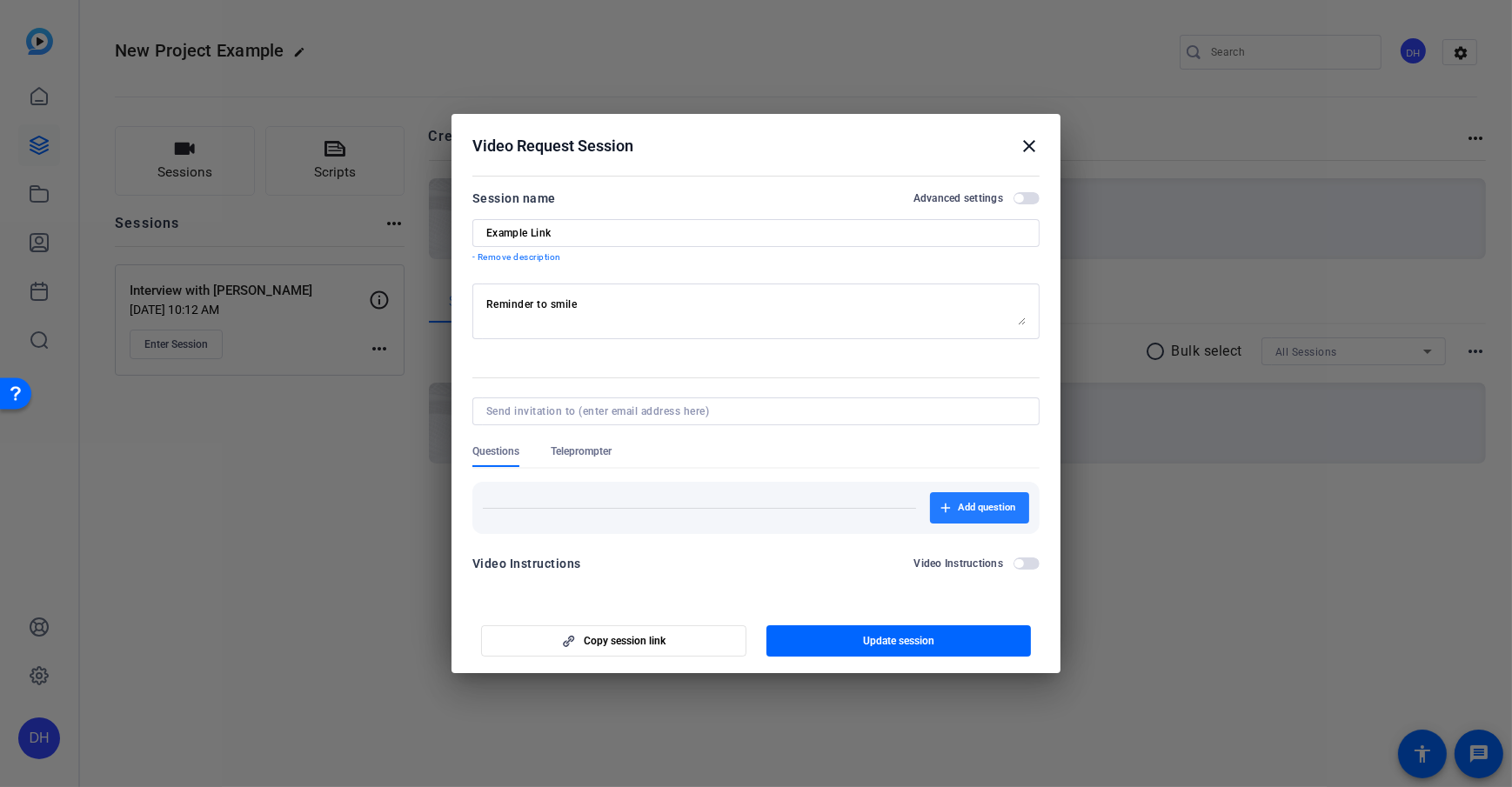 click on "Add question" at bounding box center [987, 508] 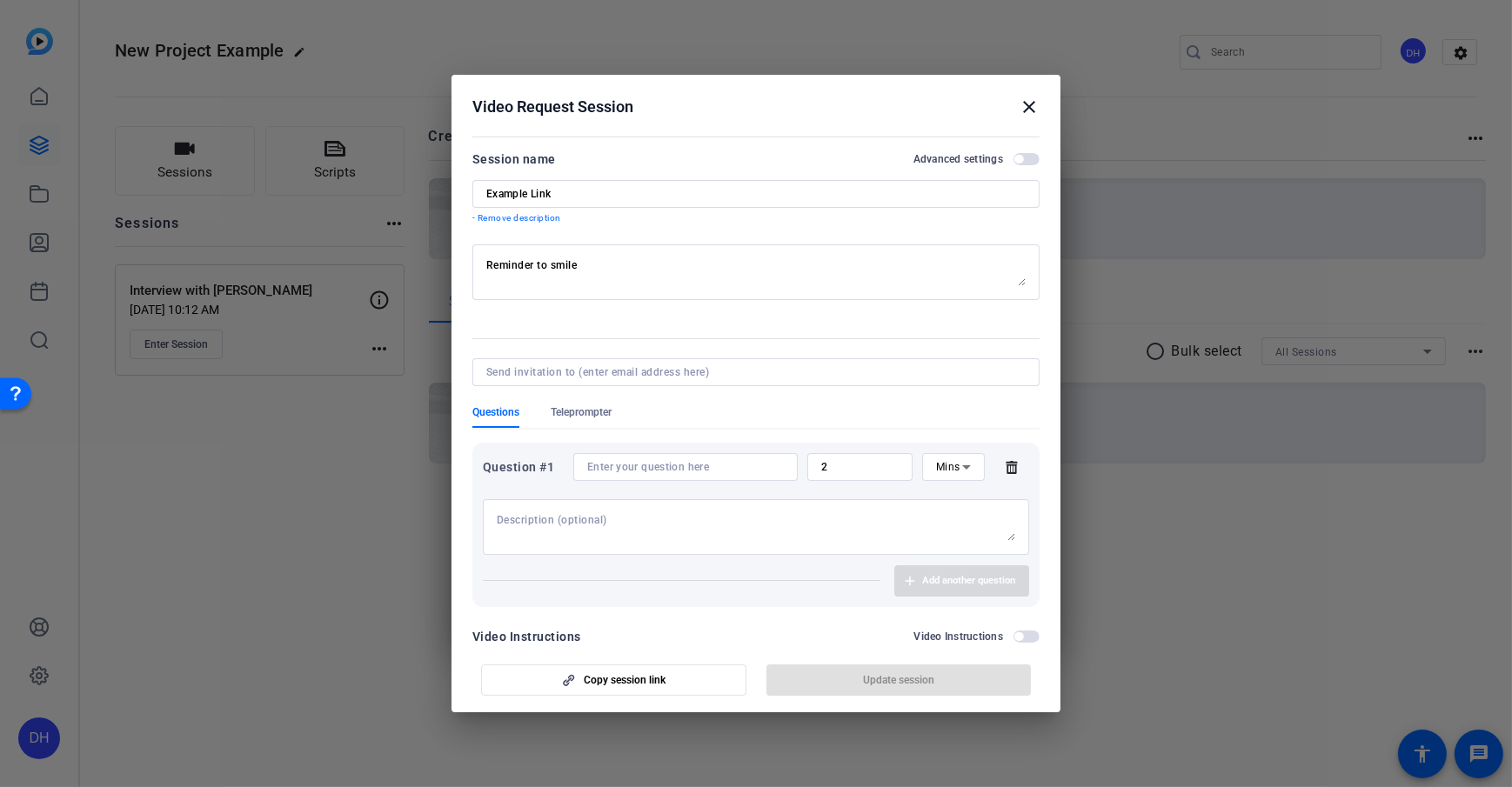 click on "Questions" at bounding box center [496, 412] 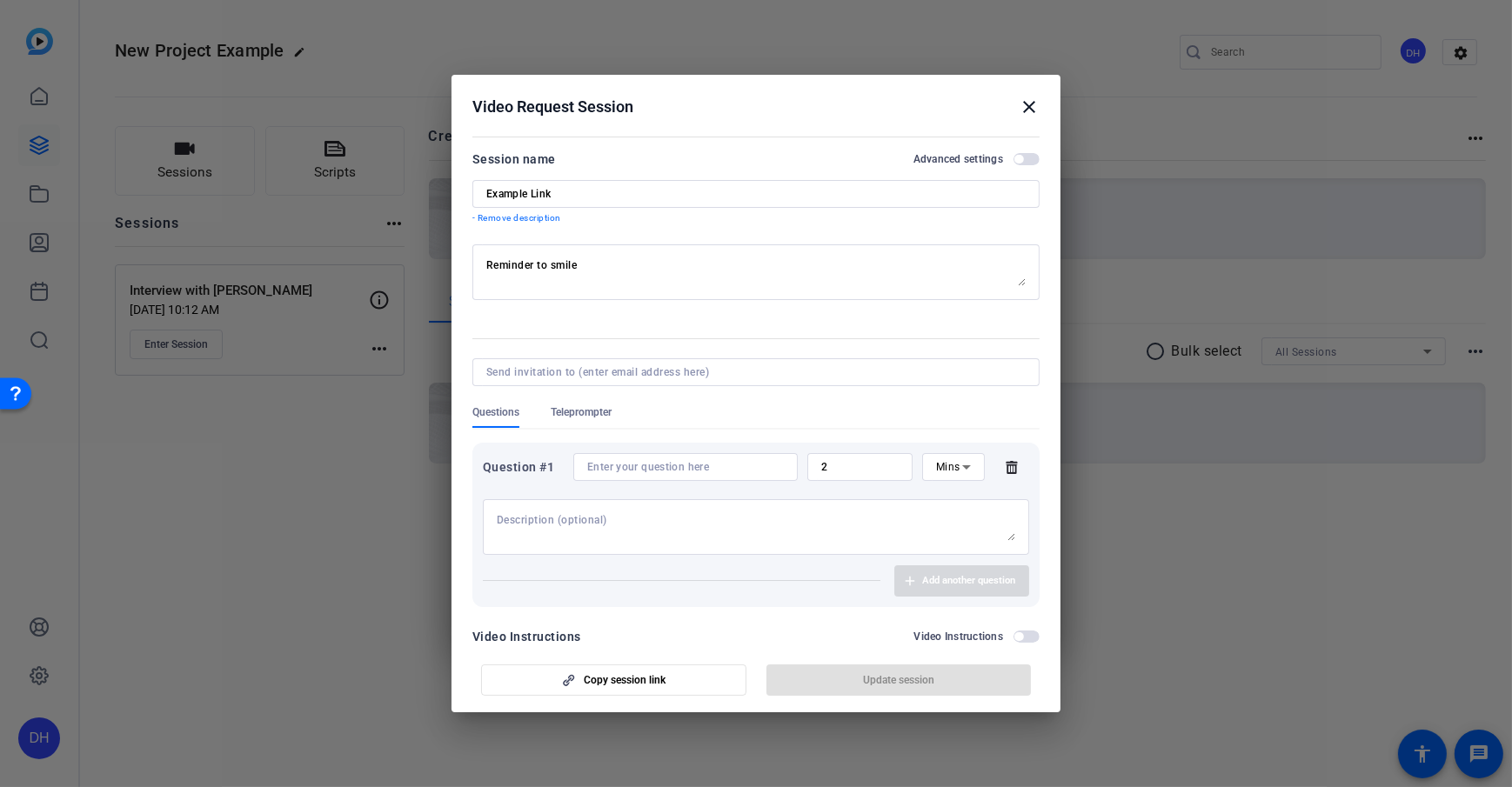 click 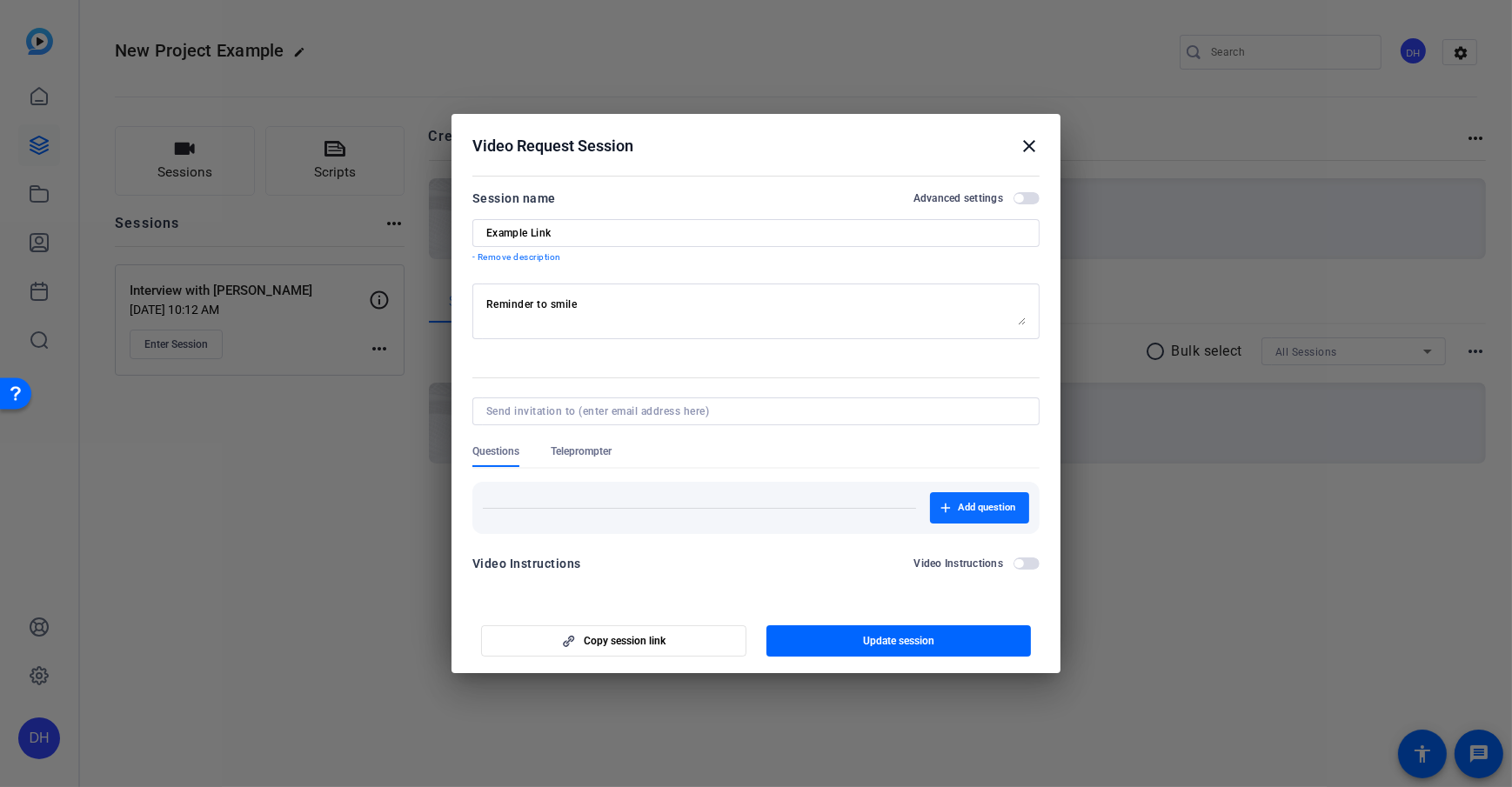 click on "Add question" at bounding box center [987, 508] 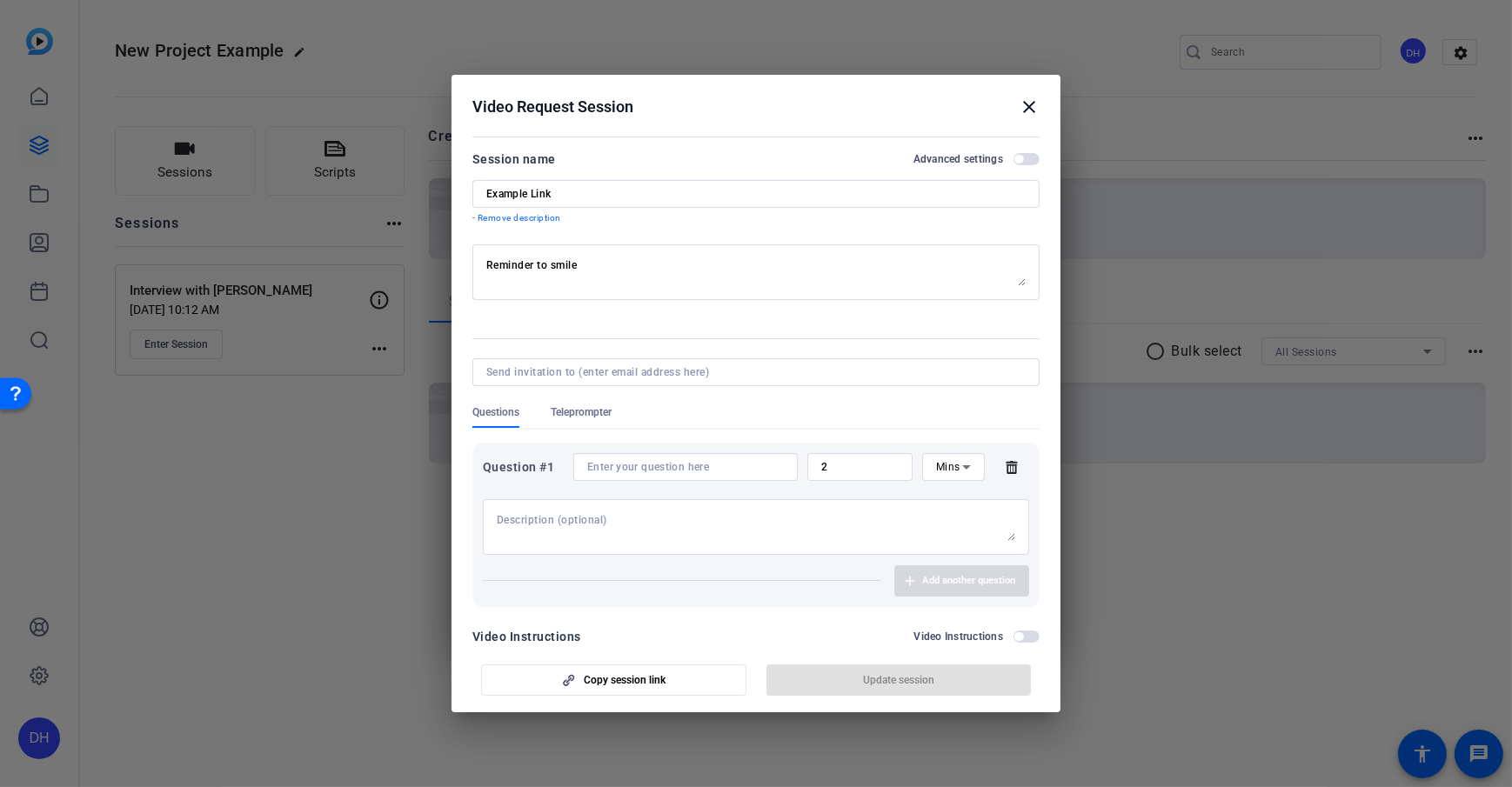 click at bounding box center [686, 467] 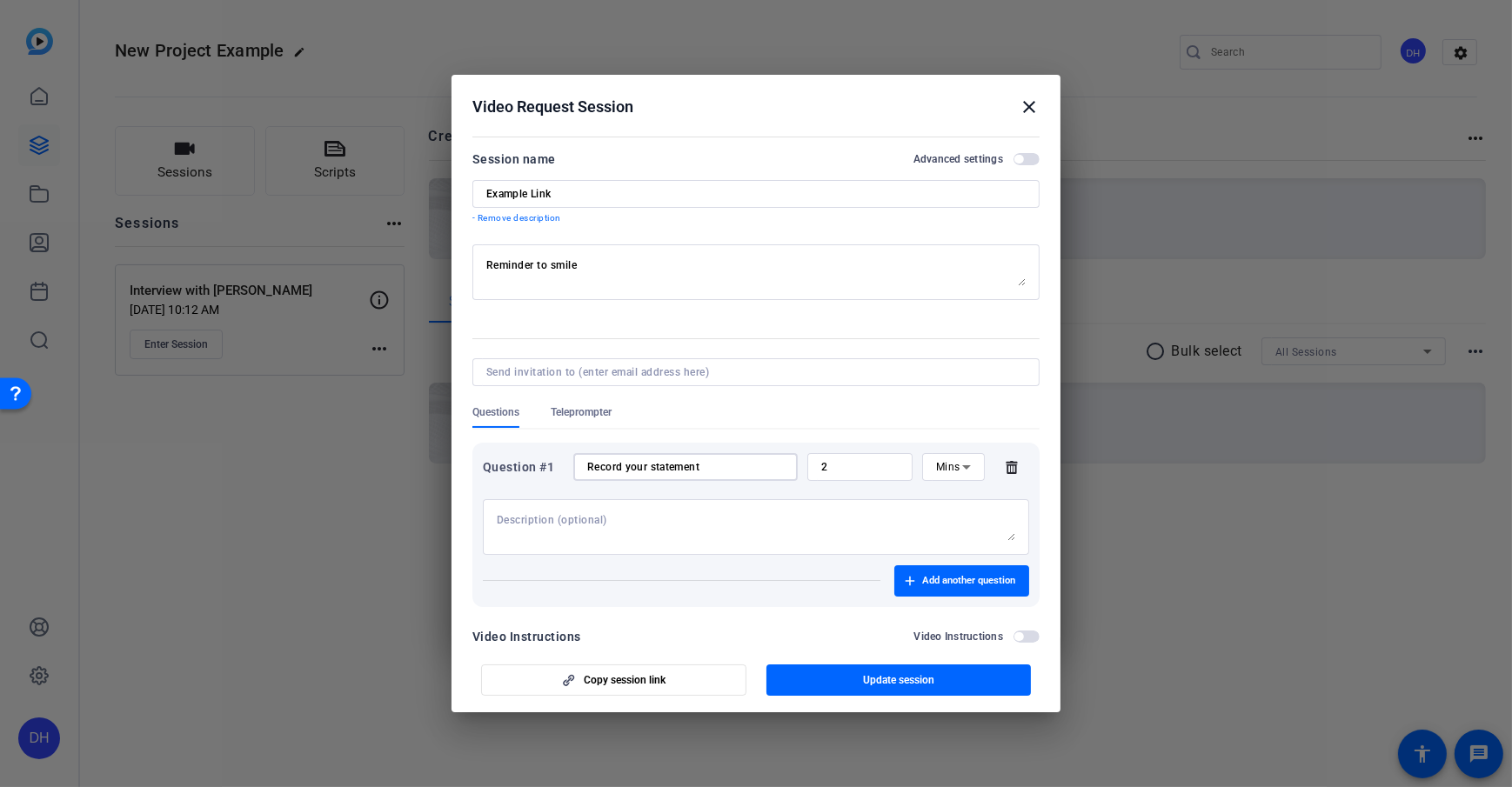 type on "Record your statement" 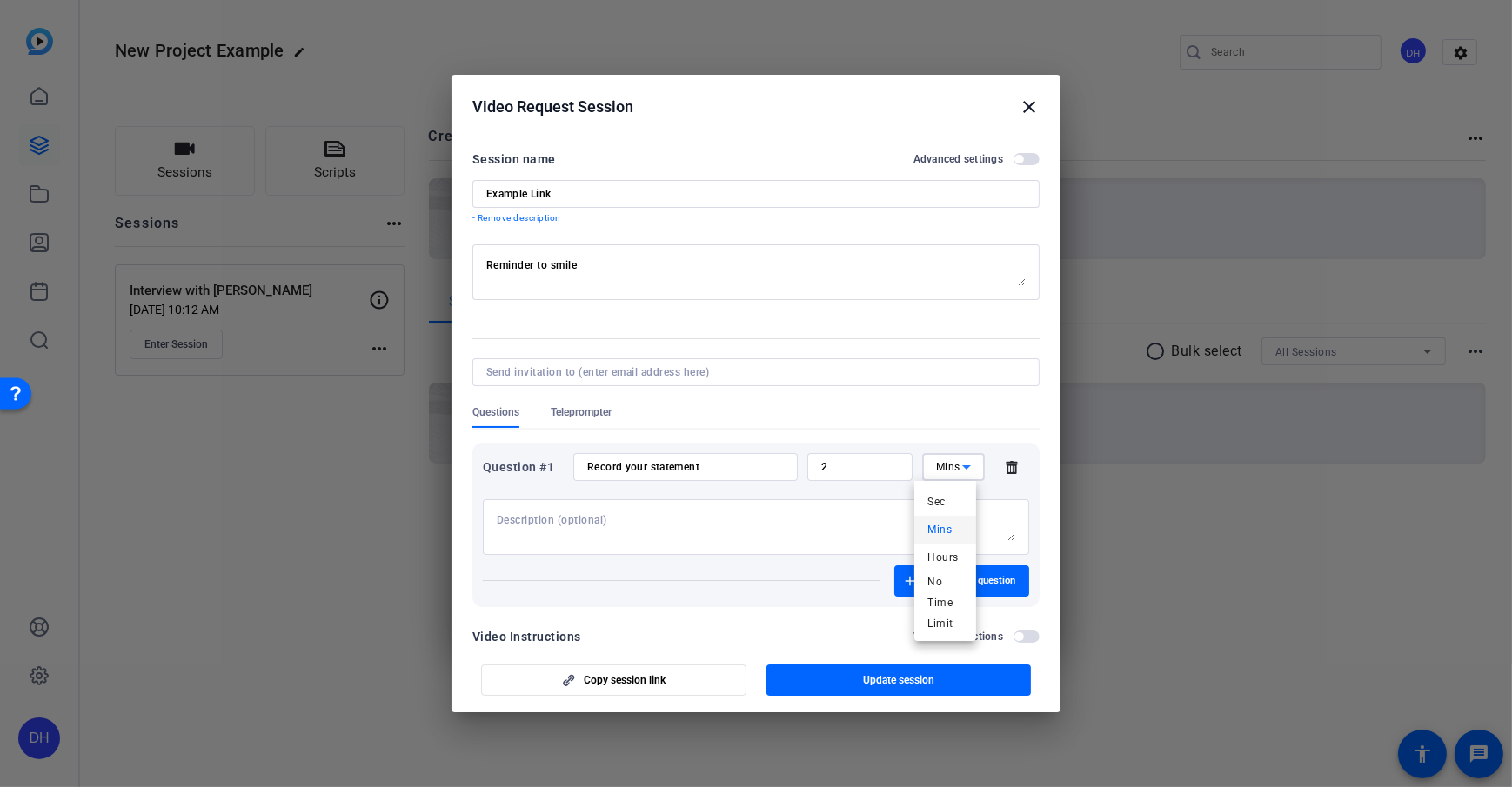 click at bounding box center [756, 393] 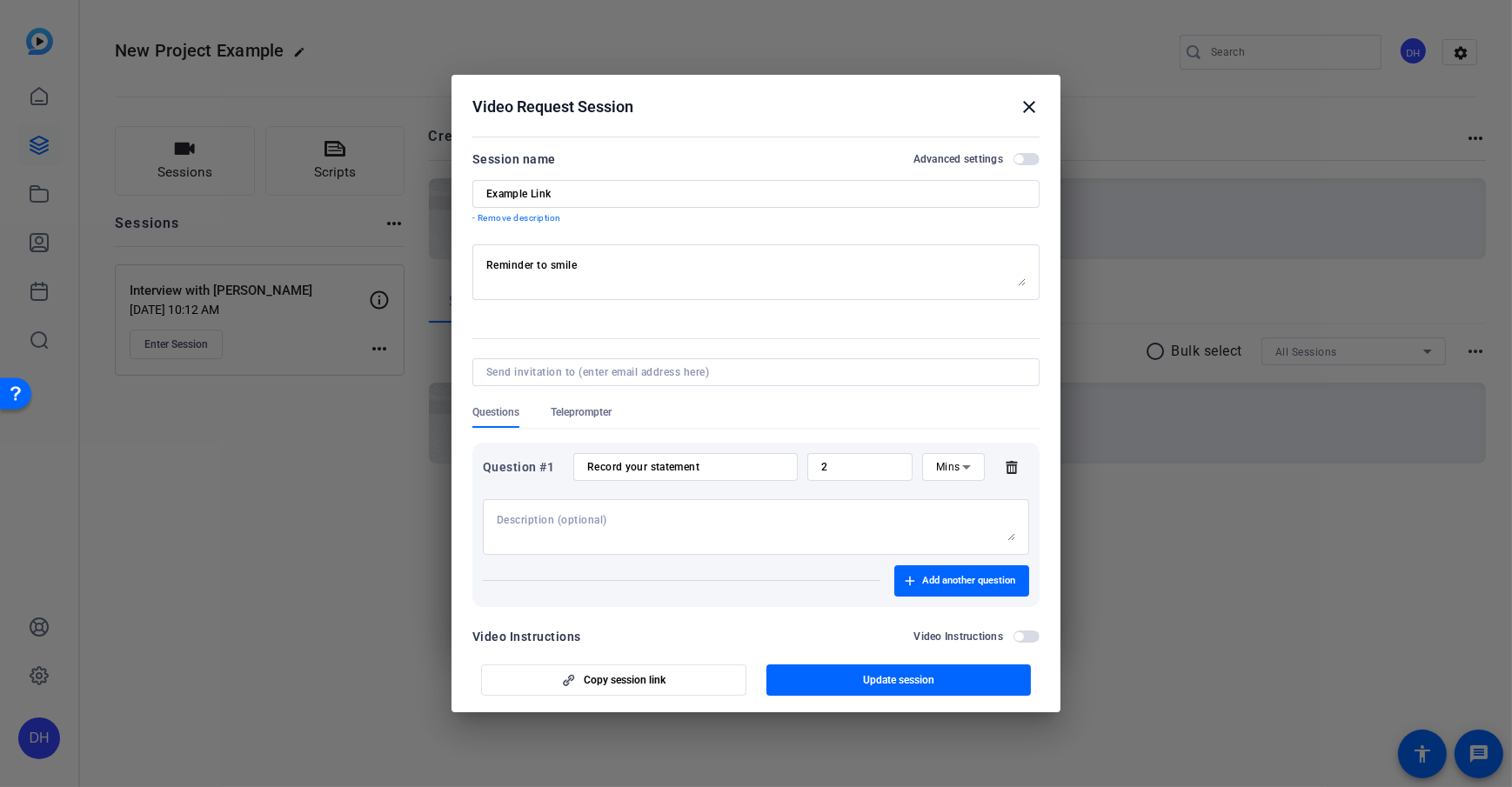 click on "Question #1 Record your statement 2 Mins
Add another question" at bounding box center (756, 518) 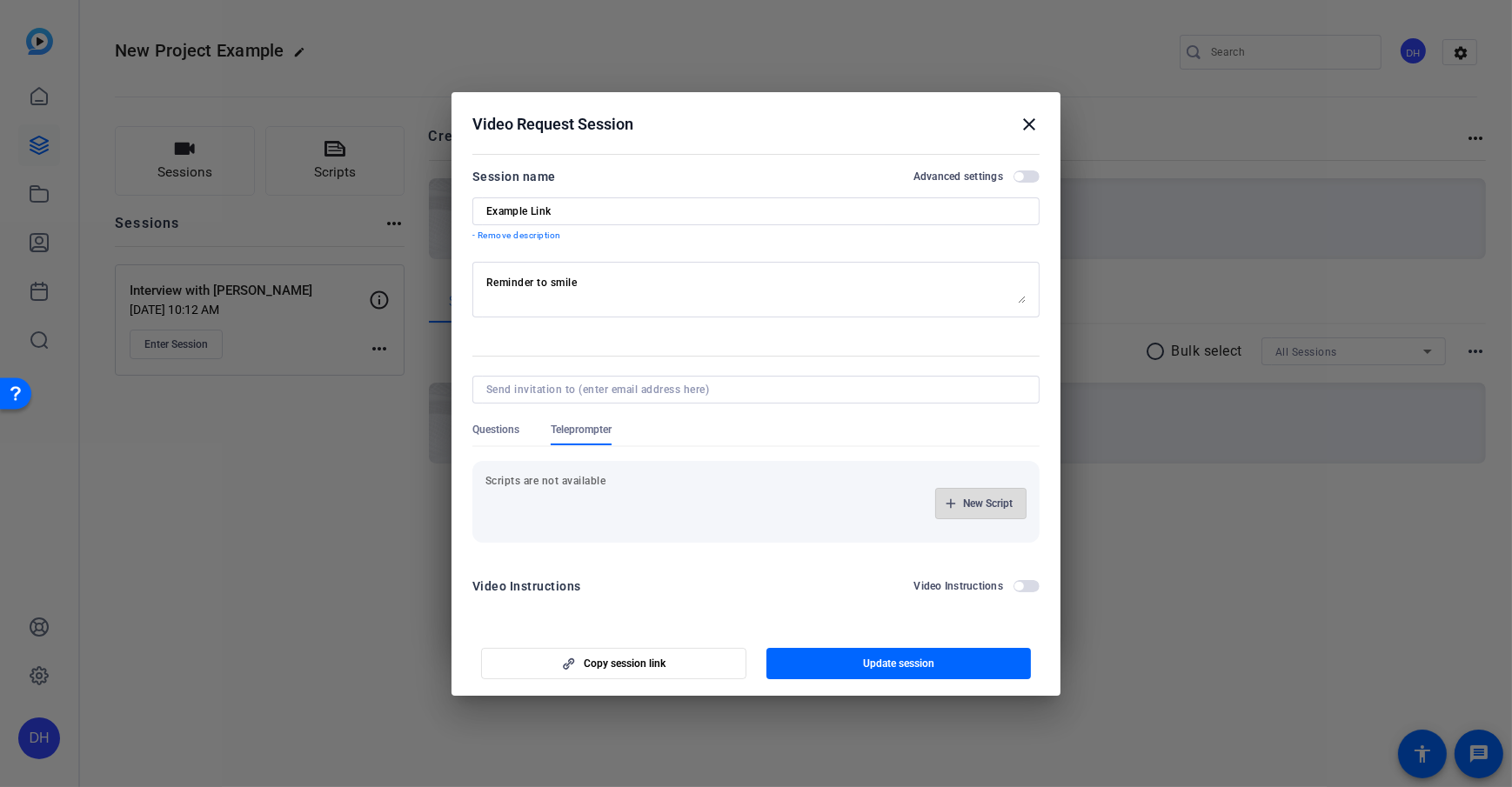 click on "New Script" at bounding box center [987, 504] 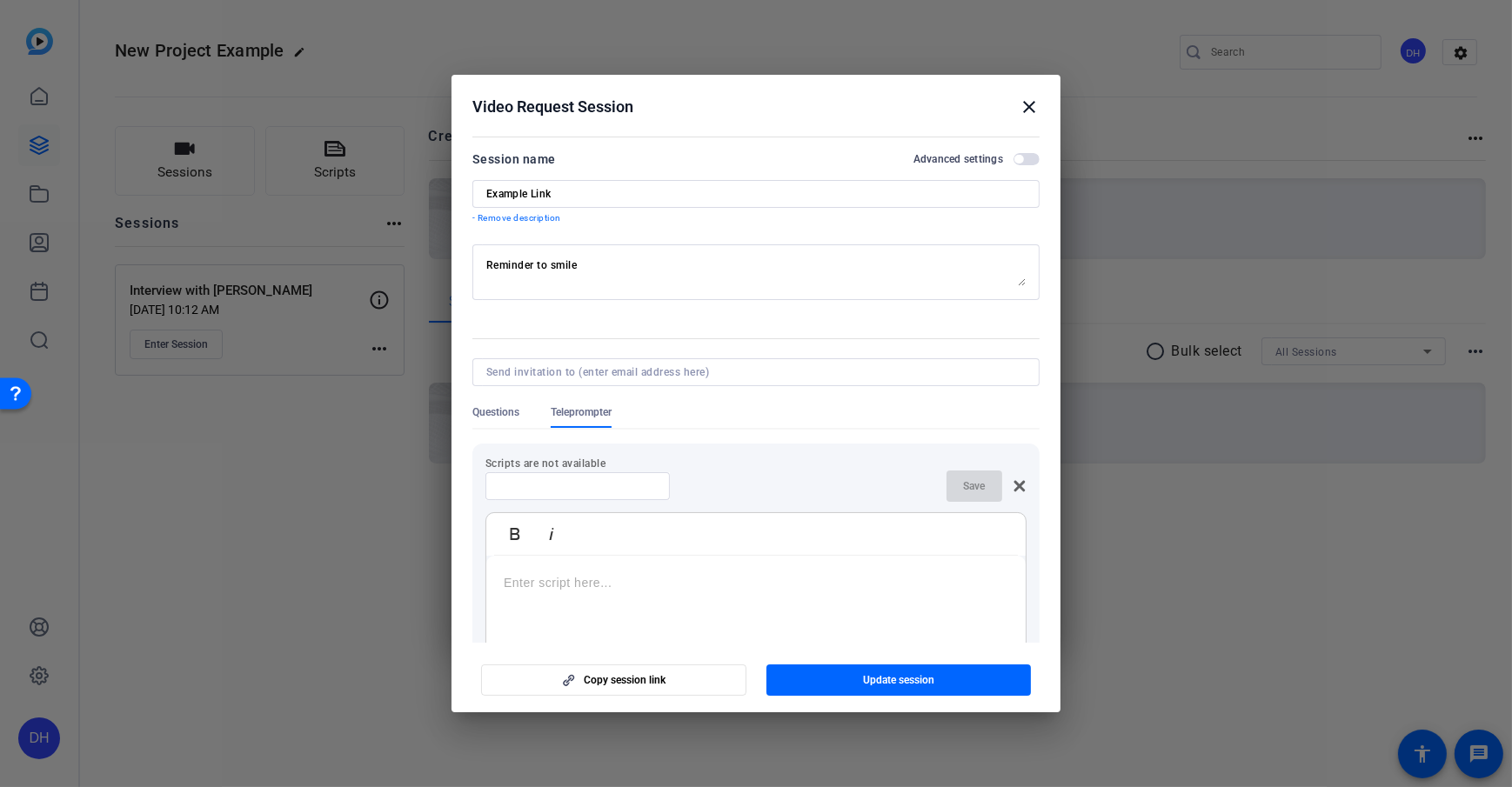 scroll, scrollTop: 3, scrollLeft: 0, axis: vertical 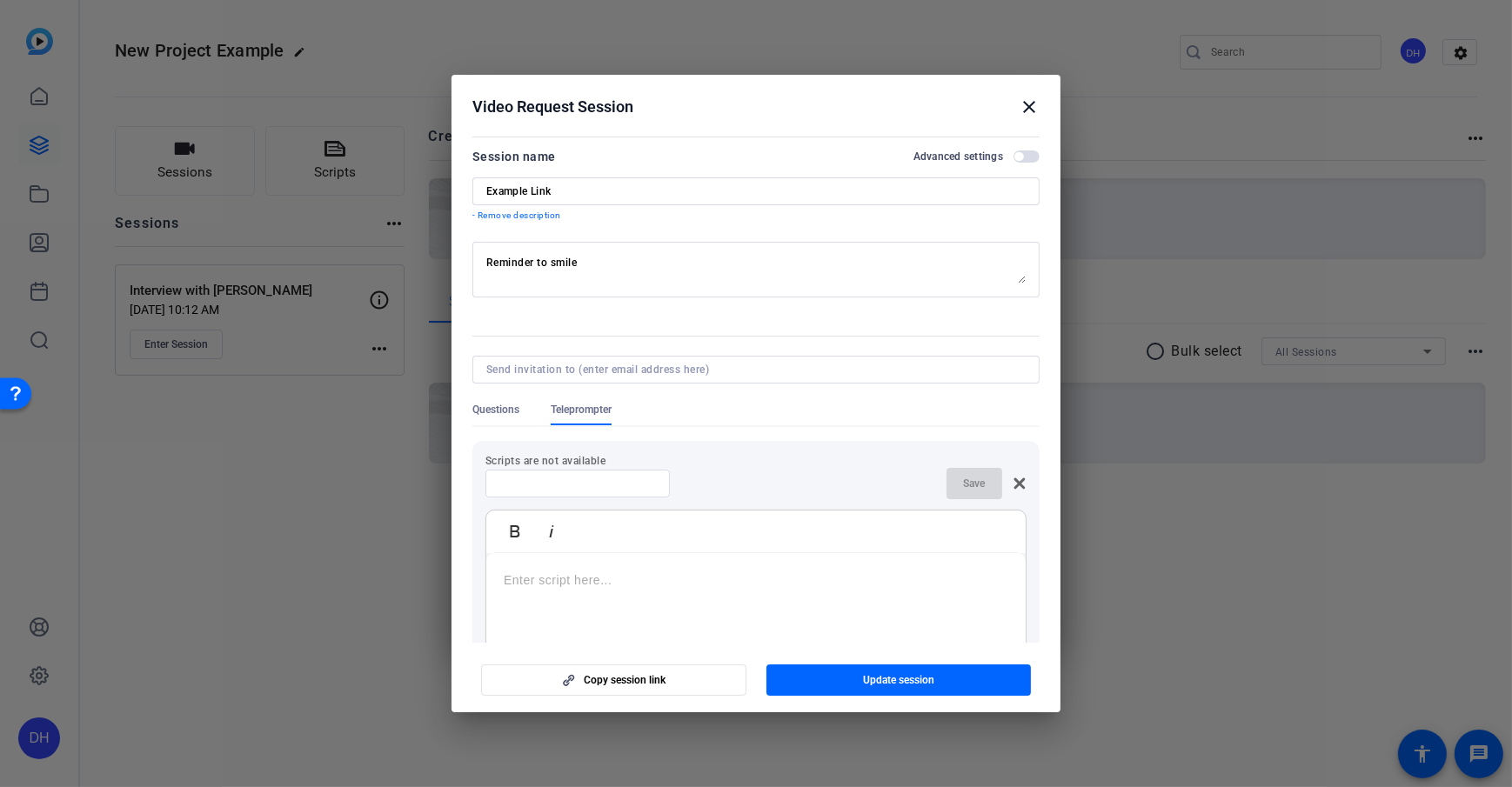 click on "Questions" at bounding box center (496, 410) 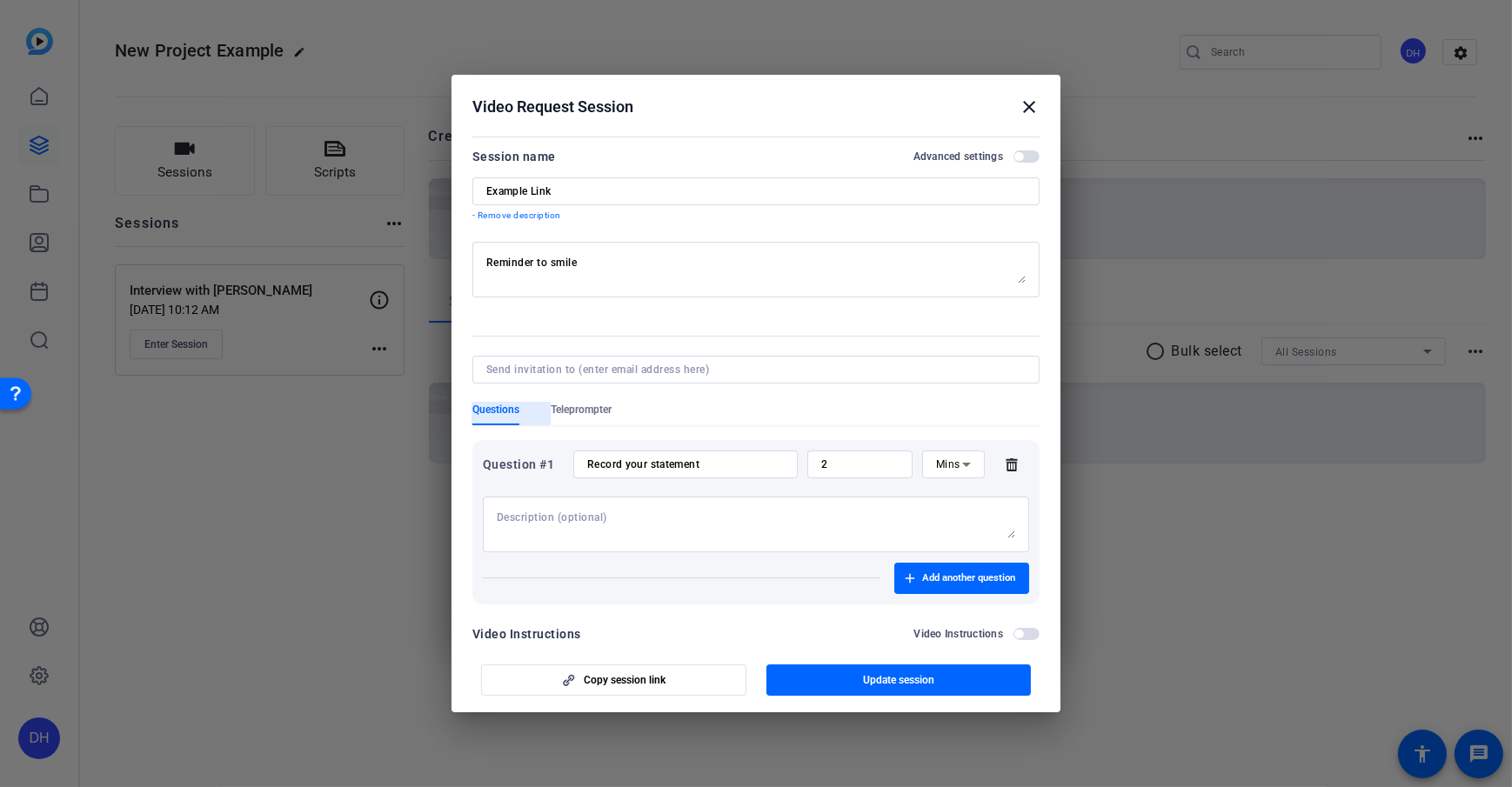 scroll, scrollTop: 0, scrollLeft: 0, axis: both 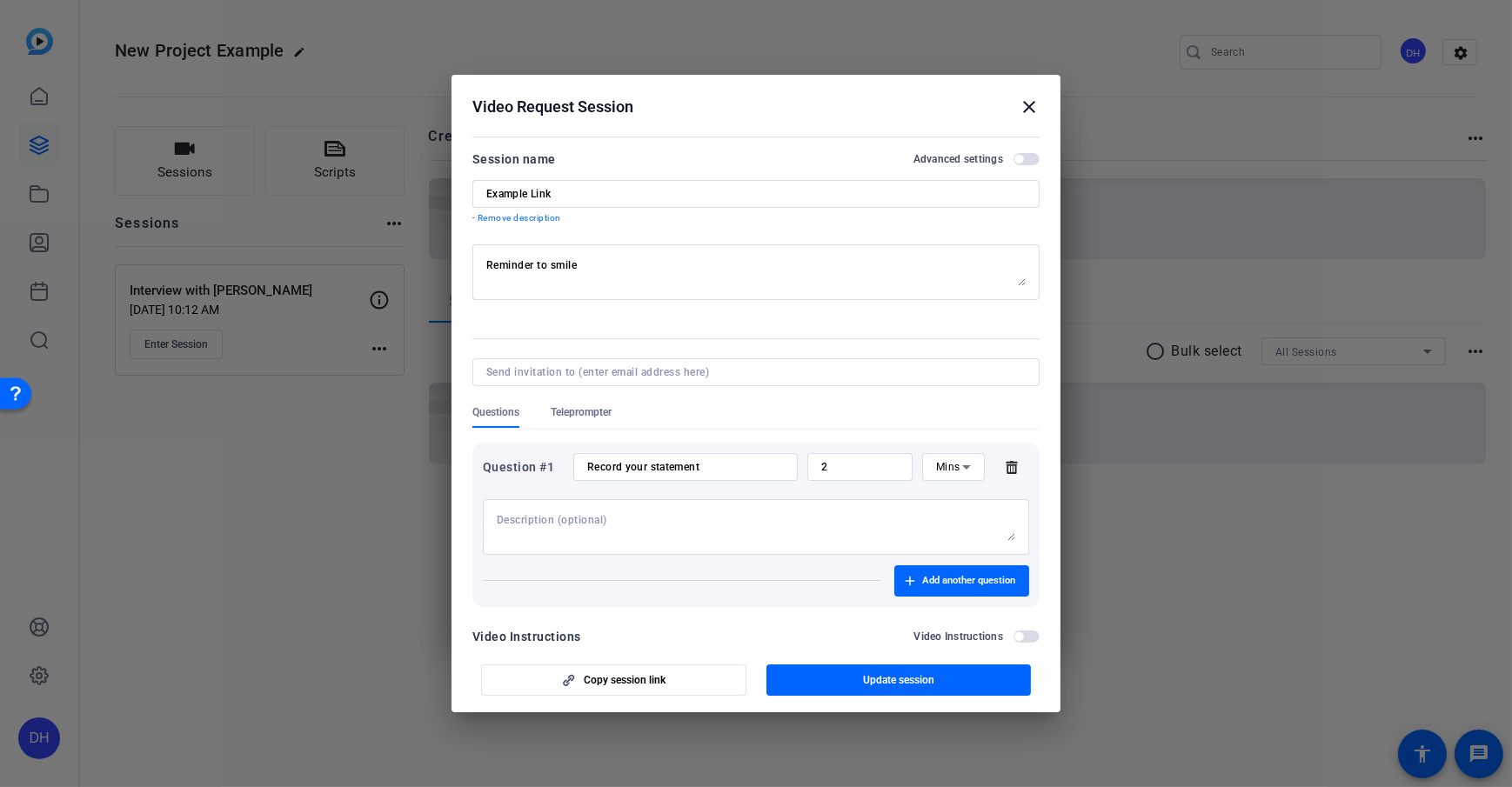 click on "Question #1 Record your statement 2 Mins
Add another question" at bounding box center (756, 524) 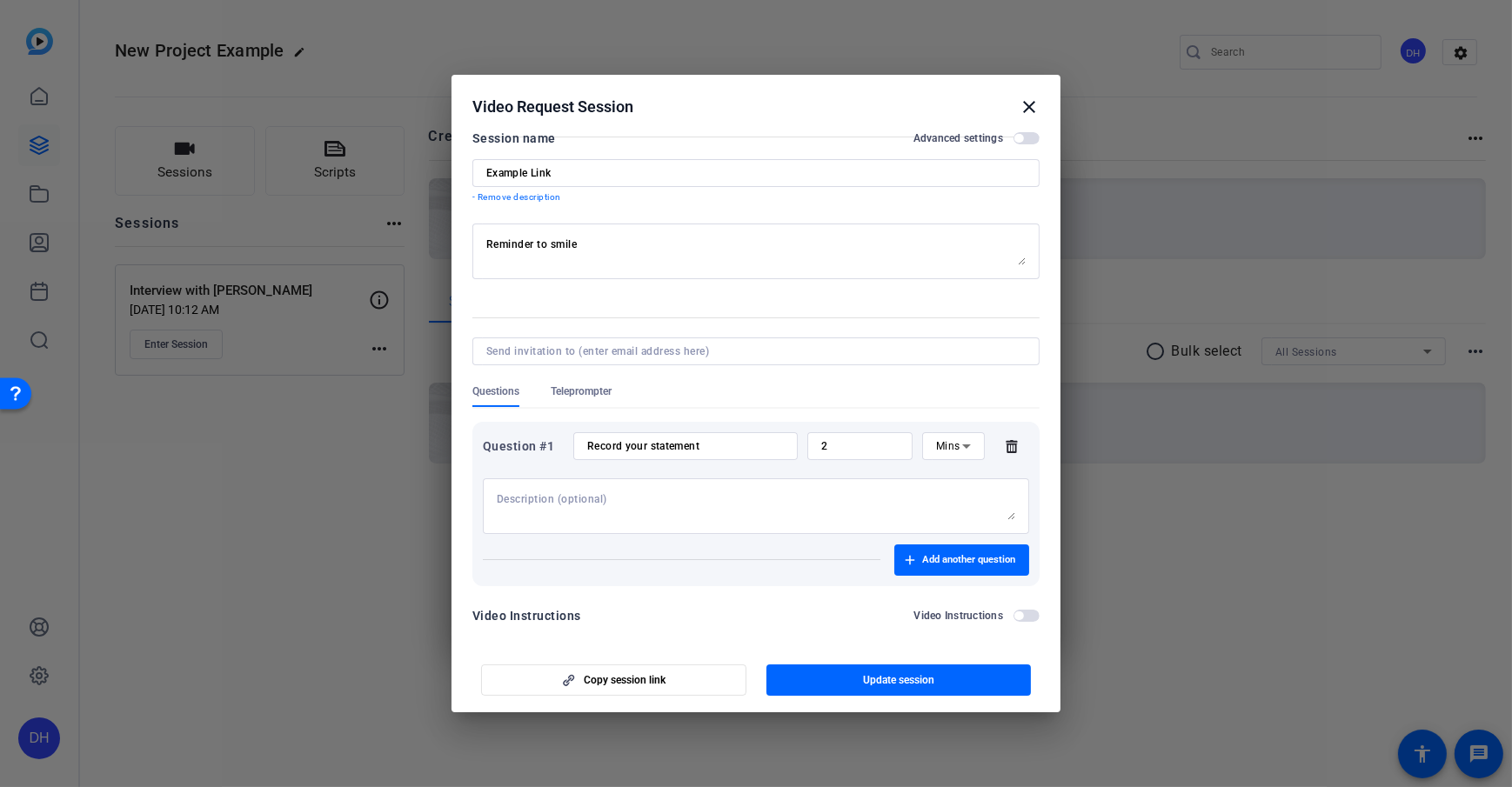 scroll, scrollTop: 0, scrollLeft: 0, axis: both 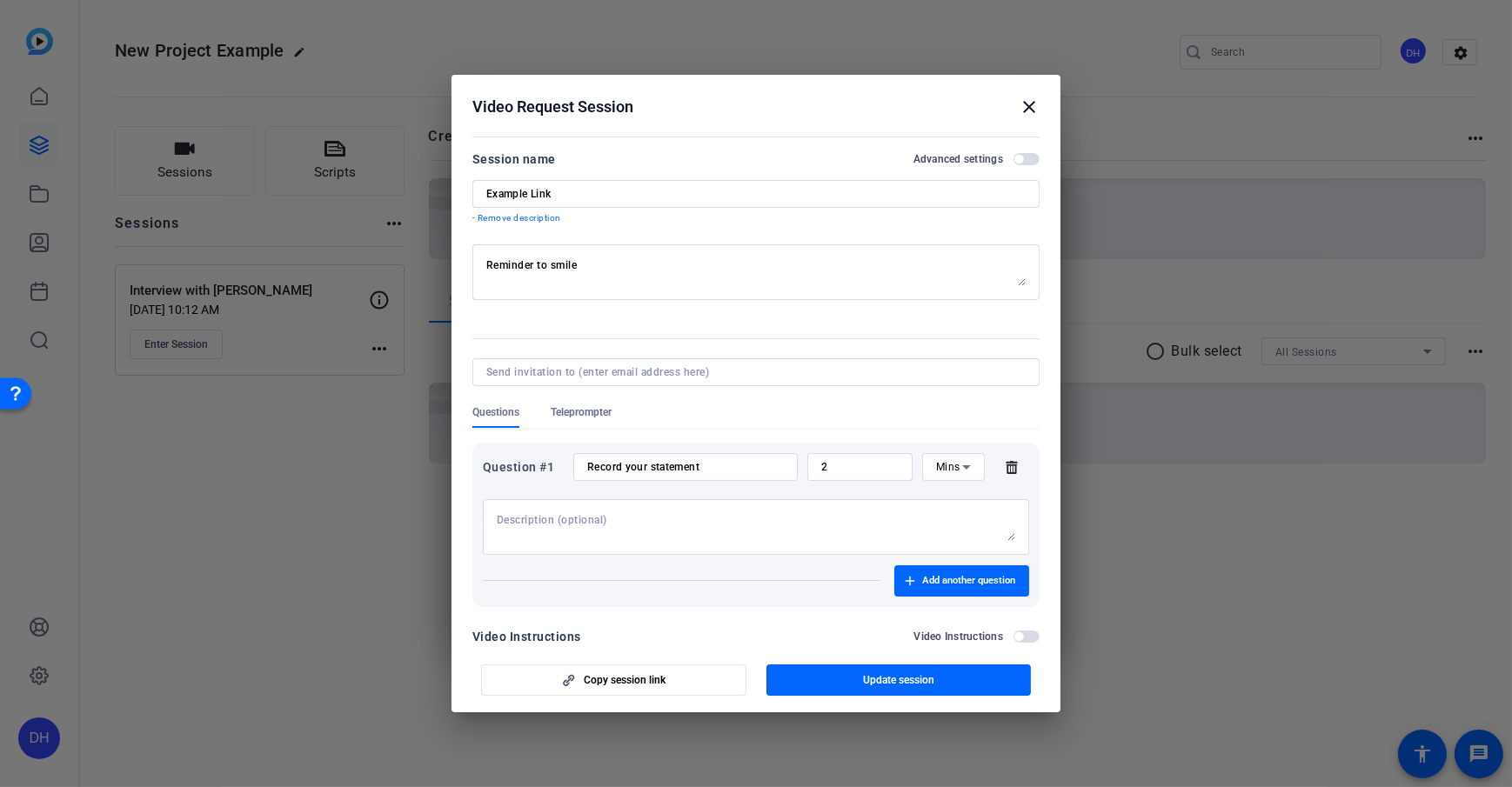 click on "Video Request Session  close" at bounding box center [756, 103] 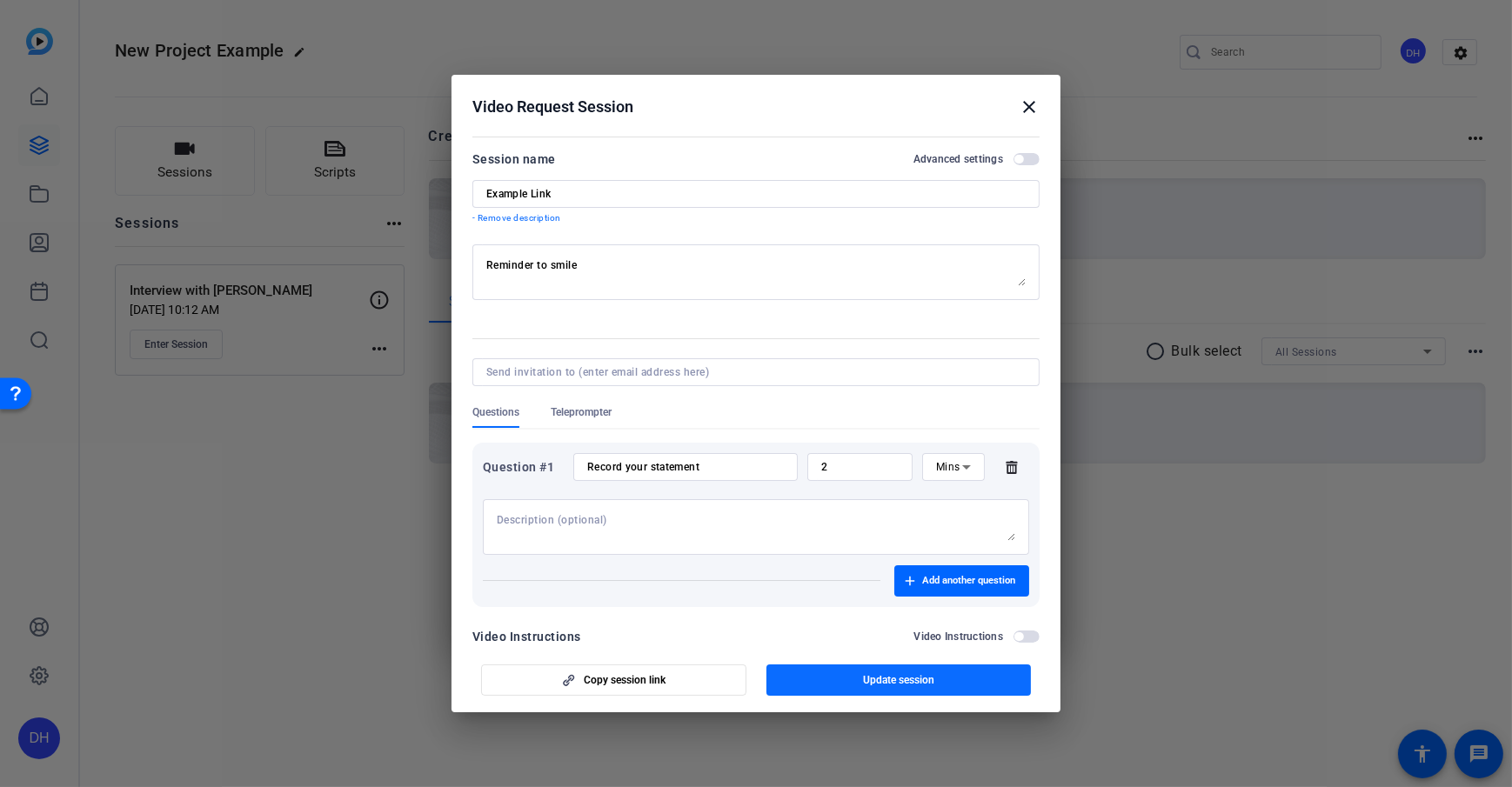 click on "Update session" at bounding box center (899, 680) 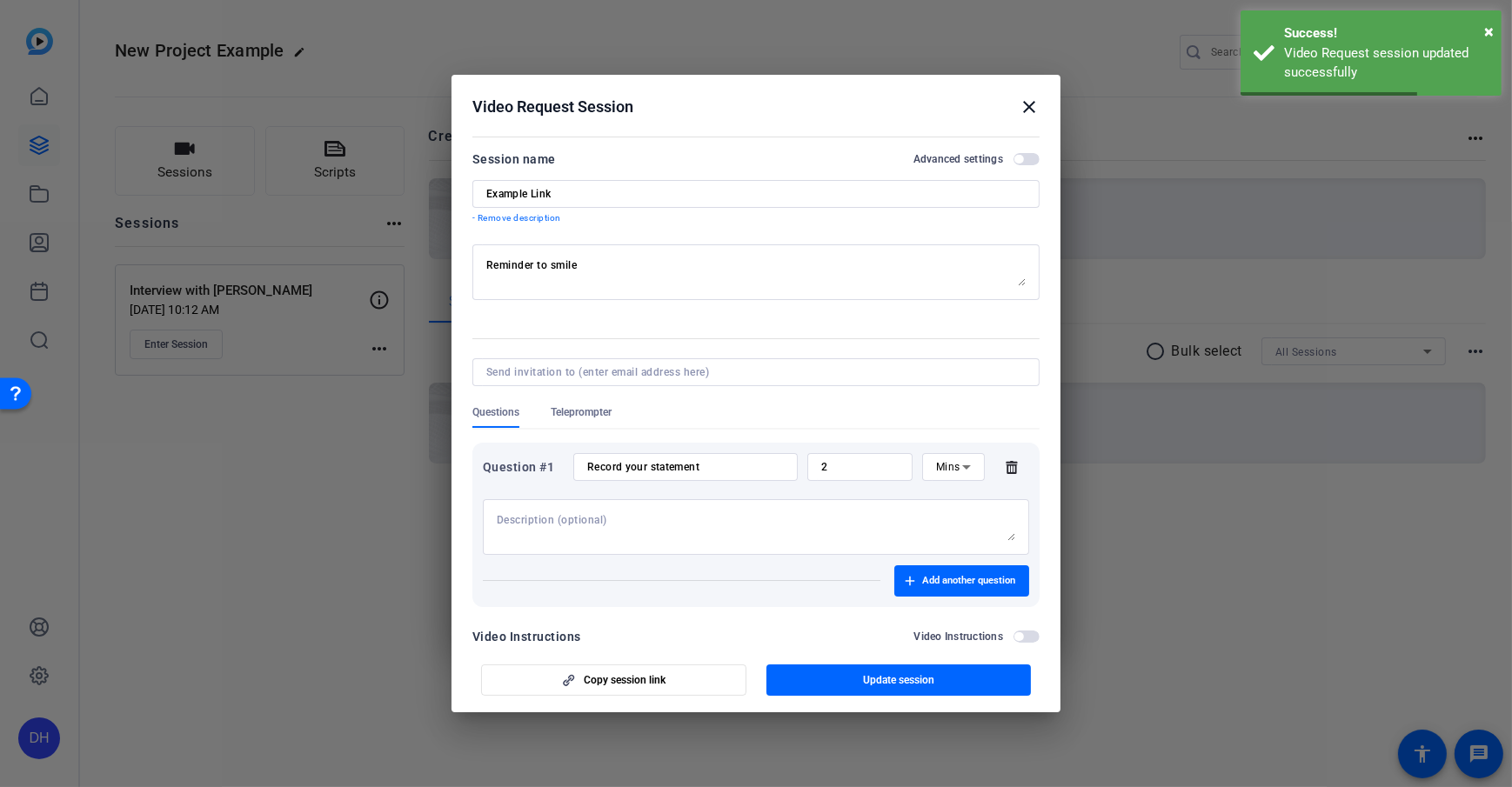 click at bounding box center [756, 393] 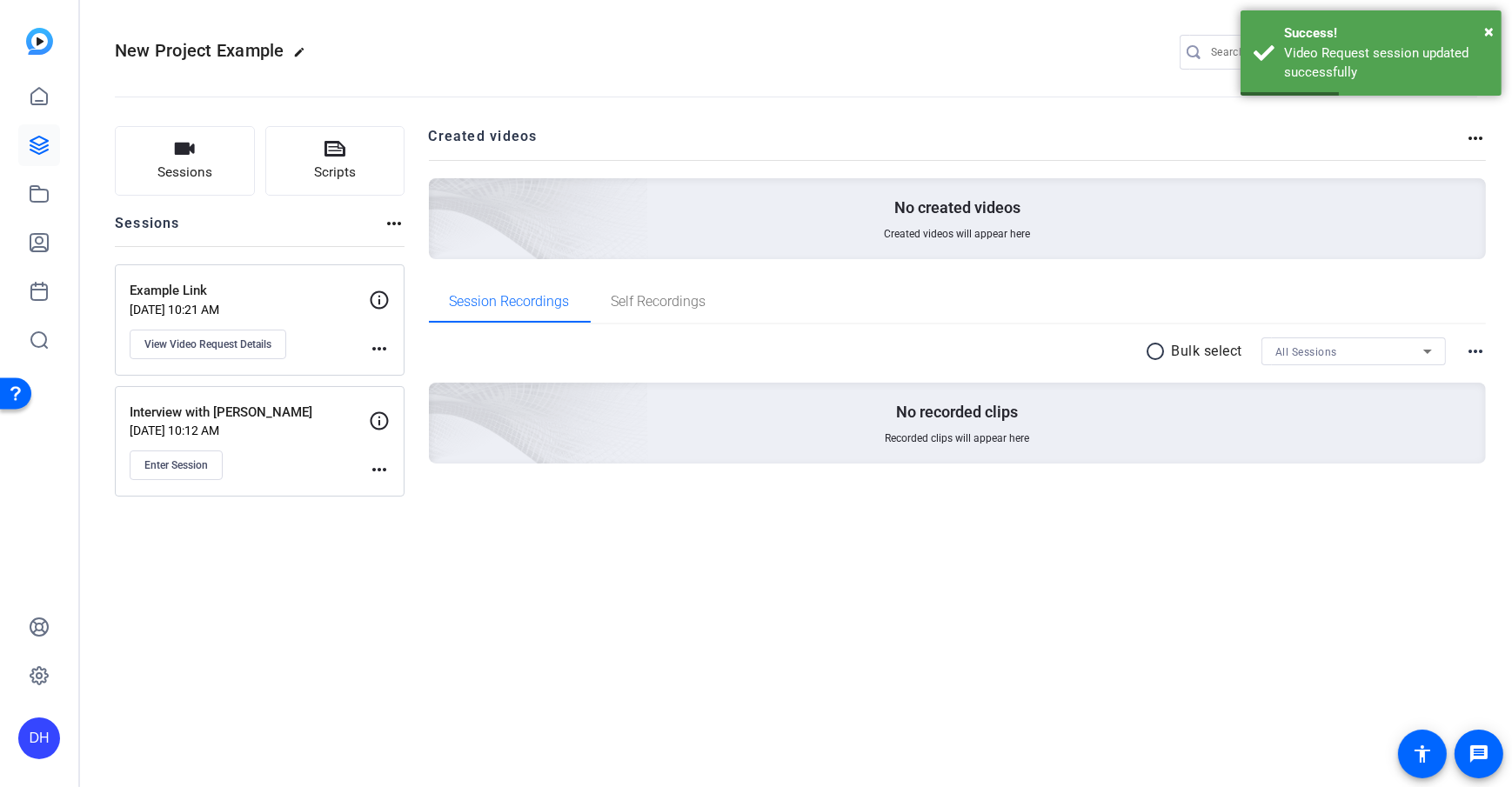 click on "Sessions
Scripts  Sessions more_horiz  Example Link   Jul 18, 2025 @ 10:21 AM  View Video Request Details
more_horiz  Interview with Jane Doe   Jul 18, 2025 @ 10:12 AM  Enter Session
more_horiz Created videos more_horiz No created videos Created videos will appear here Session Recordings Self Recordings radio_button_unchecked Bulk select All Sessions more_horiz No recorded clips Recorded clips will appear here" 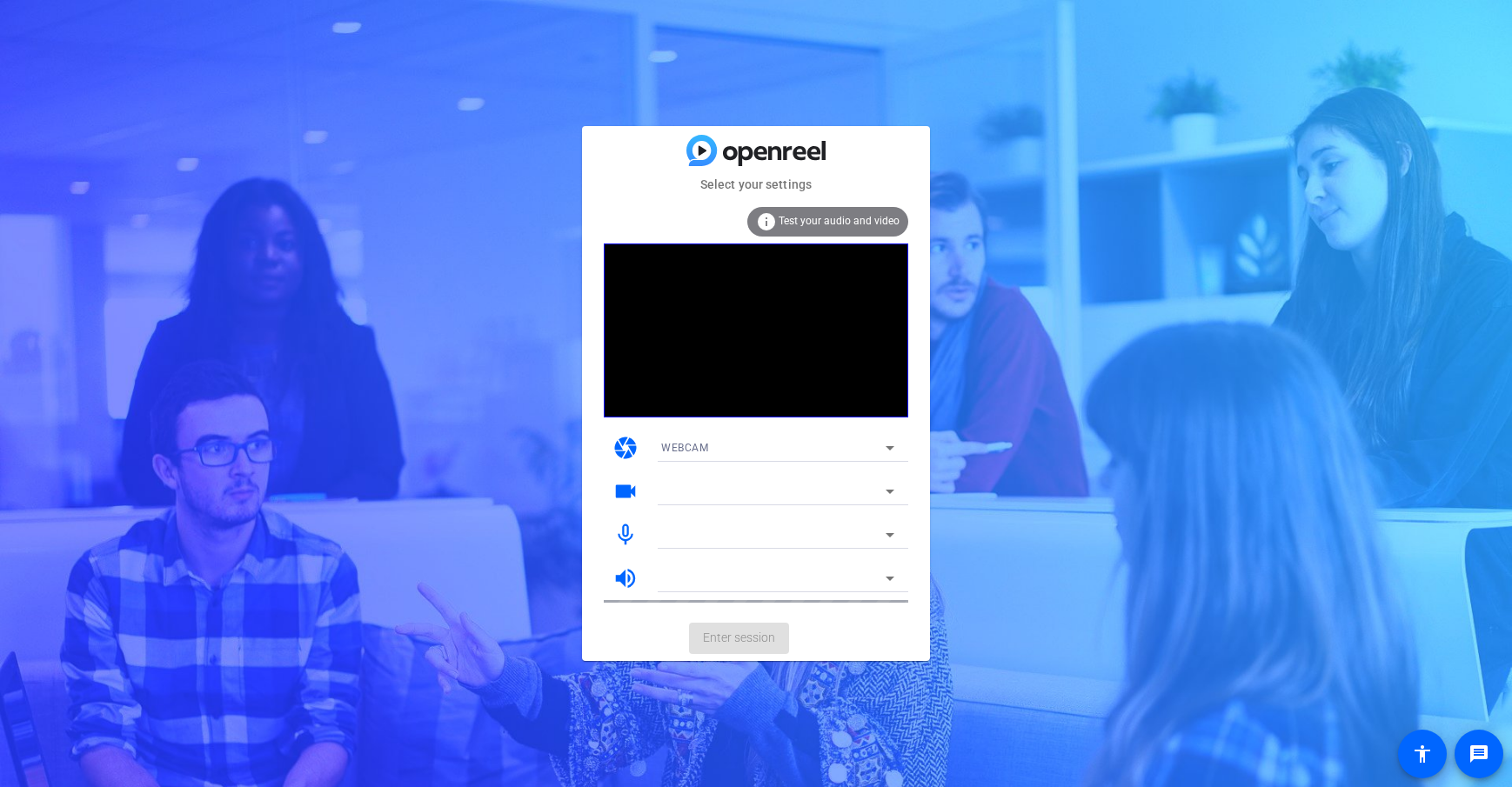 scroll, scrollTop: 0, scrollLeft: 0, axis: both 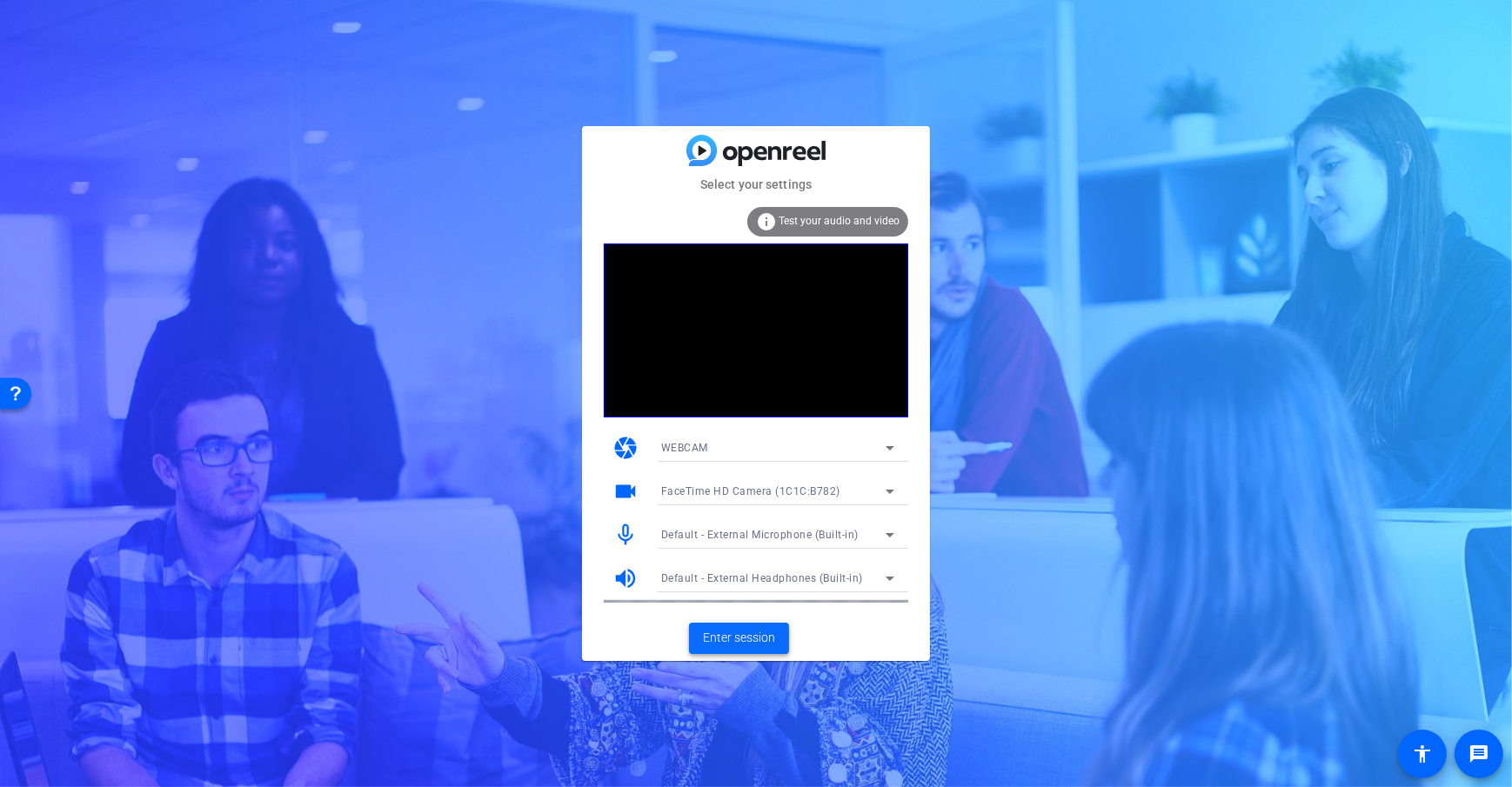 click on "Enter session" 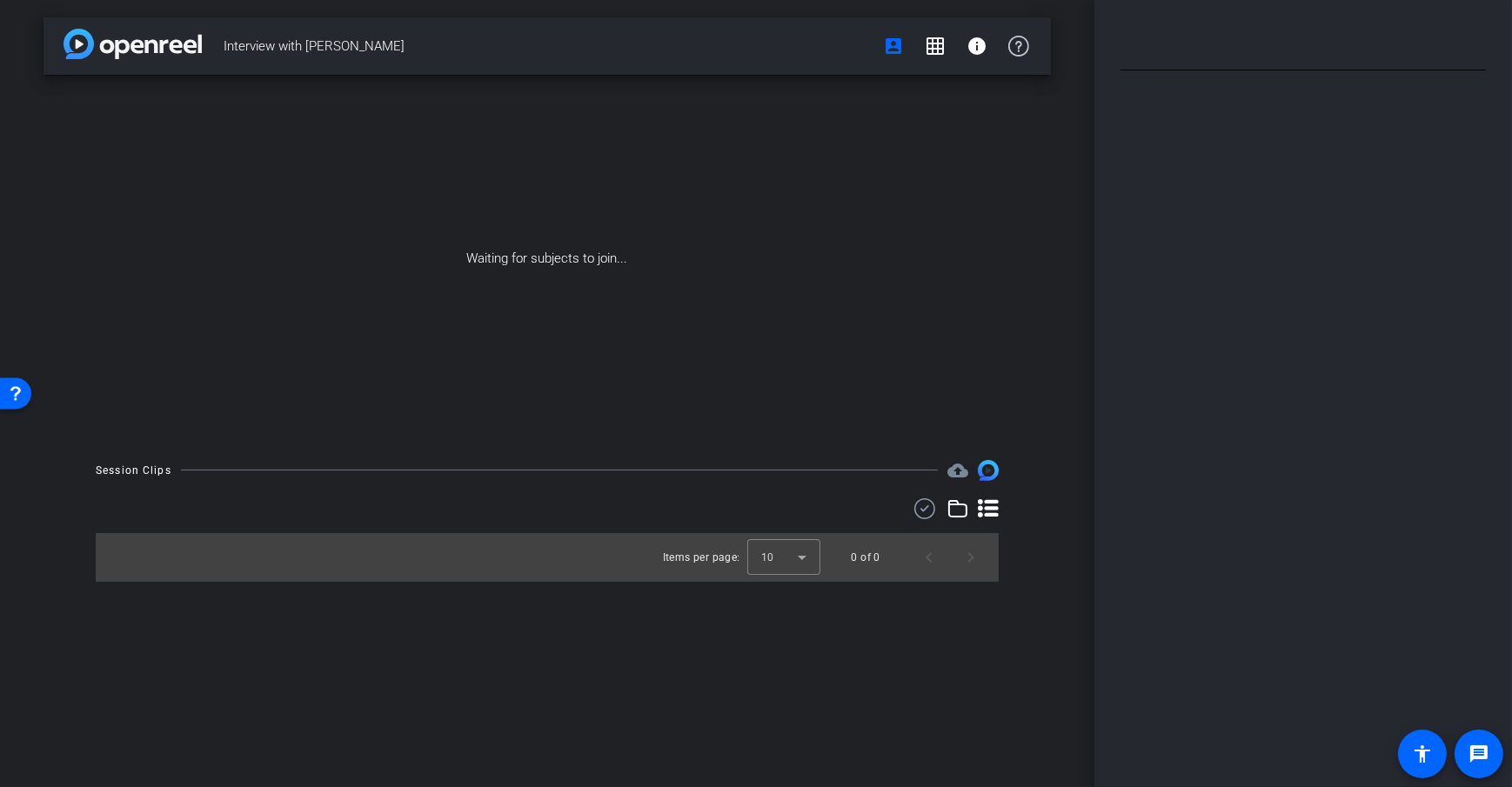 click on "Interview with Jane Doe  account_box grid_on info
Waiting for subjects to join...  Session Clips   cloud_upload
Items per page:  10  0 of 0" at bounding box center (547, 393) 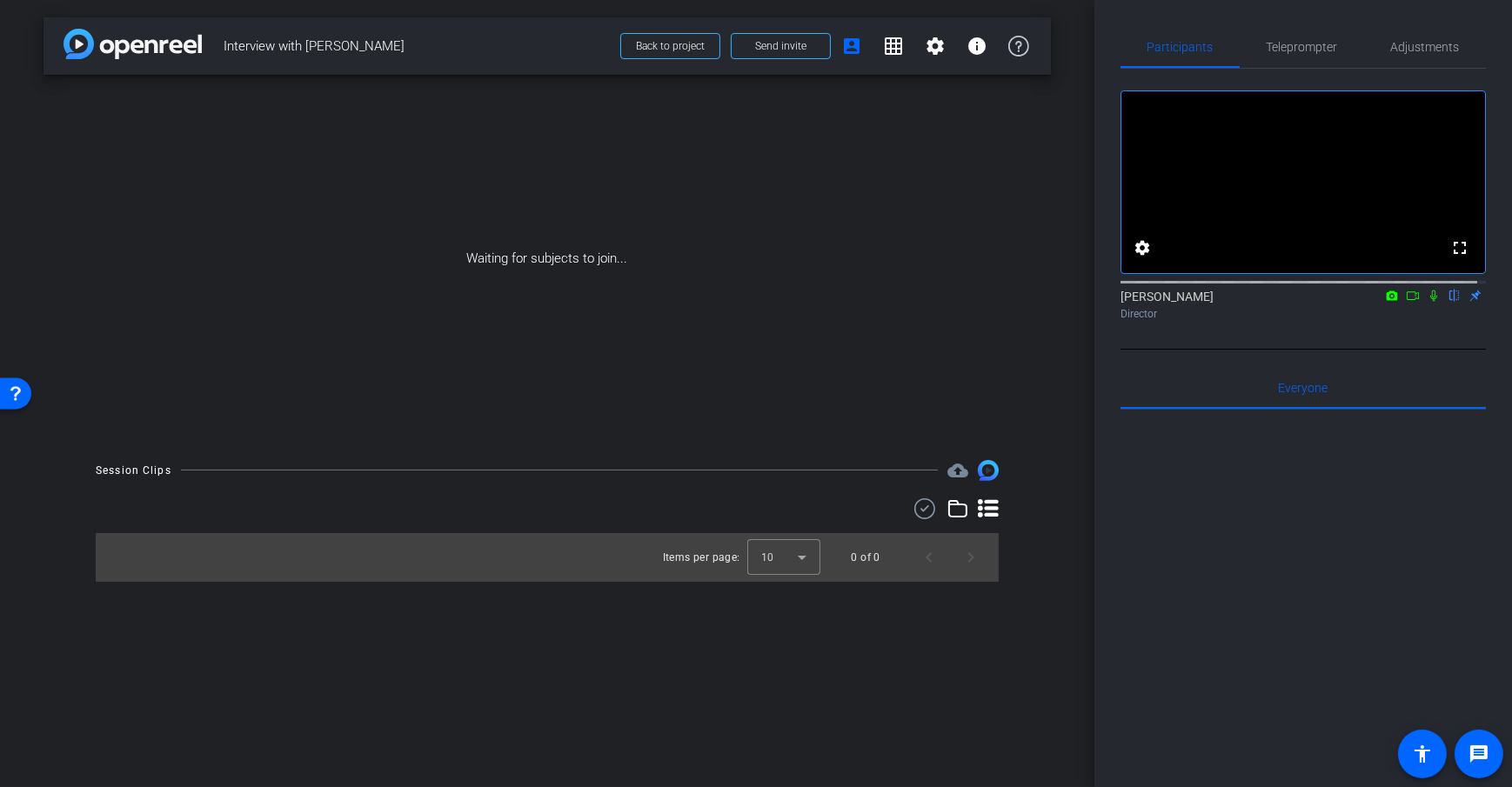 drag, startPoint x: 1429, startPoint y: 316, endPoint x: 1437, endPoint y: 341, distance: 26.248809 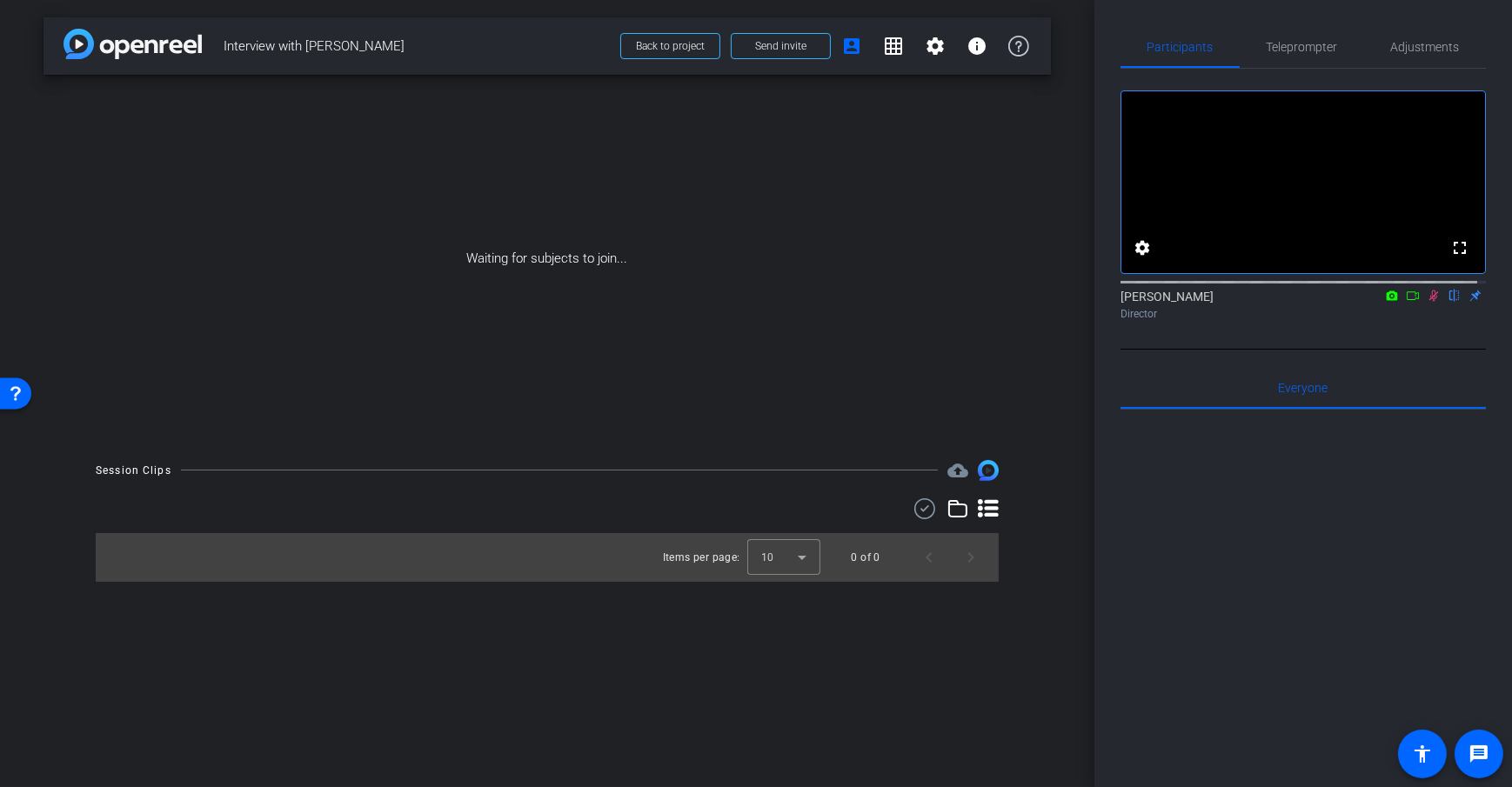 click on "arrow_back  Interview with Jane Doe   Back to project   Send invite  account_box grid_on settings info
Waiting for subjects to join...  Session Clips   cloud_upload
Items per page:  10  0 of 0" at bounding box center [547, 393] 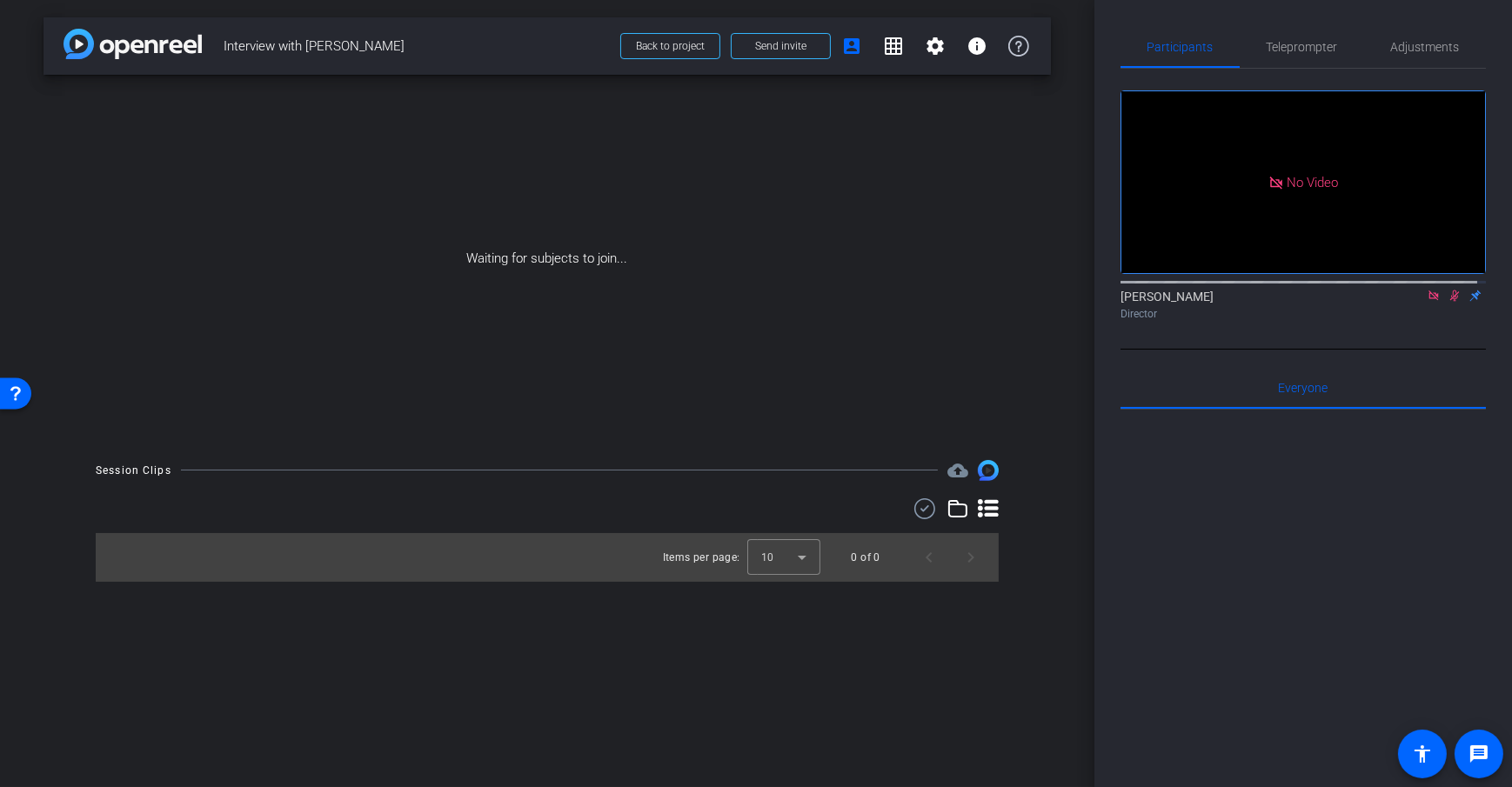 click on "arrow_back  Interview with Jane Doe   Back to project   Send invite  account_box grid_on settings info
Waiting for subjects to join...  Session Clips   cloud_upload
Items per page:  10  0 of 0" at bounding box center (547, 393) 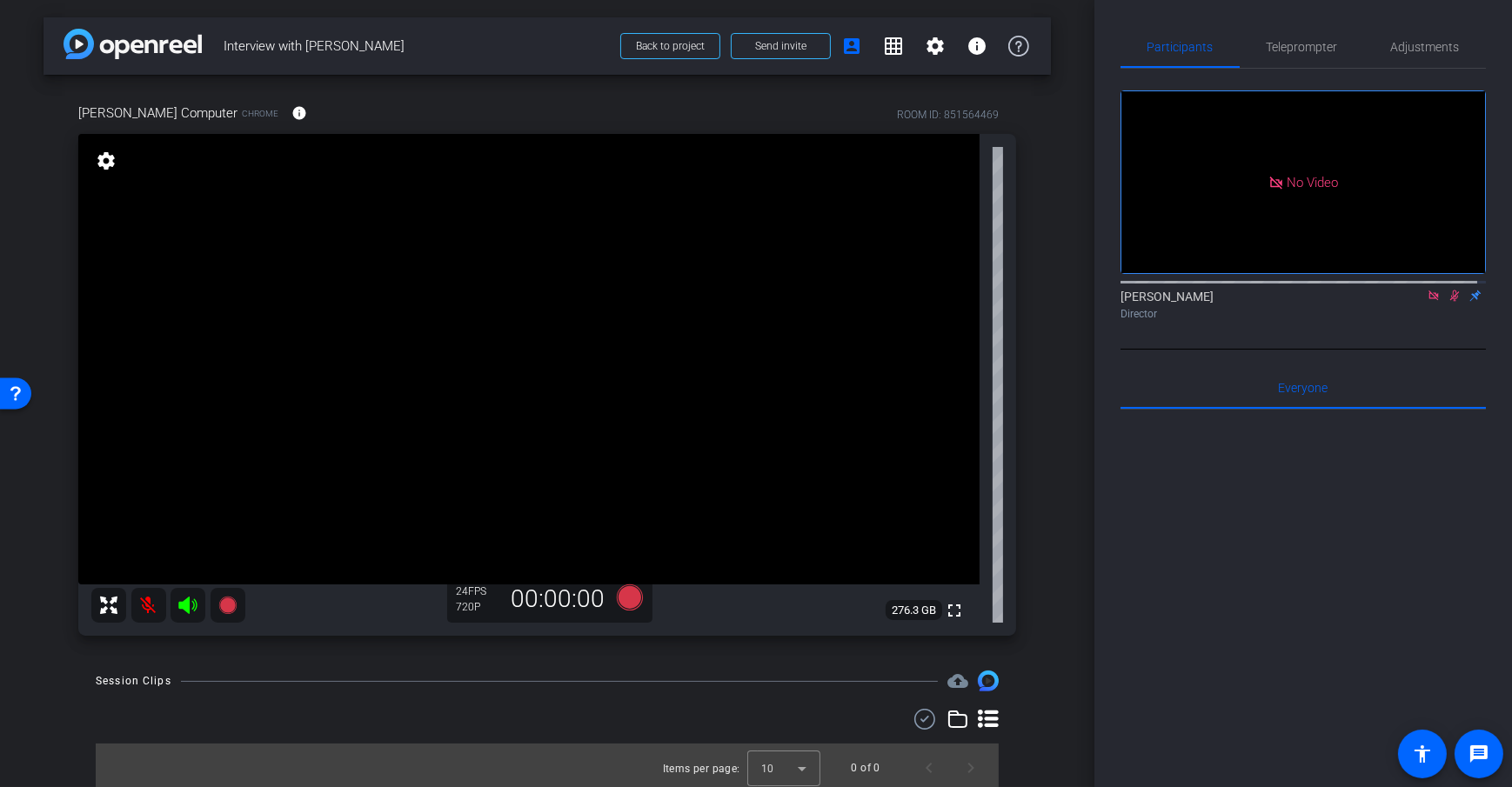 click on "Dan Computer Chrome info ROOM ID: 851564469 fullscreen settings  276.3 GB
24 FPS  720P   00:00:00" at bounding box center [547, 363] 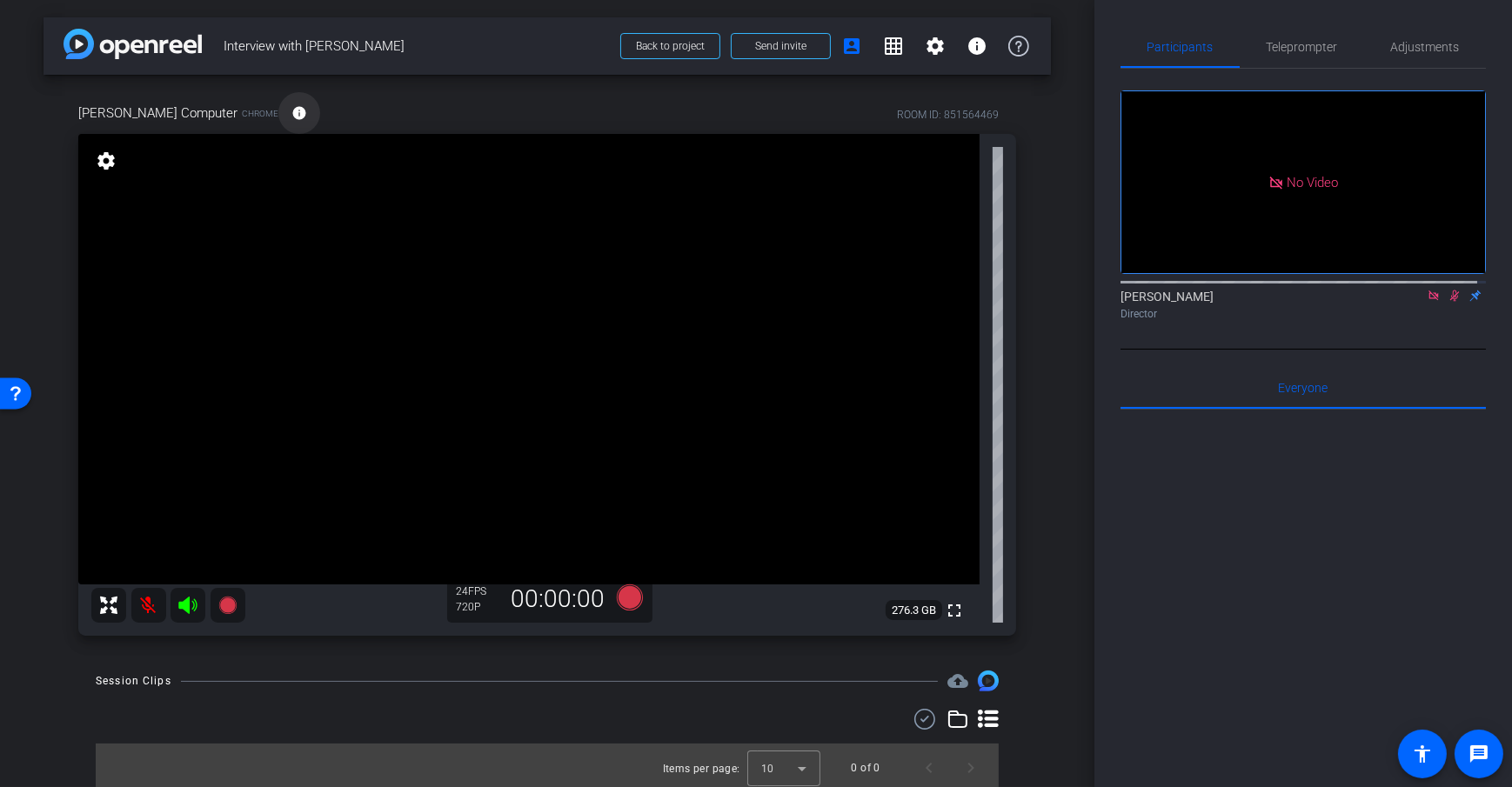 click on "info" at bounding box center (299, 113) 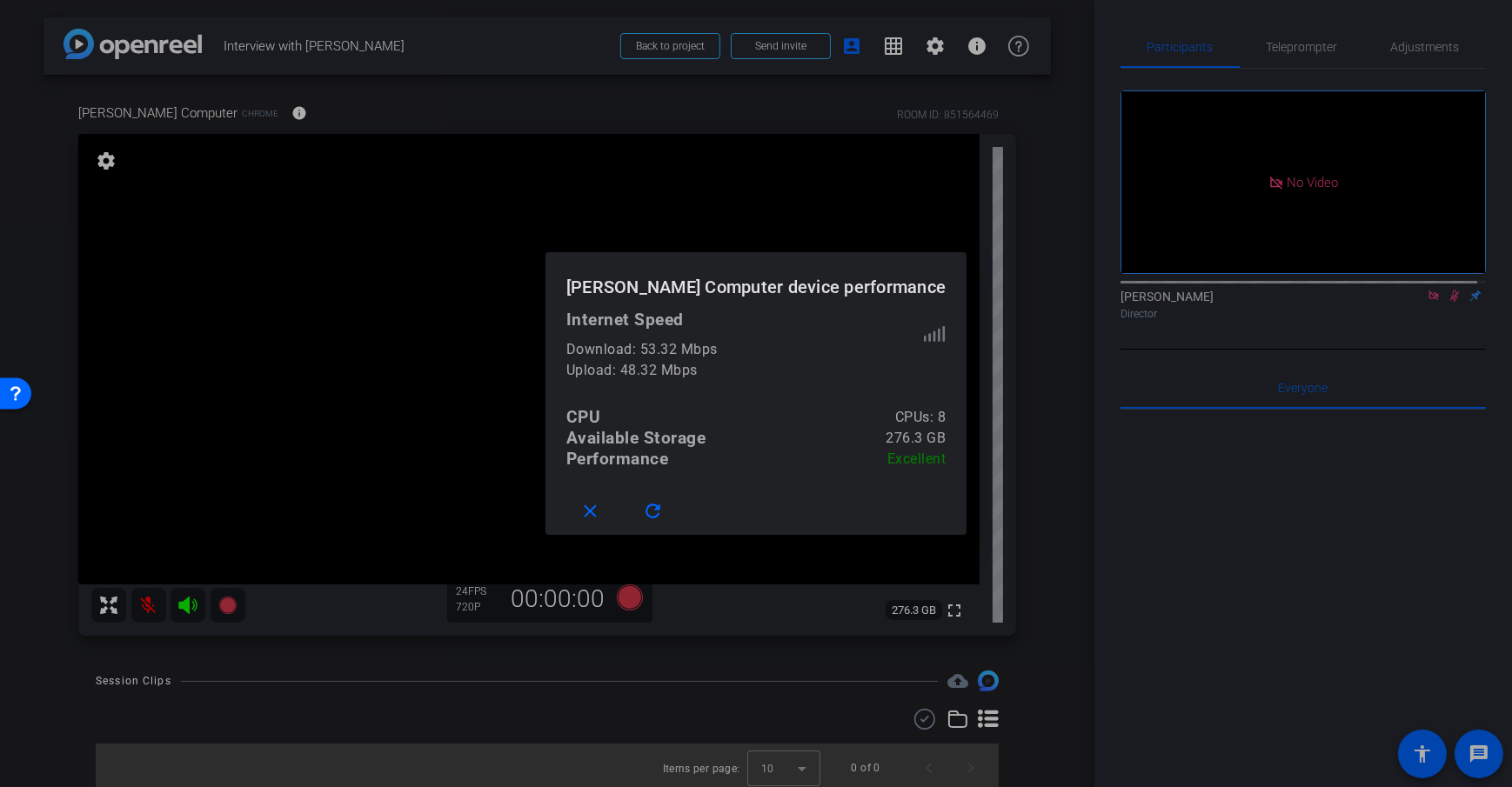 click on "Upload: 48.32 Mbps" at bounding box center (745, 370) 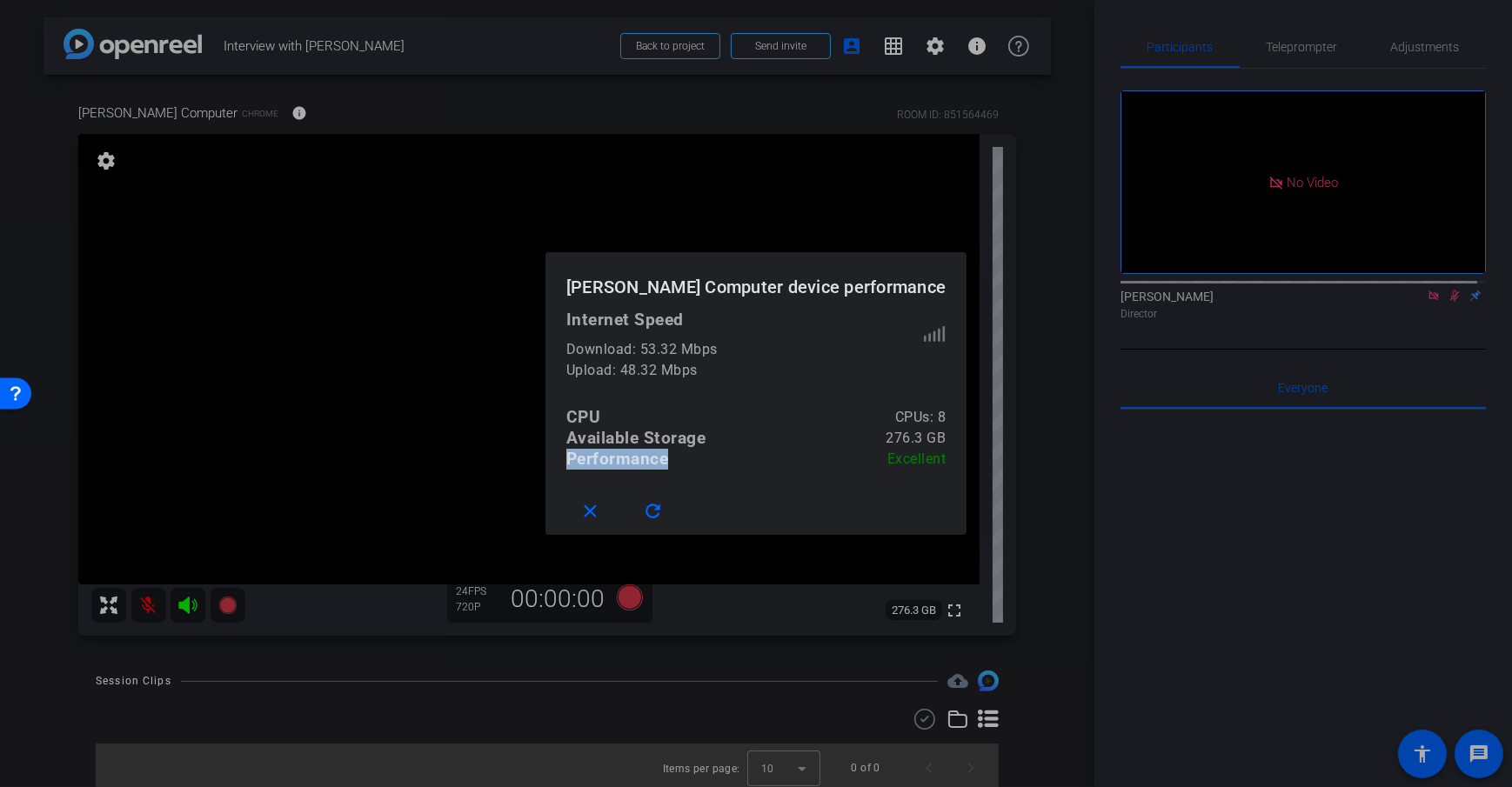 drag, startPoint x: 614, startPoint y: 464, endPoint x: 796, endPoint y: 458, distance: 182.09887 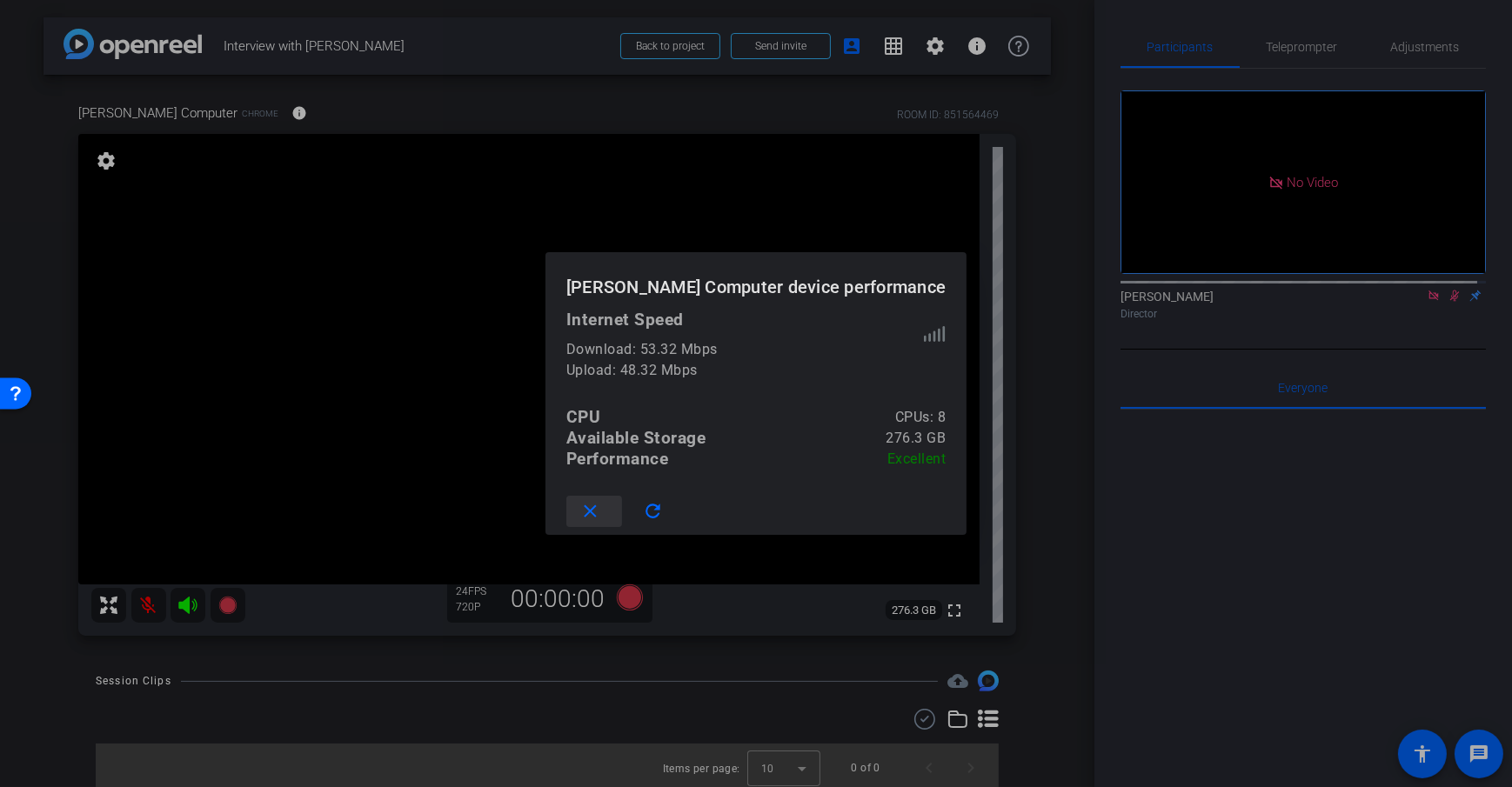 click on "close" at bounding box center [591, 511] 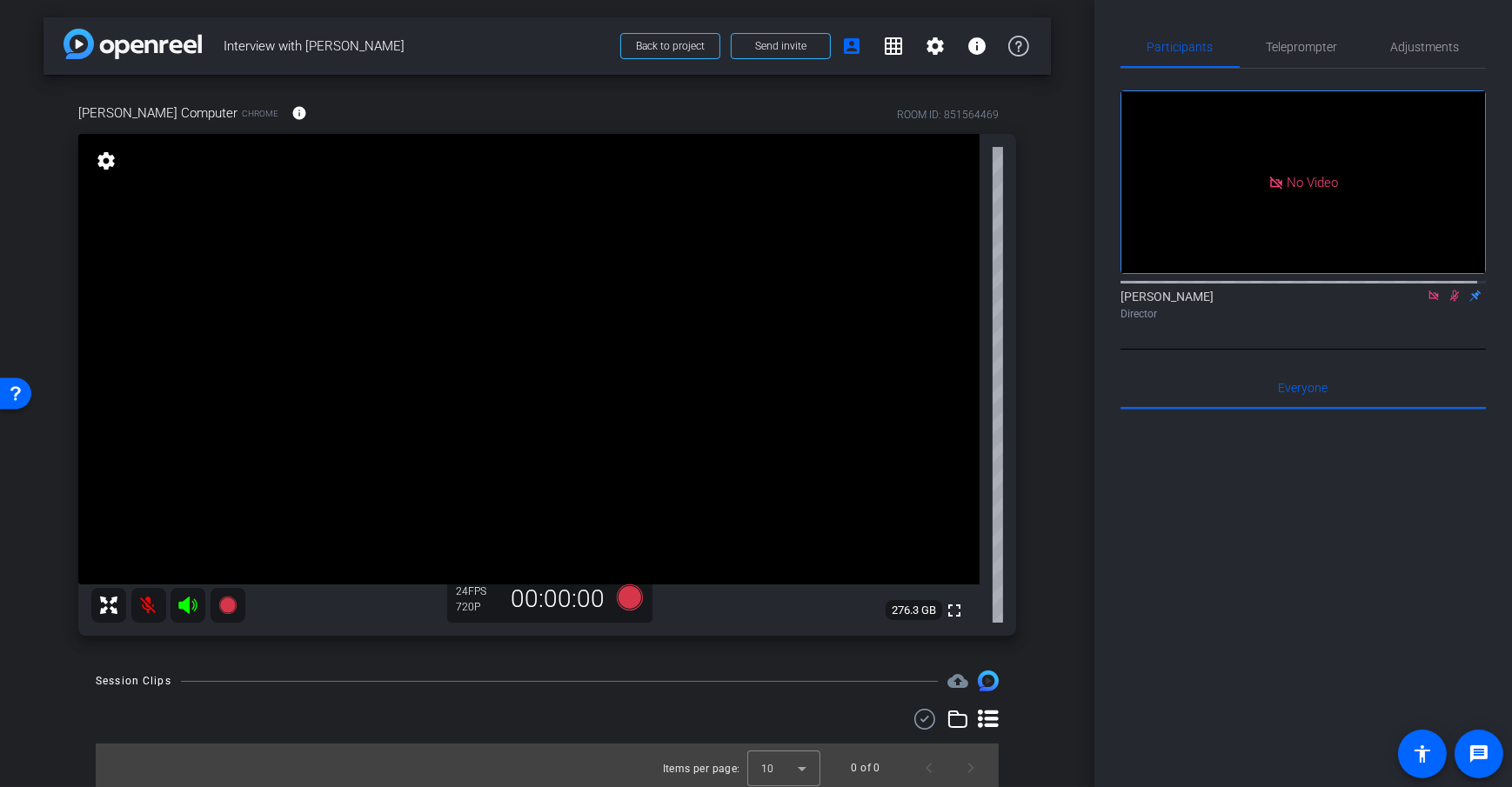 click on "arrow_back  Interview with Jane Doe   Back to project   Send invite  account_box grid_on settings info
Dan Computer Chrome info ROOM ID: 851564469 fullscreen settings  276.3 GB
24 FPS  720P   00:00:00
Session Clips   cloud_upload
Items per page:  10  0 of 0" at bounding box center (547, 393) 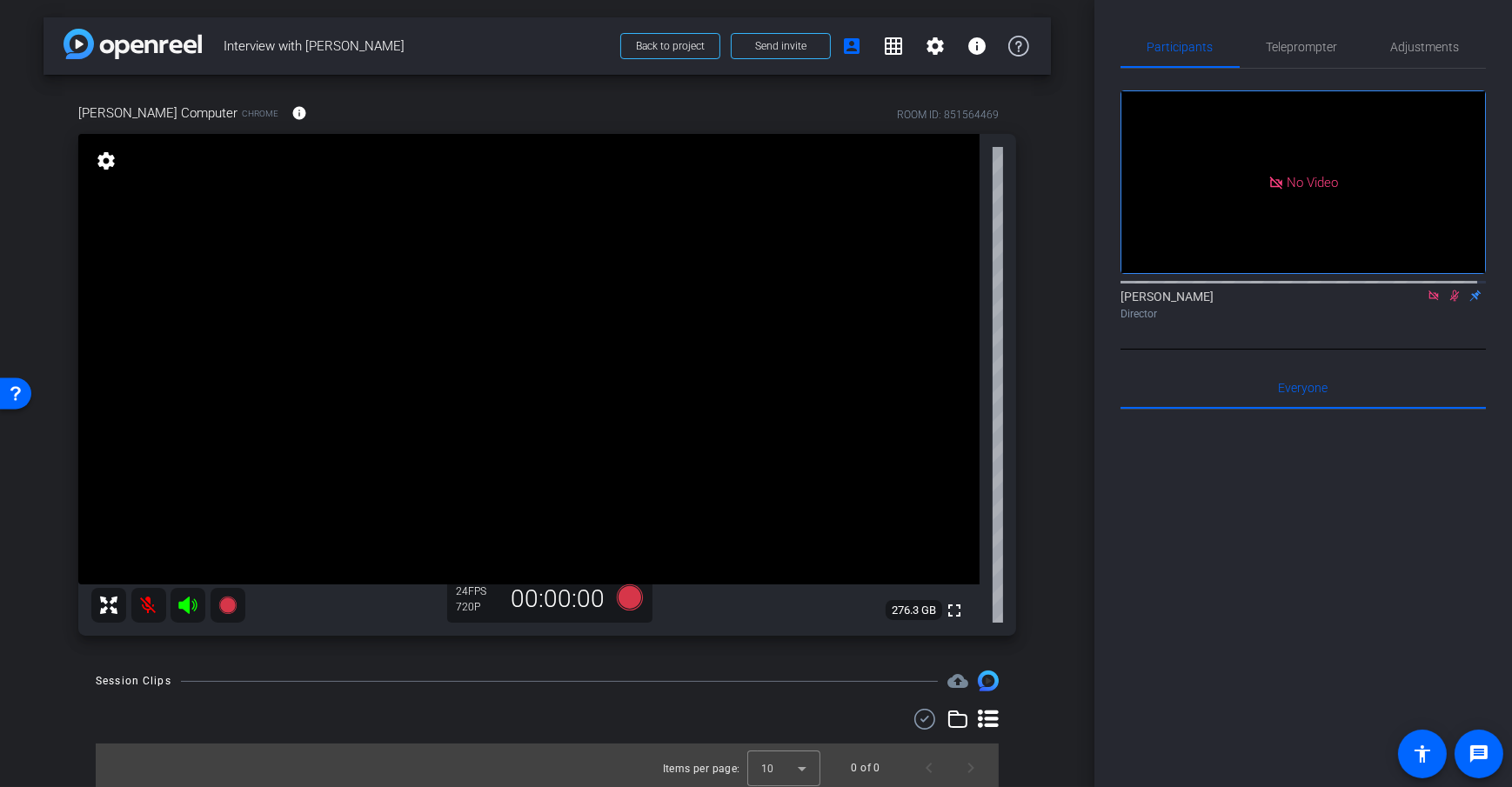 click on "Dan Computer Chrome info ROOM ID: 851564469 fullscreen settings  276.3 GB
24 FPS  720P   00:00:00" at bounding box center (547, 363) 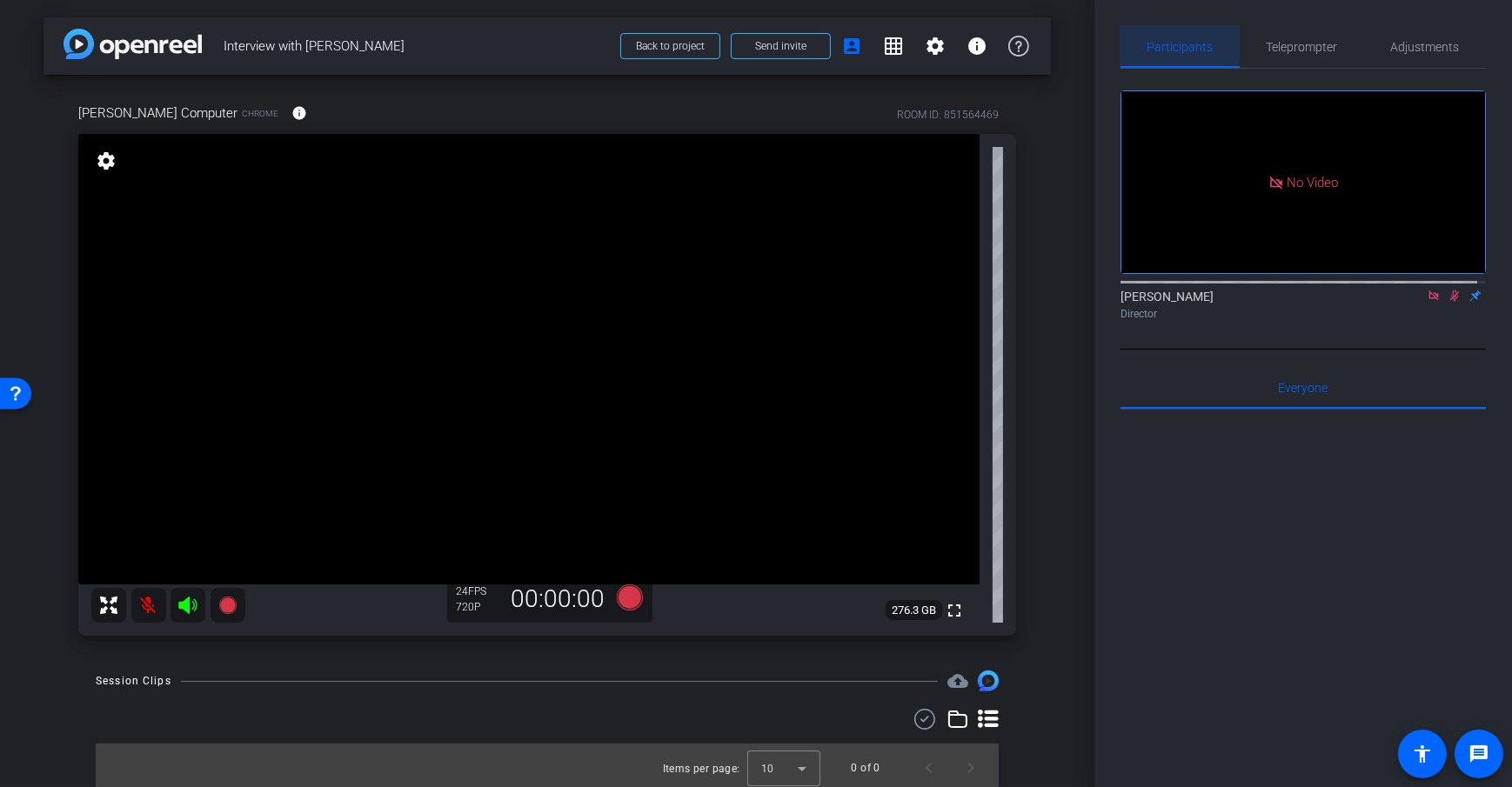 click on "Participants" at bounding box center (1181, 47) 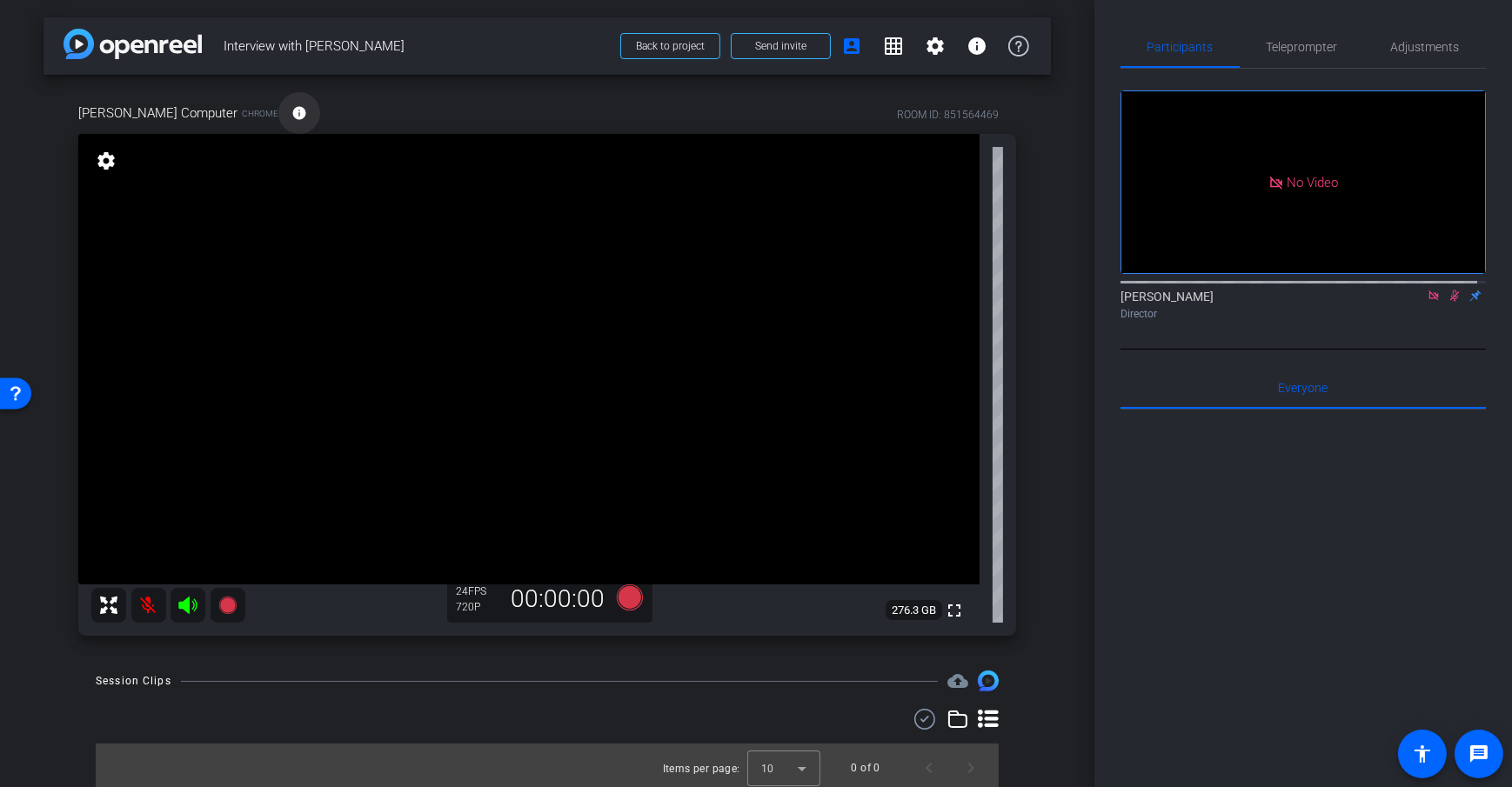 click on "info" at bounding box center (299, 113) 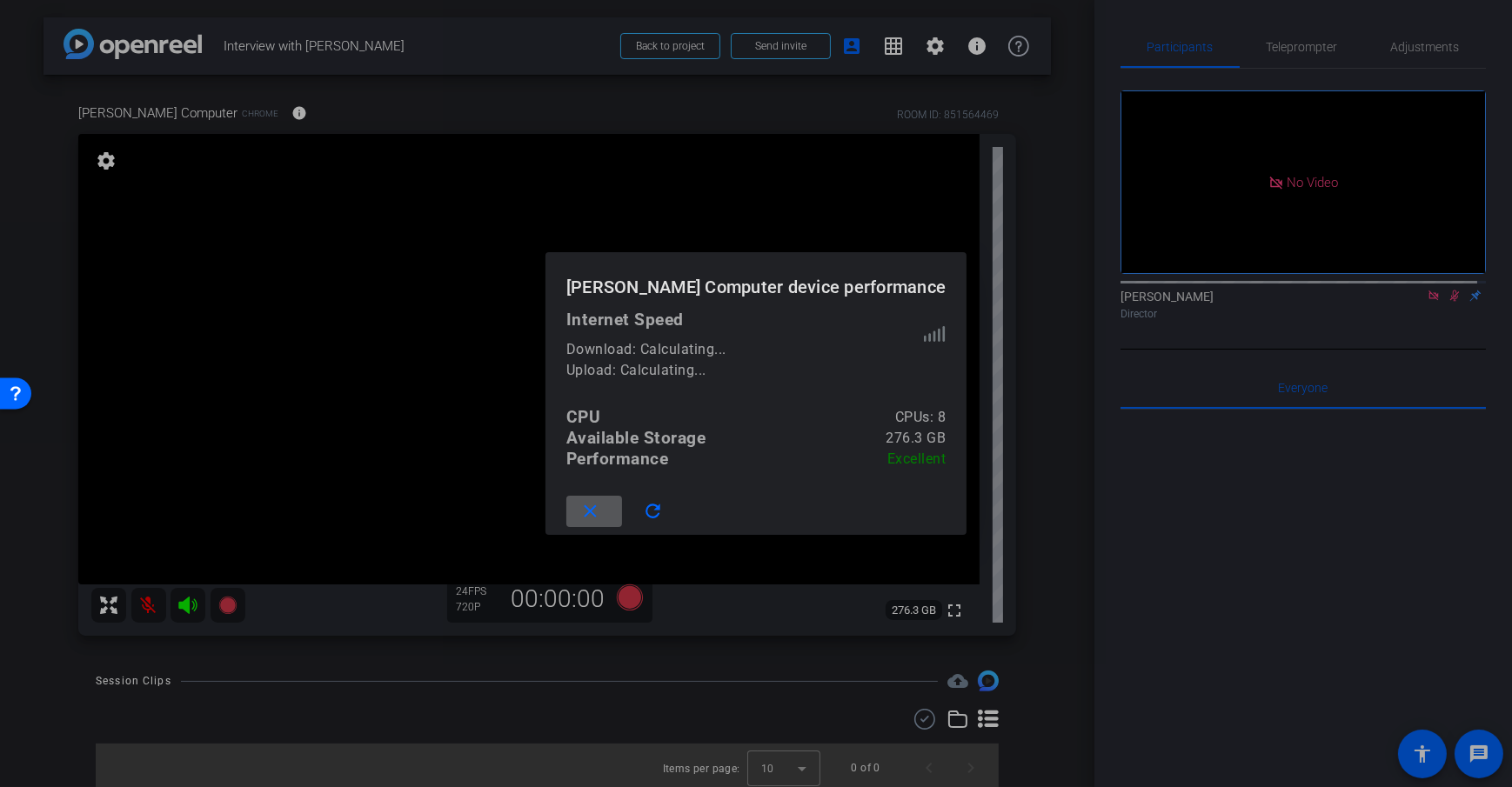 click at bounding box center (756, 393) 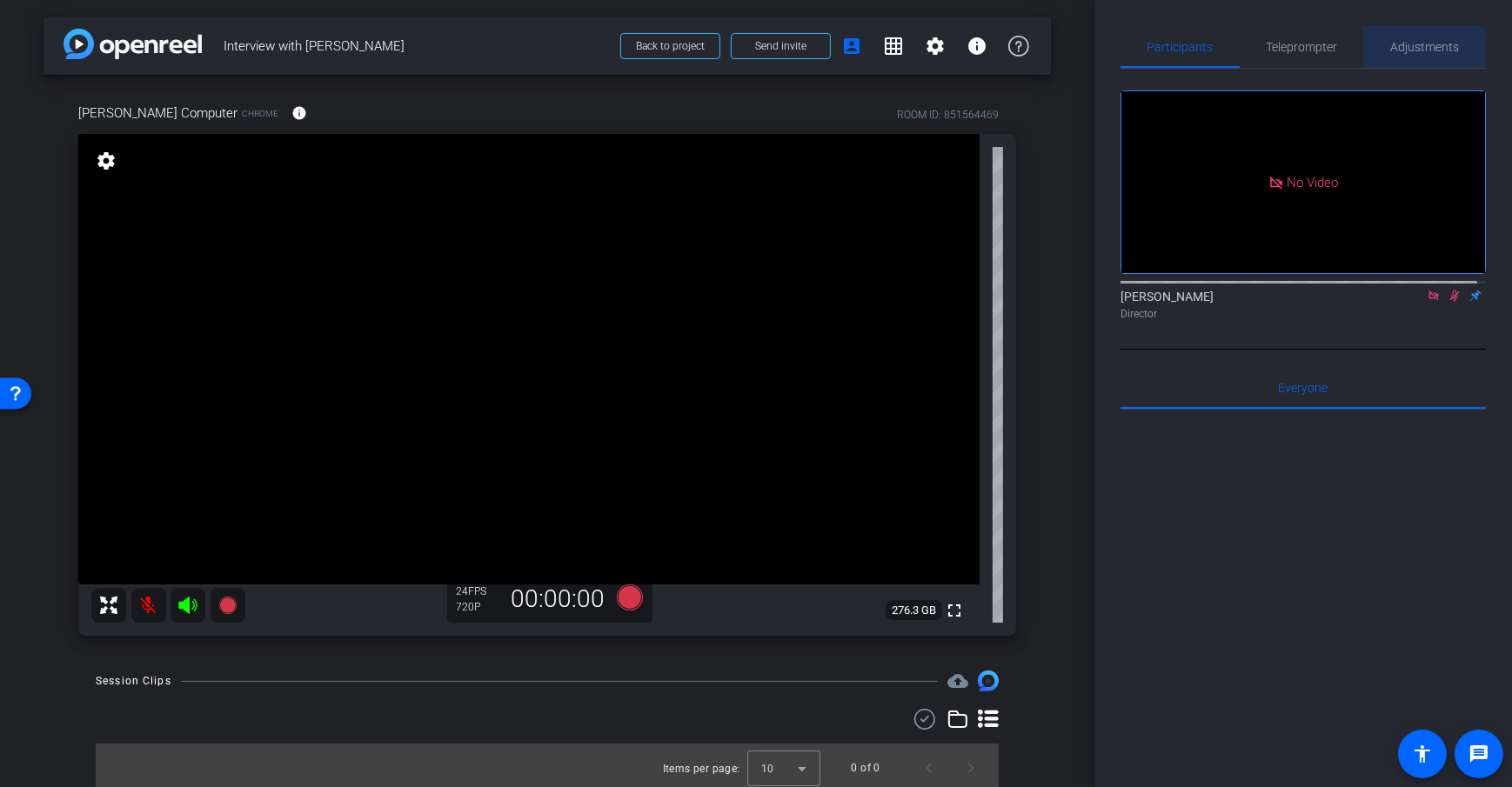 click on "Adjustments" at bounding box center (1425, 47) 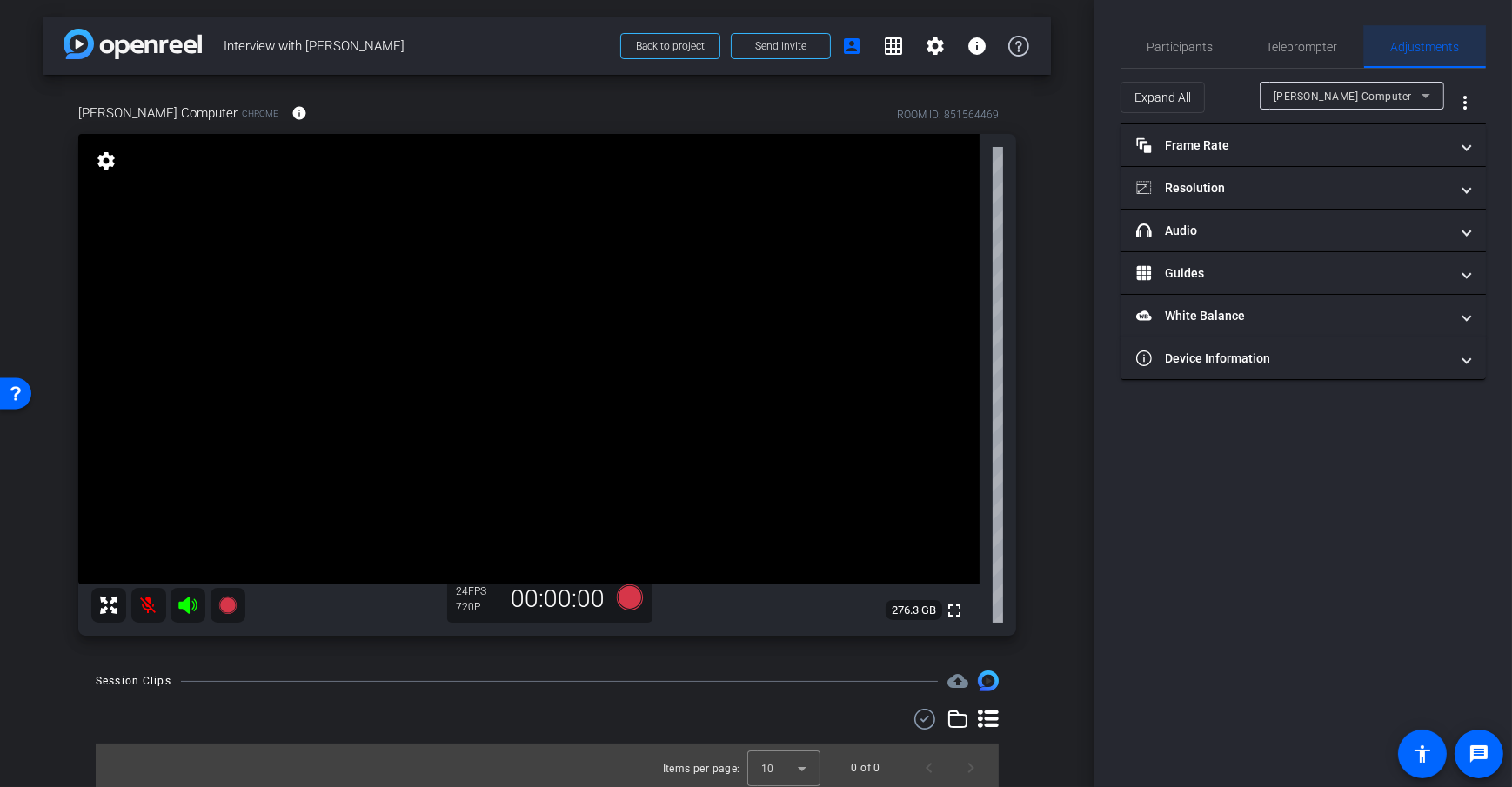 click on "Adjustments" at bounding box center (1425, 47) 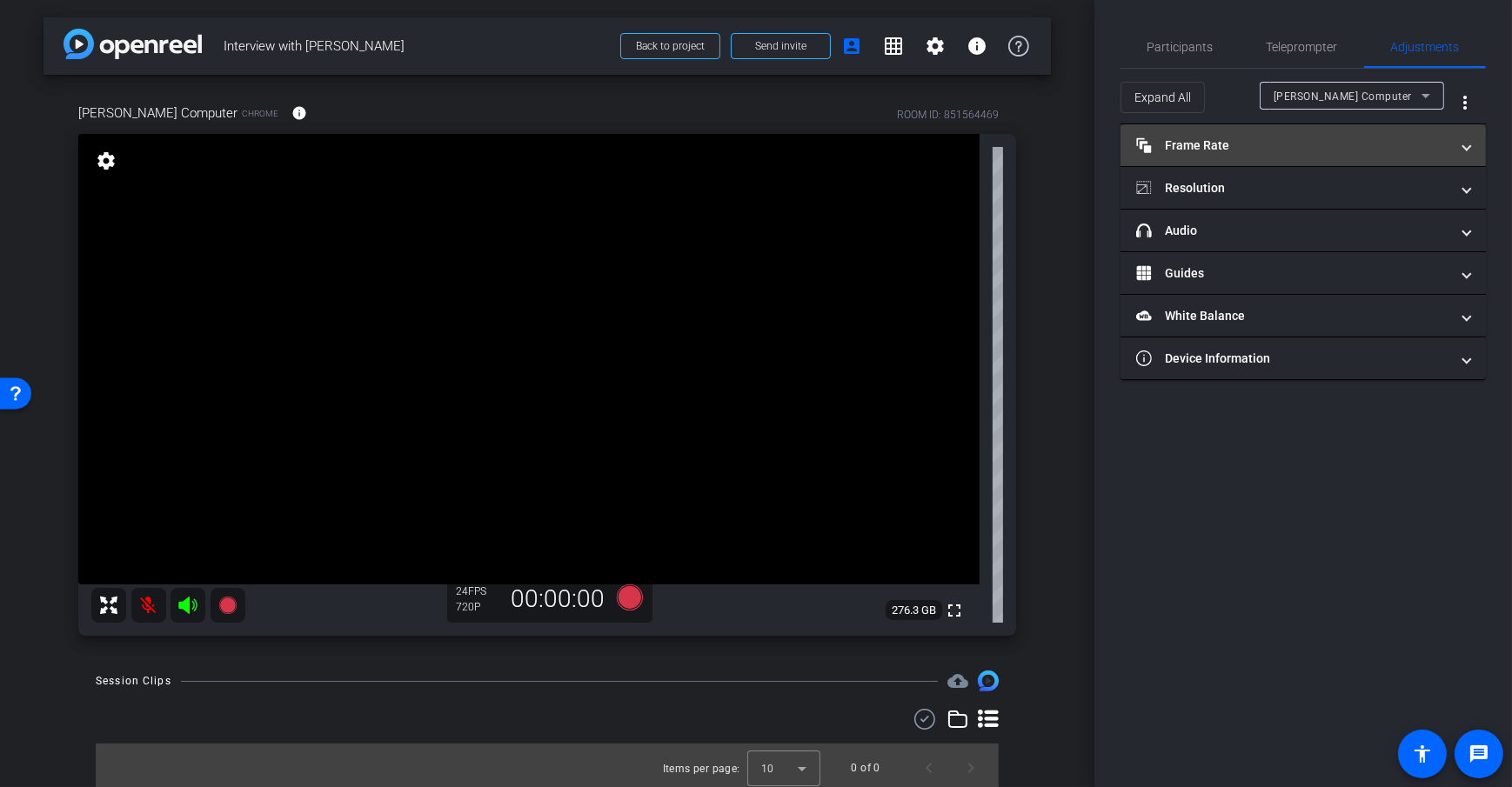 click on "Frame Rate
Frame Rate" at bounding box center [1293, 145] 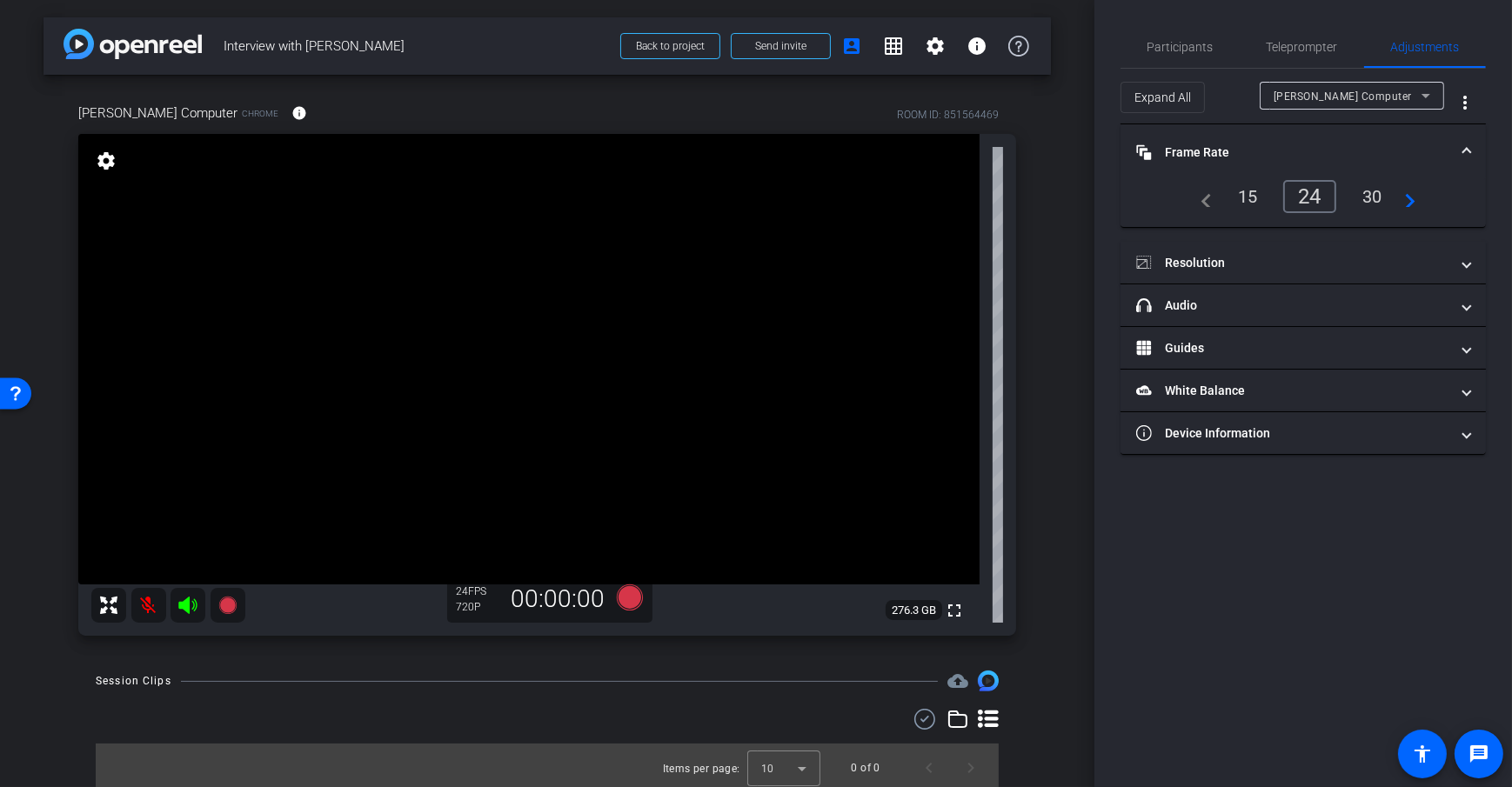 click on "30" at bounding box center (1372, 197) 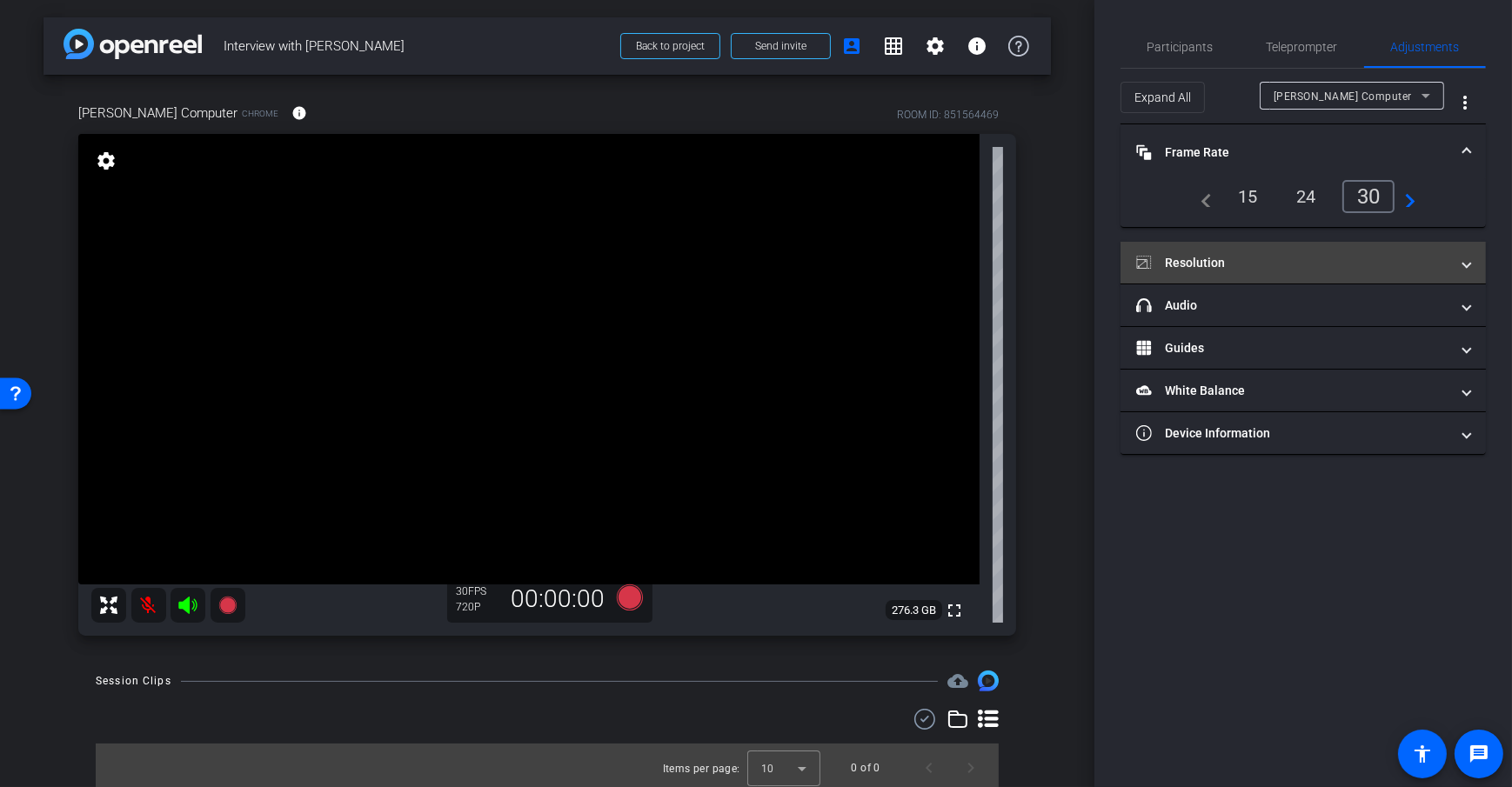 click on "Resolution" at bounding box center (1293, 263) 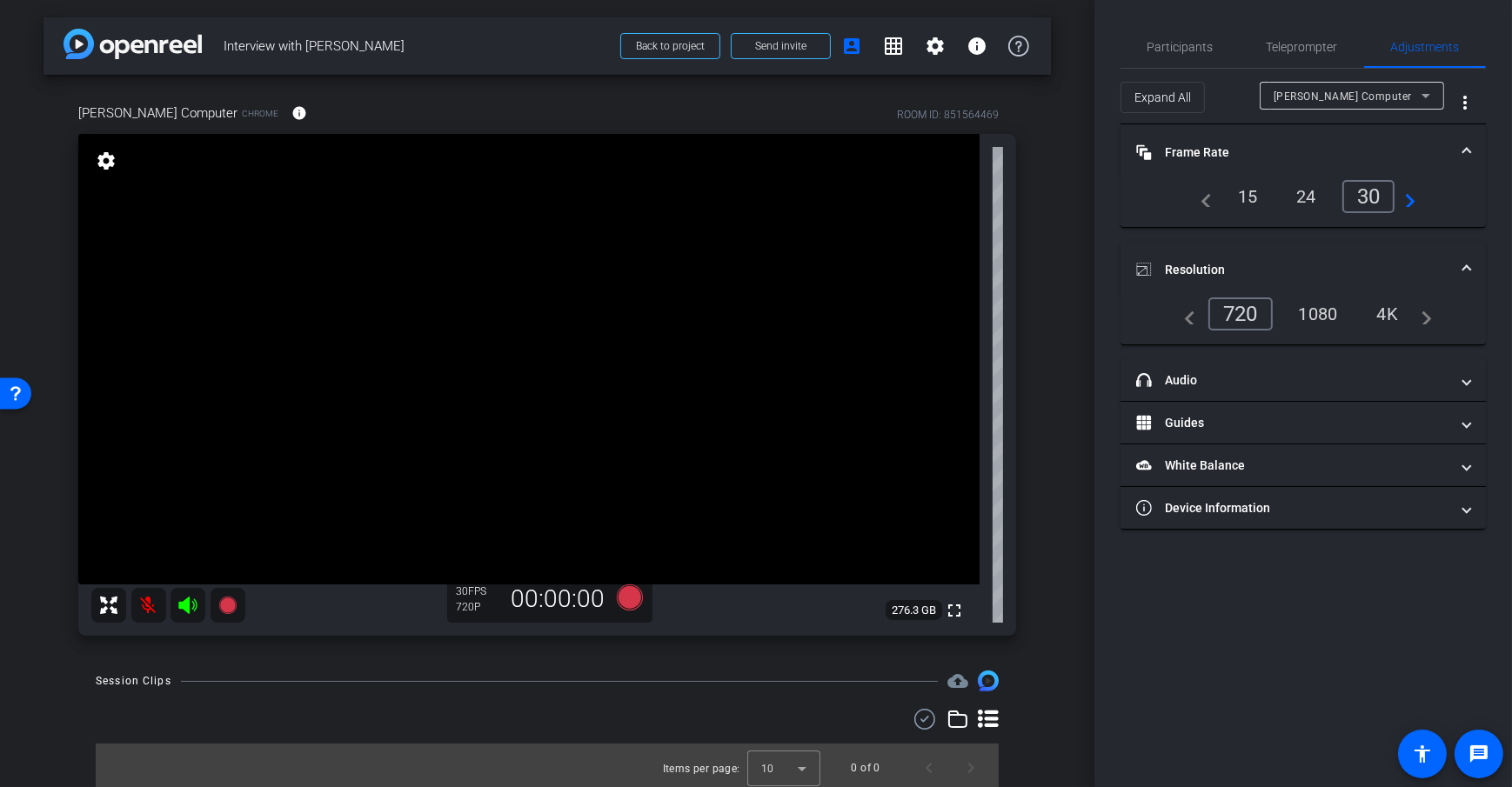 click on "arrow_back  Interview with Jane Doe   Back to project   Send invite  account_box grid_on settings info
Dan Computer Chrome info ROOM ID: 851564469 fullscreen settings  276.3 GB
30 FPS  720P   00:00:00
Session Clips   cloud_upload
Items per page:  10  0 of 0" at bounding box center (547, 393) 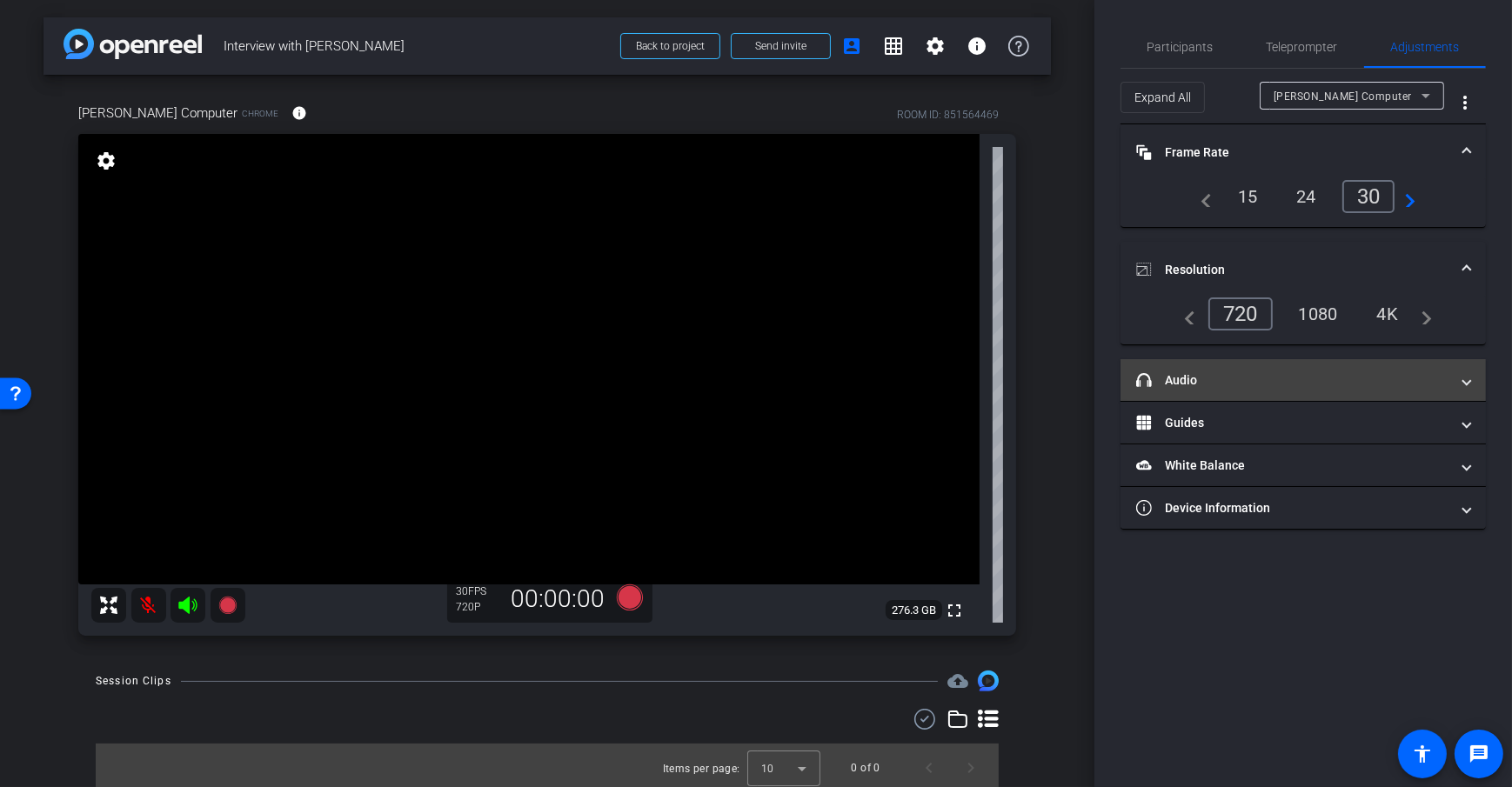 click on "headphone icon
Audio" at bounding box center (1293, 380) 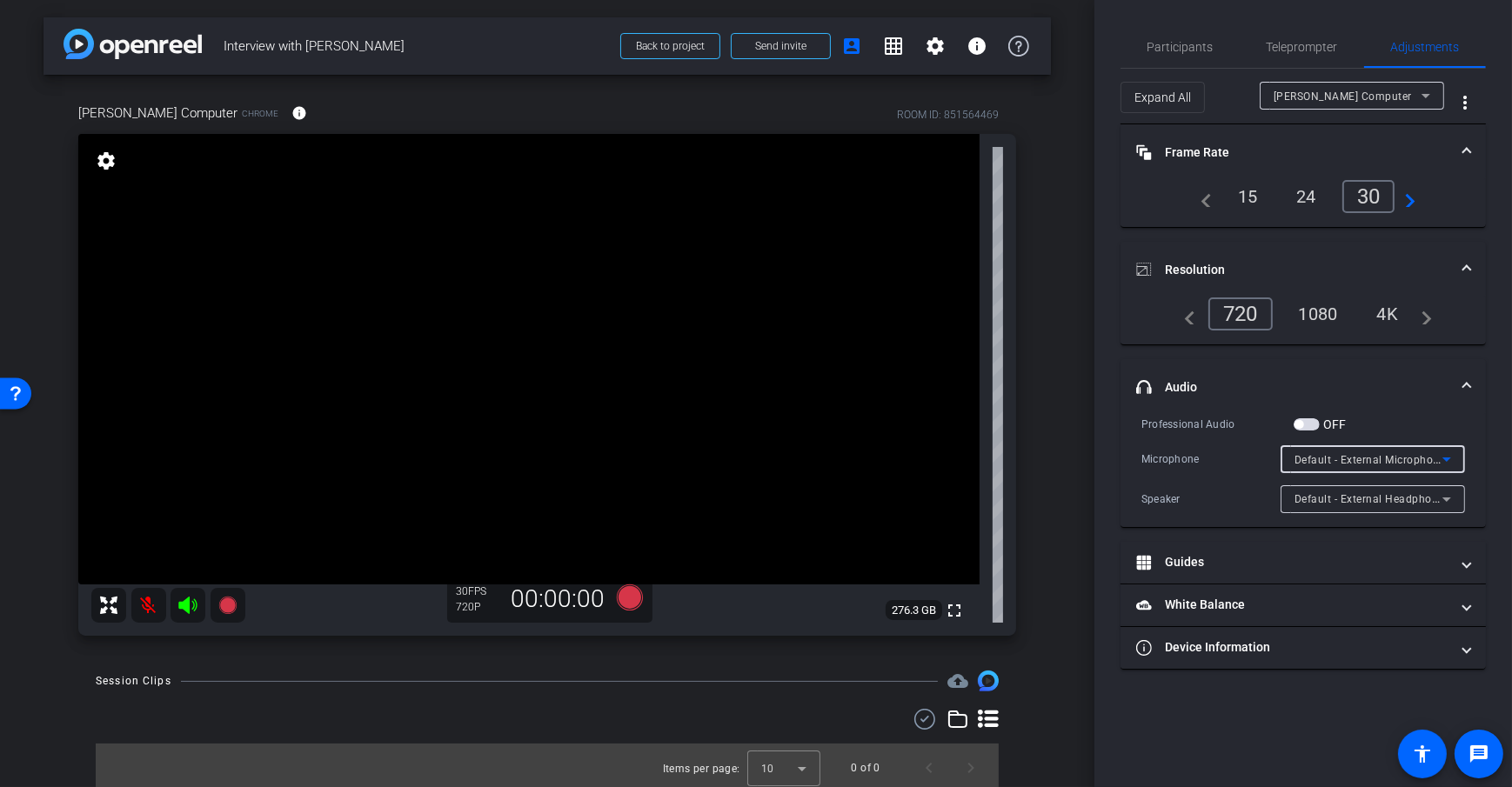 click on "Default - External Microphone (Built-in)" at bounding box center [1393, 459] 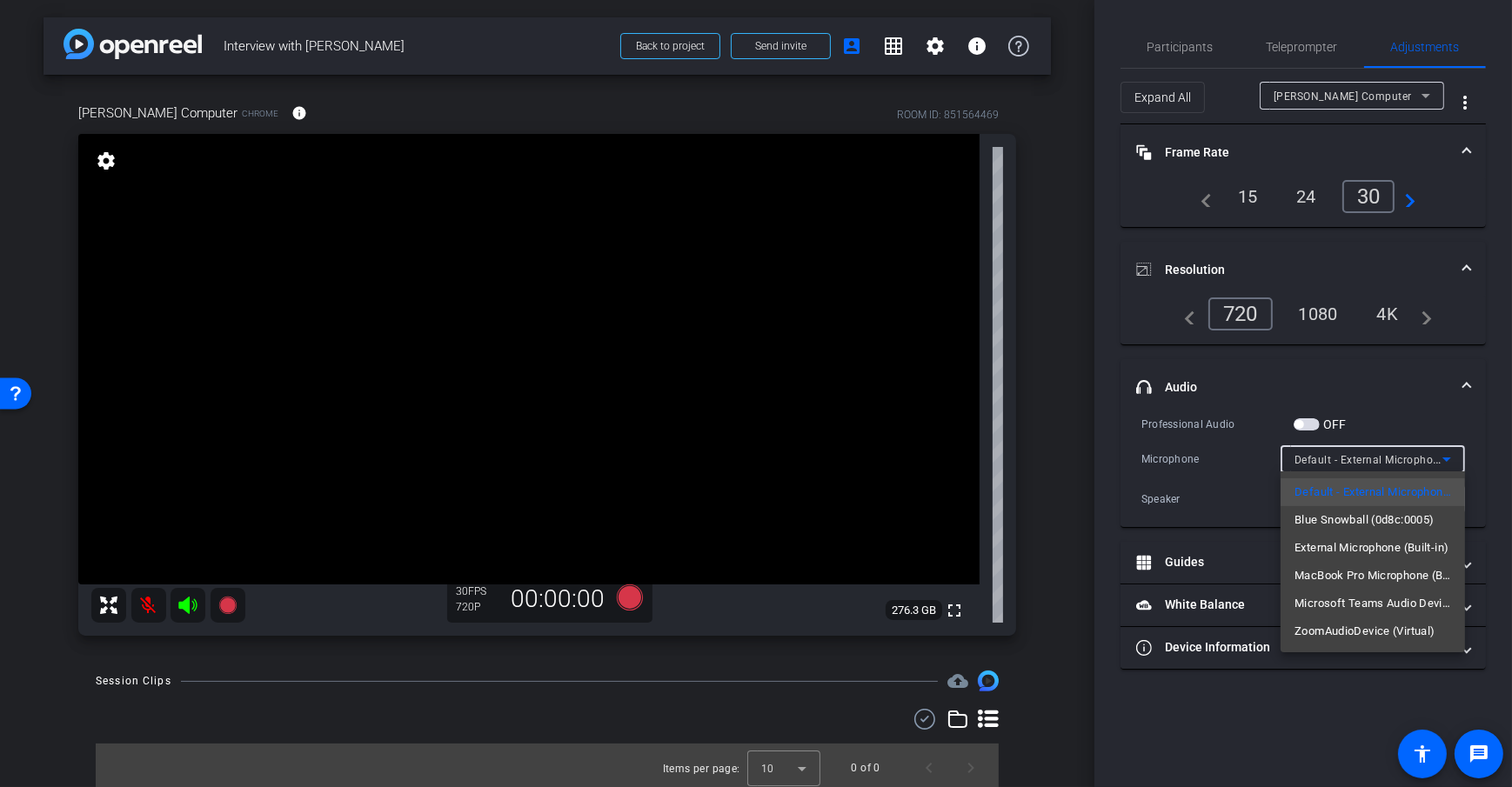 click at bounding box center [756, 393] 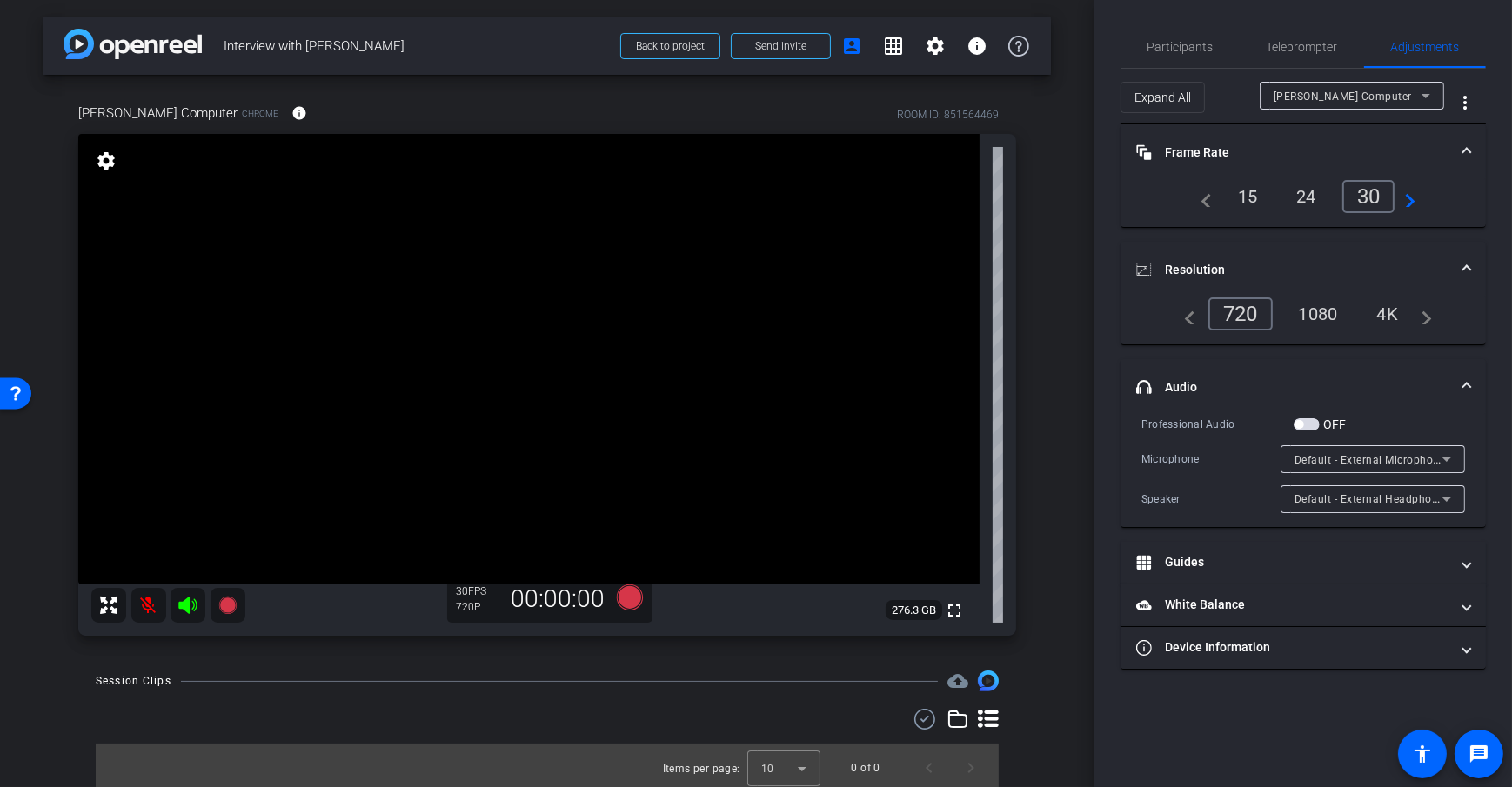 click on "arrow_back  Interview with Jane Doe   Back to project   Send invite  account_box grid_on settings info
Dan Computer Chrome info ROOM ID: 851564469 fullscreen settings  276.3 GB
30 FPS  720P   00:00:00
Session Clips   cloud_upload
Items per page:  10  0 of 0" at bounding box center [547, 393] 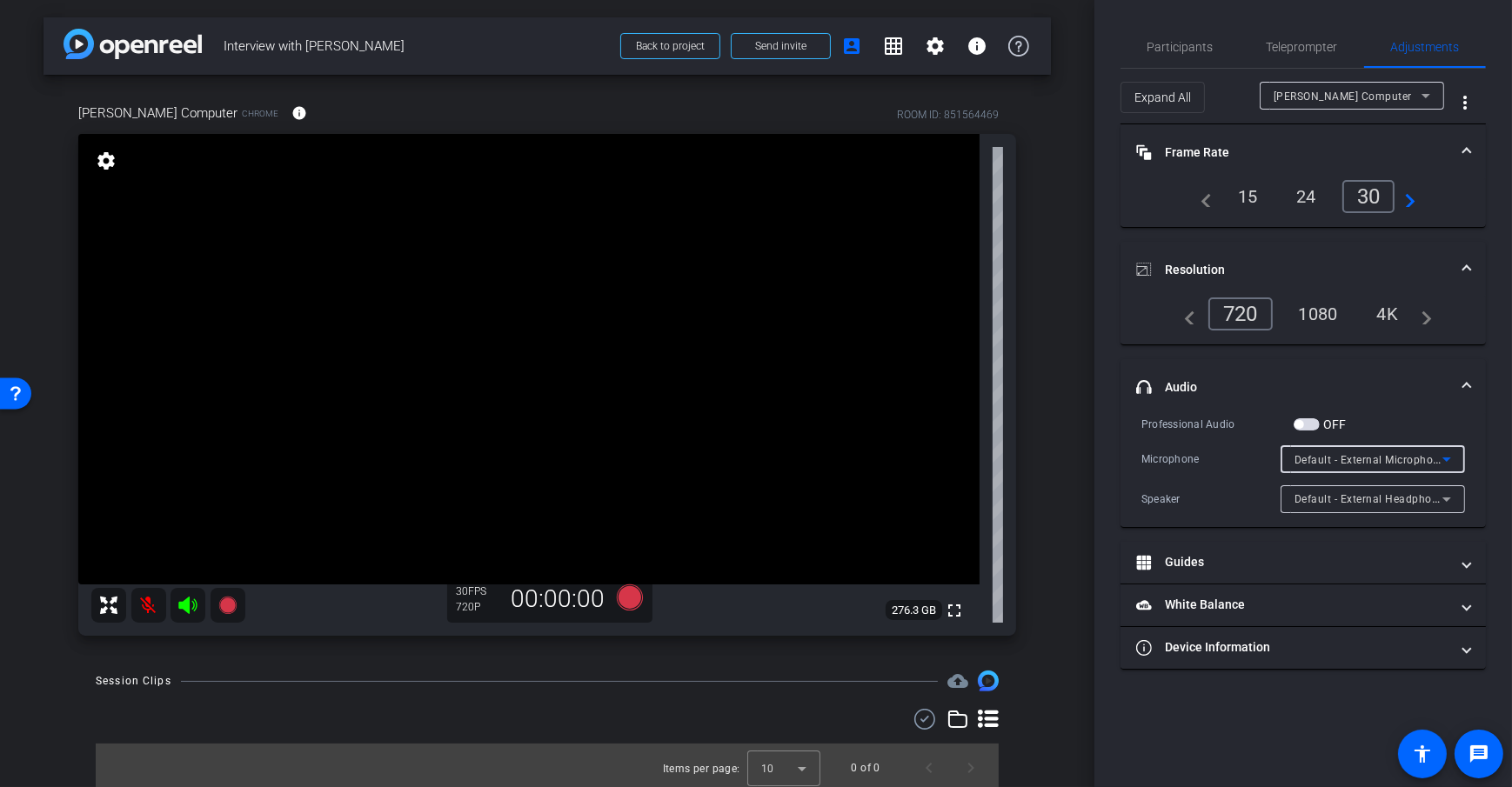 click 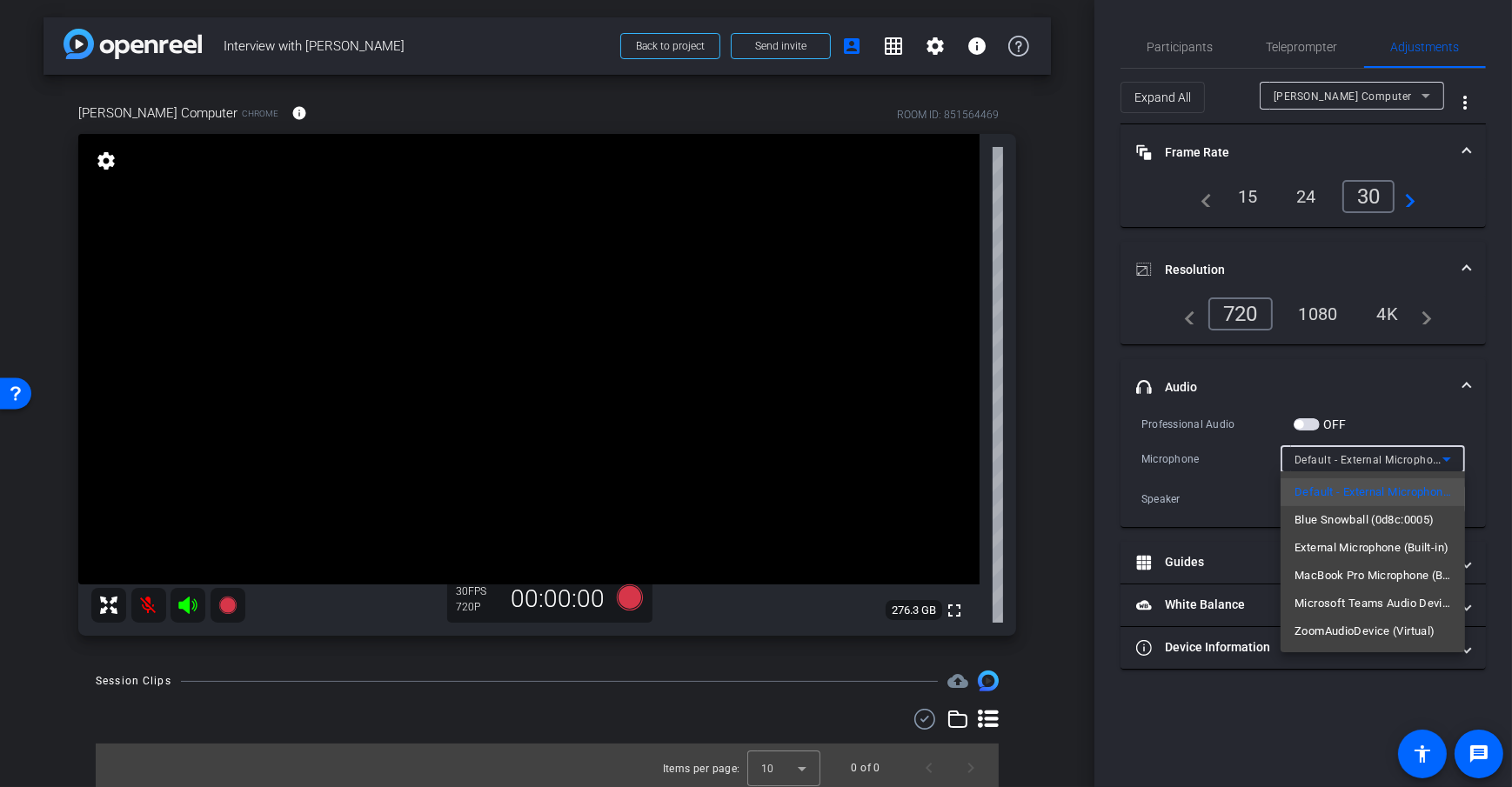 click at bounding box center [756, 393] 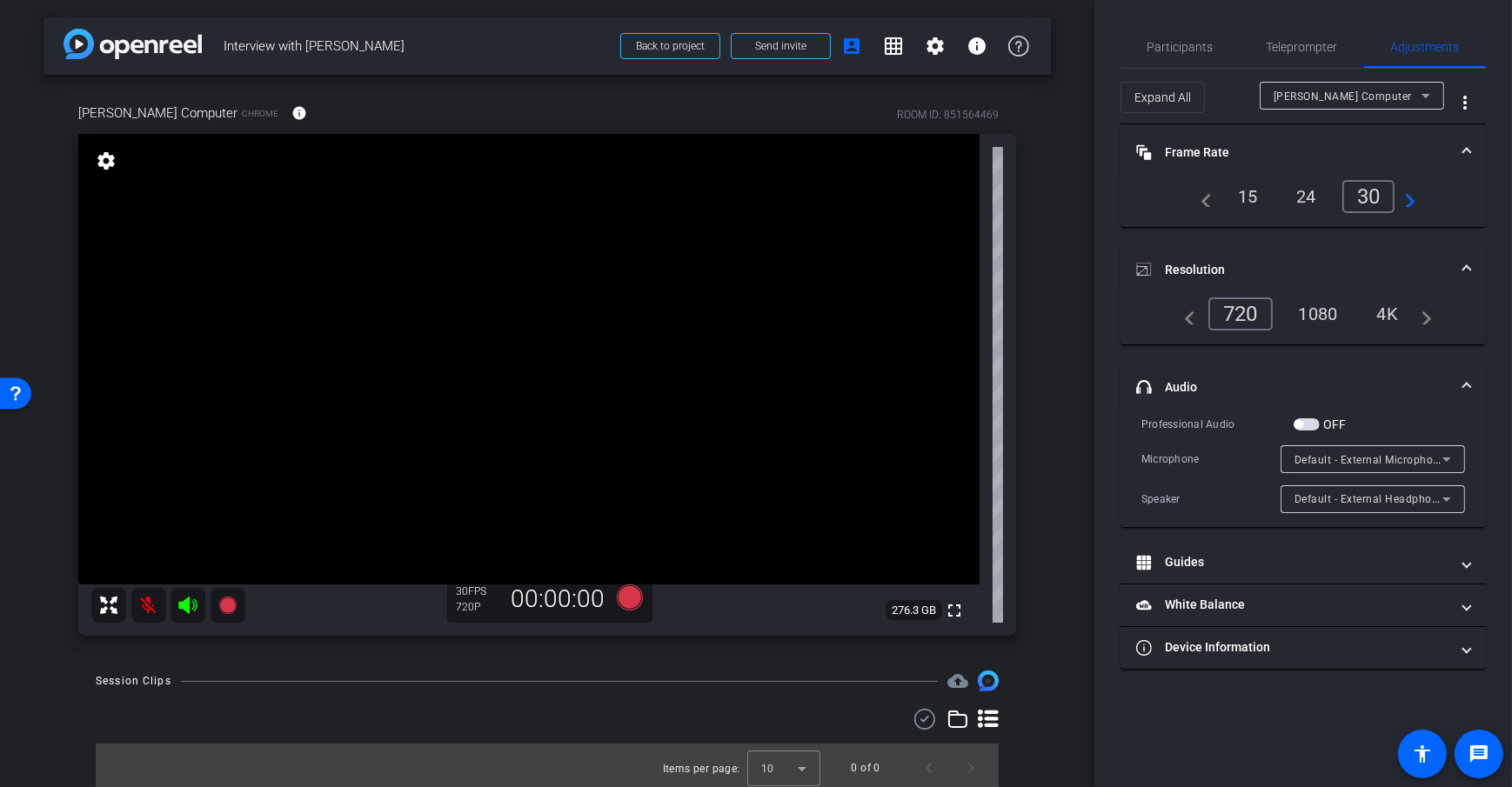 click on "headphone icon
Audio" at bounding box center (1293, 387) 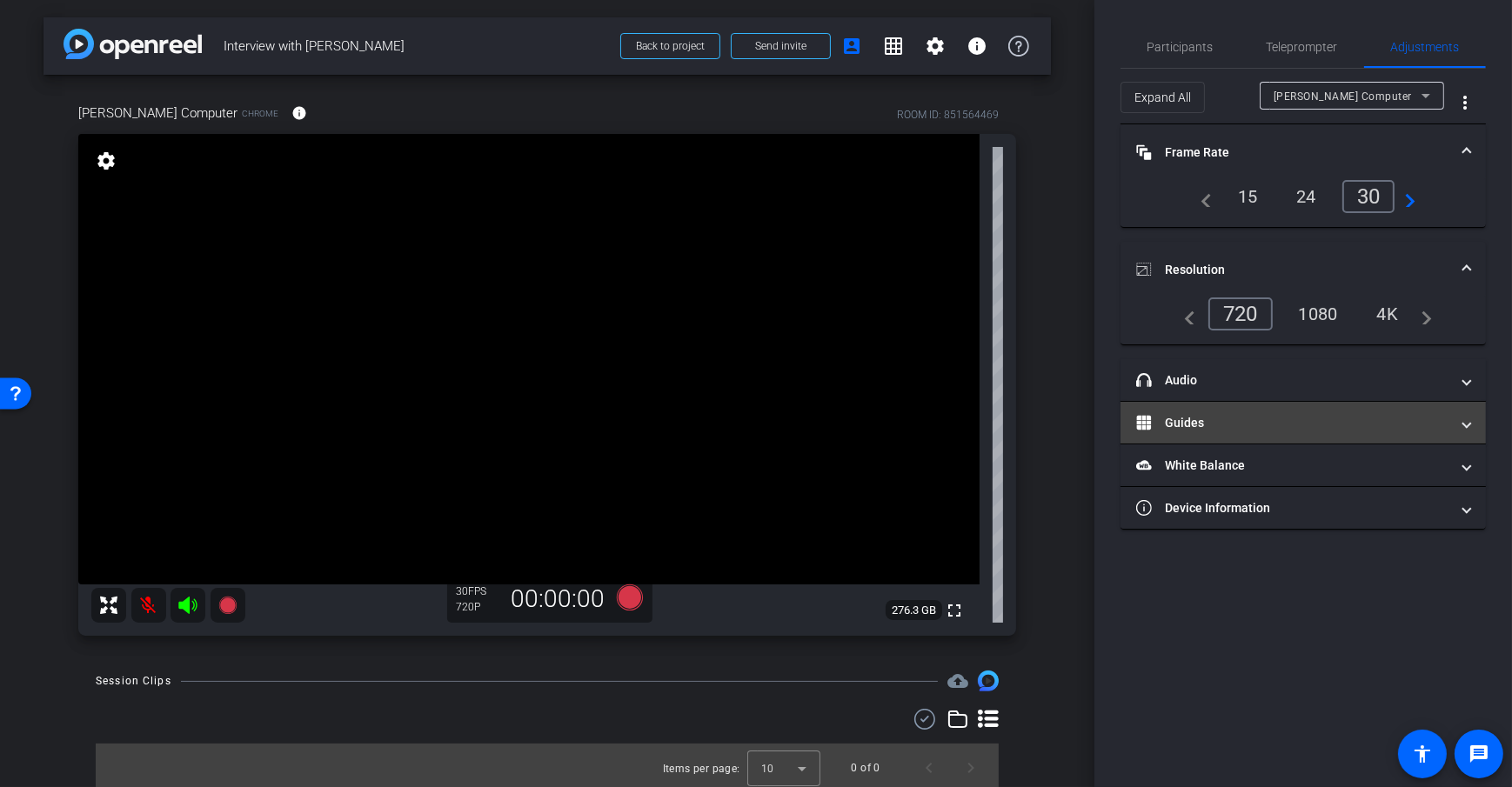 click on "Guides" at bounding box center (1293, 423) 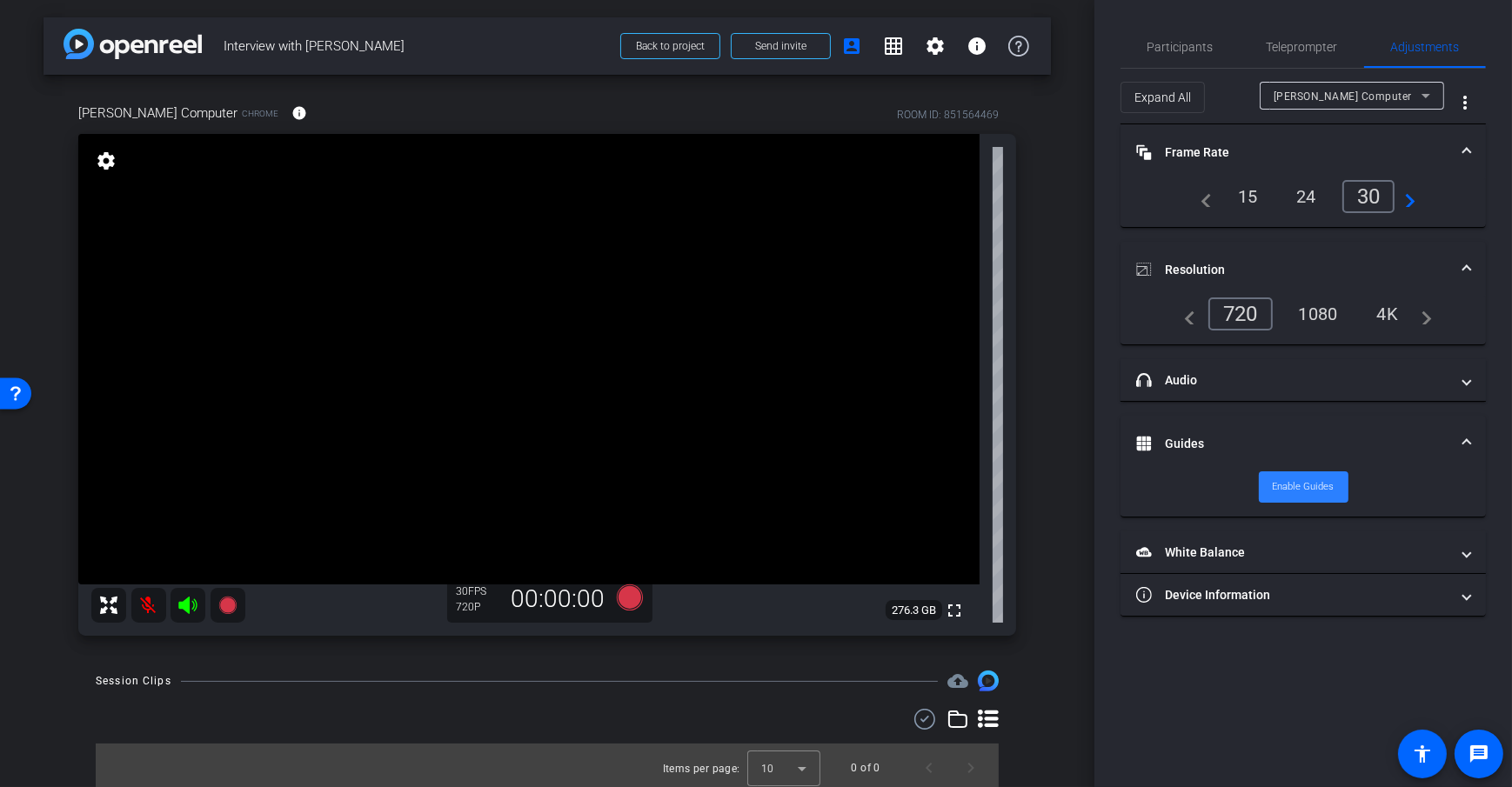 click on "Enable Guides" at bounding box center (1303, 487) 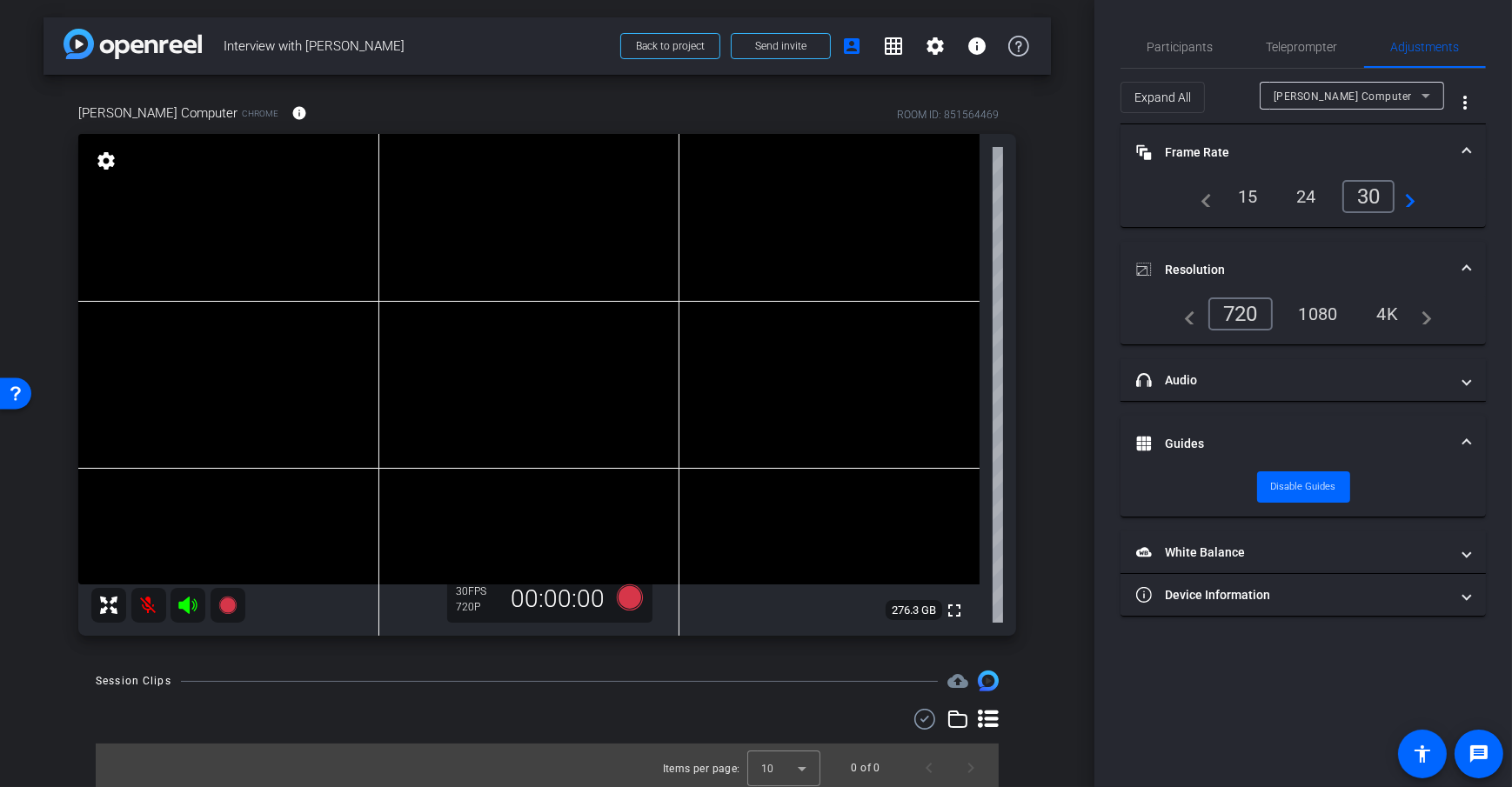 click on "Dan Computer Chrome info ROOM ID: 851564469 fullscreen settings  276.3 GB
30 FPS  720P   00:00:00" at bounding box center [547, 363] 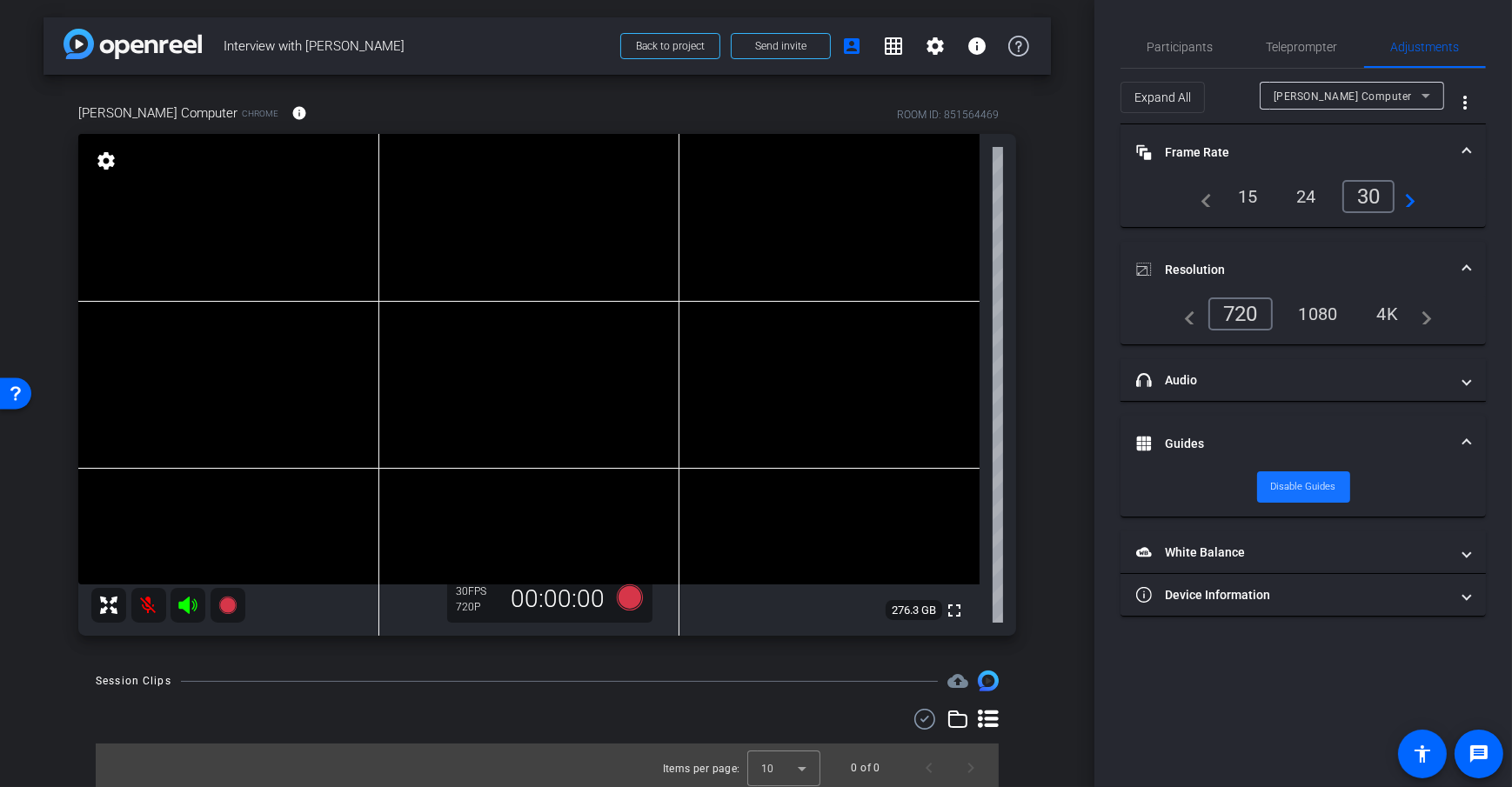 click on "Disable Guides" at bounding box center [1303, 487] 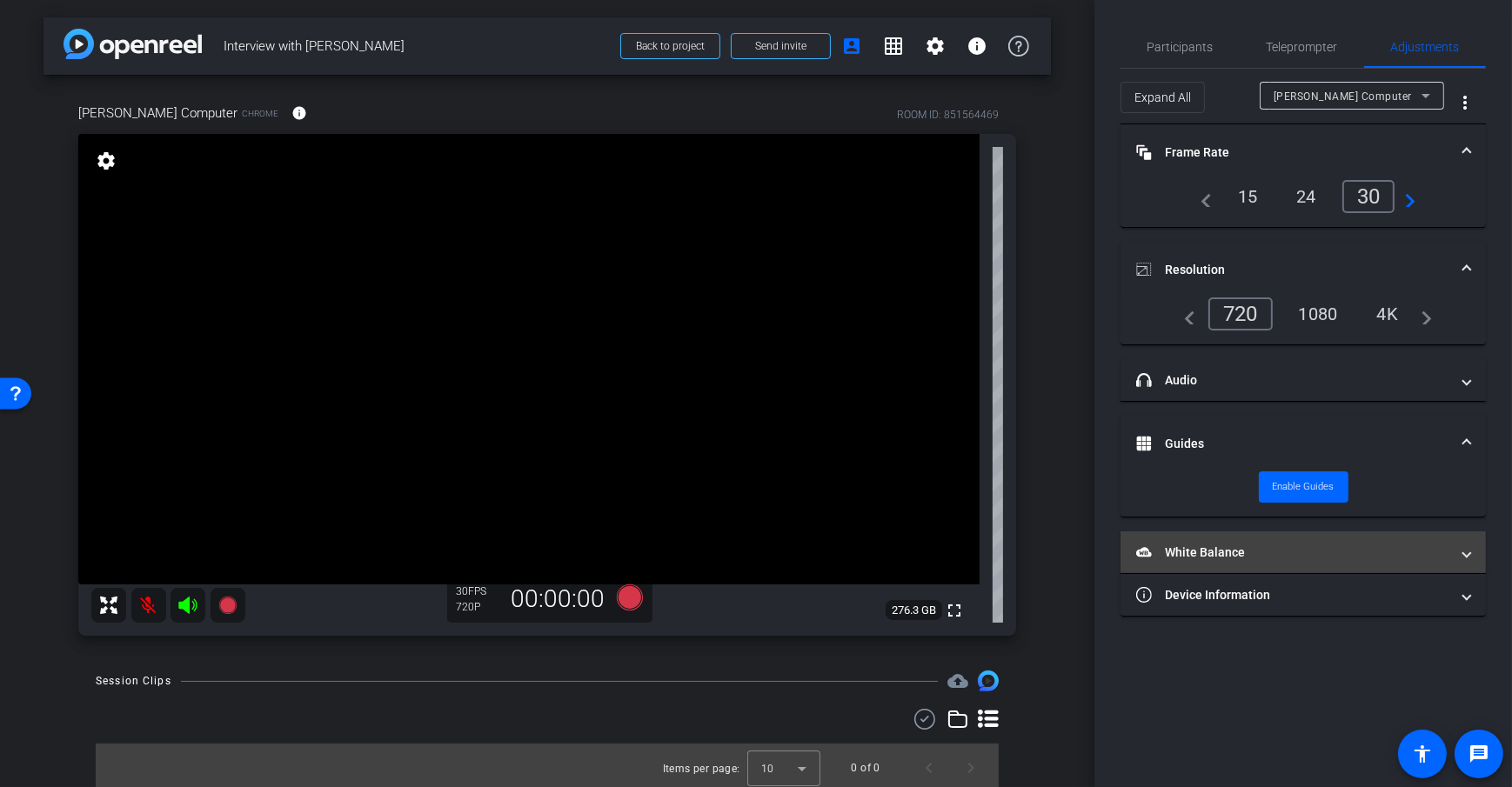 click on "White Balance
White Balance" at bounding box center (1293, 552) 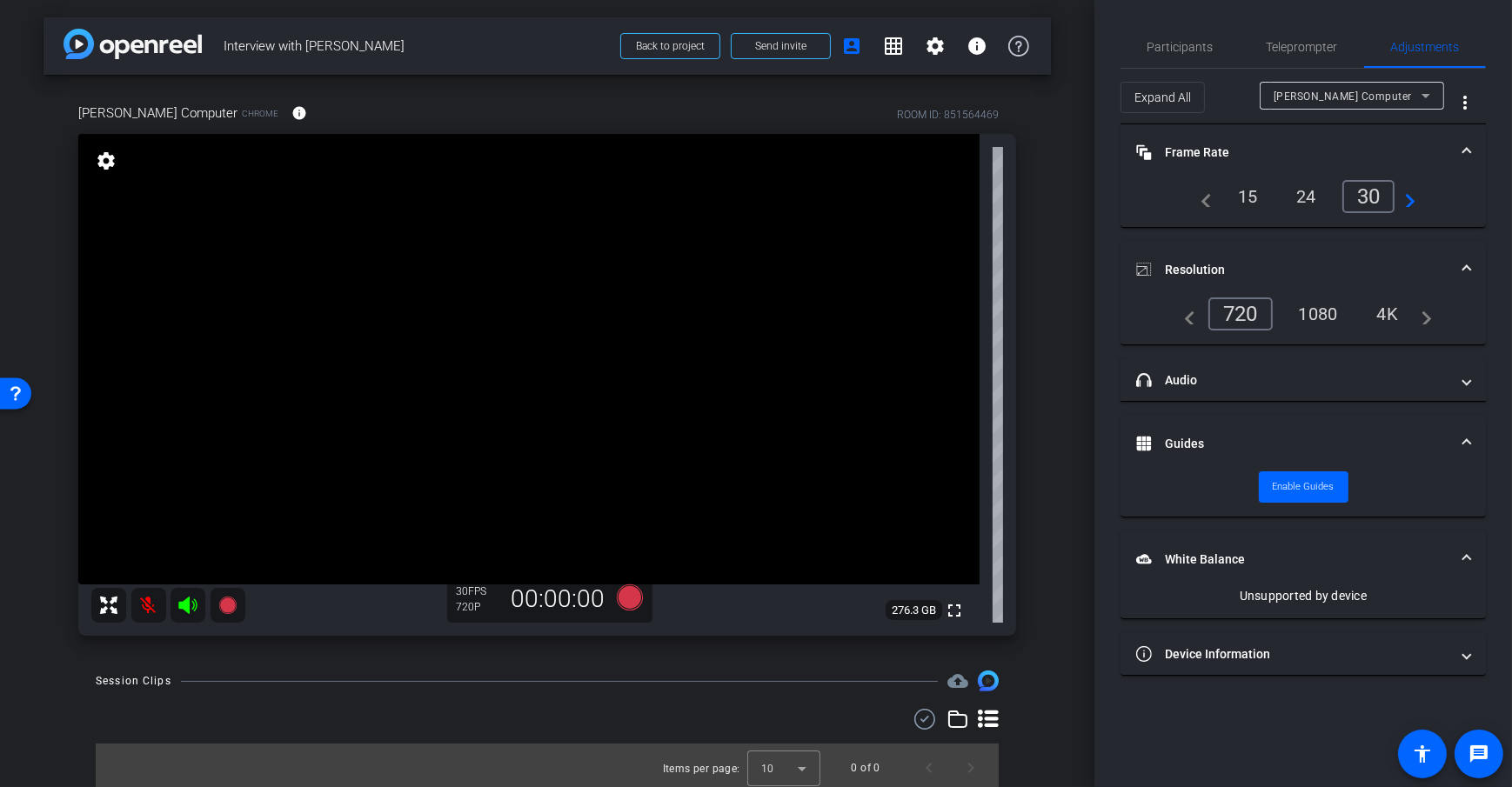 click on "White Balance
White Balance" at bounding box center [1293, 559] 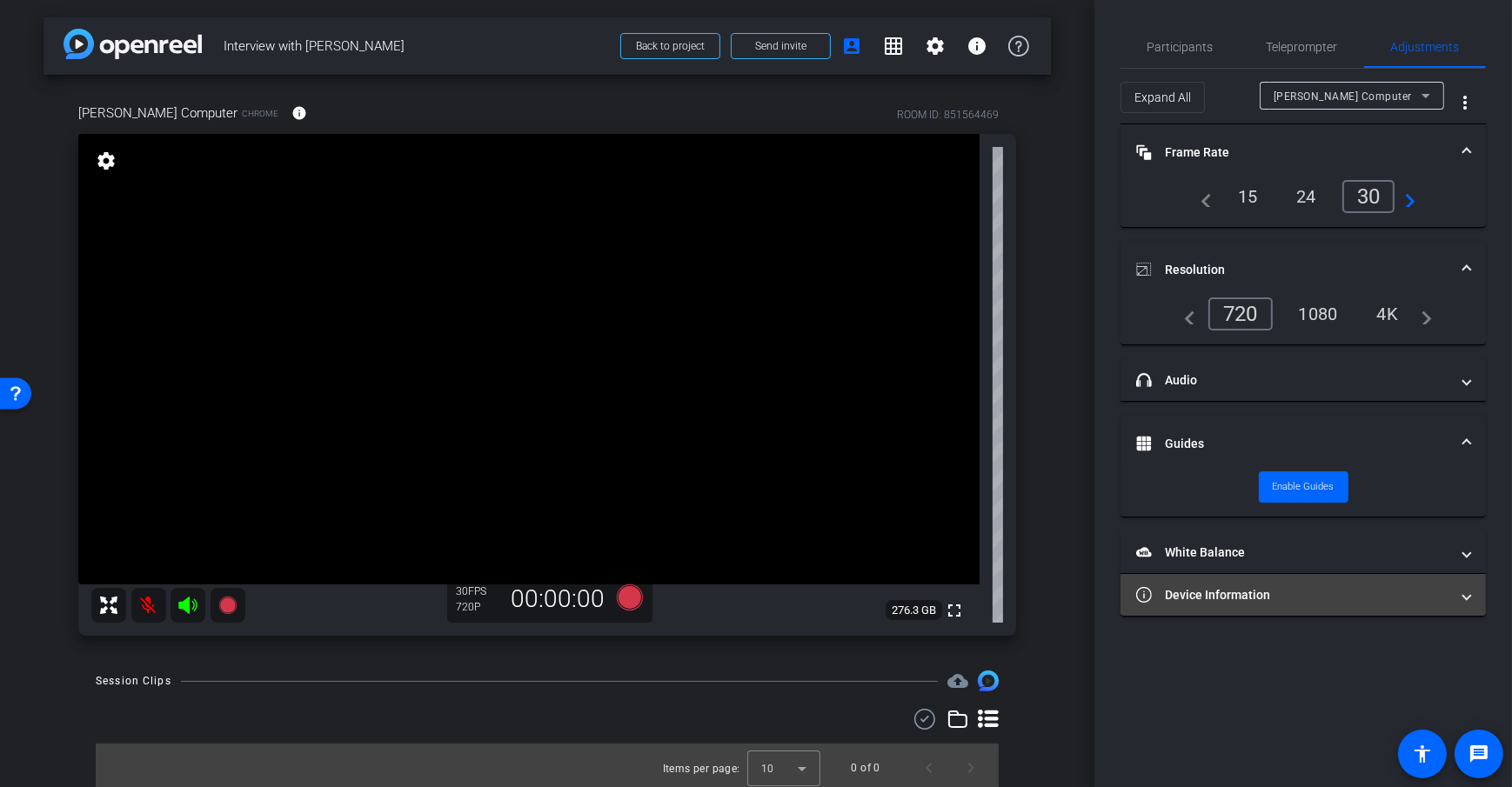 click on "Device Information" at bounding box center (1293, 595) 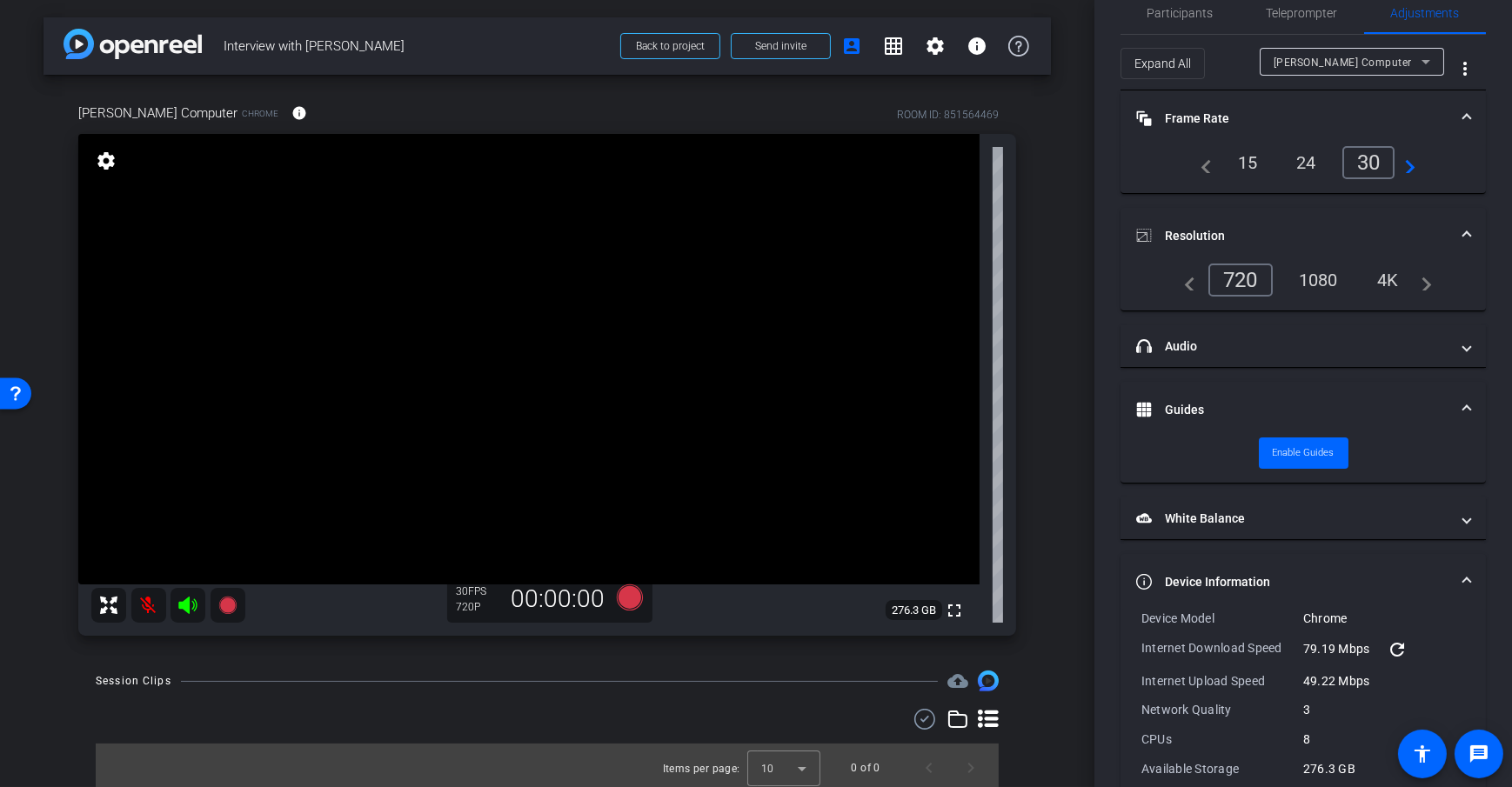 scroll, scrollTop: 122, scrollLeft: 0, axis: vertical 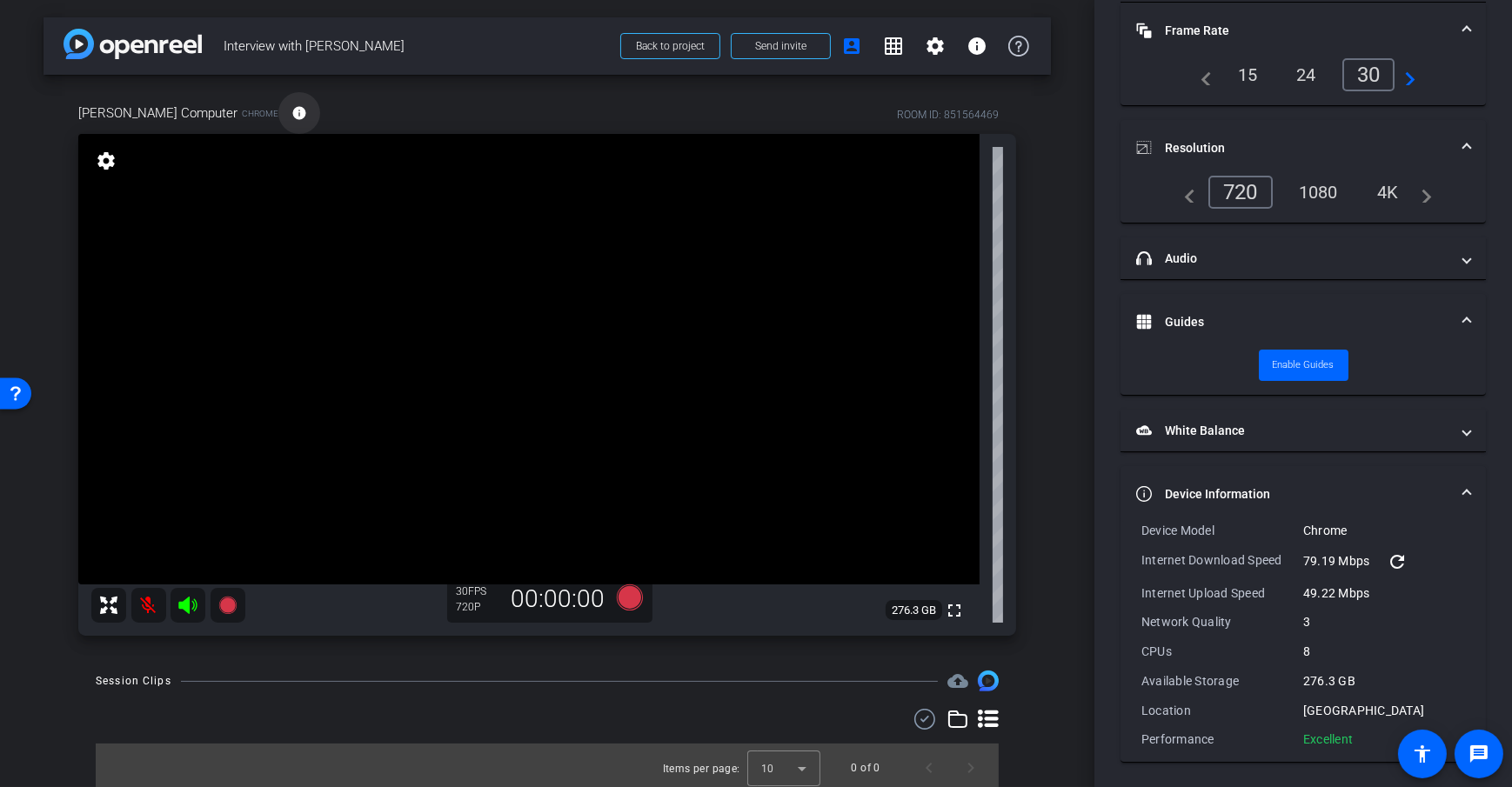 click on "info" at bounding box center [299, 113] 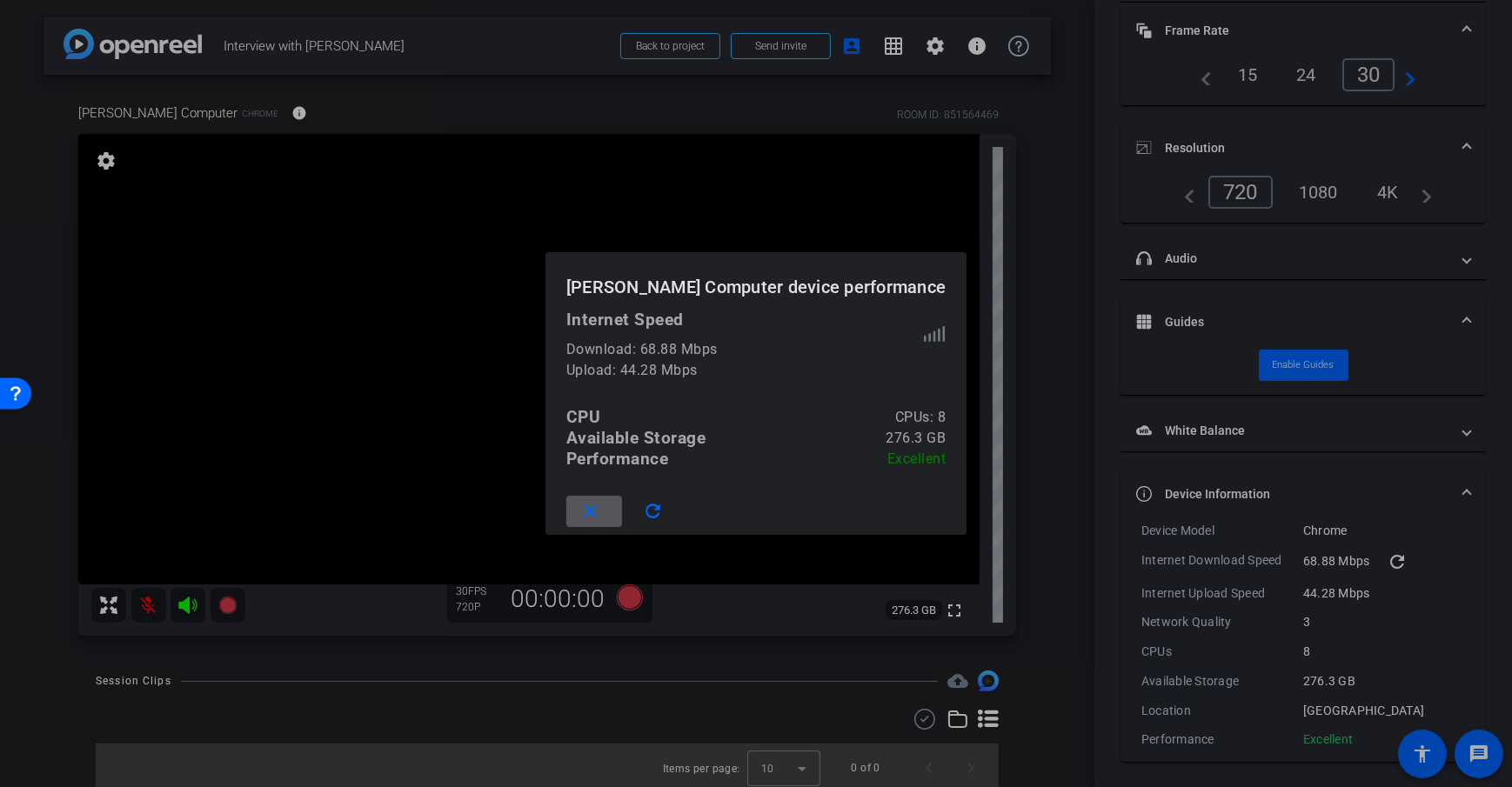 click on "close" at bounding box center [591, 511] 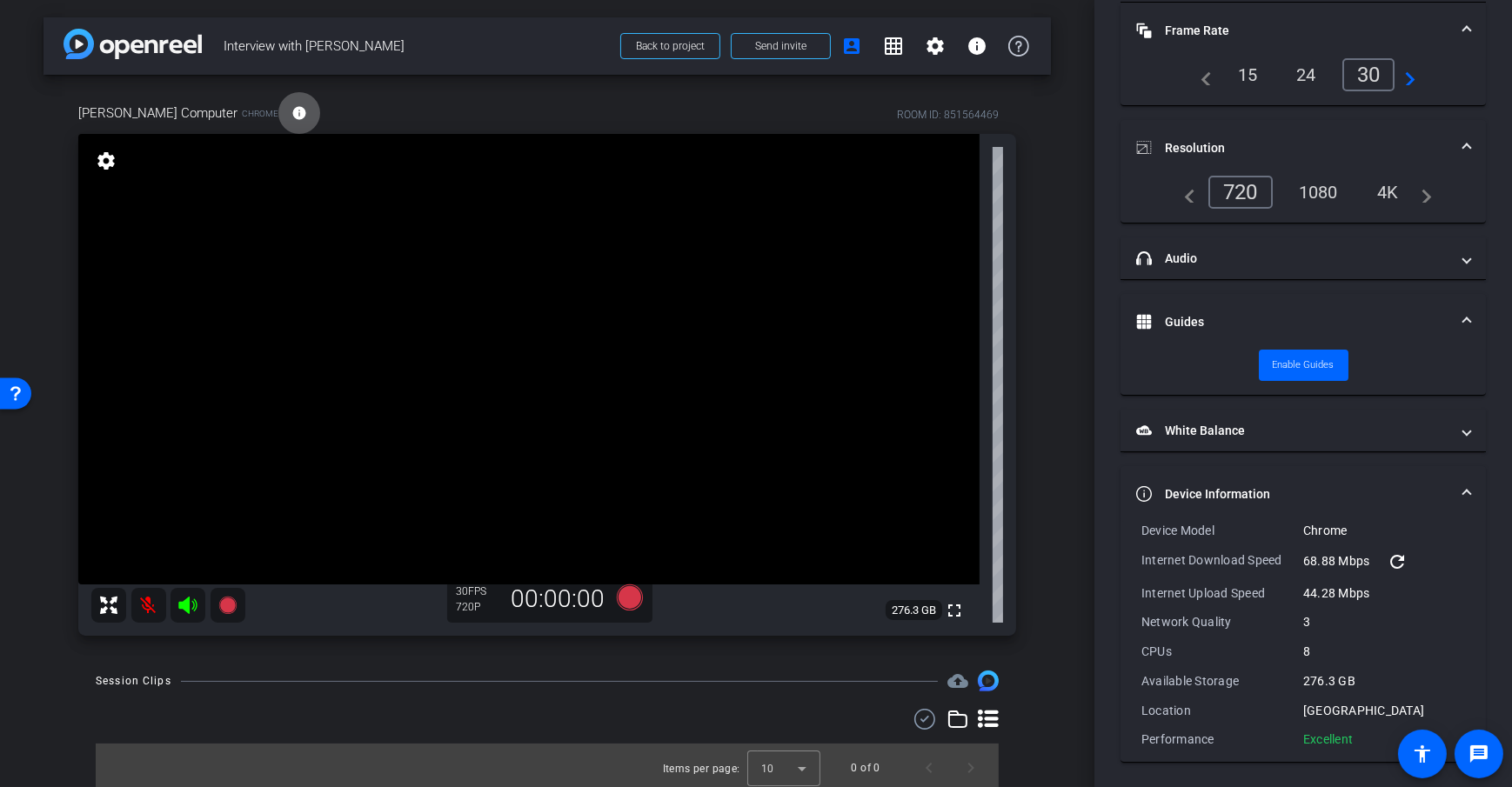 click on "arrow_back  Interview with Jane Doe   Back to project   Send invite  account_box grid_on settings info
Dan Computer Chrome info ROOM ID: 851564469 fullscreen settings  276.3 GB
30 FPS  720P   00:00:00
Session Clips   cloud_upload
Items per page:  10  0 of 0" at bounding box center [547, 393] 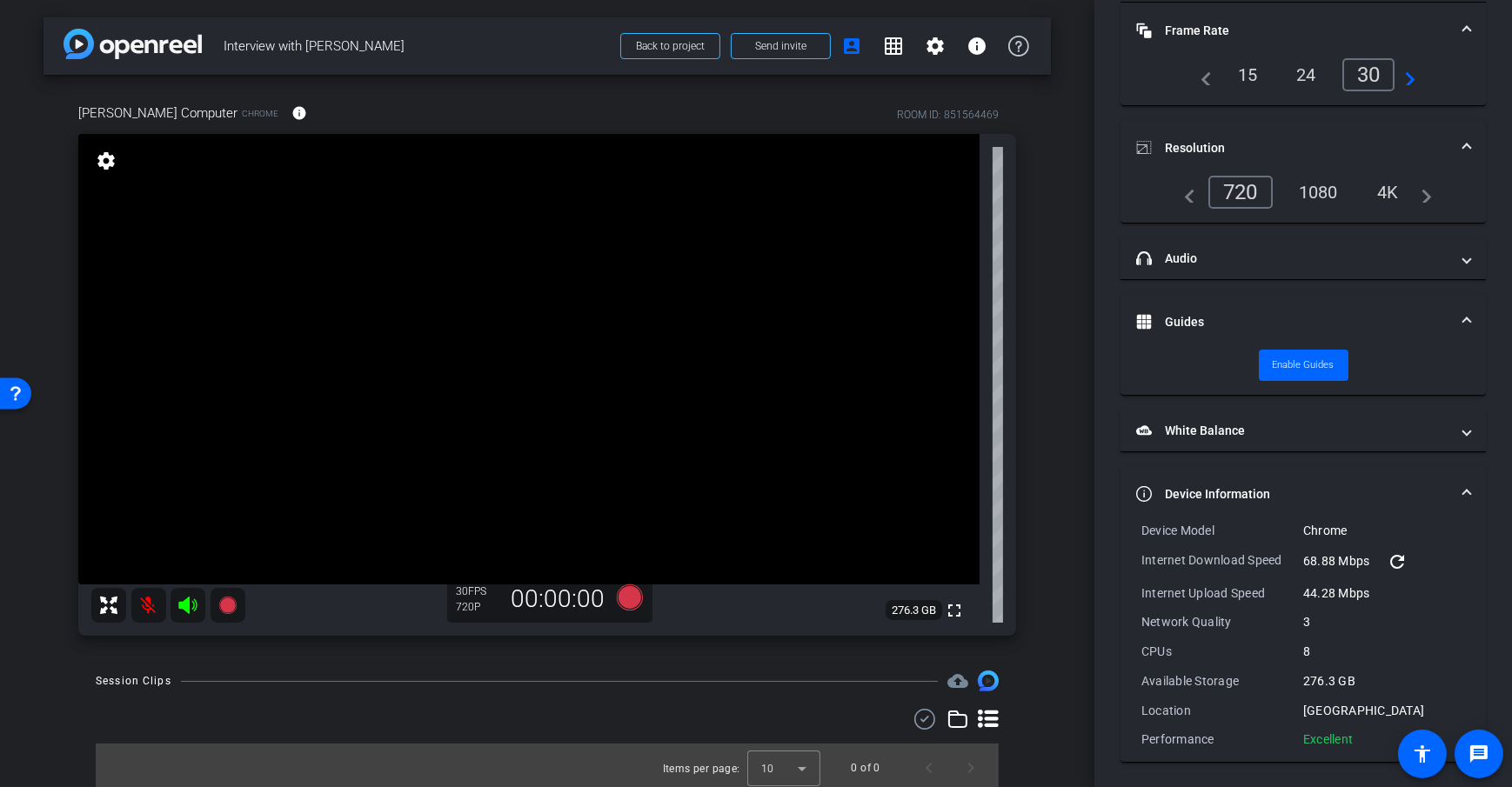 click on "Device Information" at bounding box center (1303, 494) 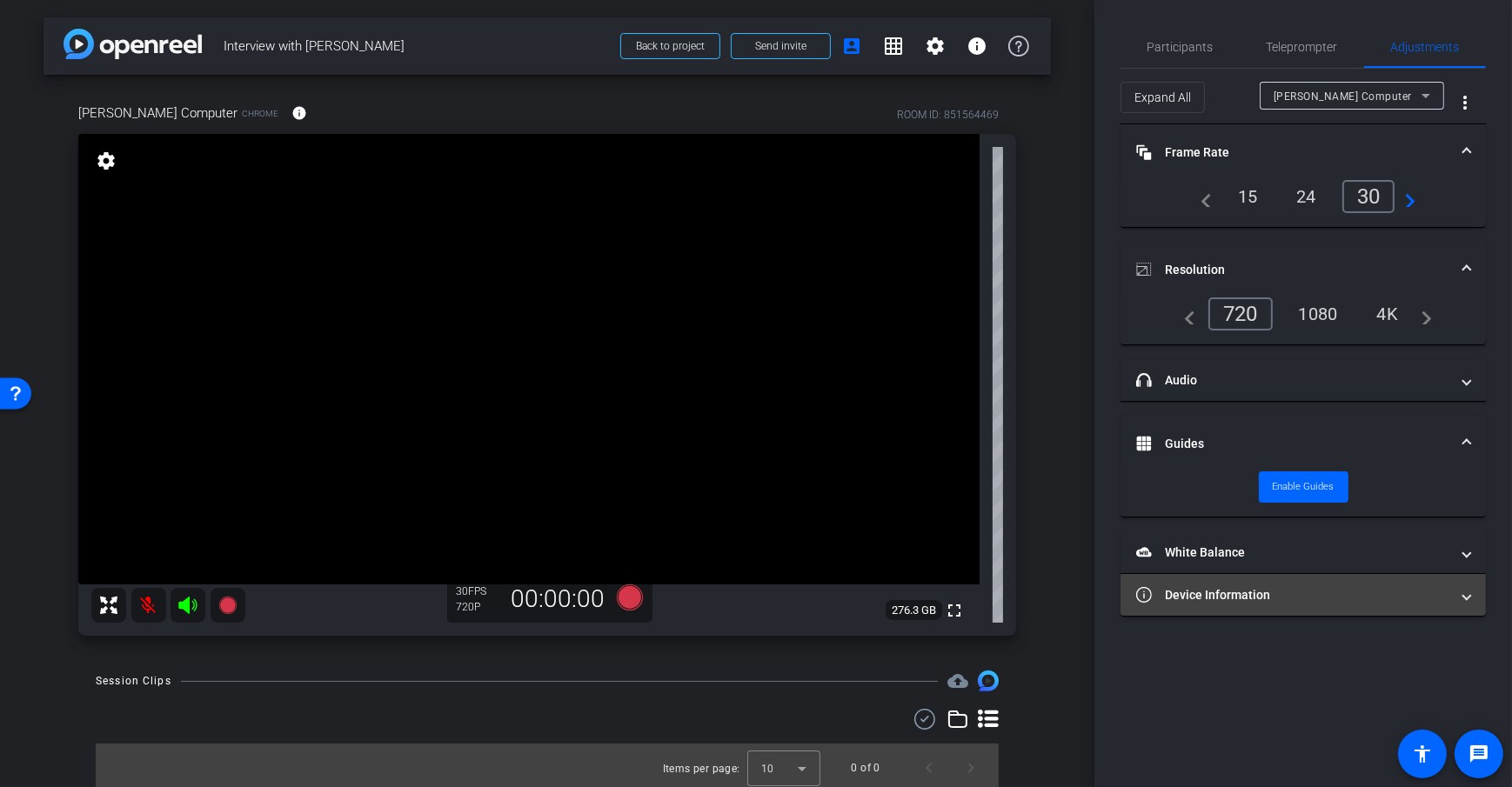 scroll, scrollTop: 0, scrollLeft: 0, axis: both 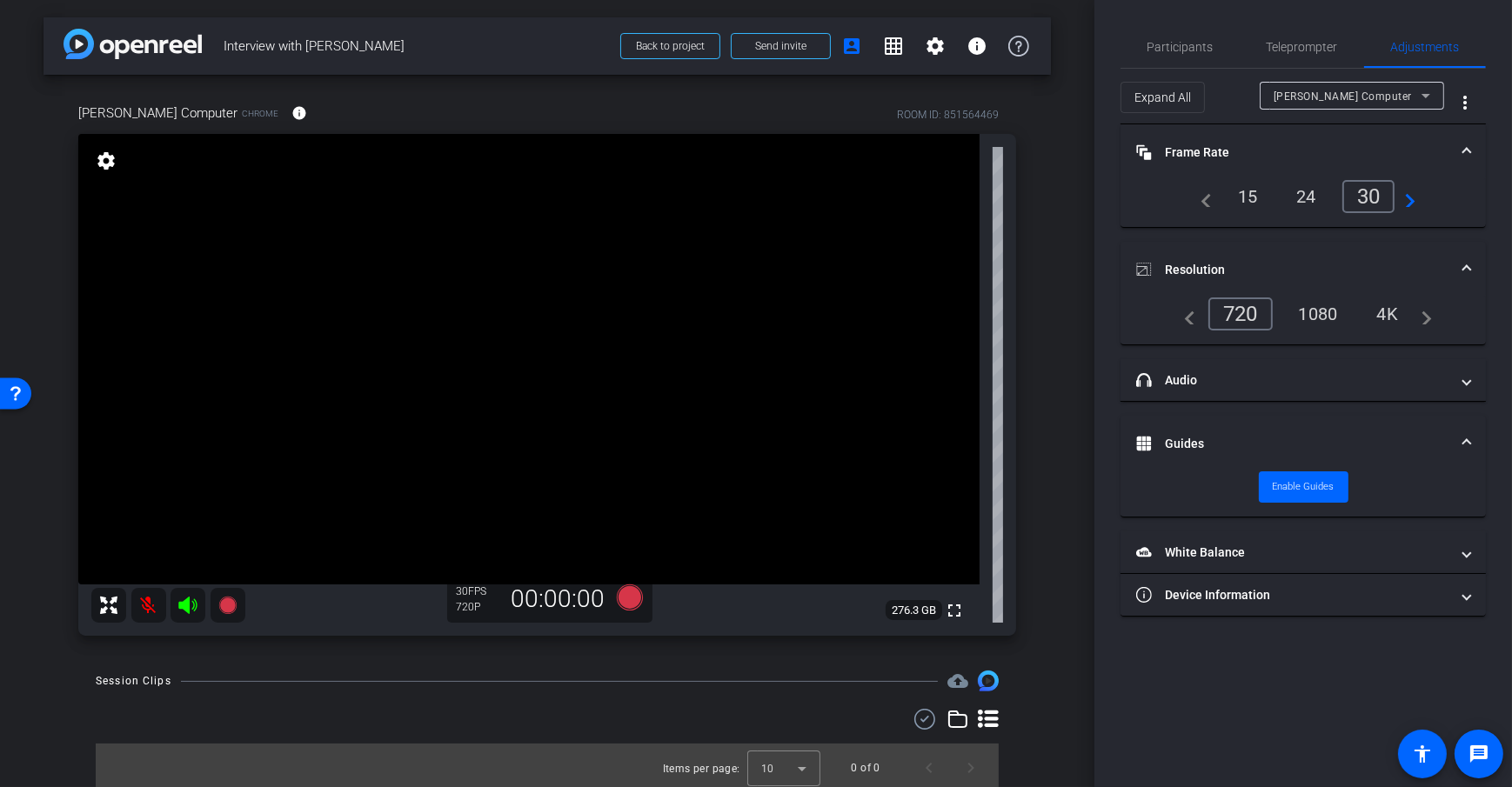 click on "Guides" at bounding box center (1303, 444) 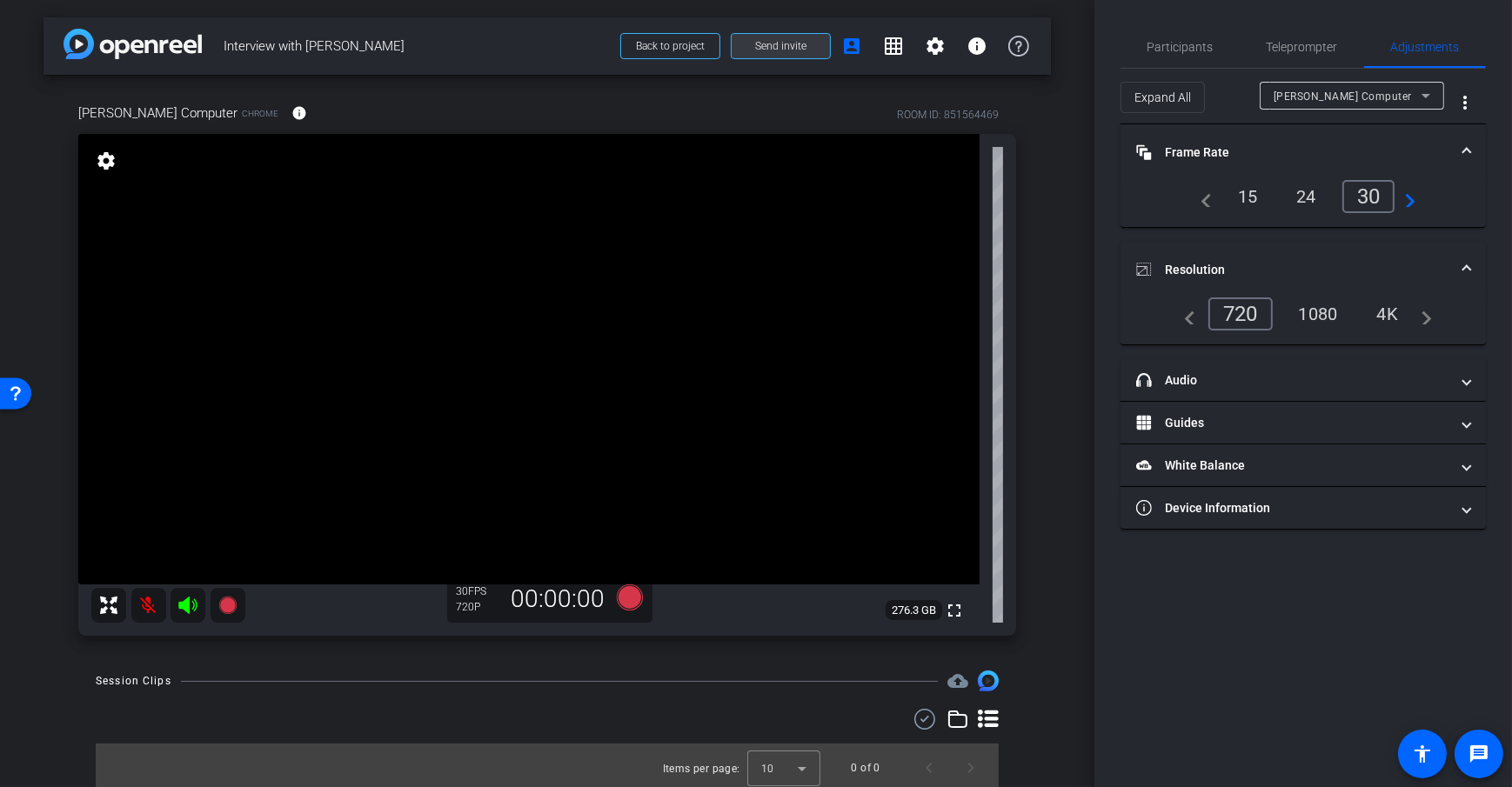 click on "Send invite" at bounding box center [780, 46] 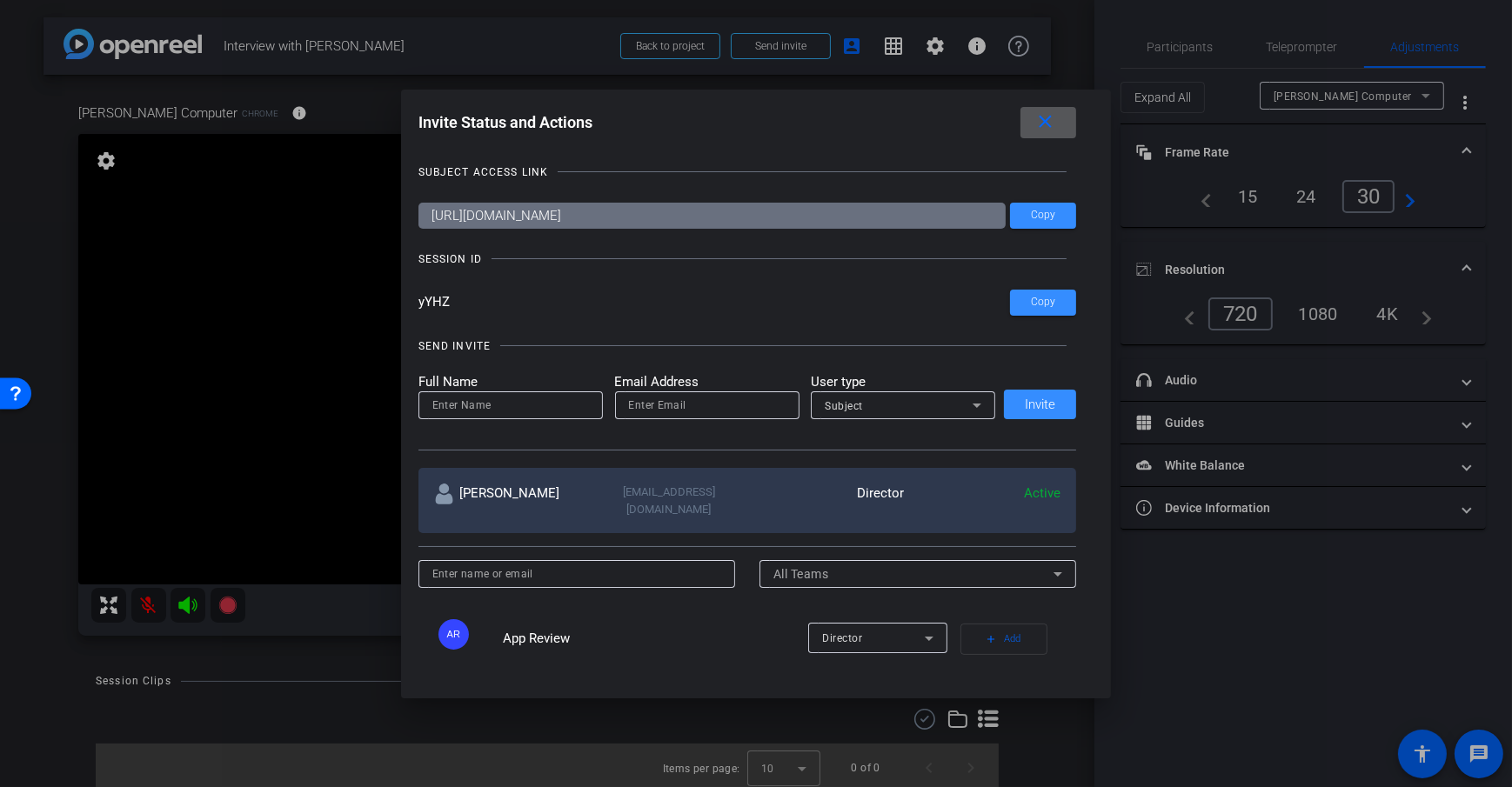 click at bounding box center (1048, 123) 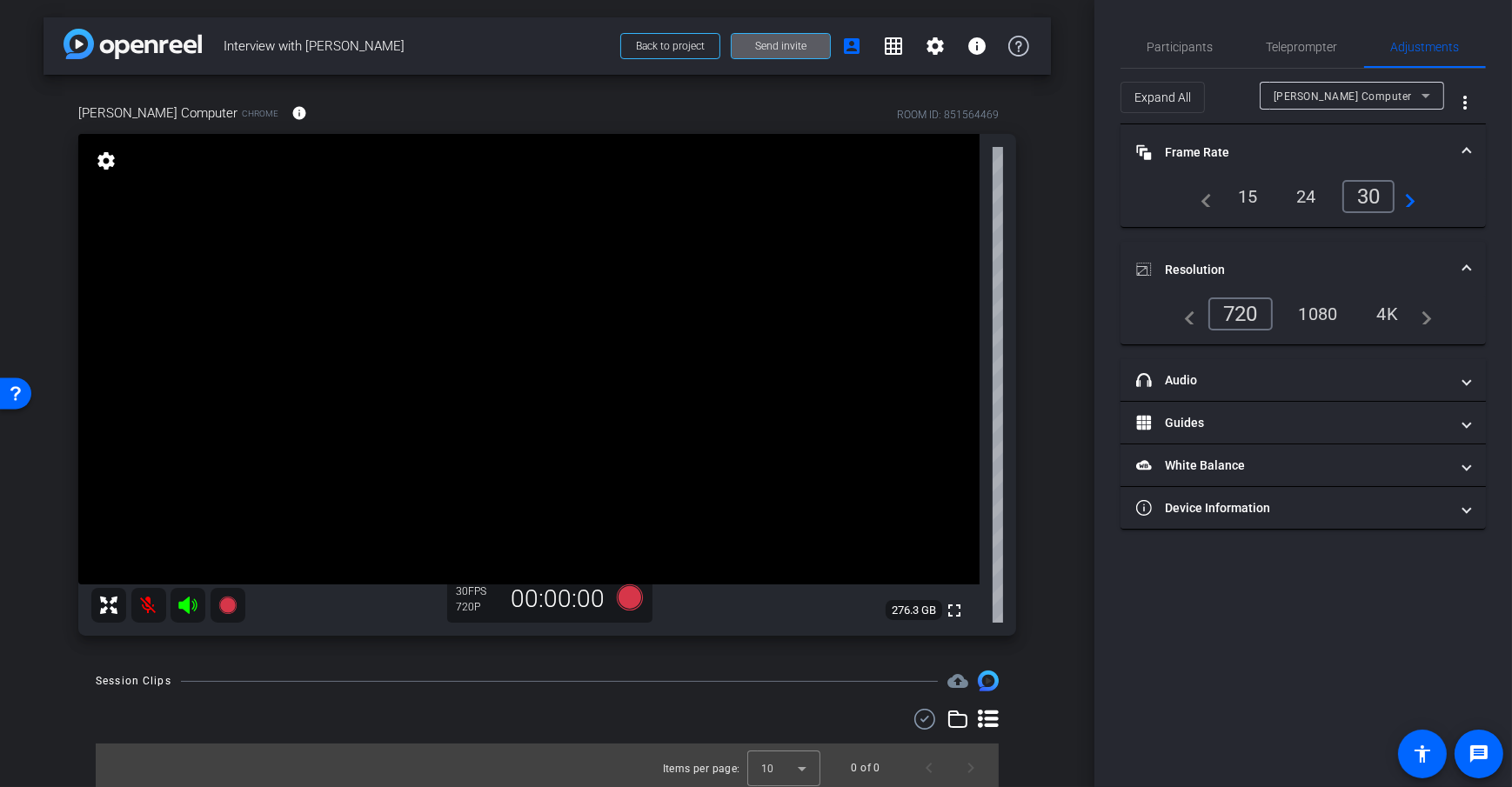 click on "arrow_back  Interview with Jane Doe   Back to project   Send invite  account_box grid_on settings info
Dan Computer Chrome info ROOM ID: 851564469 fullscreen settings  276.3 GB
30 FPS  720P   00:00:00
Session Clips   cloud_upload
Items per page:  10  0 of 0" at bounding box center (547, 393) 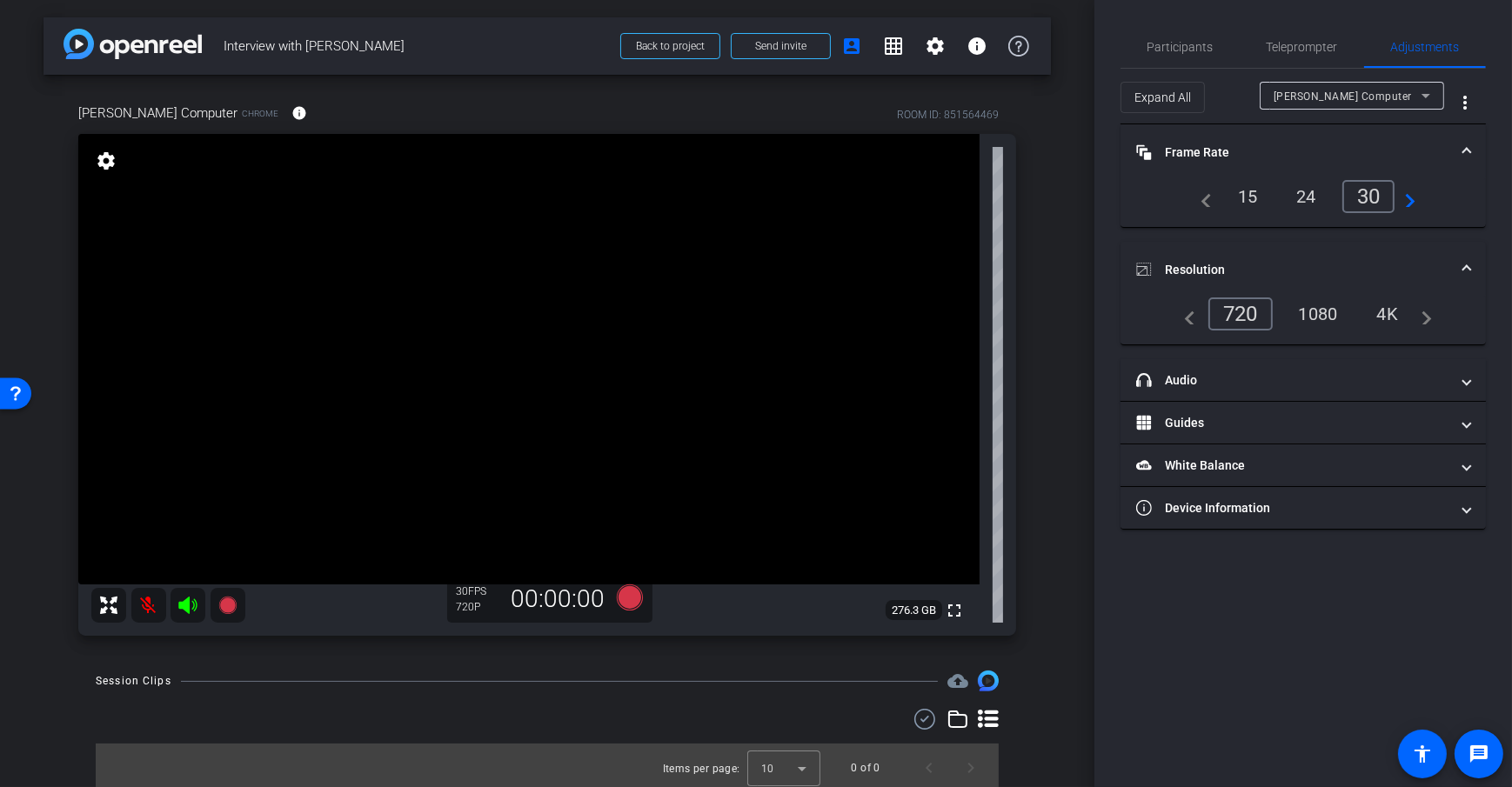click on "arrow_back  Interview with Jane Doe   Back to project   Send invite  account_box grid_on settings info
Dan Computer Chrome info ROOM ID: 851564469 fullscreen settings  276.3 GB
30 FPS  720P   00:00:00
Session Clips   cloud_upload
Items per page:  10  0 of 0" at bounding box center (547, 393) 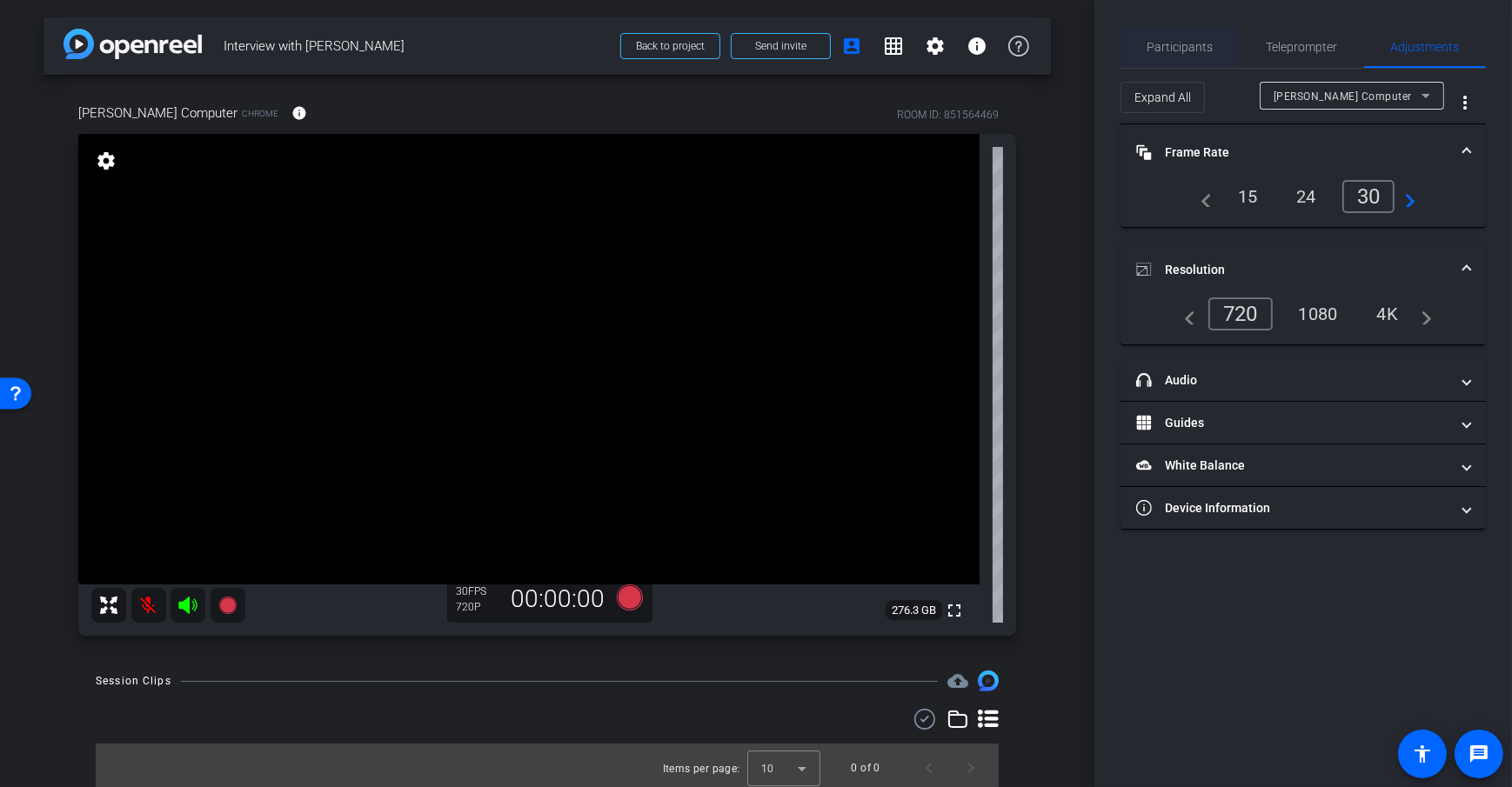 click on "Participants" at bounding box center [1181, 47] 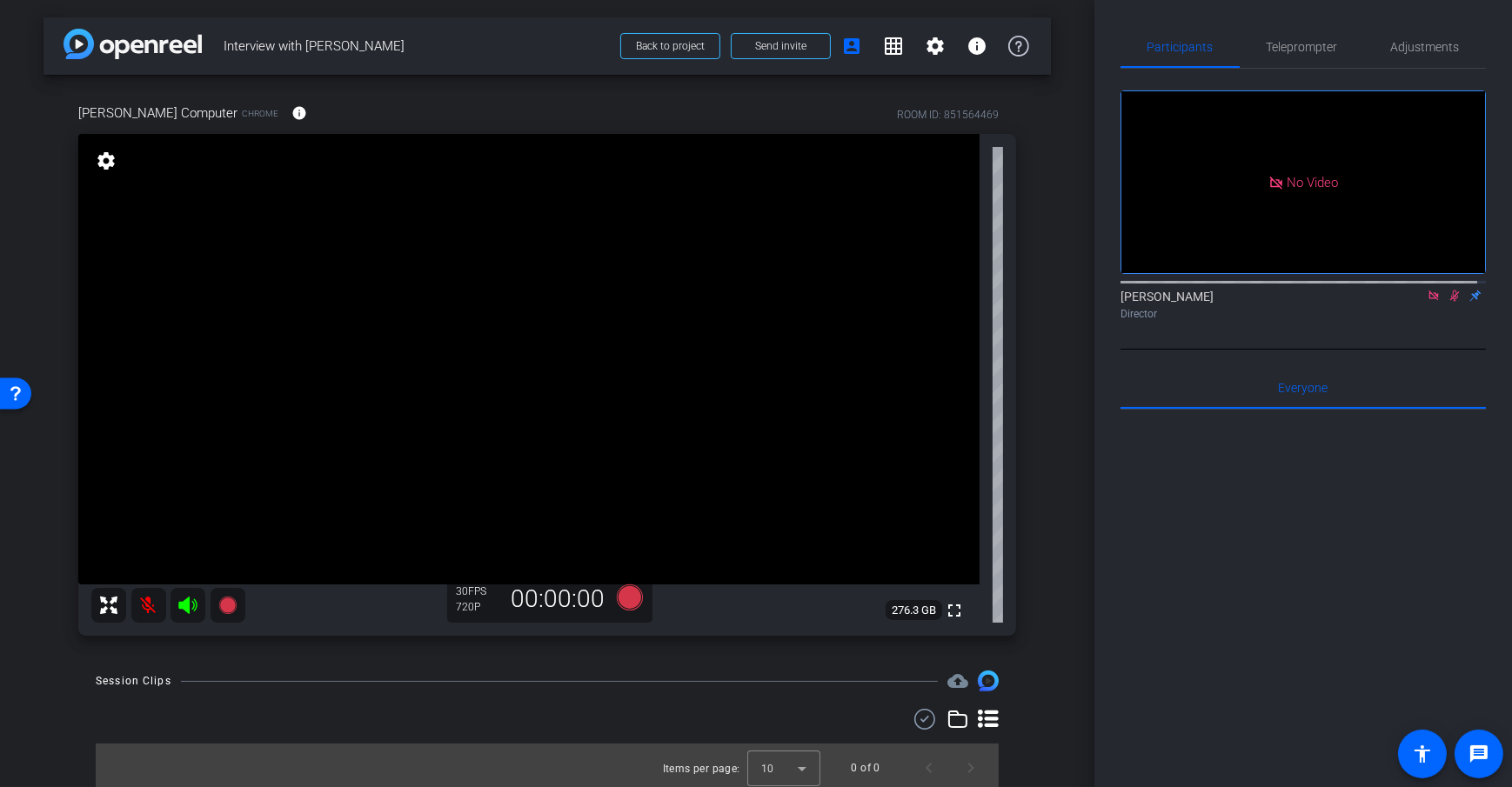 click on "arrow_back  Interview with Jane Doe   Back to project   Send invite  account_box grid_on settings info
Dan Computer Chrome info ROOM ID: 851564469 fullscreen settings  276.3 GB
30 FPS  720P   00:00:00
Session Clips   cloud_upload
Items per page:  10  0 of 0" at bounding box center [547, 393] 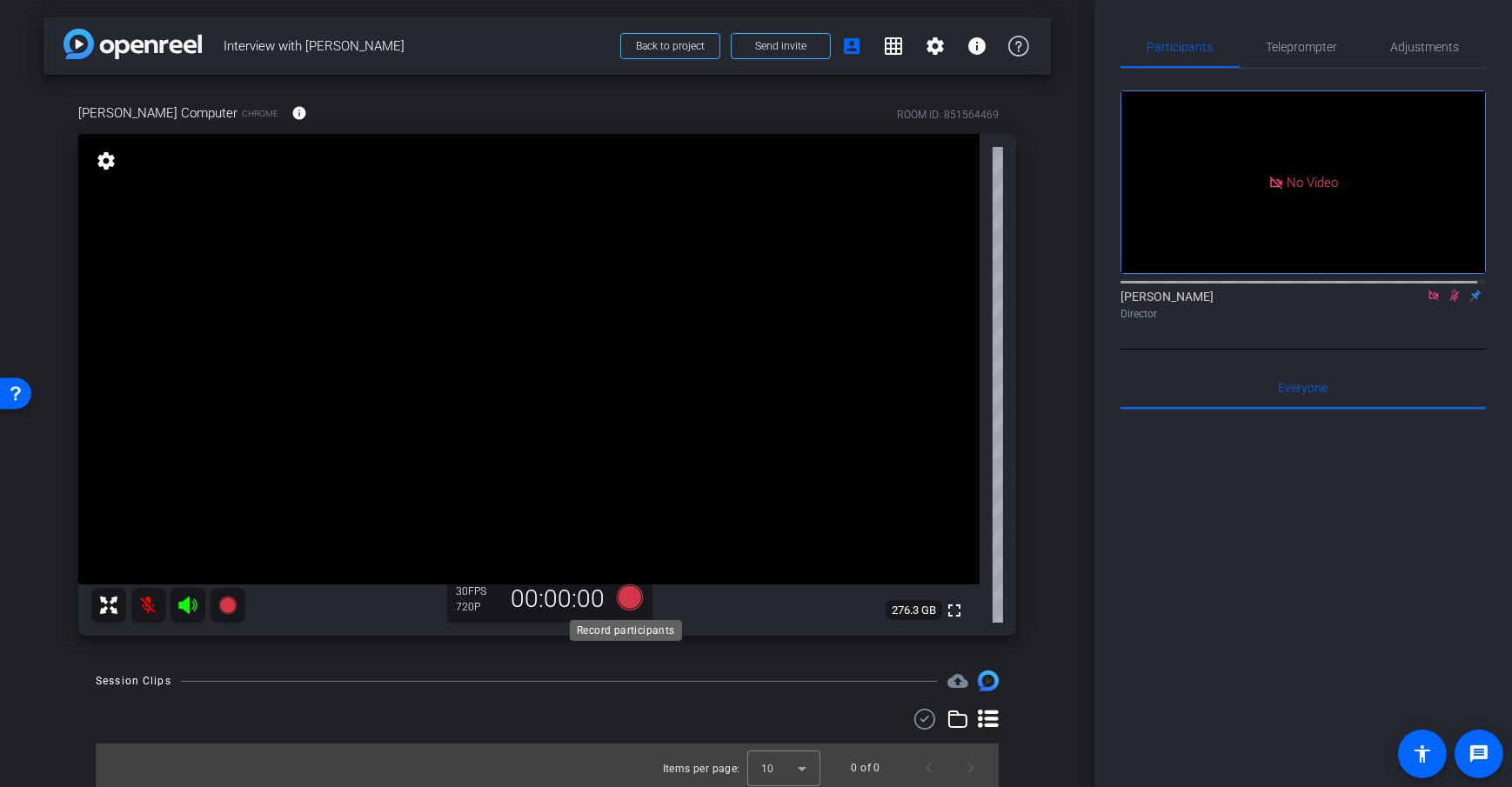 click 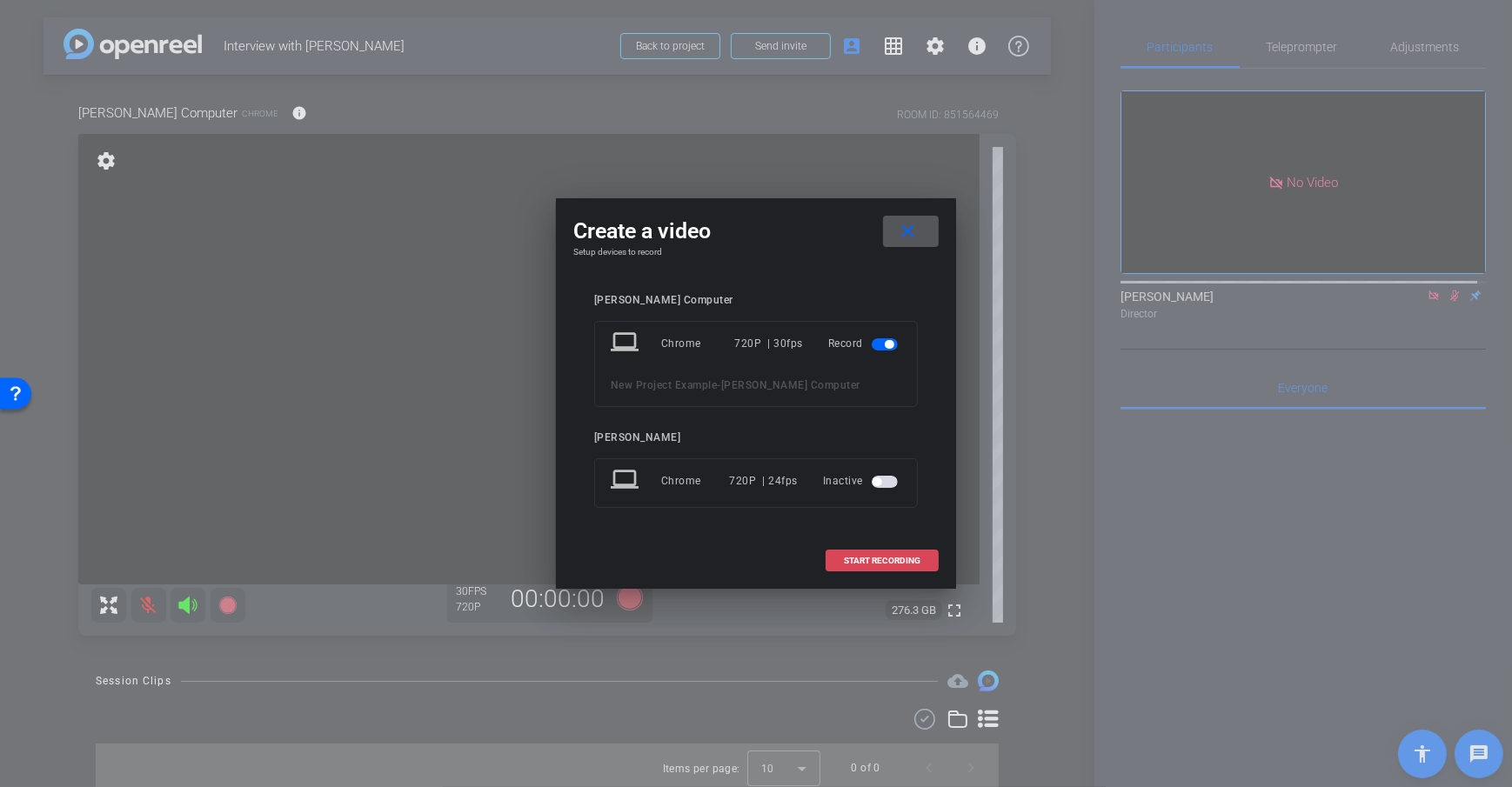 click on "START RECORDING" at bounding box center (882, 561) 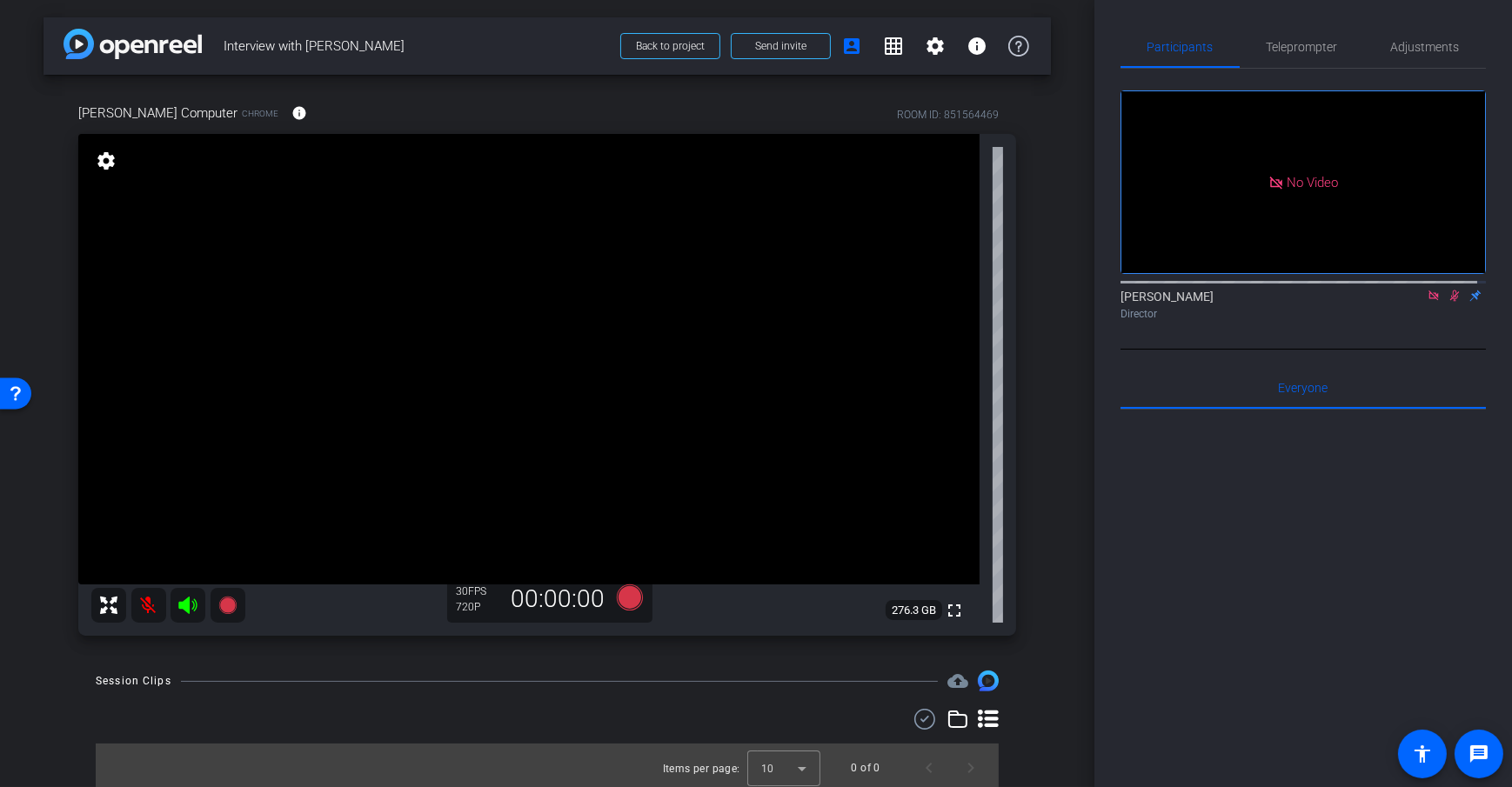 click on "arrow_back  Interview with Jane Doe   Back to project   Send invite  account_box grid_on settings info
Dan Computer Chrome info ROOM ID: 851564469 fullscreen settings  276.3 GB
30 FPS  720P   00:00:00
Session Clips   cloud_upload
Items per page:  10  0 of 0" at bounding box center (547, 393) 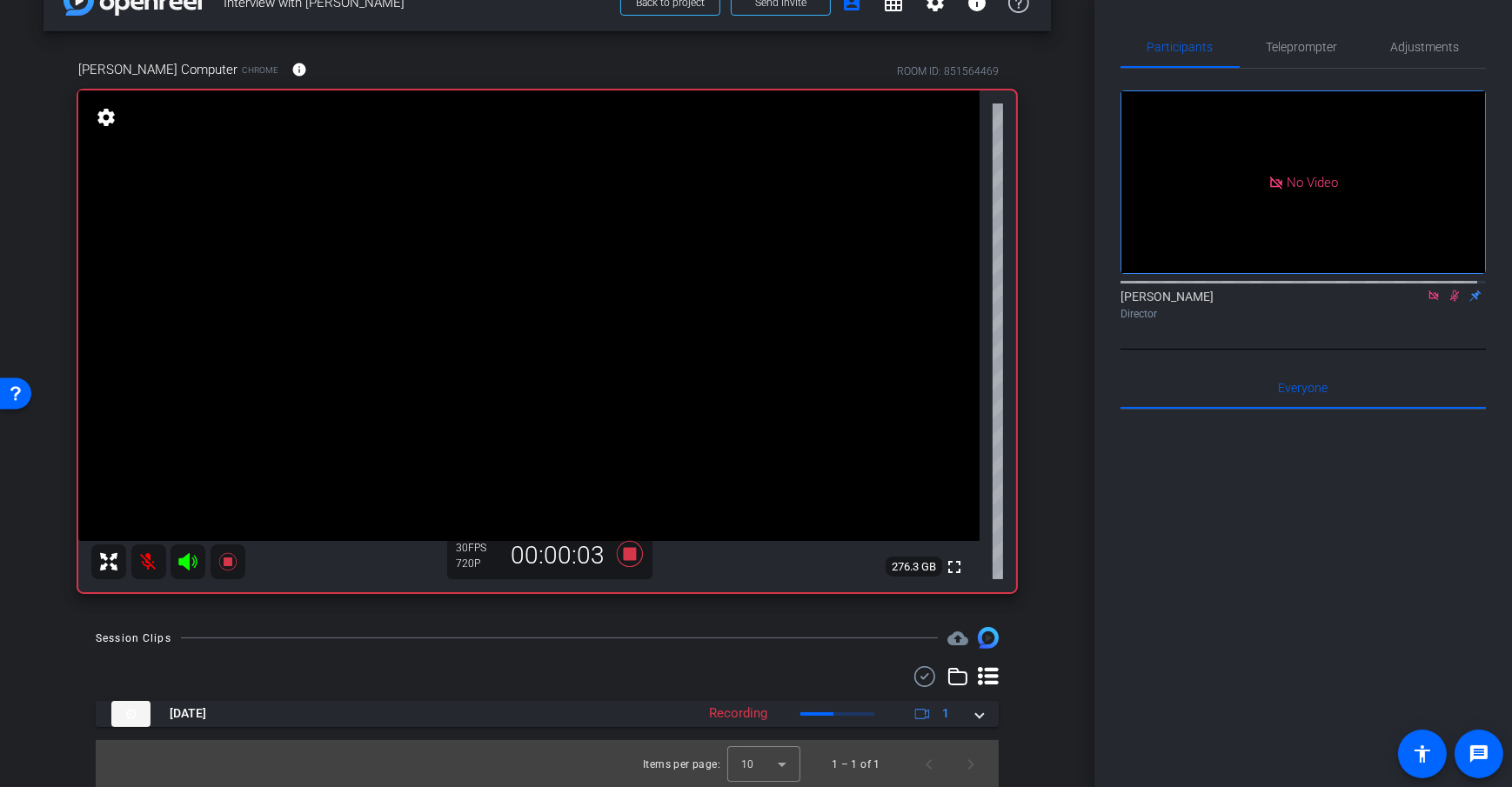 scroll, scrollTop: 43, scrollLeft: 0, axis: vertical 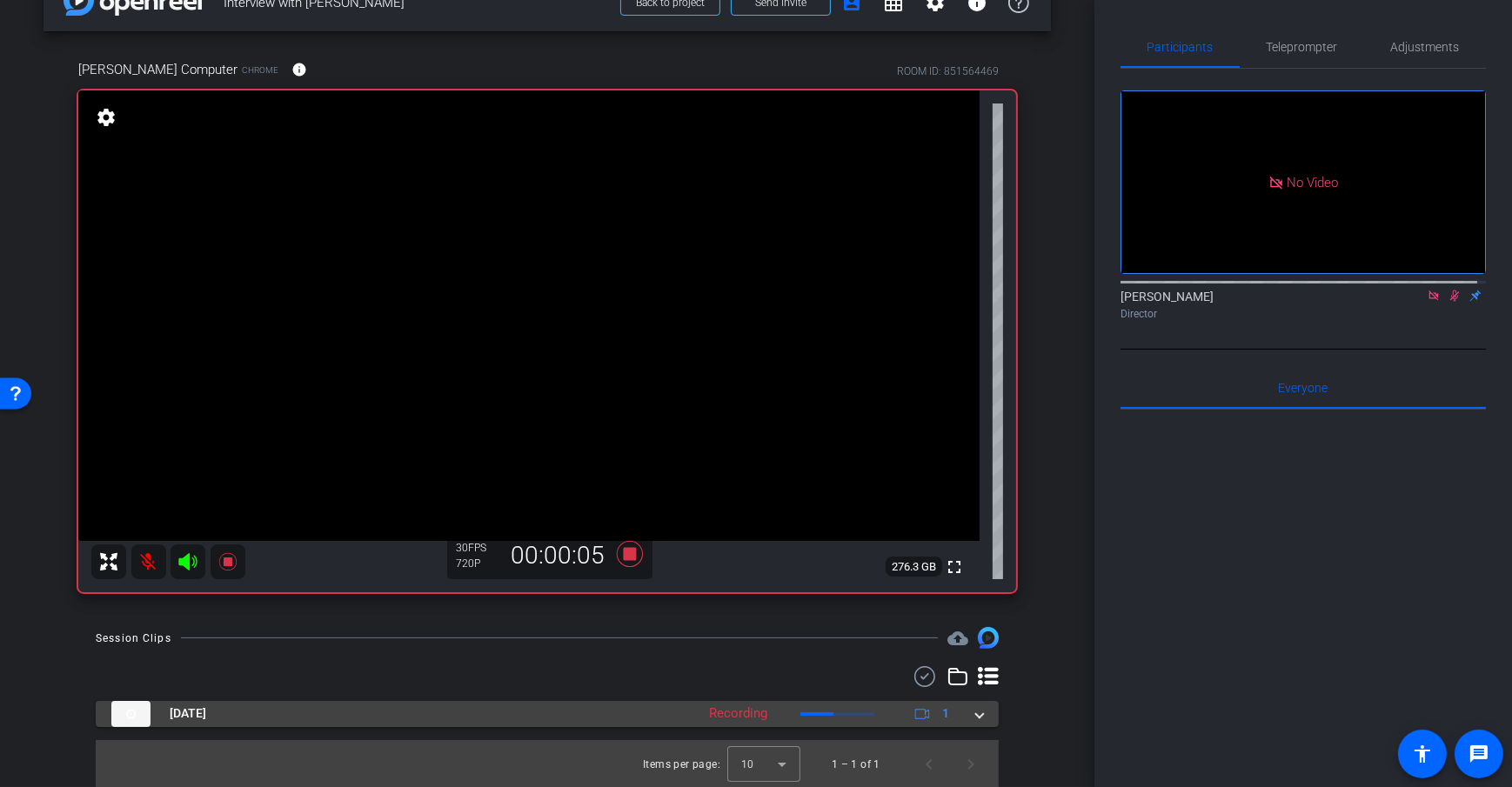 click on "Jul 18, 2025  Recording
1" at bounding box center [547, 714] 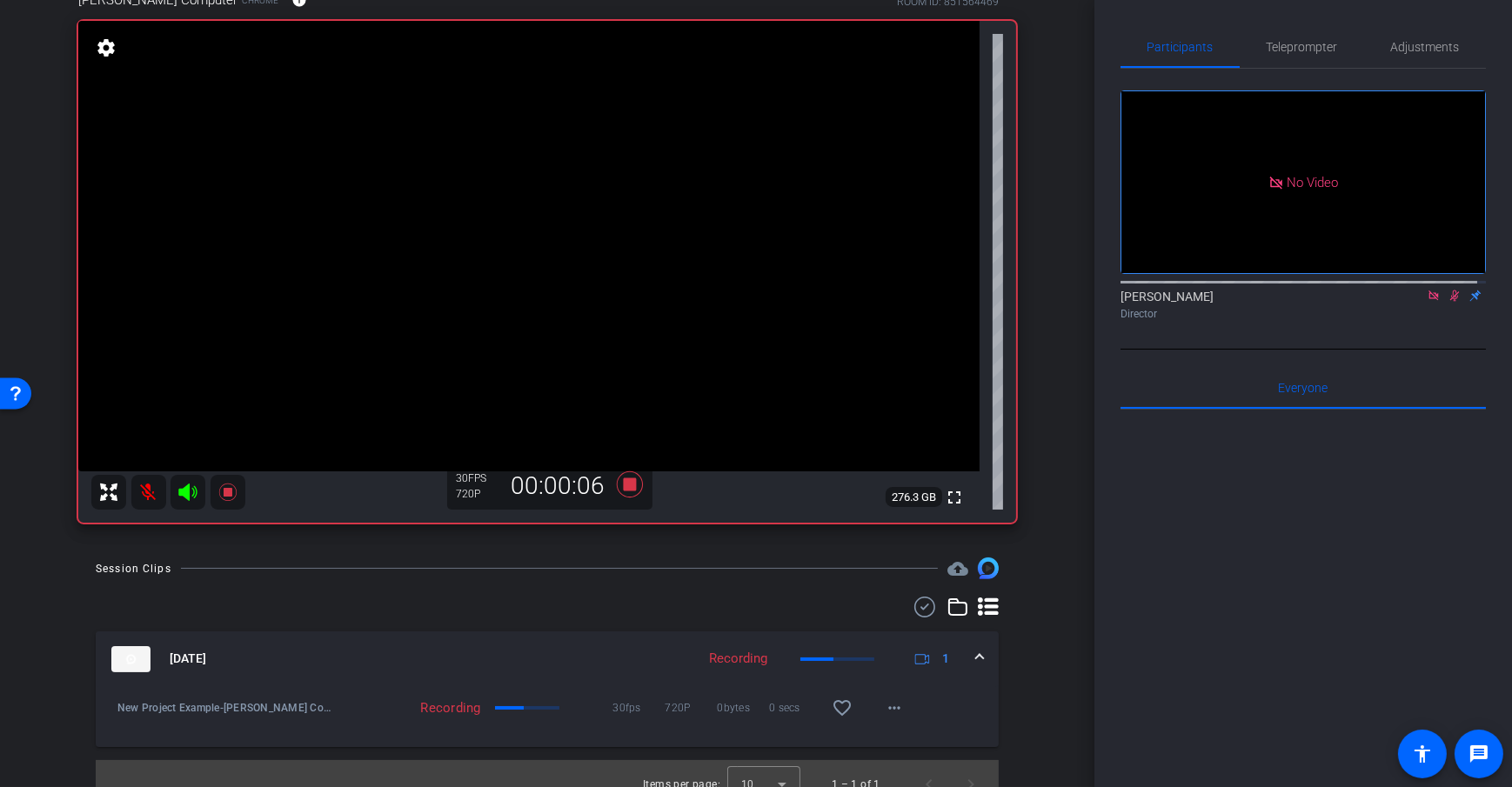 scroll, scrollTop: 133, scrollLeft: 0, axis: vertical 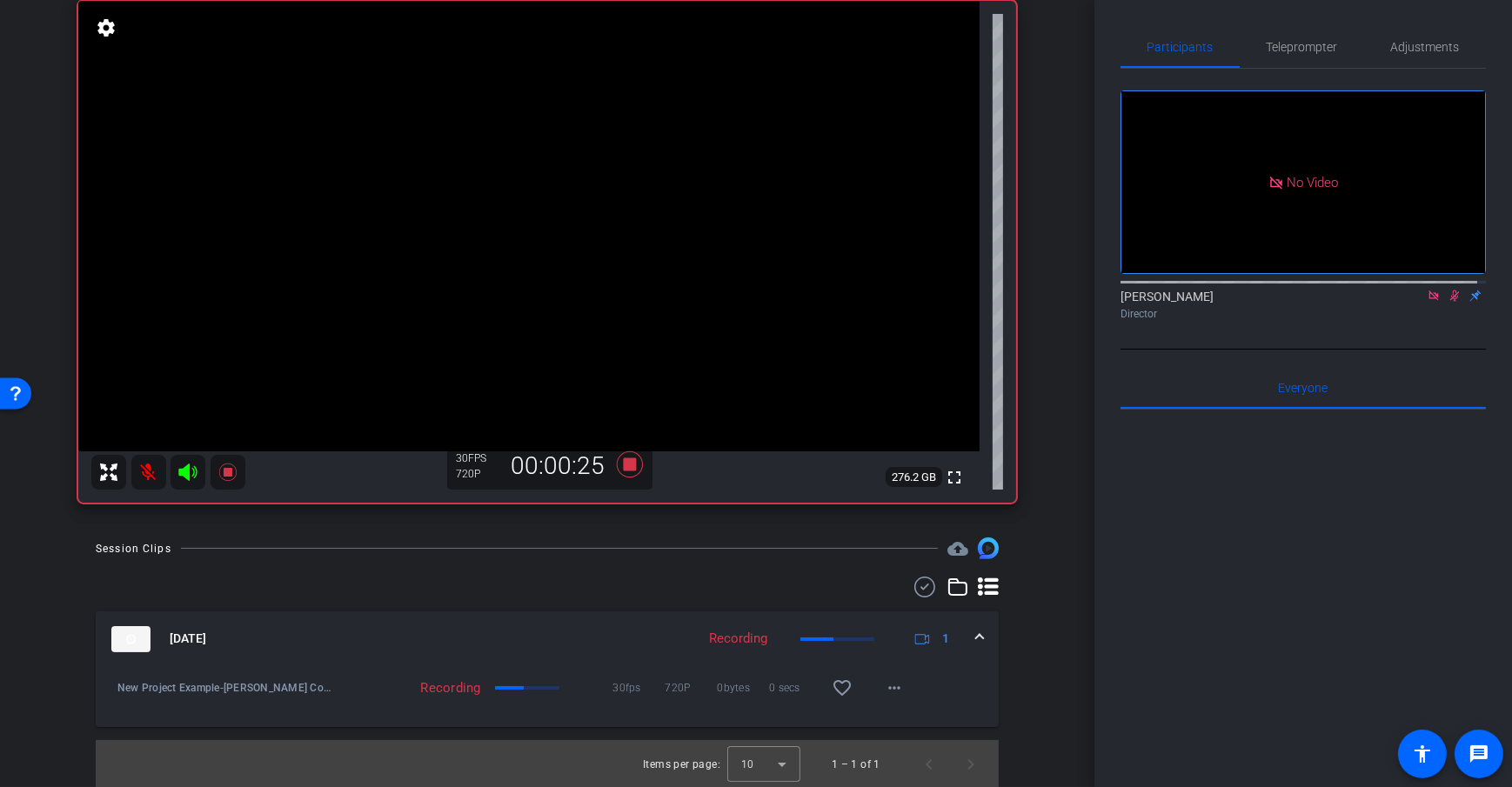 click 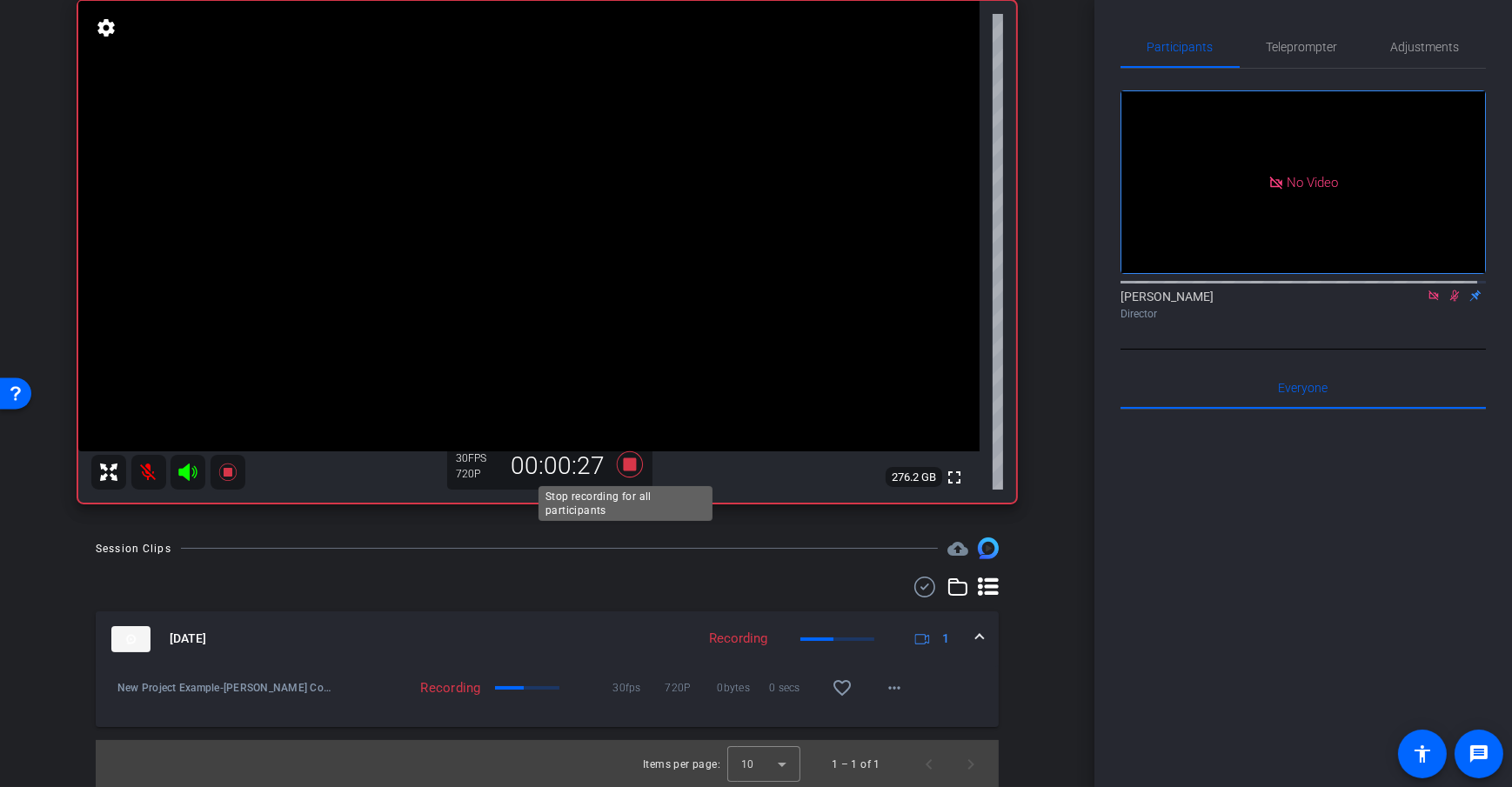 click 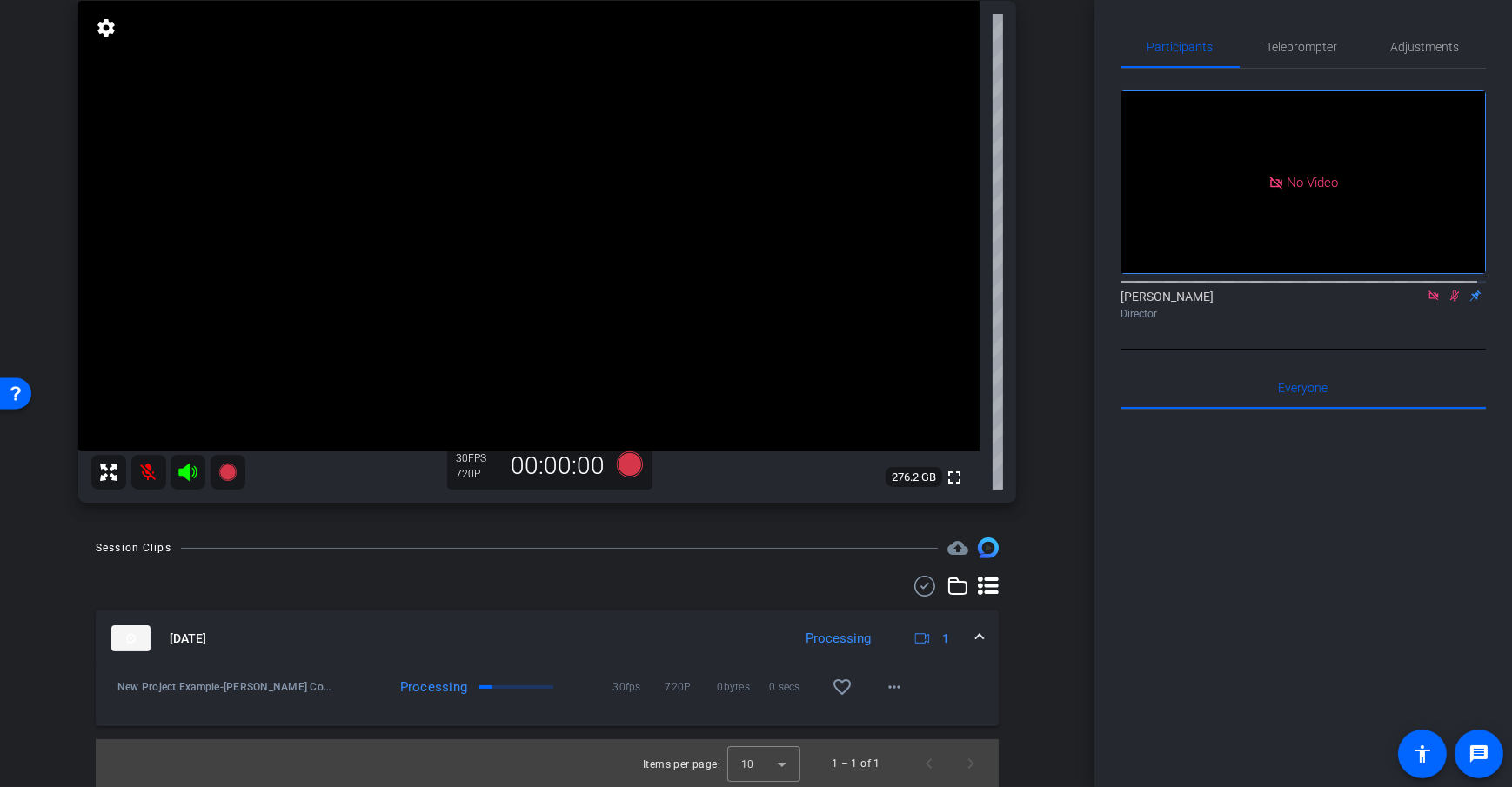 click on "arrow_back  Interview with Jane Doe   Back to project   Send invite  account_box grid_on settings info
Dan Computer Chrome info ROOM ID: 851564469 fullscreen settings  276.2 GB
30 FPS  720P   00:00:00
Session Clips   cloud_upload
Jul 18, 2025   Processing
1 New Project Example-Dan Computer-2025-07-18-10-25-15-054-0   Processing  30fps 720P 0bytes 0 secs favorite_border more_horiz" at bounding box center (547, 260) 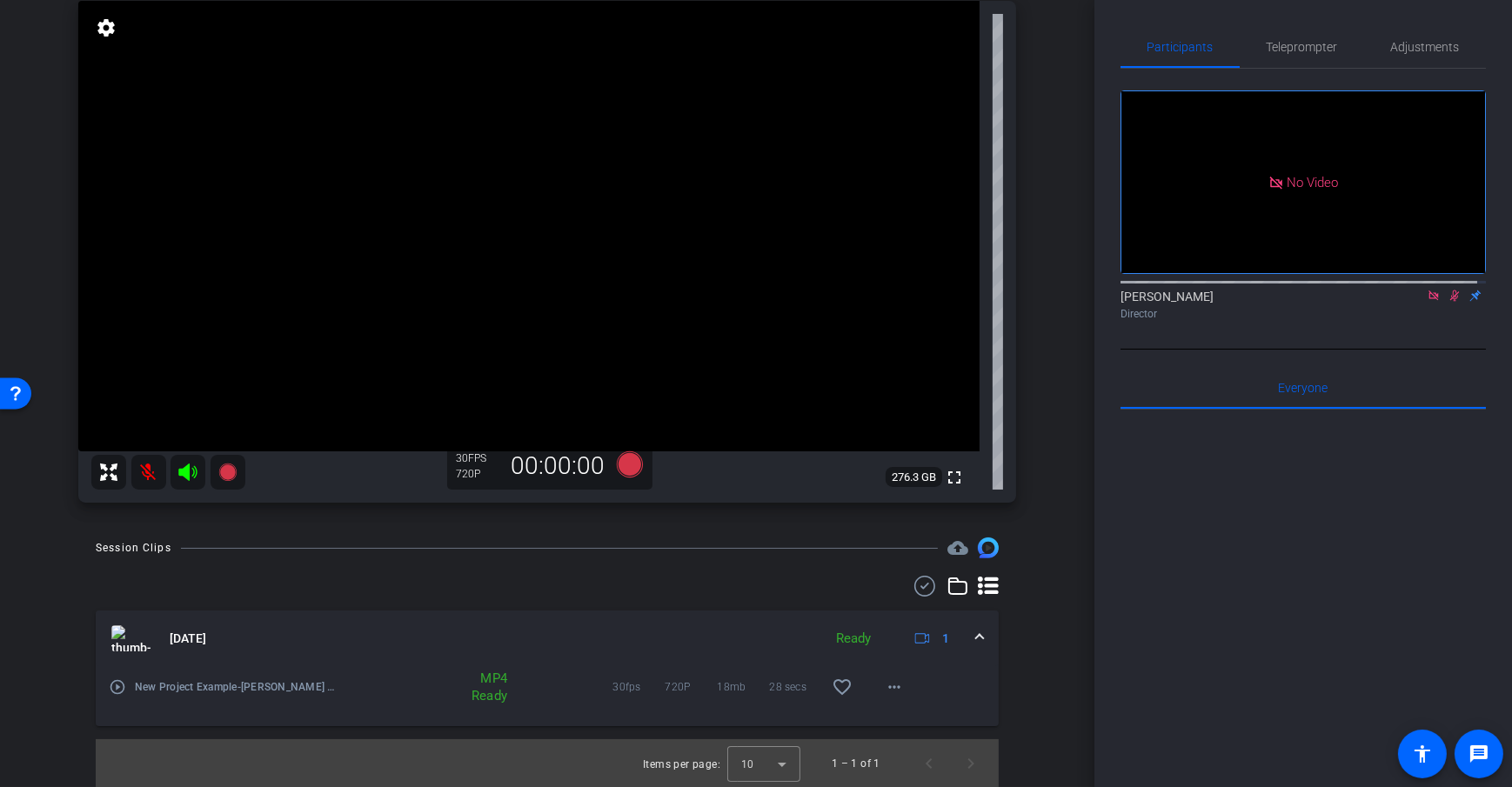 click on "Jul 18, 2025   Ready
1" at bounding box center (547, 638) 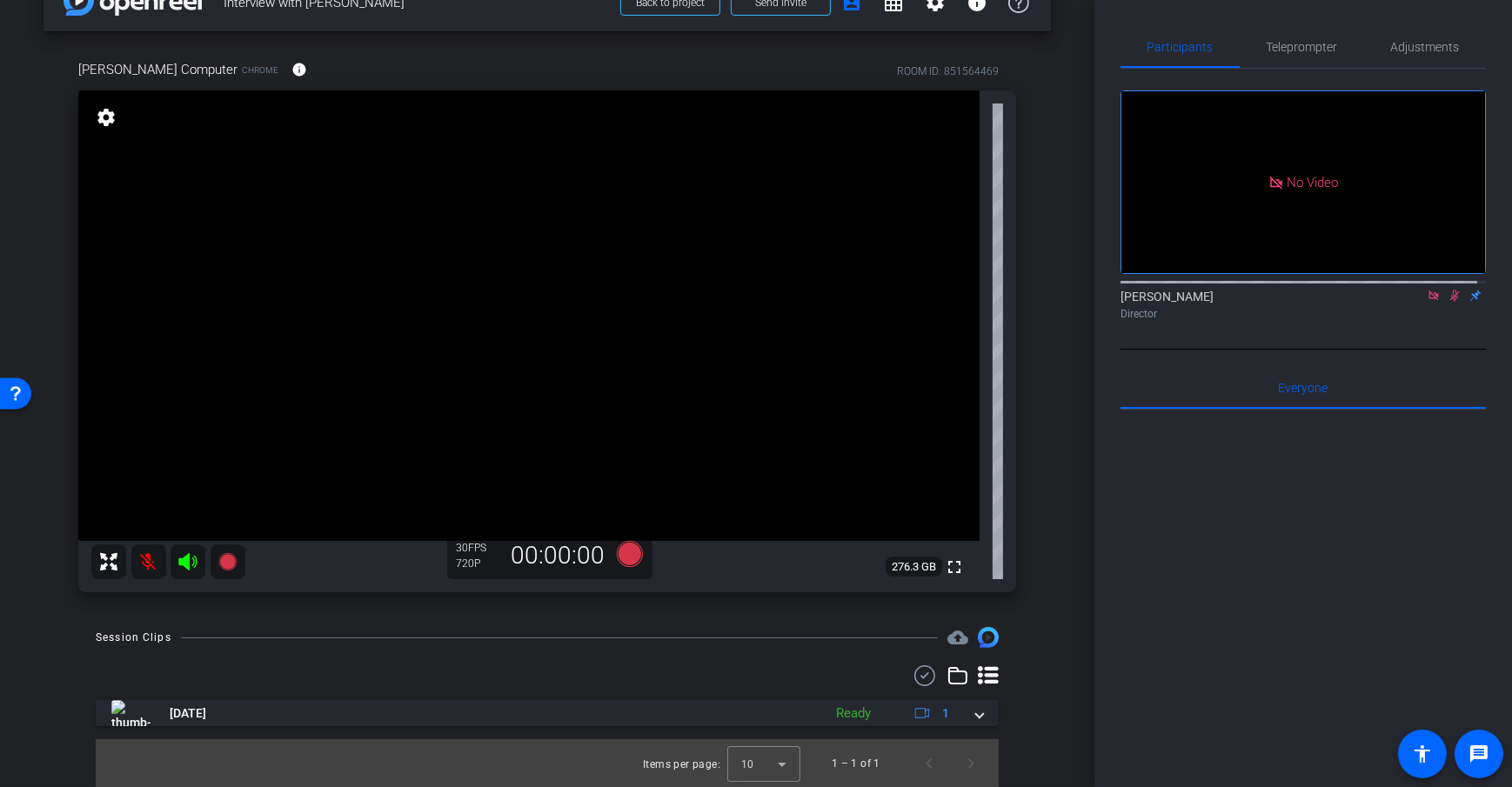 scroll, scrollTop: 43, scrollLeft: 0, axis: vertical 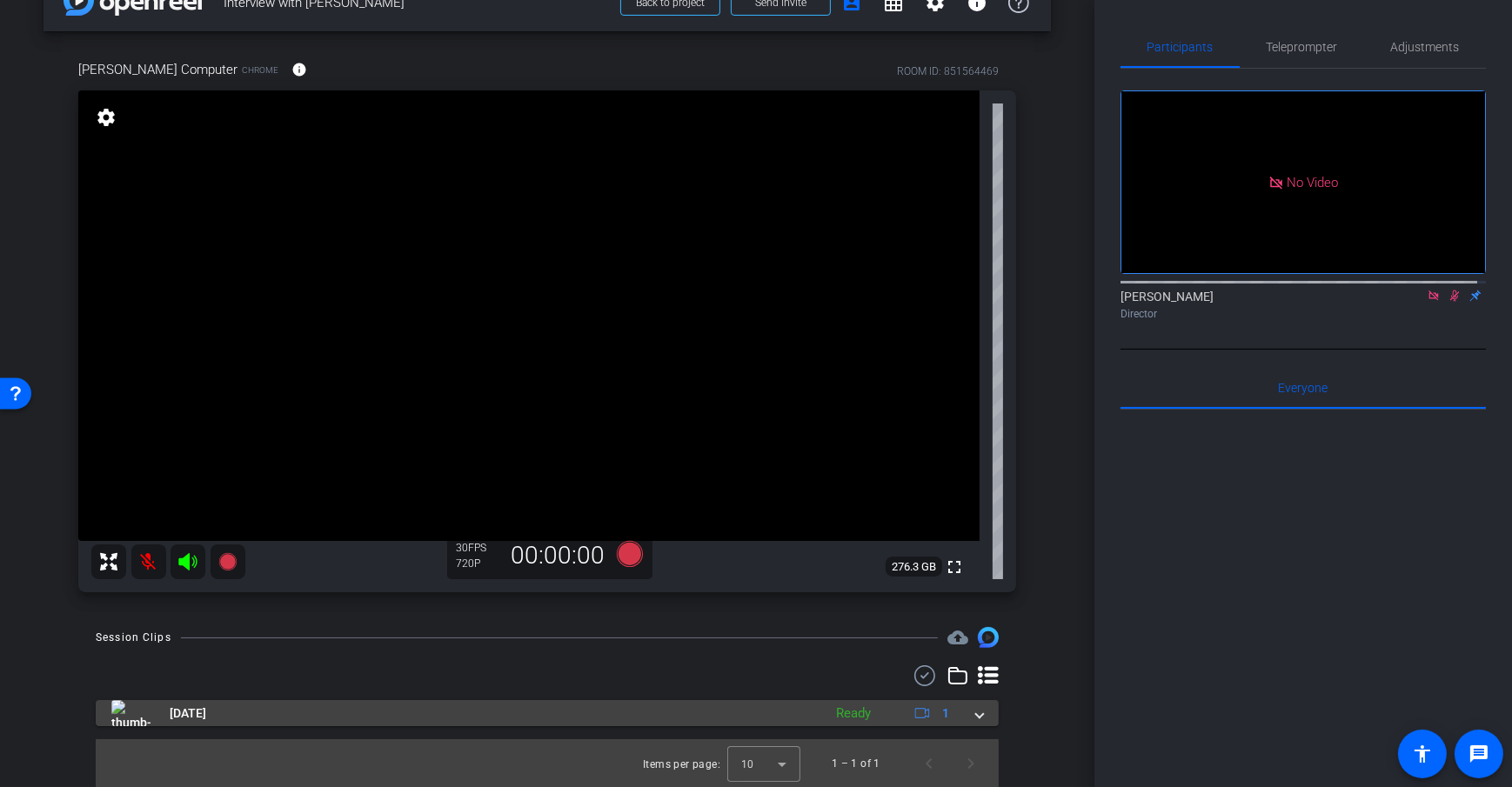 click at bounding box center (980, 713) 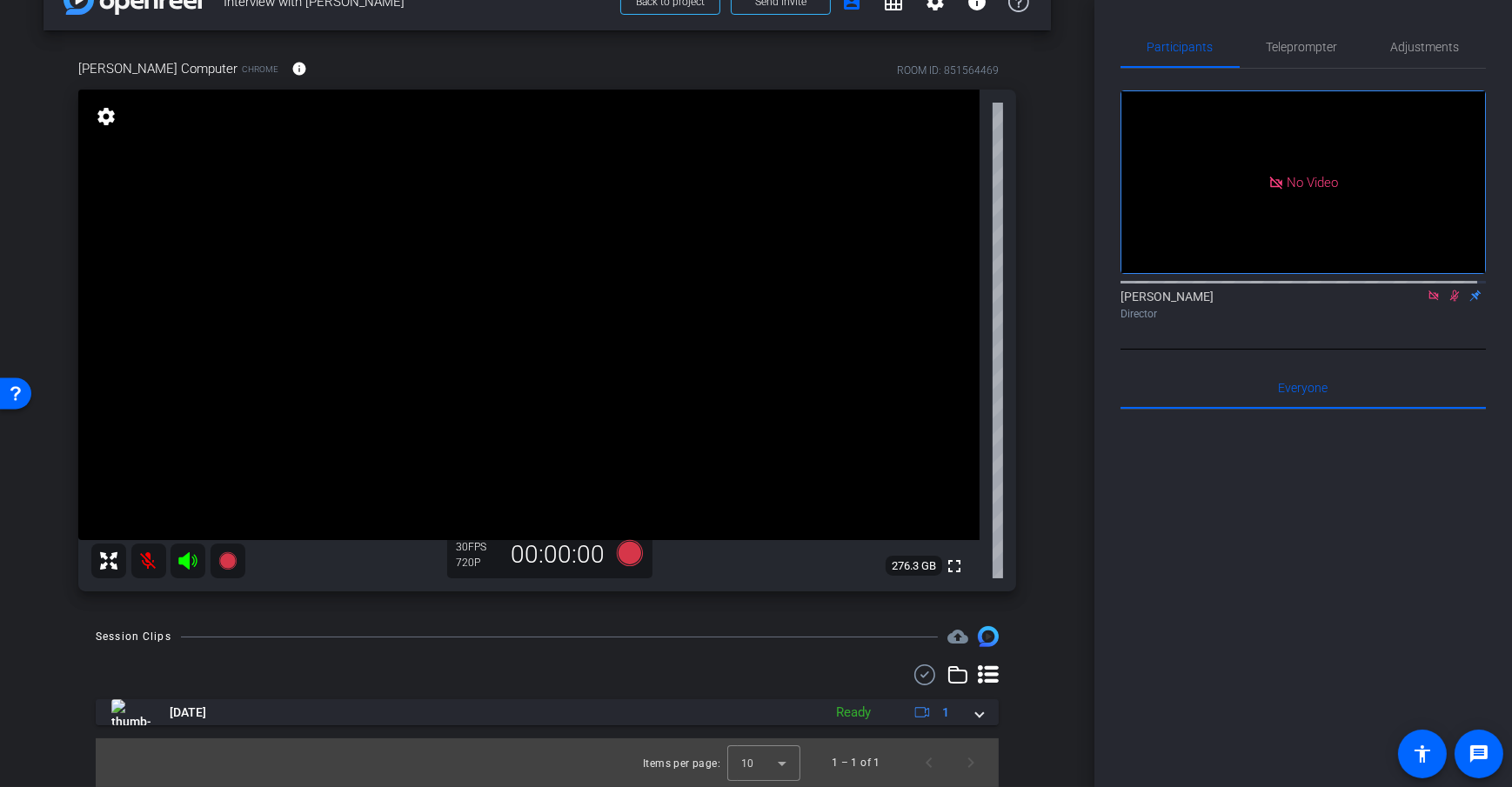 scroll, scrollTop: 133, scrollLeft: 0, axis: vertical 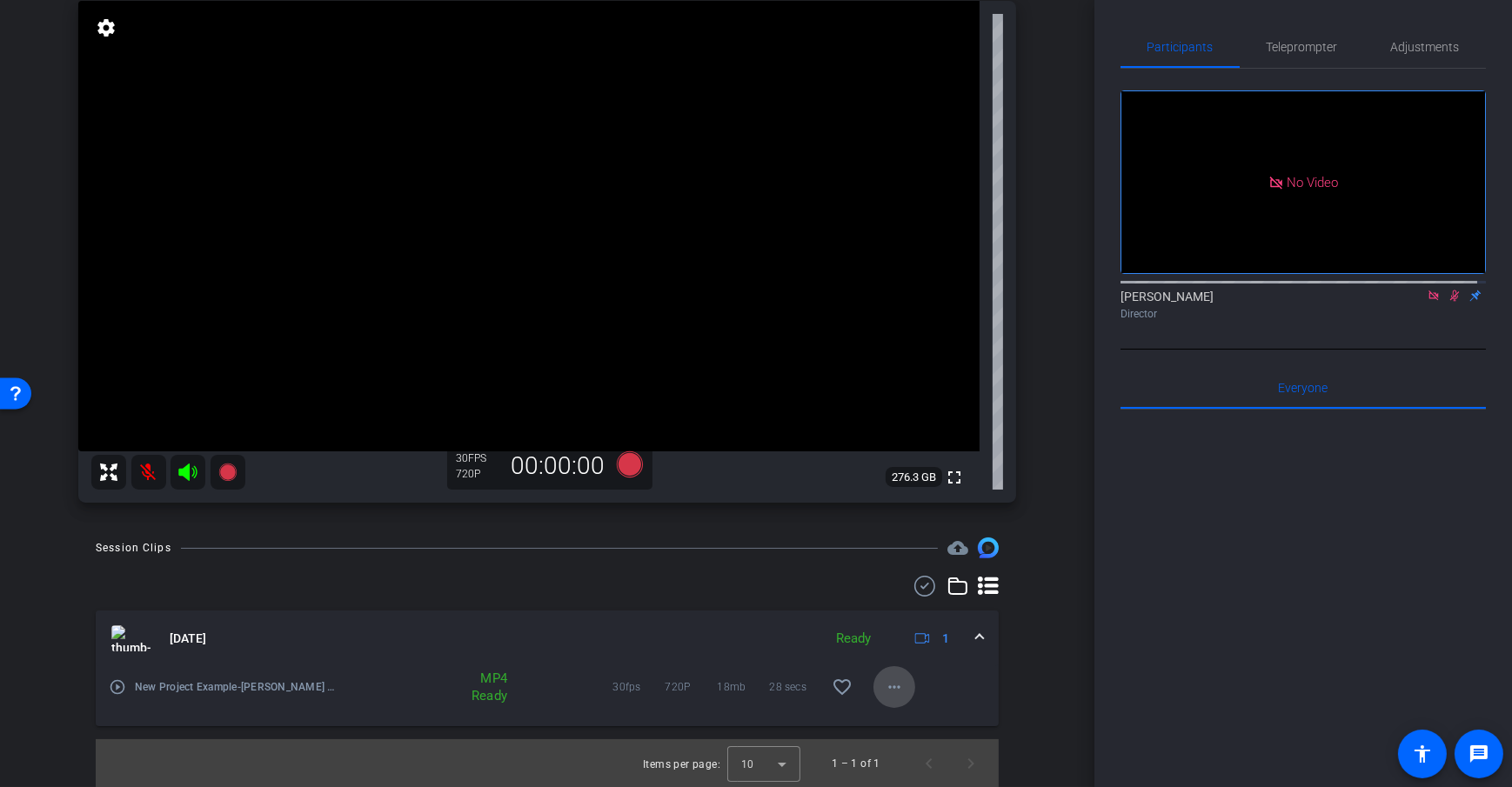click at bounding box center [894, 687] 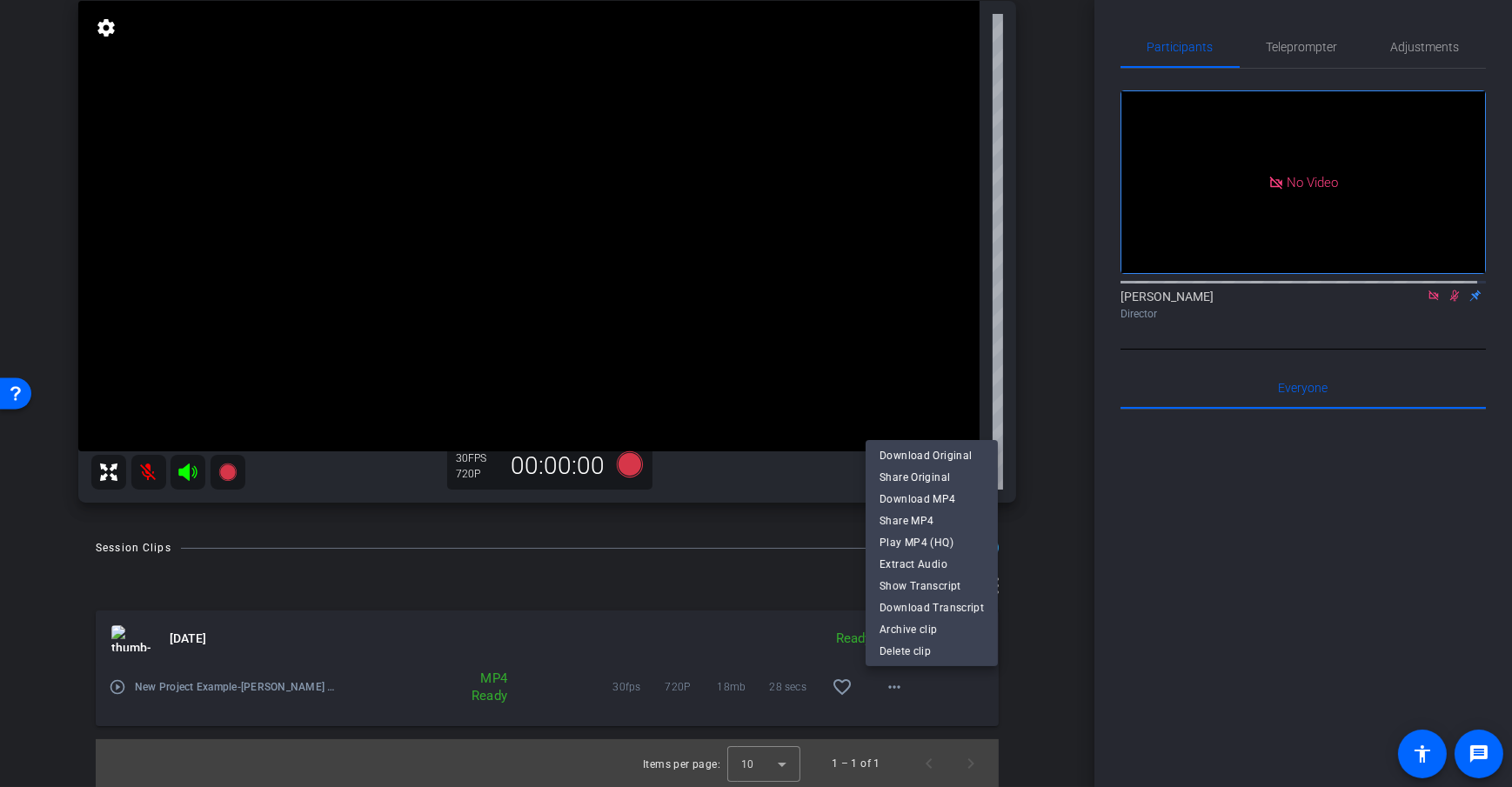 click at bounding box center (756, 393) 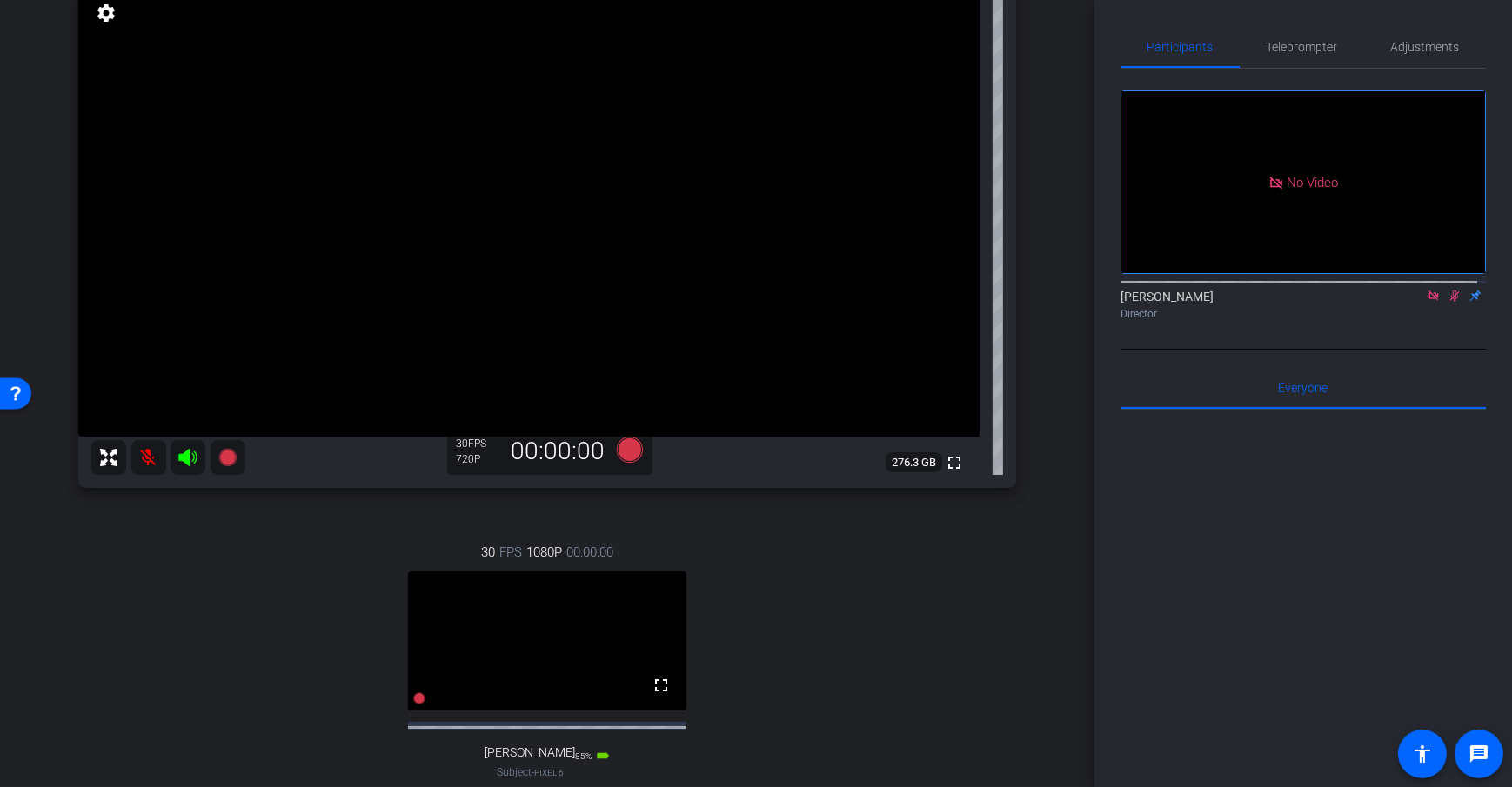 scroll, scrollTop: 209, scrollLeft: 0, axis: vertical 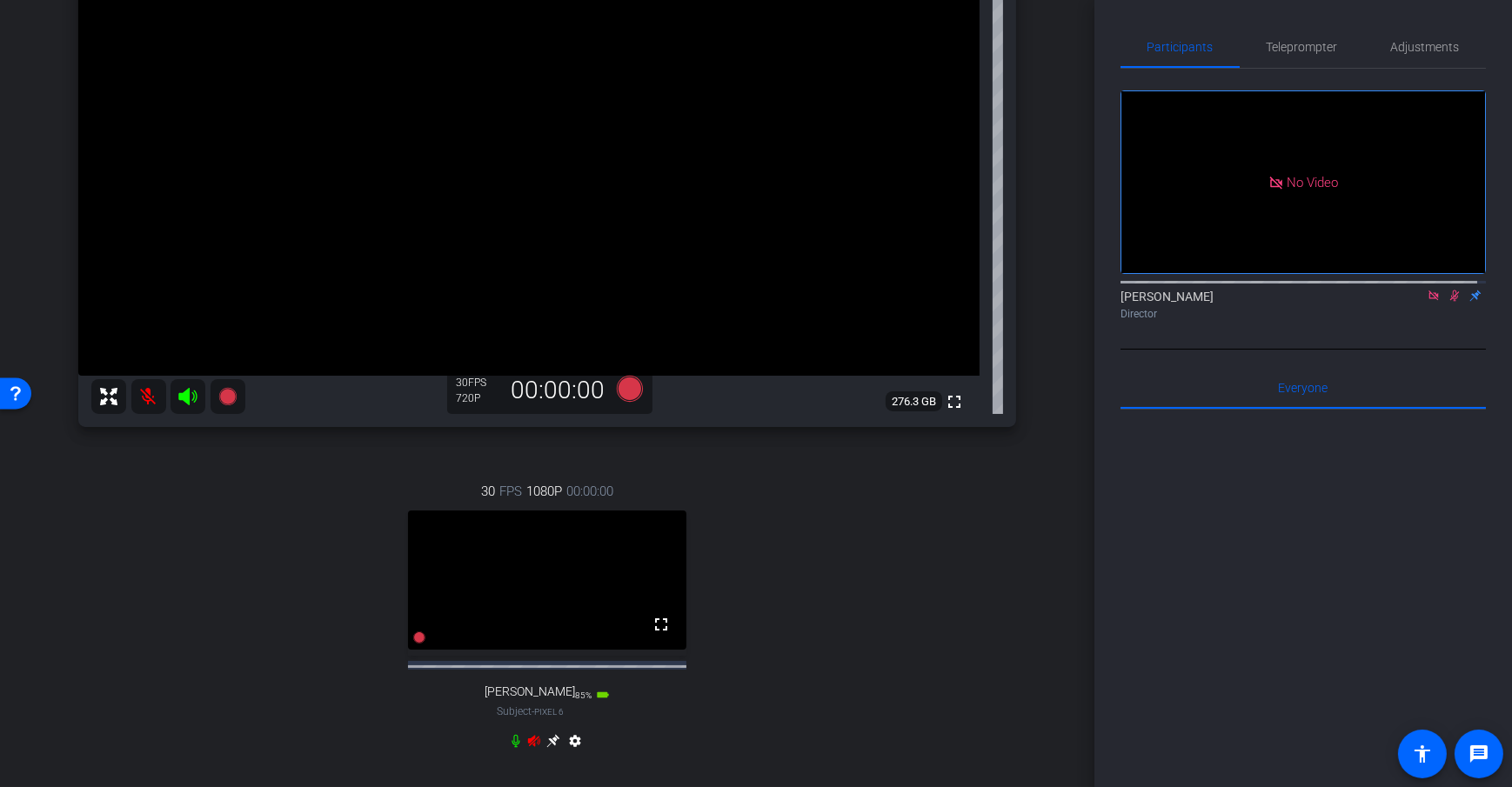 click 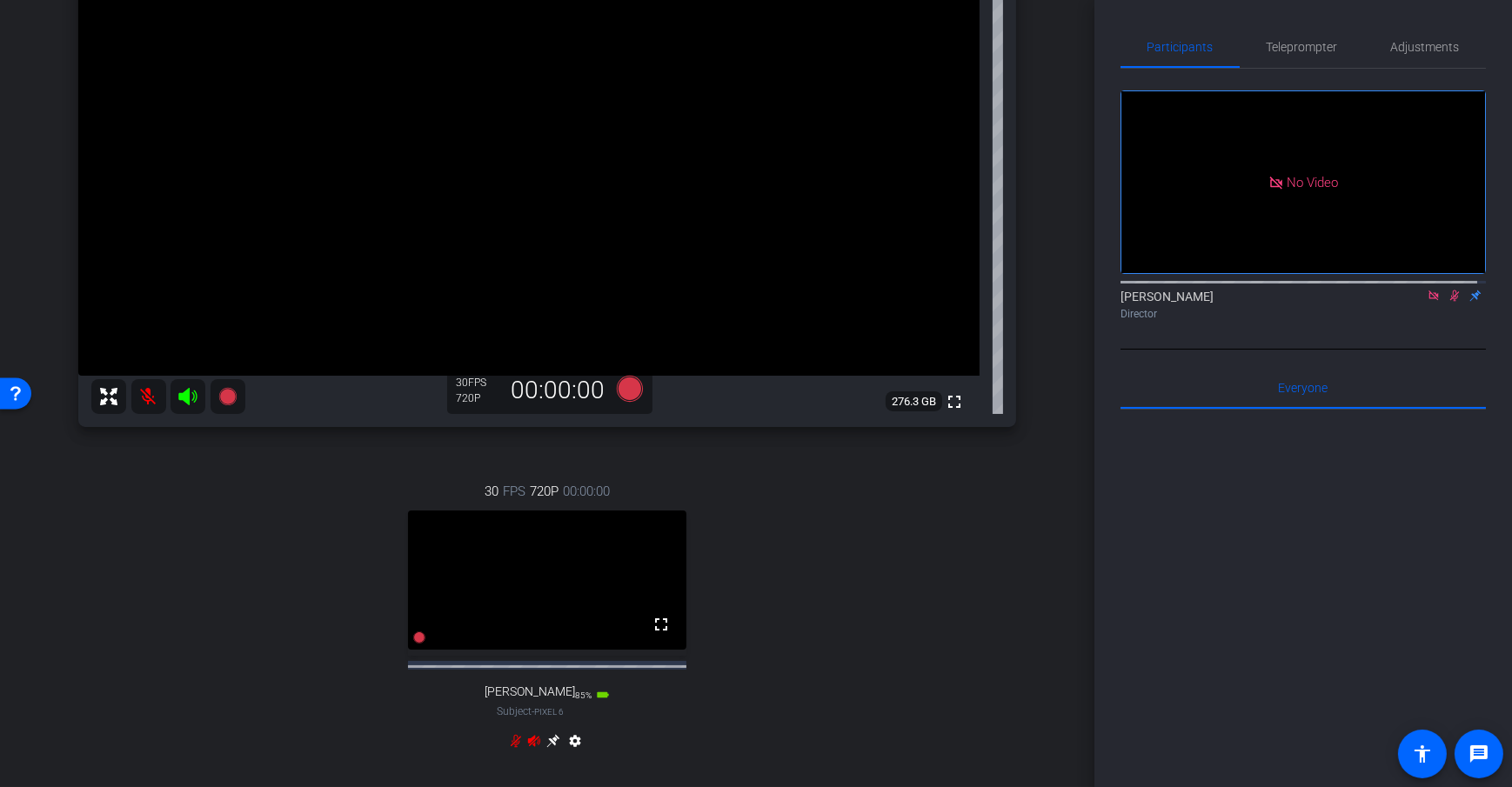 click 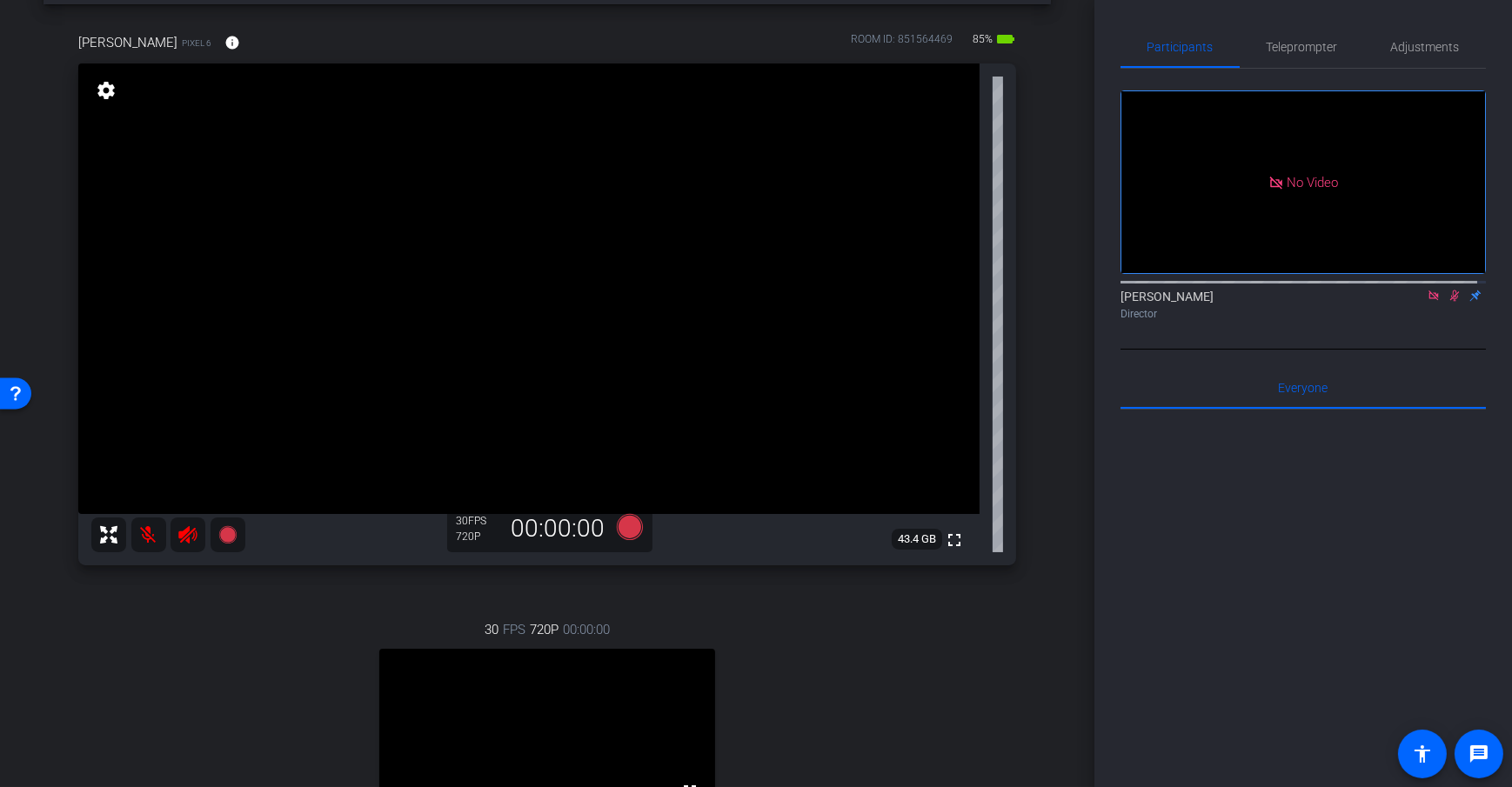 scroll, scrollTop: 0, scrollLeft: 0, axis: both 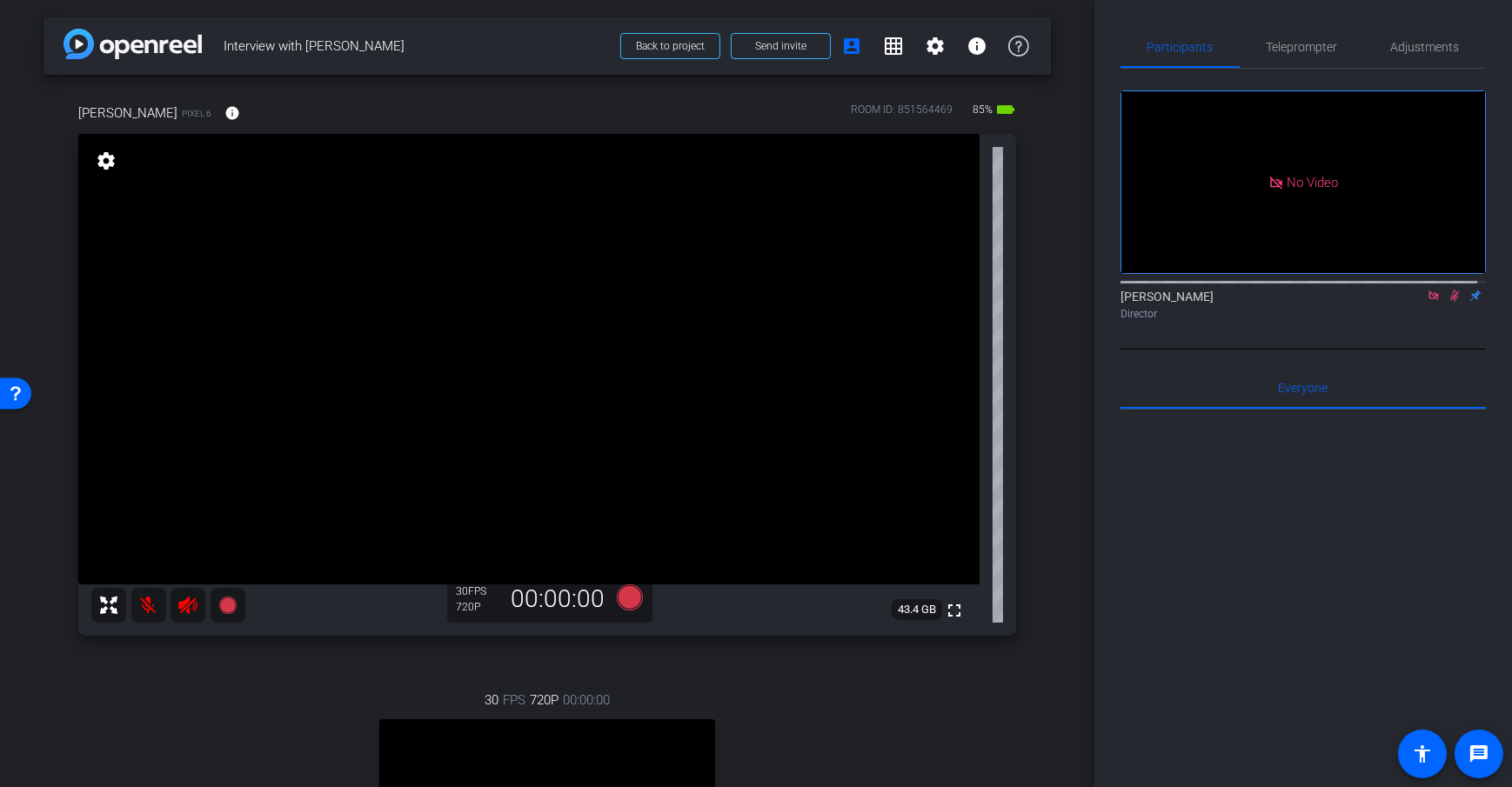 click on "arrow_back  Interview with Jane Doe   Back to project   Send invite  account_box grid_on settings info
Dan H Pixel 6 info ROOM ID: 851564469 85% battery_std fullscreen settings  43.4 GB
30 FPS  720P   00:00:00
30 FPS 720P  00:00:00  fullscreen
Dan Computer Subject   -  Chrome
settings  Session Clips   cloud_upload" at bounding box center (547, 393) 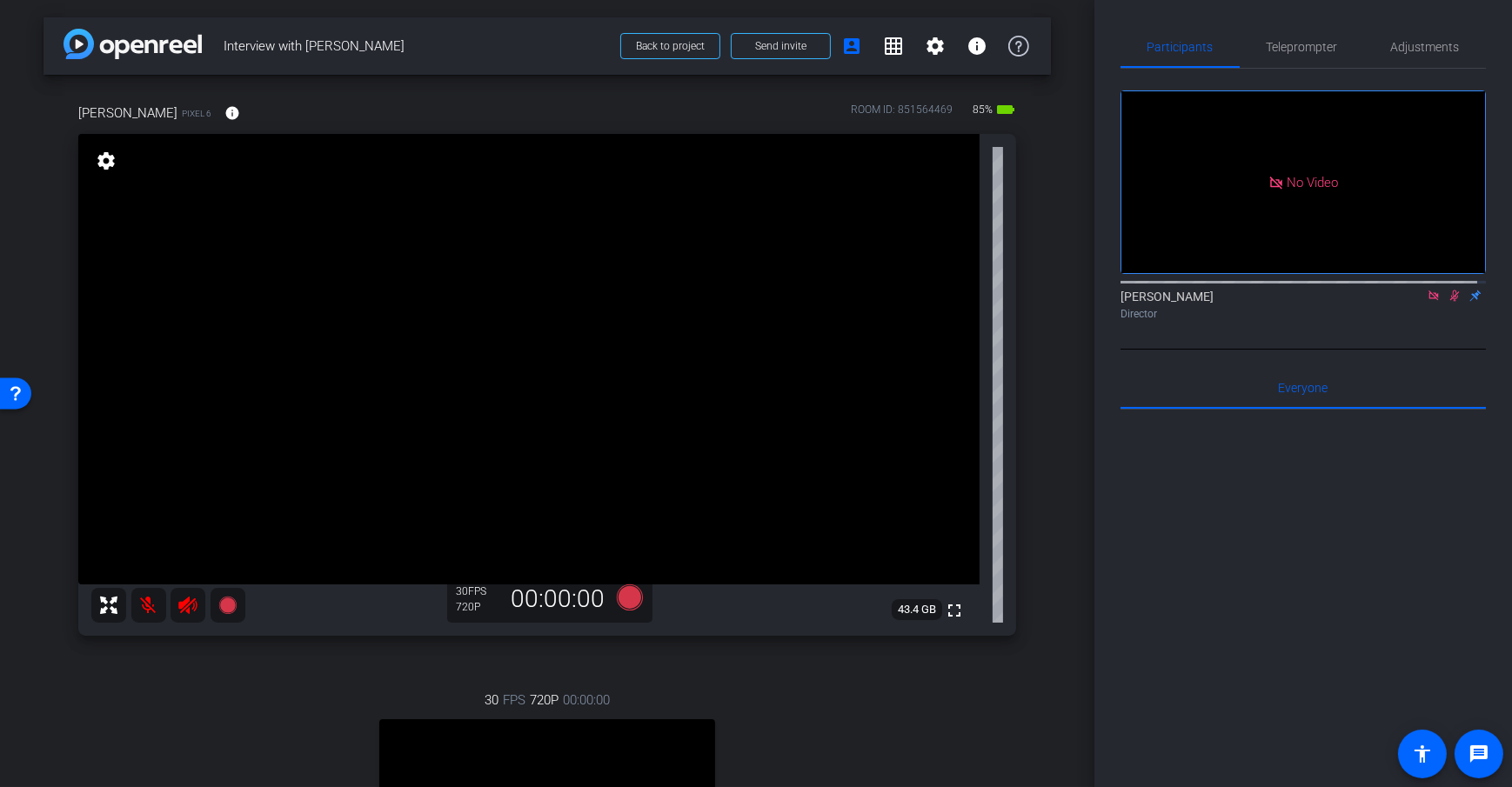 click on "arrow_back  Interview with Jane Doe   Back to project   Send invite  account_box grid_on settings info
Dan H Pixel 6 info ROOM ID: 851564469 85% battery_std fullscreen settings  43.4 GB
30 FPS  720P   00:00:00
30 FPS 720P  00:00:00  fullscreen
Dan Computer Subject   -  Chrome
settings  Session Clips   cloud_upload" at bounding box center (547, 393) 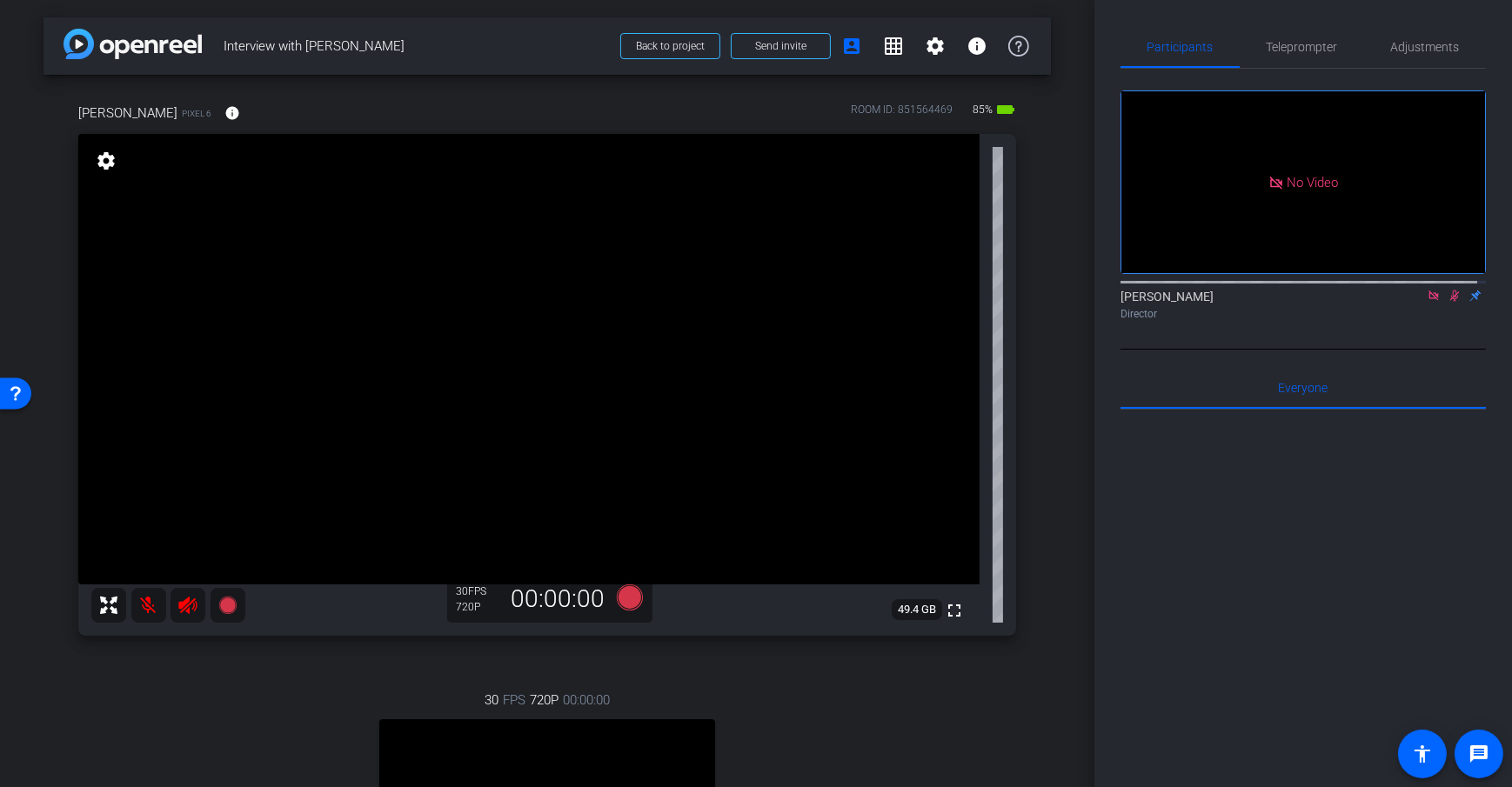 click on "arrow_back  Interview with Jane Doe   Back to project   Send invite  account_box grid_on settings info
Dan H Pixel 6 info ROOM ID: 851564469 85% battery_std fullscreen settings  49.4 GB
30 FPS  720P   00:00:00
30 FPS 720P  00:00:00  fullscreen
Dan Computer Subject   -  Chrome
settings  Session Clips   cloud_upload" at bounding box center (547, 393) 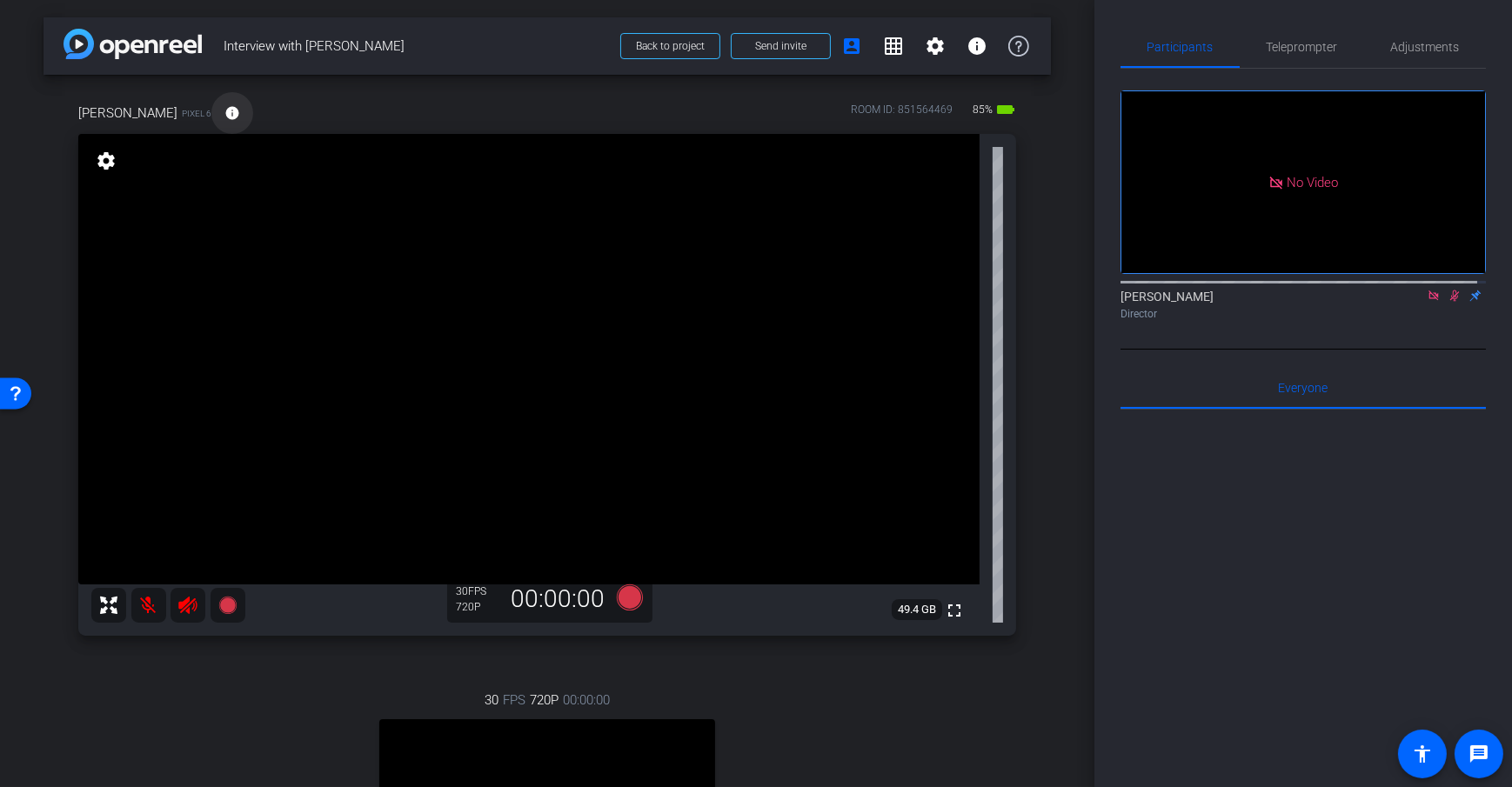 click on "info" at bounding box center [232, 113] 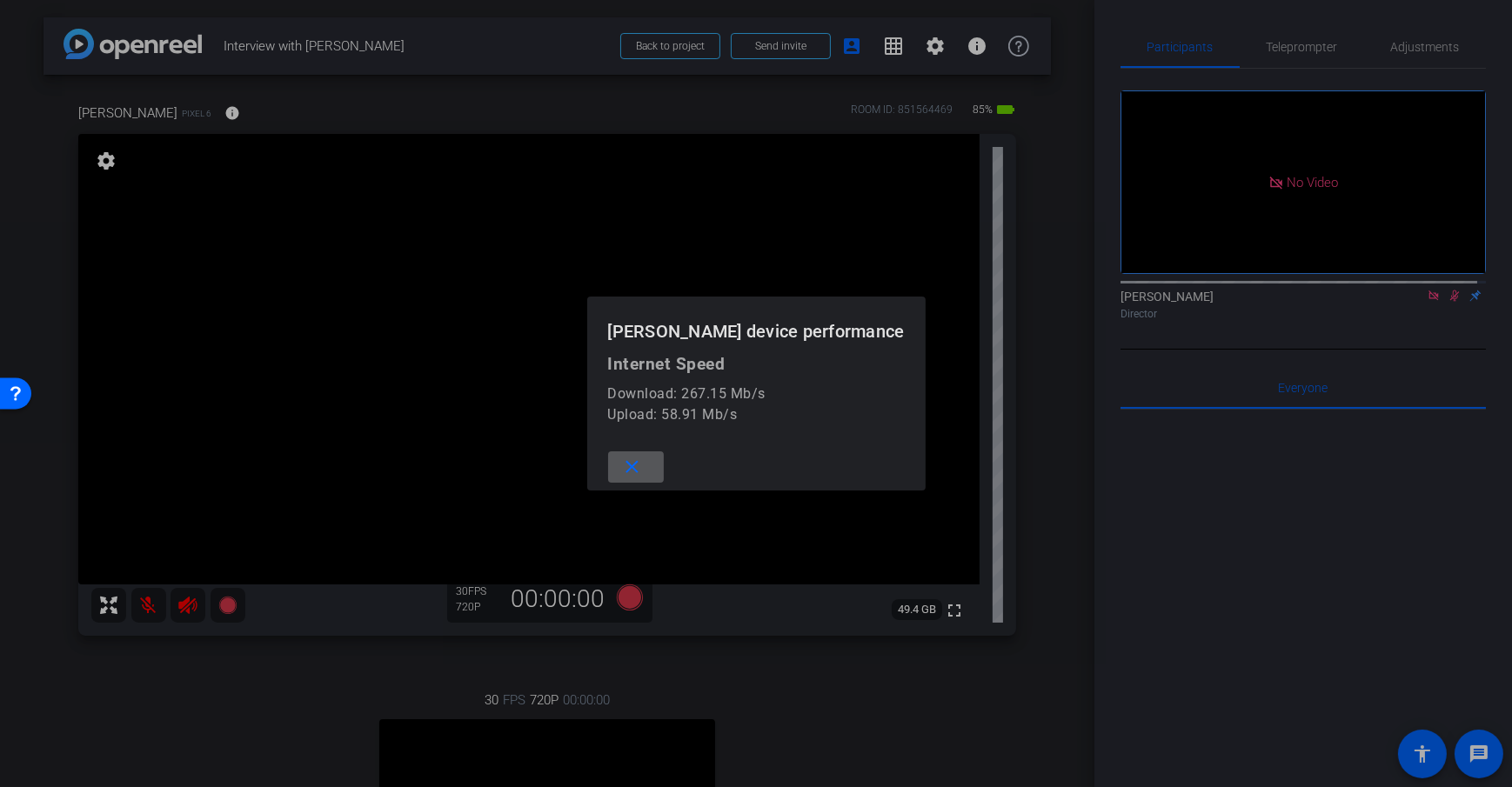 click at bounding box center [636, 467] 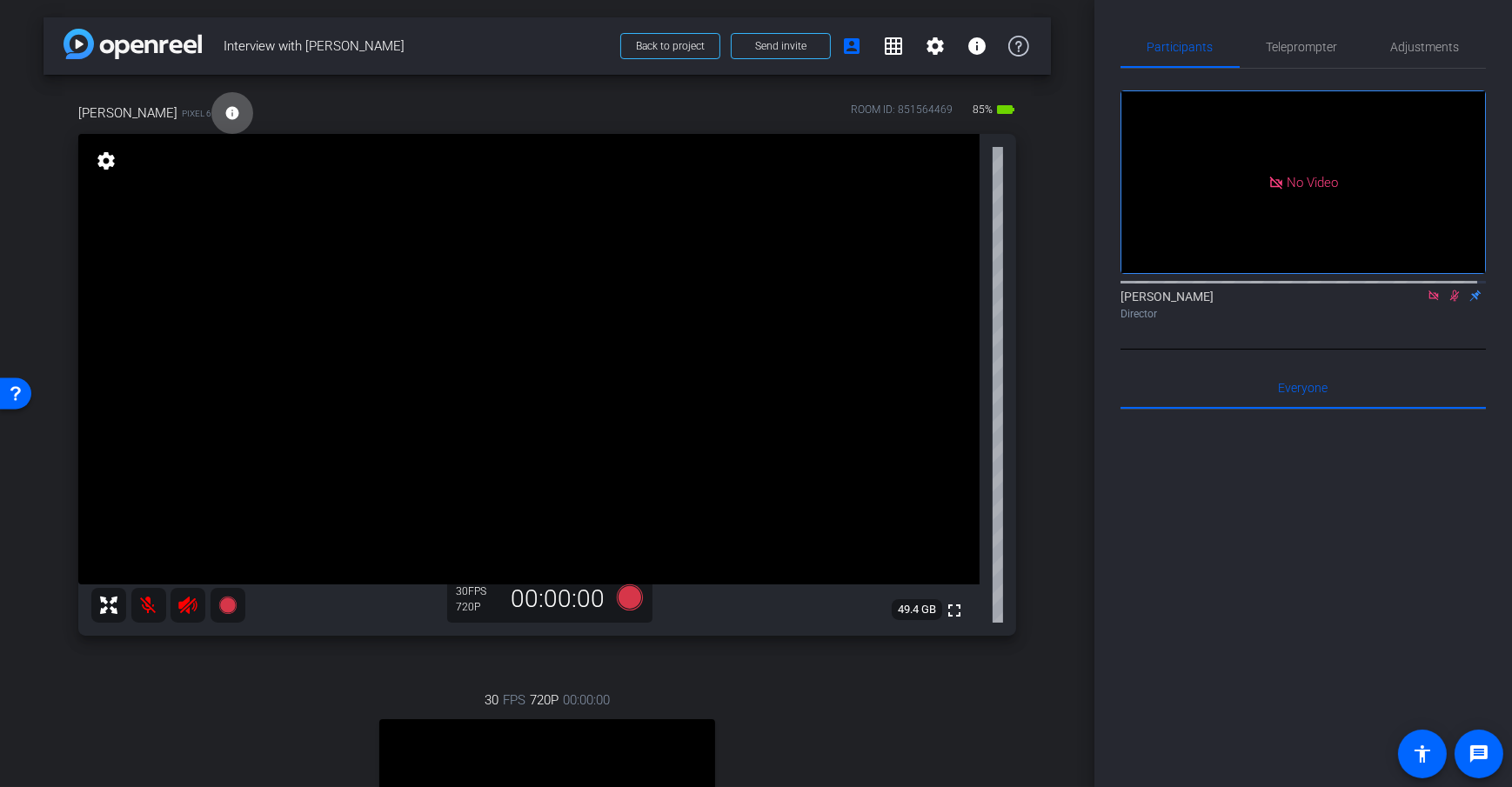 click on "arrow_back  Interview with Jane Doe   Back to project   Send invite  account_box grid_on settings info
Dan H Pixel 6 info ROOM ID: 851564469 85% battery_std fullscreen settings  49.4 GB
30 FPS  720P   00:00:00
30 FPS 720P  00:00:00  fullscreen
Dan Computer Subject   -  Chrome
settings  Session Clips   cloud_upload" at bounding box center [547, 393] 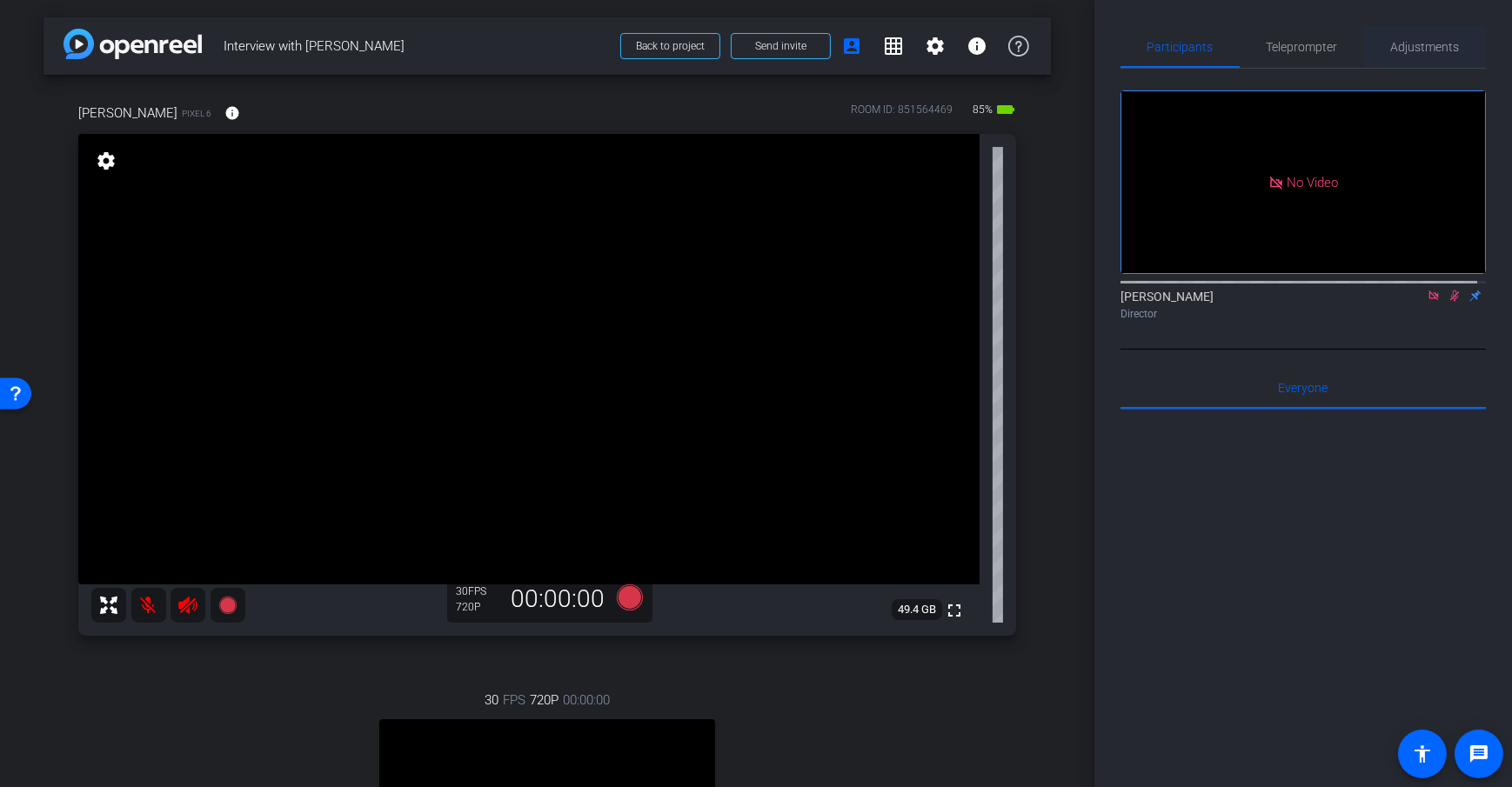 click on "Adjustments" at bounding box center (1425, 47) 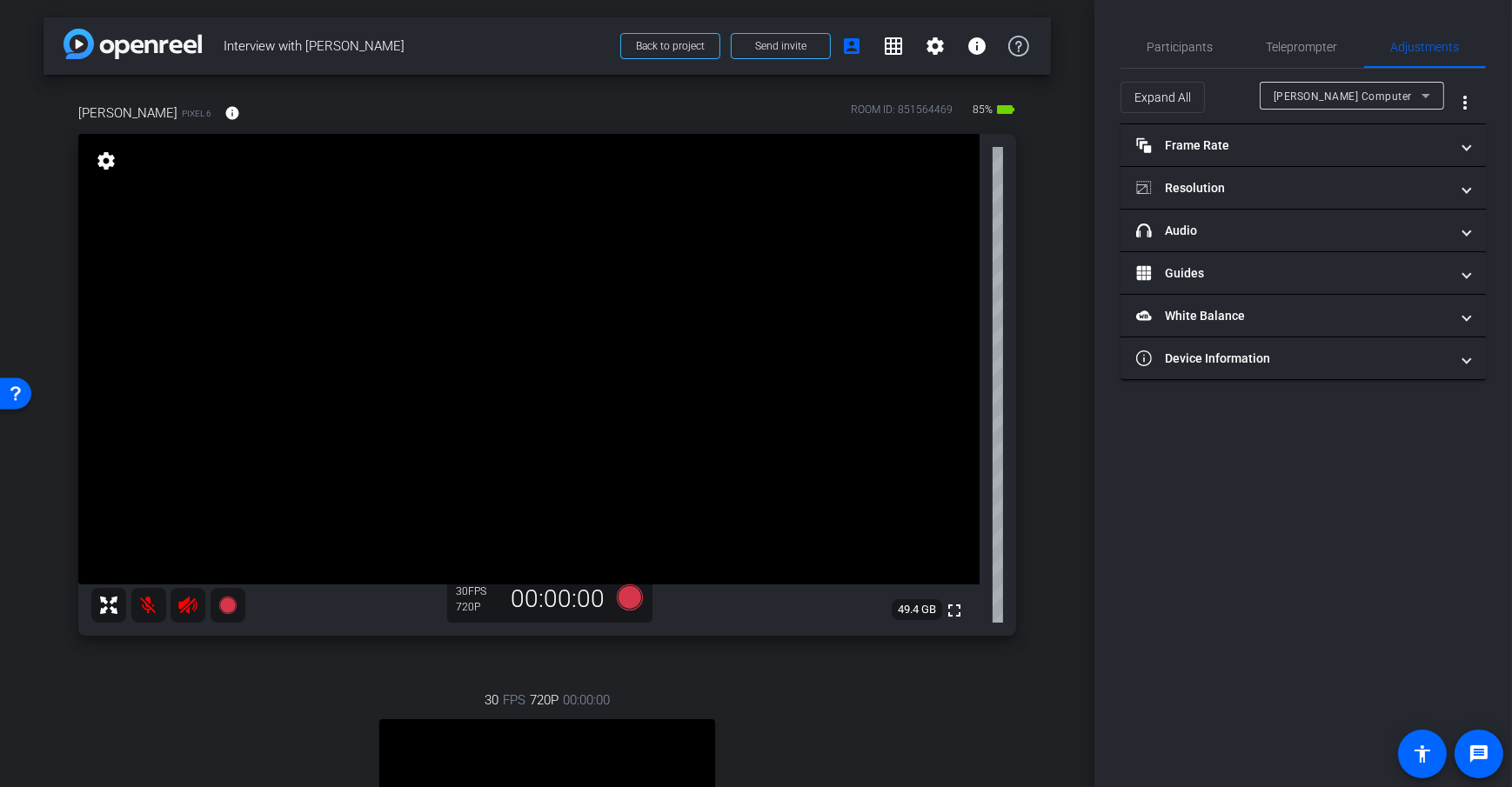 click on "[PERSON_NAME] Computer" at bounding box center (1342, 97) 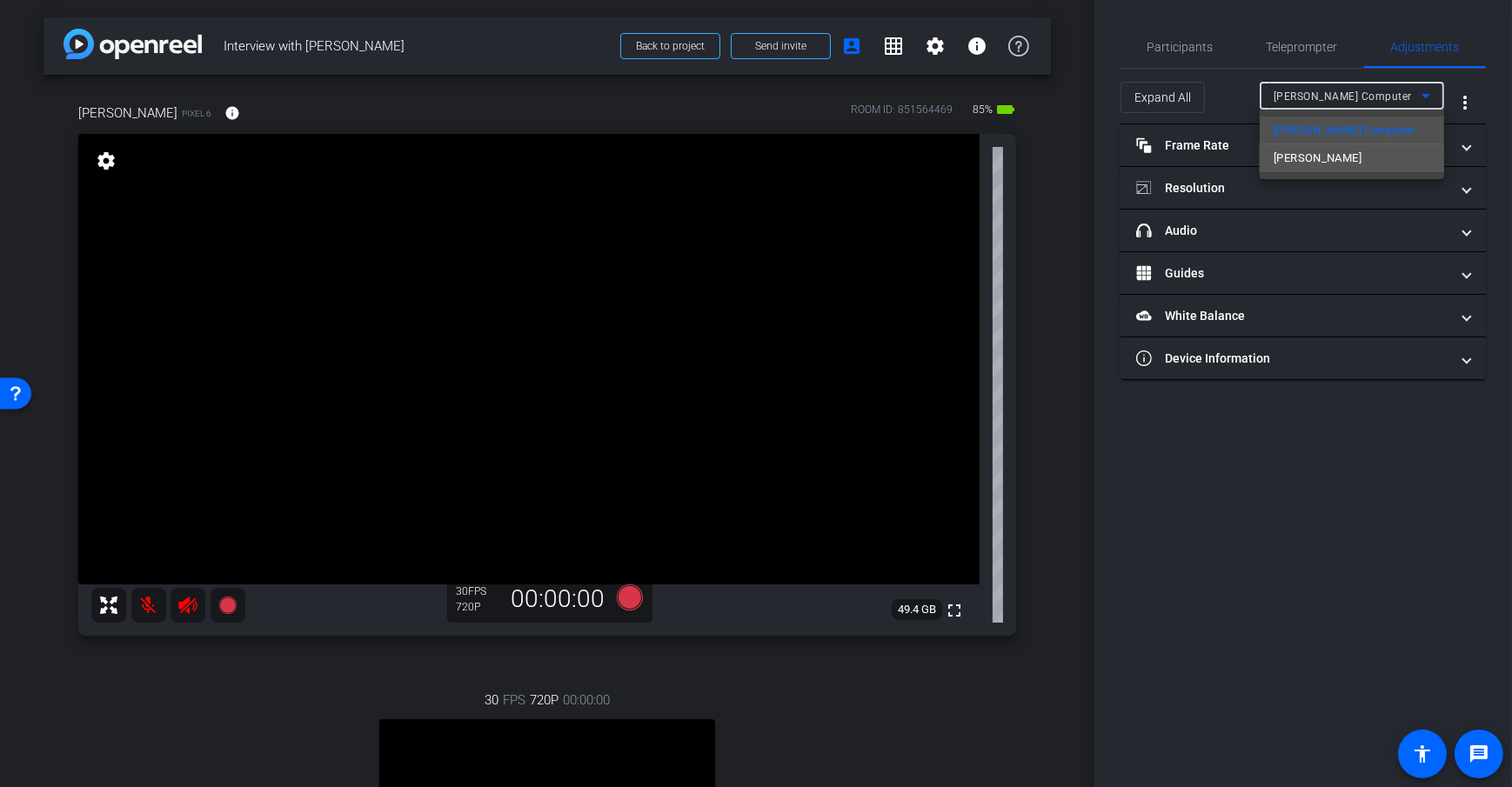 click on "[PERSON_NAME]" at bounding box center (1352, 158) 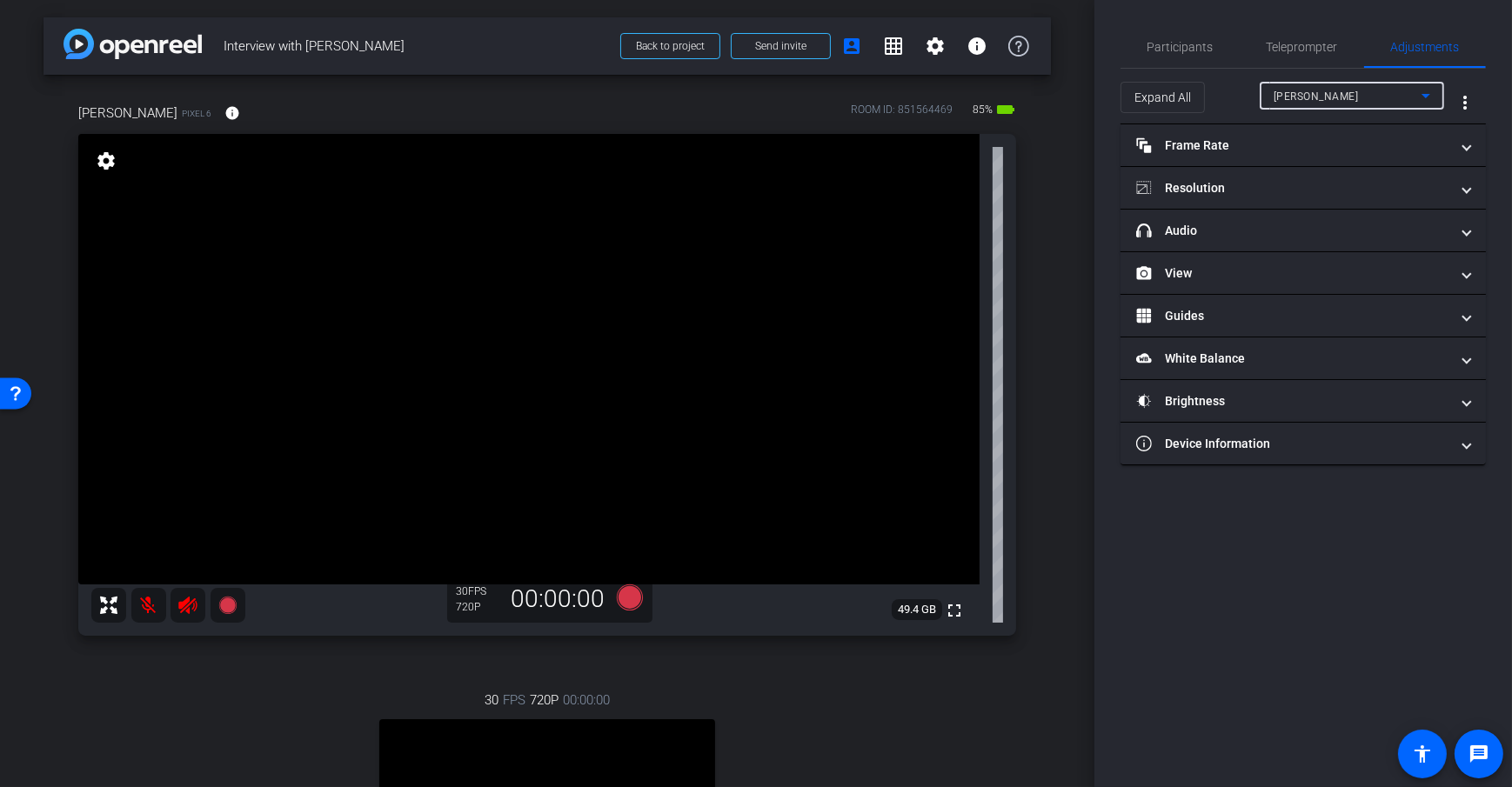 click on "Expand All" 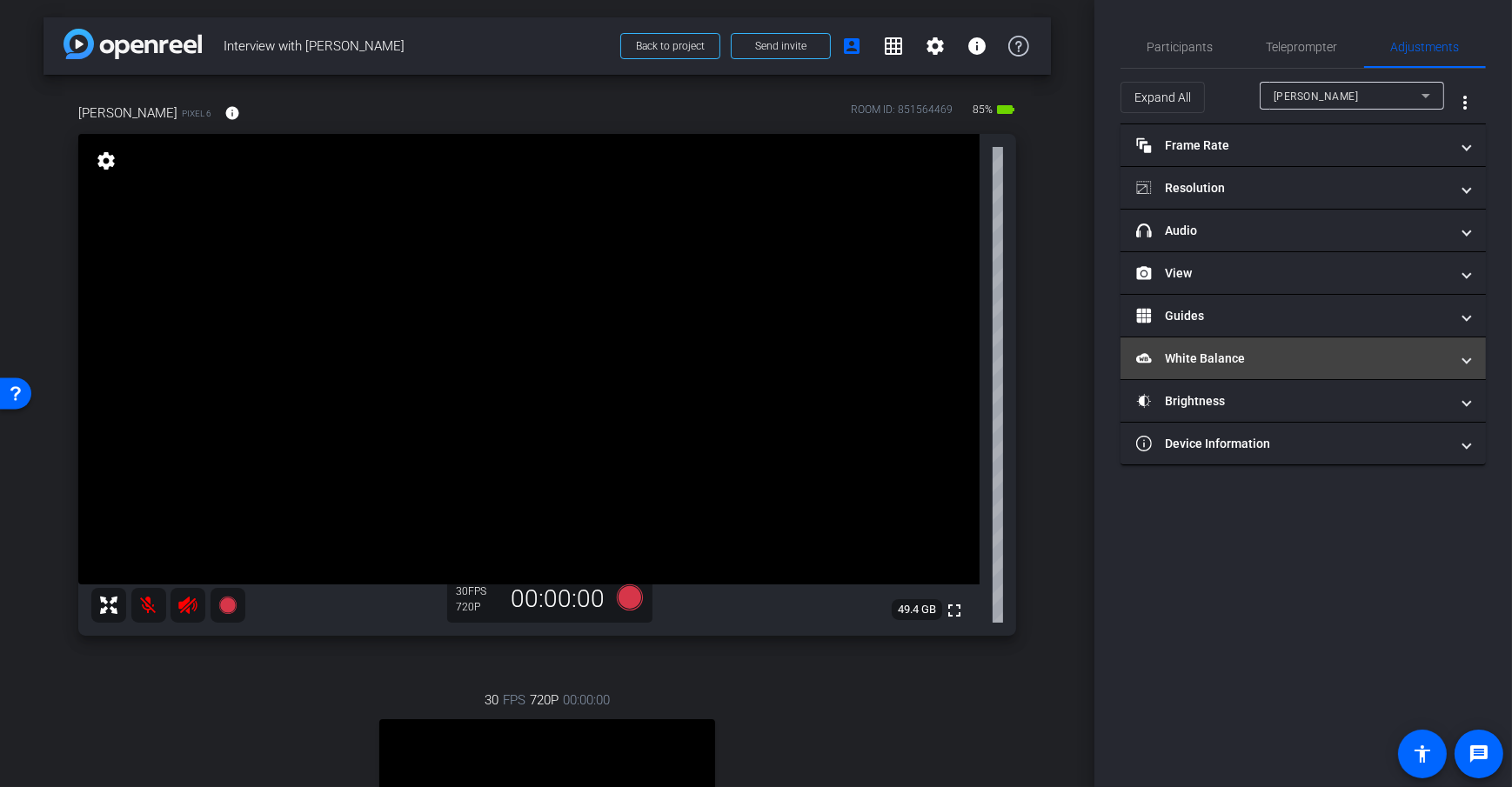 click on "White Balance
White Balance" at bounding box center (1293, 358) 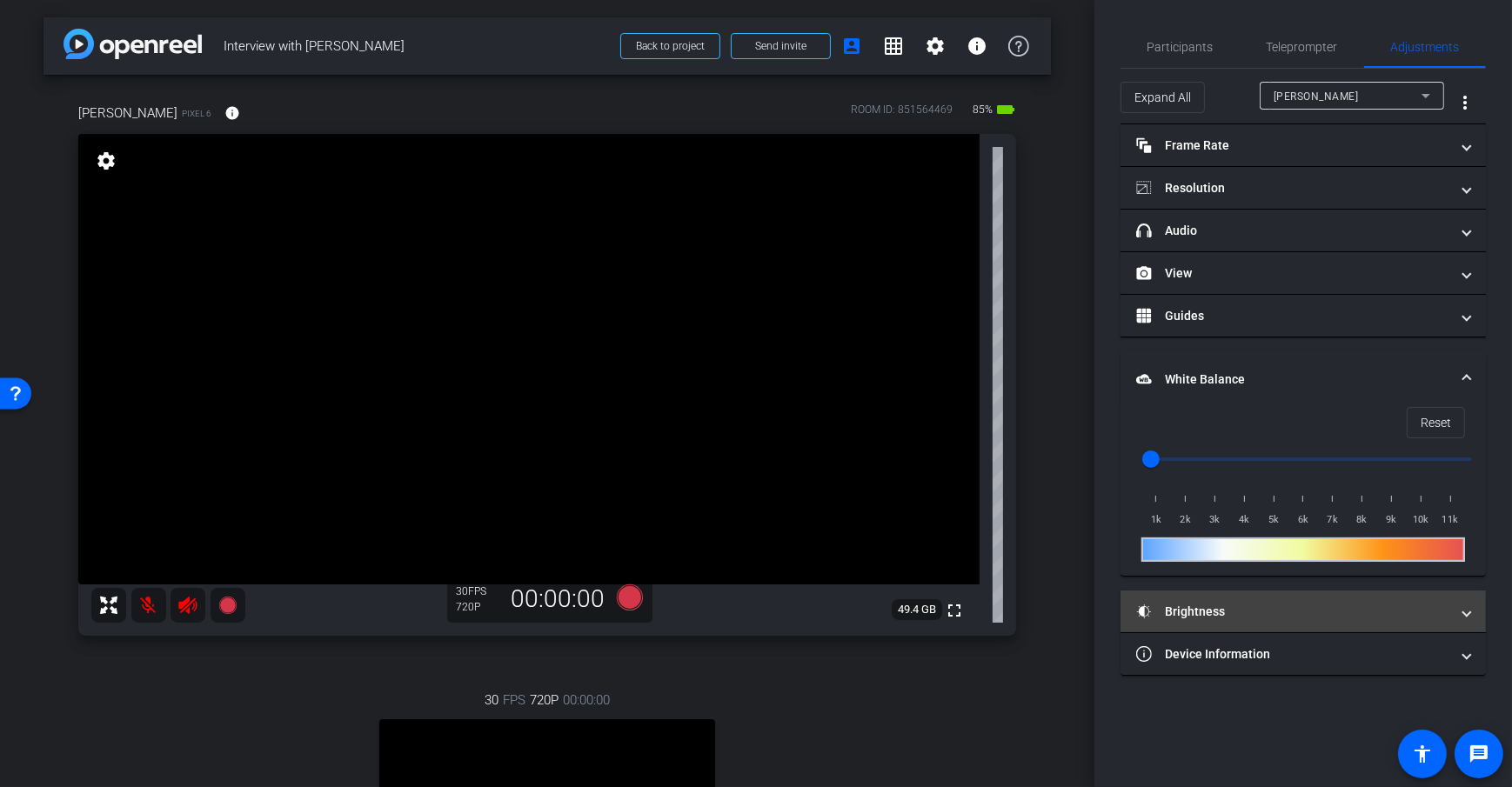 click on "Brightness" at bounding box center [1293, 611] 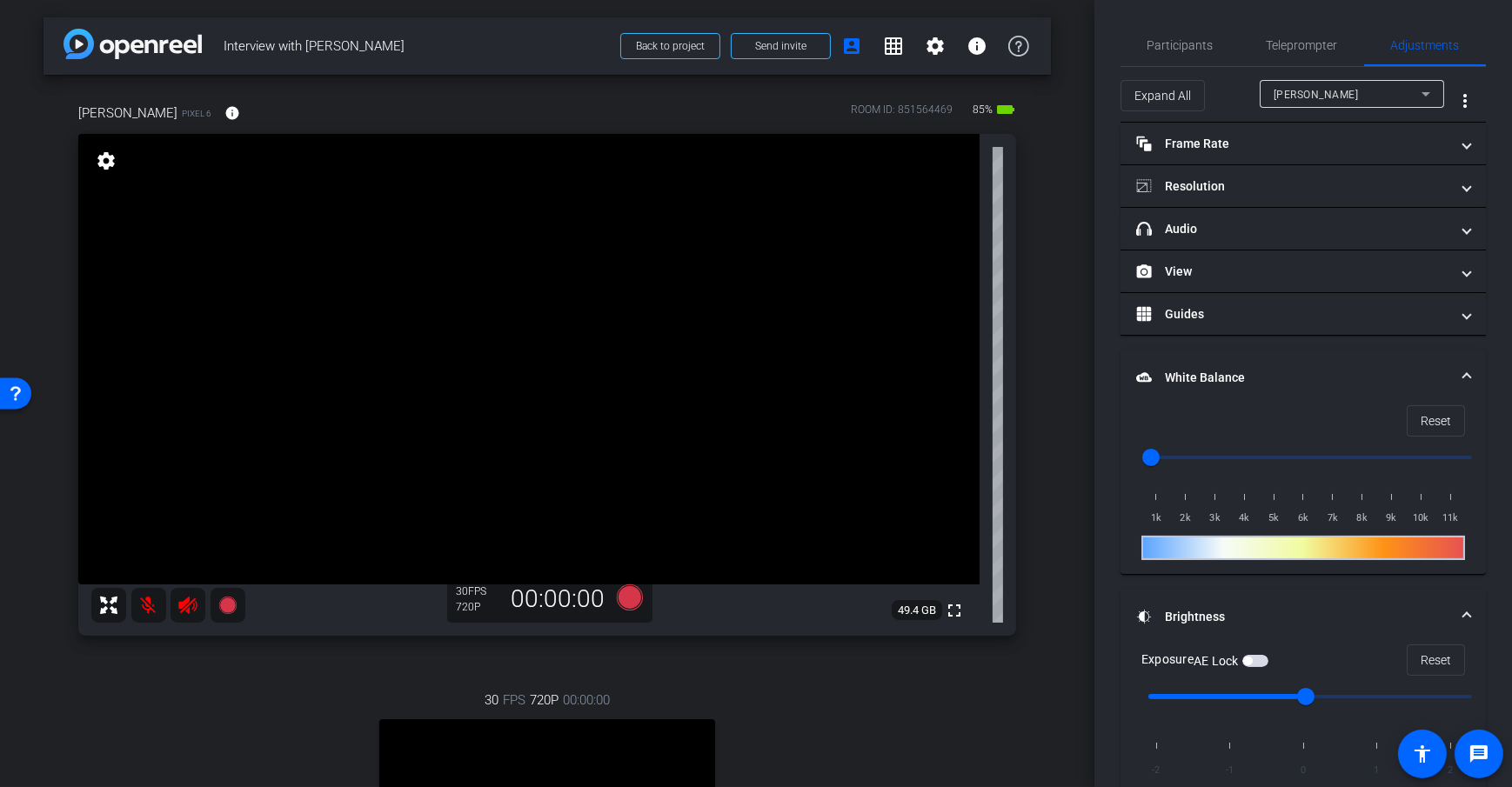scroll, scrollTop: 0, scrollLeft: 0, axis: both 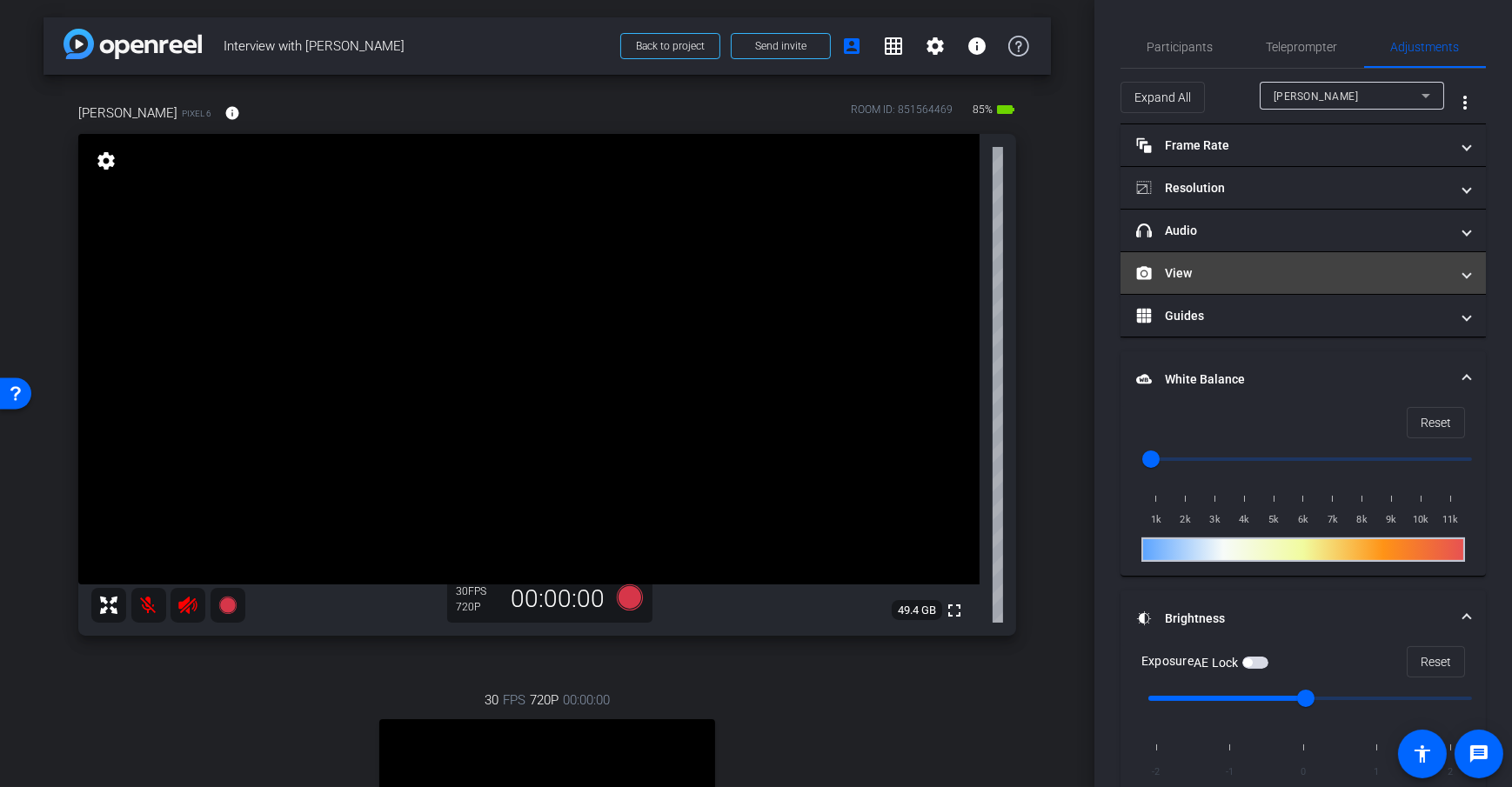 click on "View" at bounding box center (1293, 273) 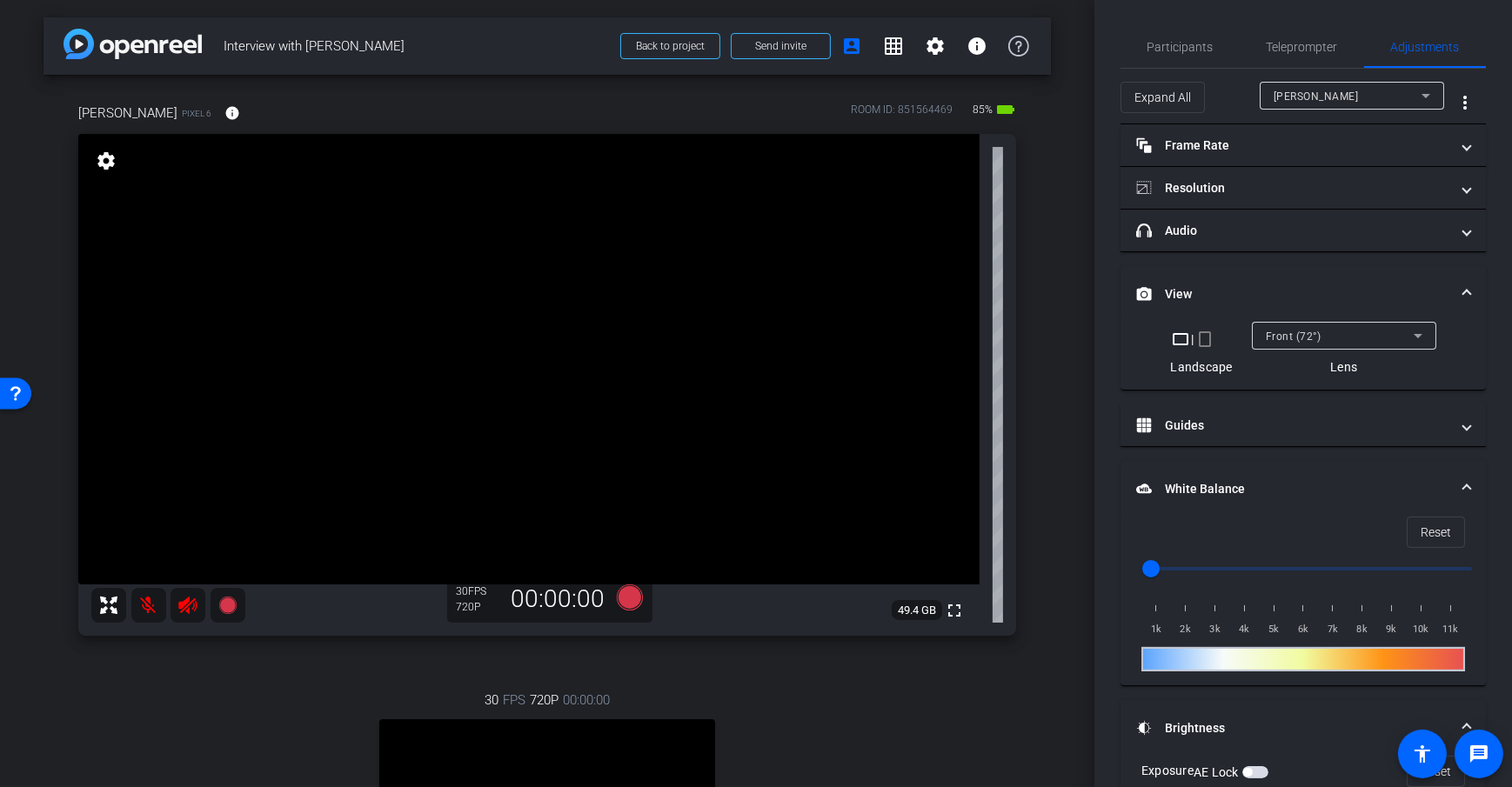 click on "crop_portrait" at bounding box center (1205, 339) 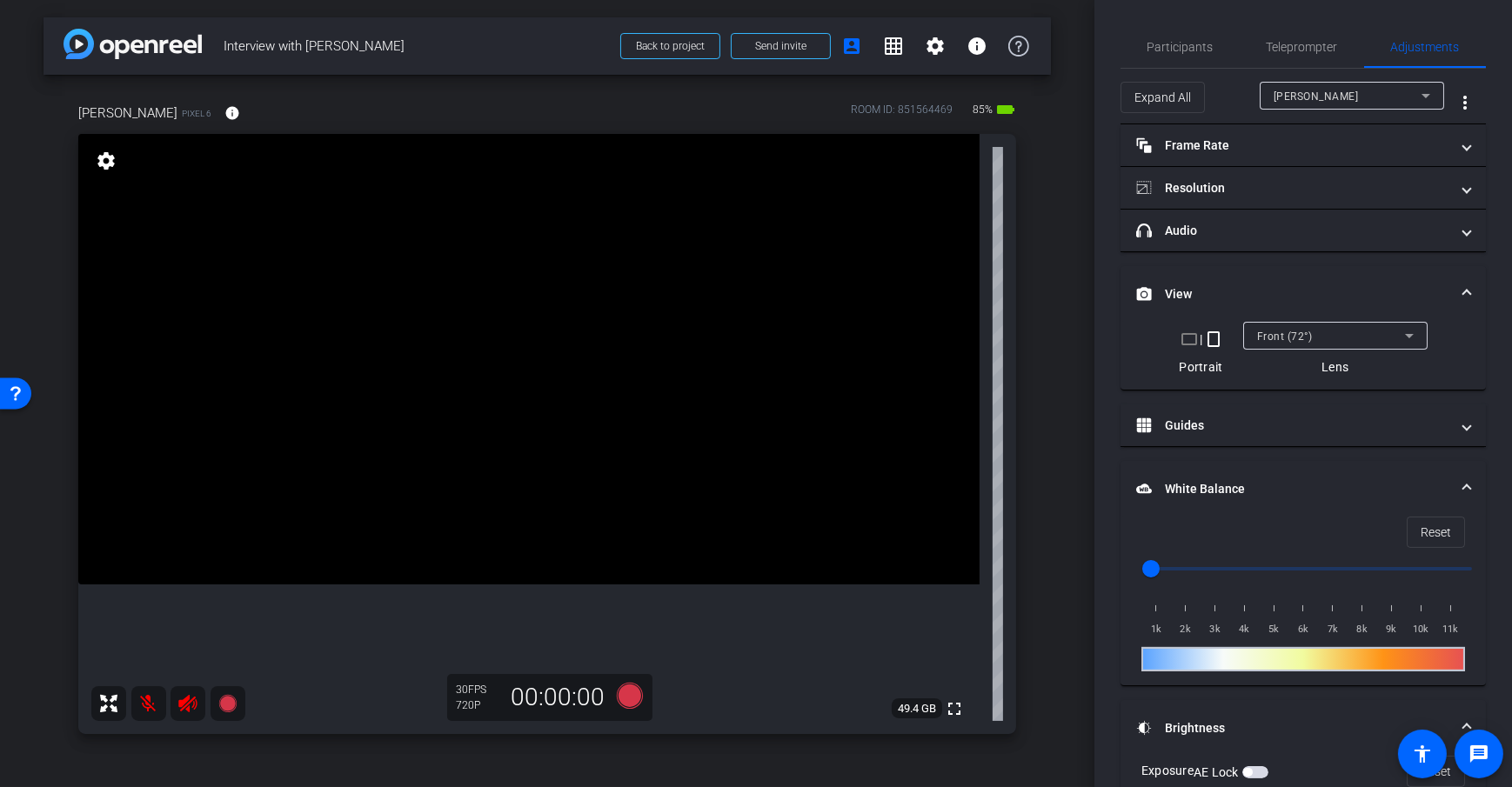 click on "crop_landscape" at bounding box center (1189, 339) 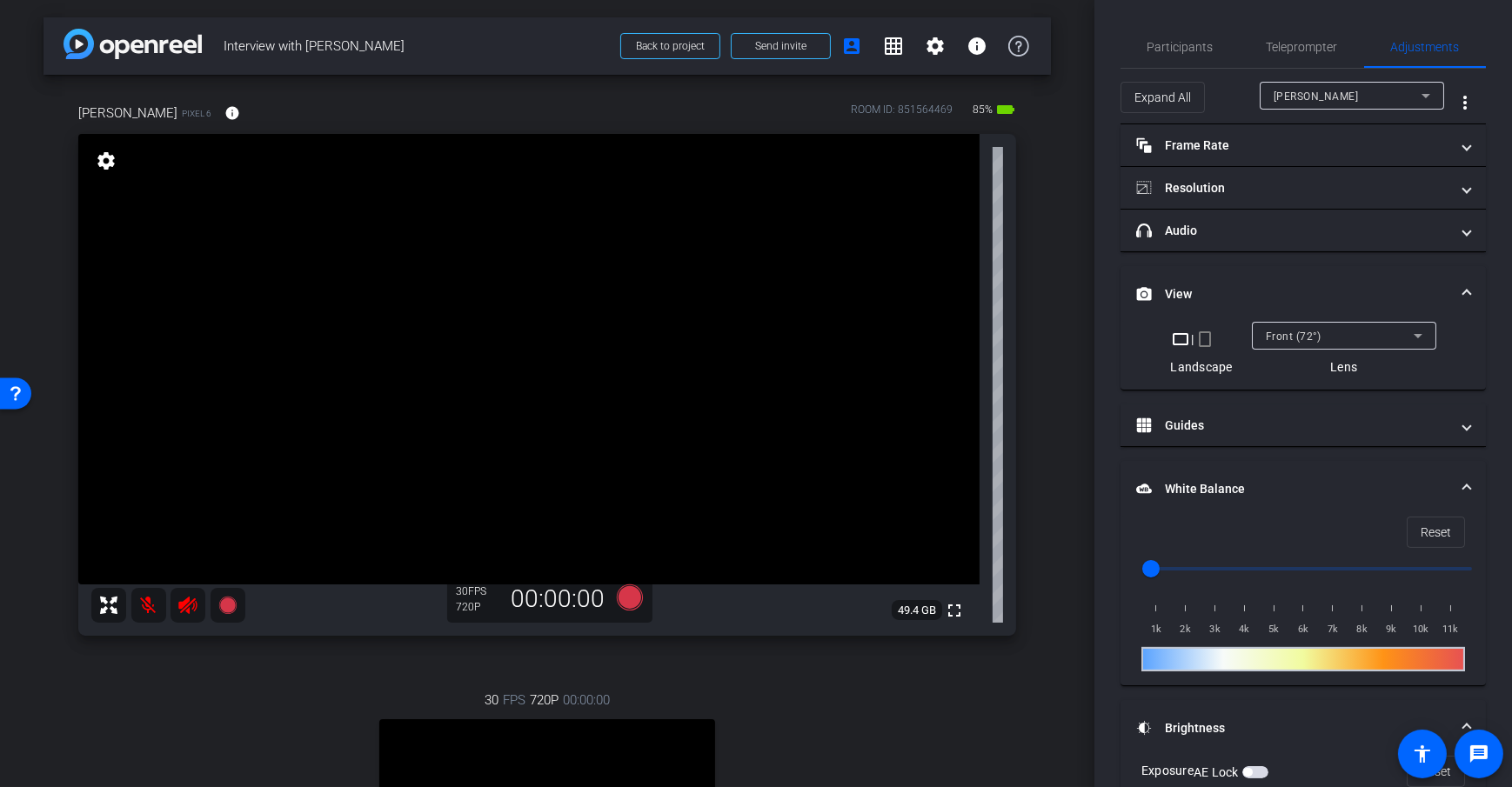 click on "Front (72°)" at bounding box center (1340, 336) 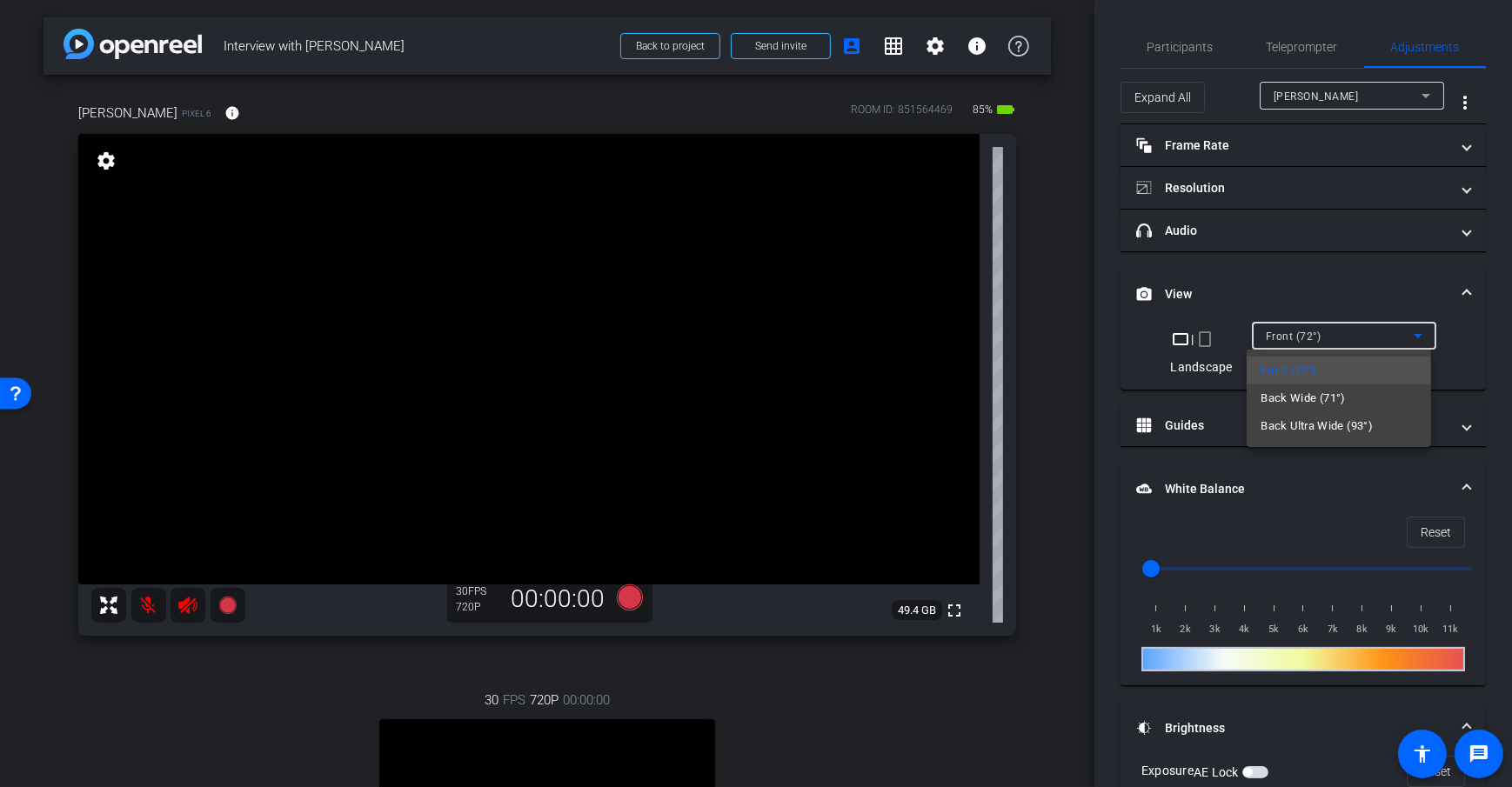 click at bounding box center (756, 393) 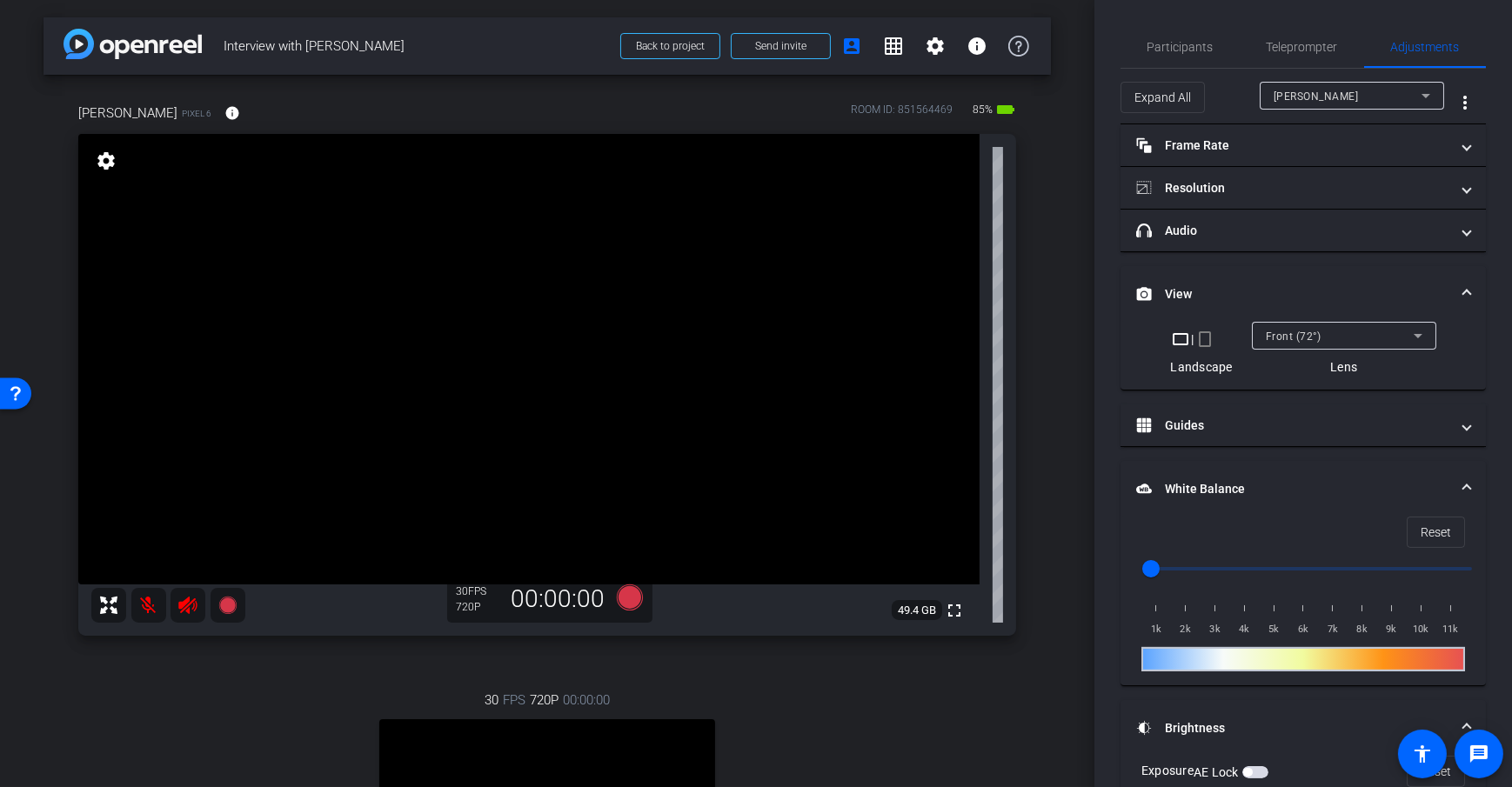 click on "arrow_back  Interview with Jane Doe   Back to project   Send invite  account_box grid_on settings info
Dan H Pixel 6 info ROOM ID: 851564469 85% battery_std fullscreen settings  49.4 GB
30 FPS  720P   00:00:00
30 FPS 720P  00:00:00  fullscreen
Dan Computer Subject   -  Chrome
settings  Session Clips   cloud_upload" at bounding box center [547, 393] 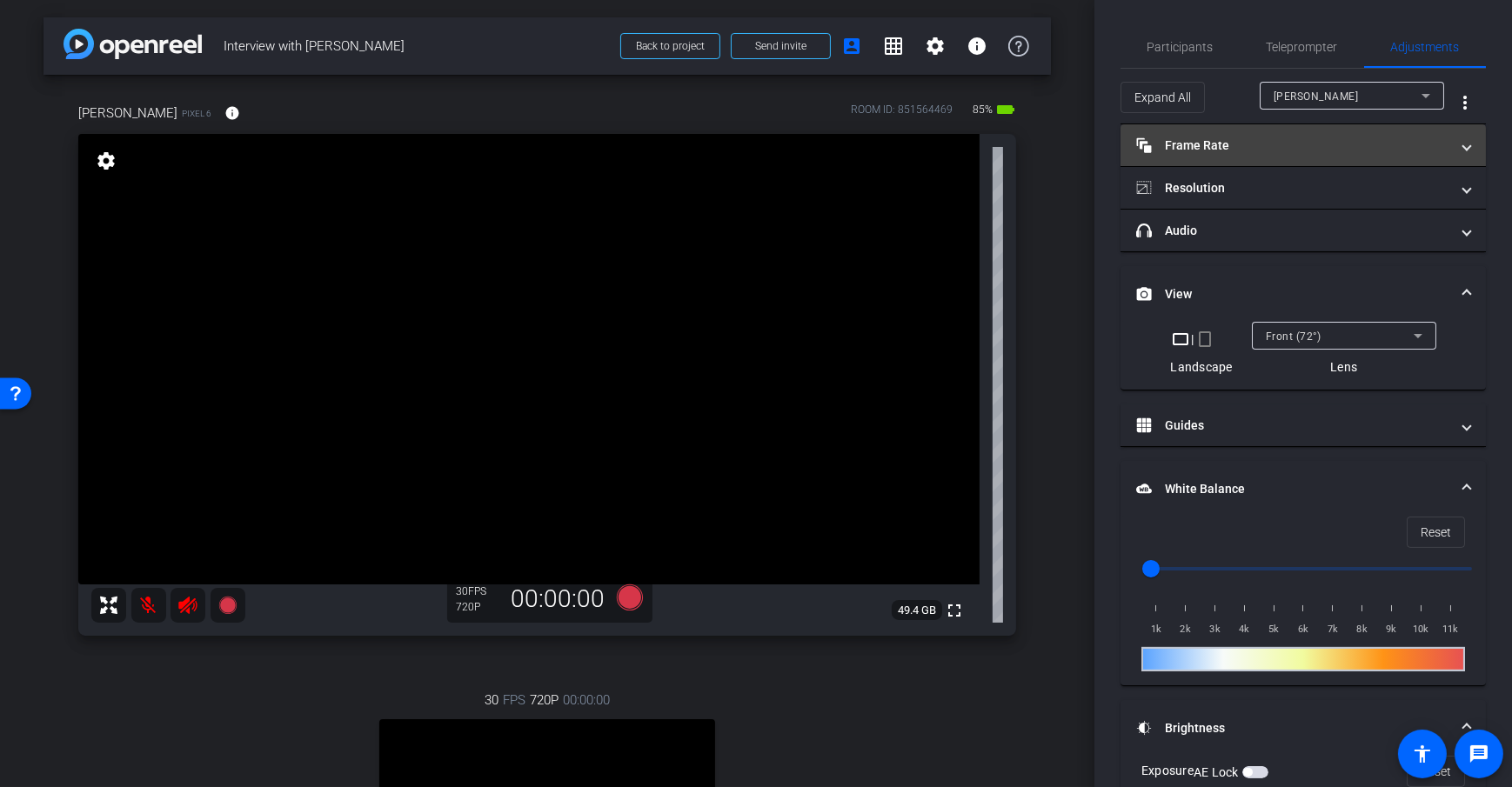 click on "Frame Rate
Frame Rate" at bounding box center (1303, 145) 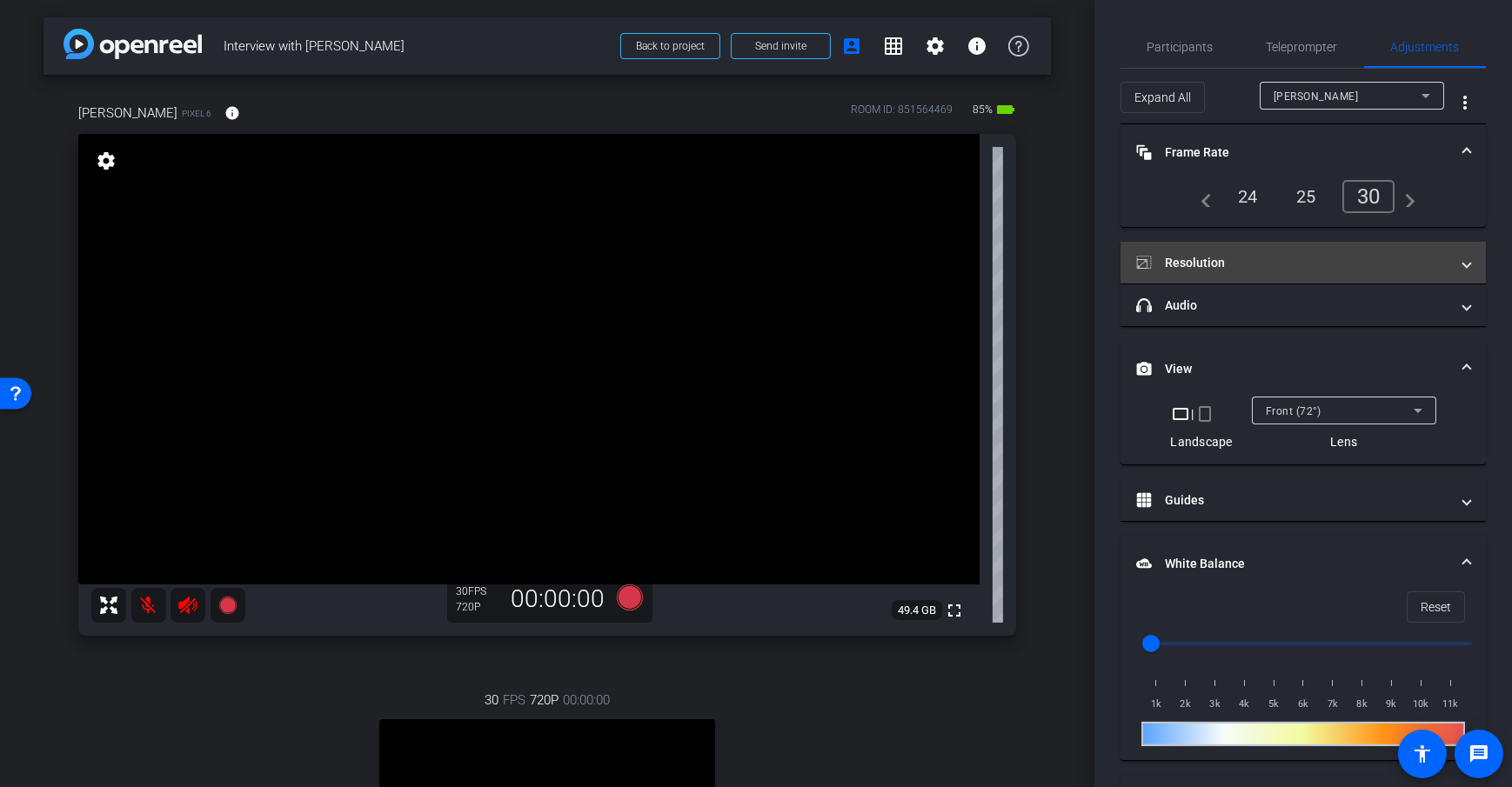 click on "Resolution" at bounding box center [1303, 263] 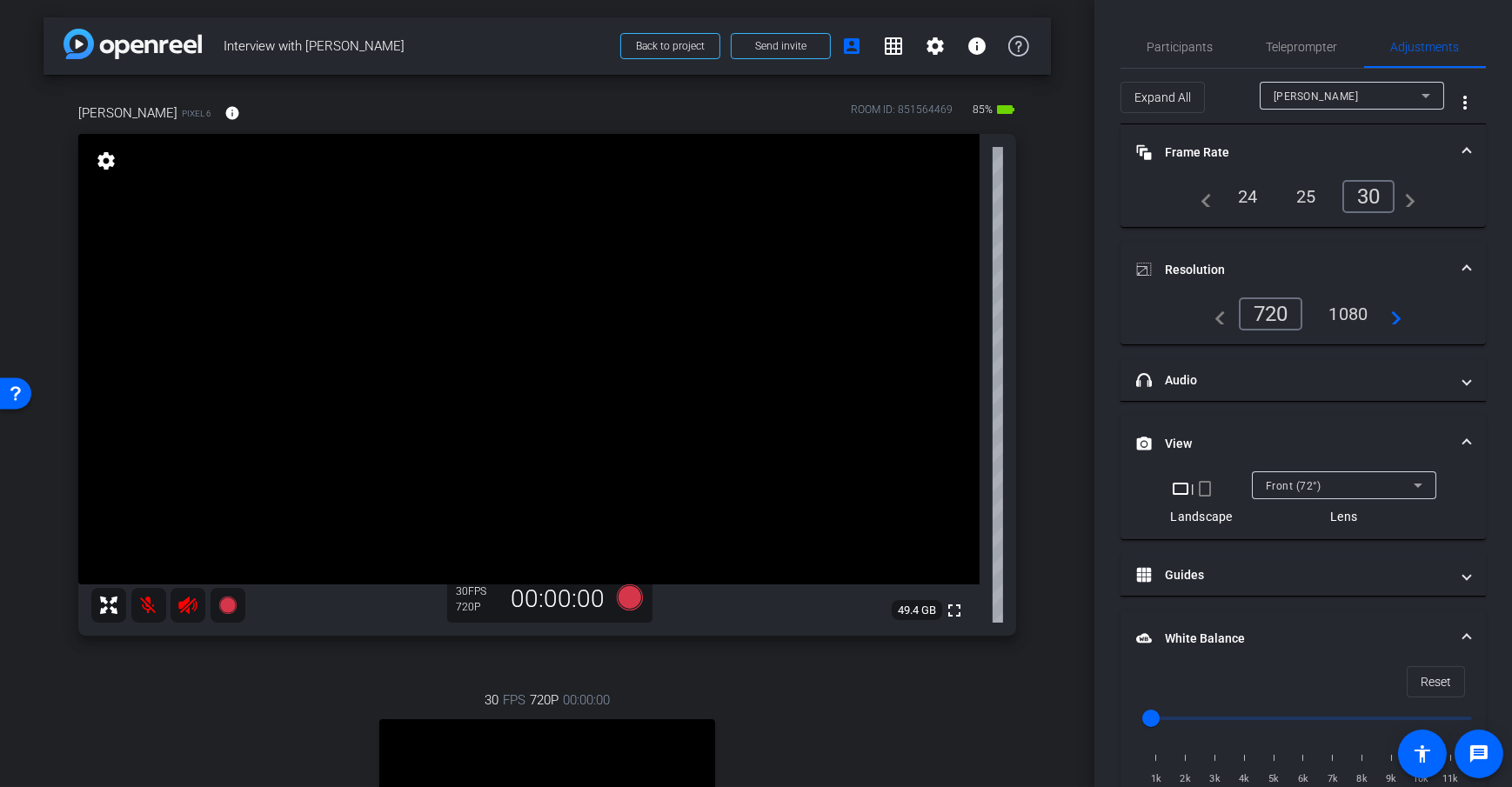click on "navigate_before  720   1080  navigate_next" at bounding box center [1303, 321] 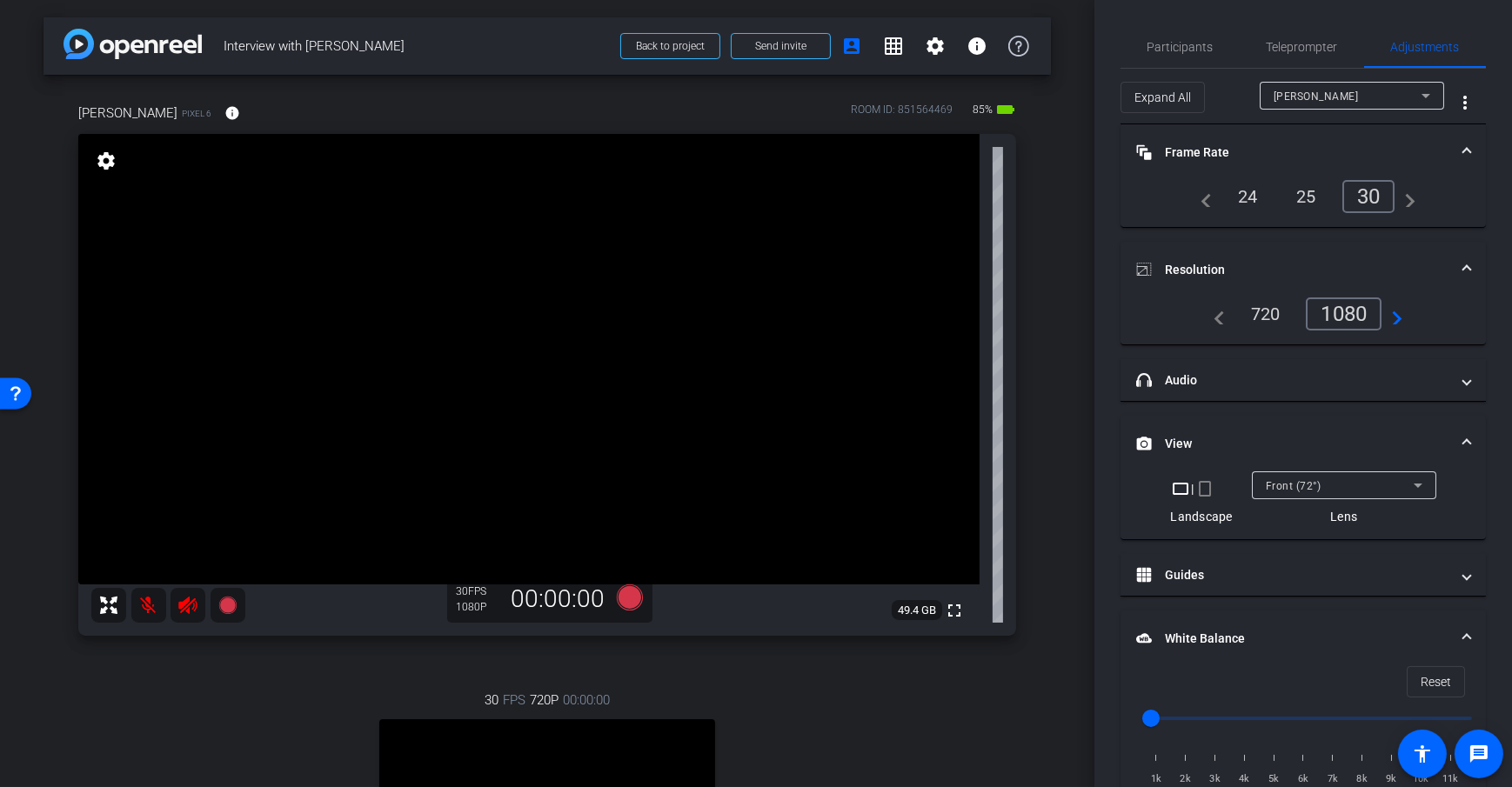 click on "arrow_back  Interview with Jane Doe   Back to project   Send invite  account_box grid_on settings info
Dan H Pixel 6 info ROOM ID: 851564469 85% battery_std fullscreen settings  49.4 GB
30 FPS  1080P   00:00:00
30 FPS 720P  00:00:00  fullscreen
Dan Computer Subject   -  Chrome
settings  Session Clips   cloud_upload" at bounding box center [547, 393] 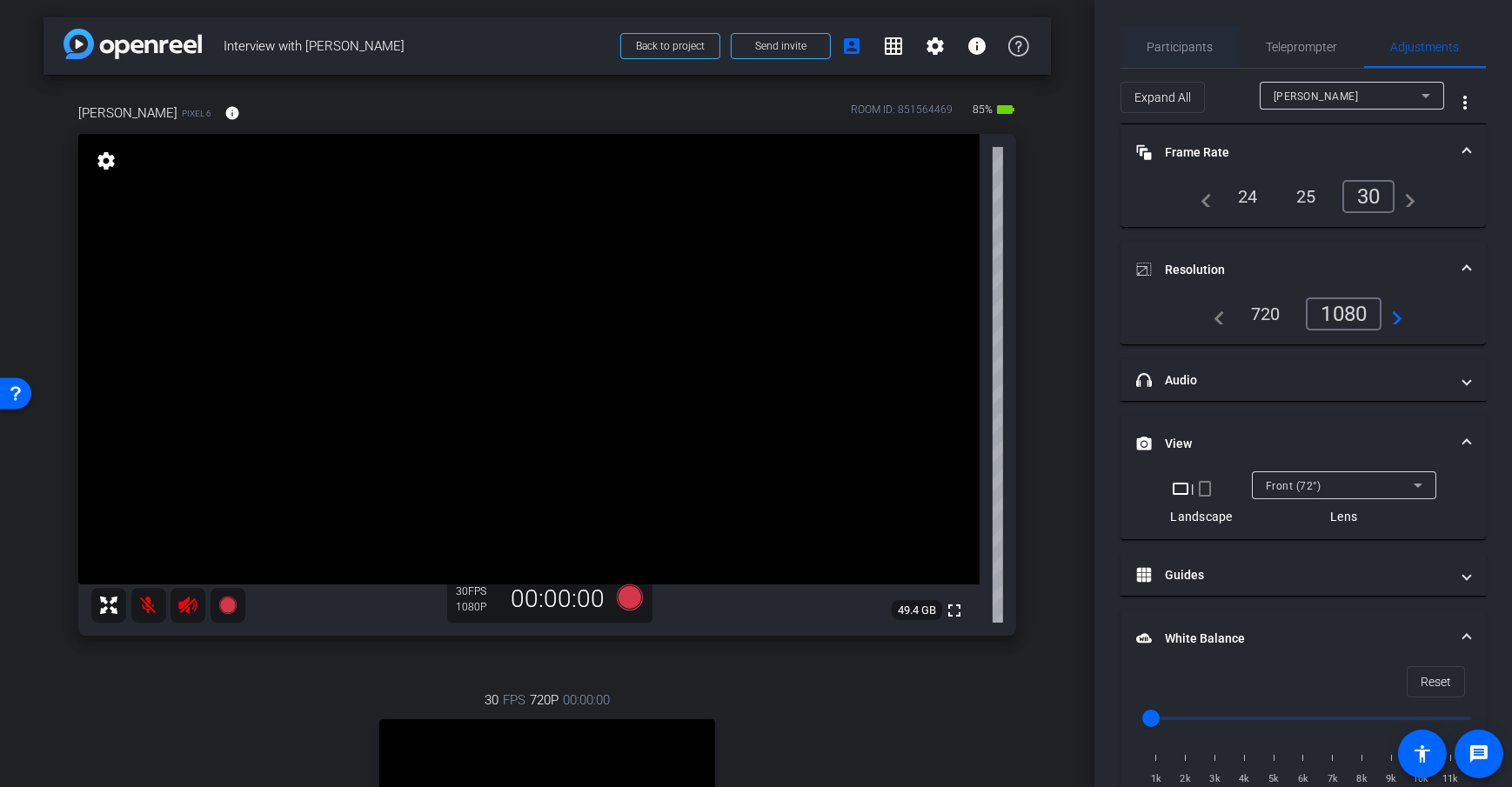 click on "Participants" at bounding box center (1181, 47) 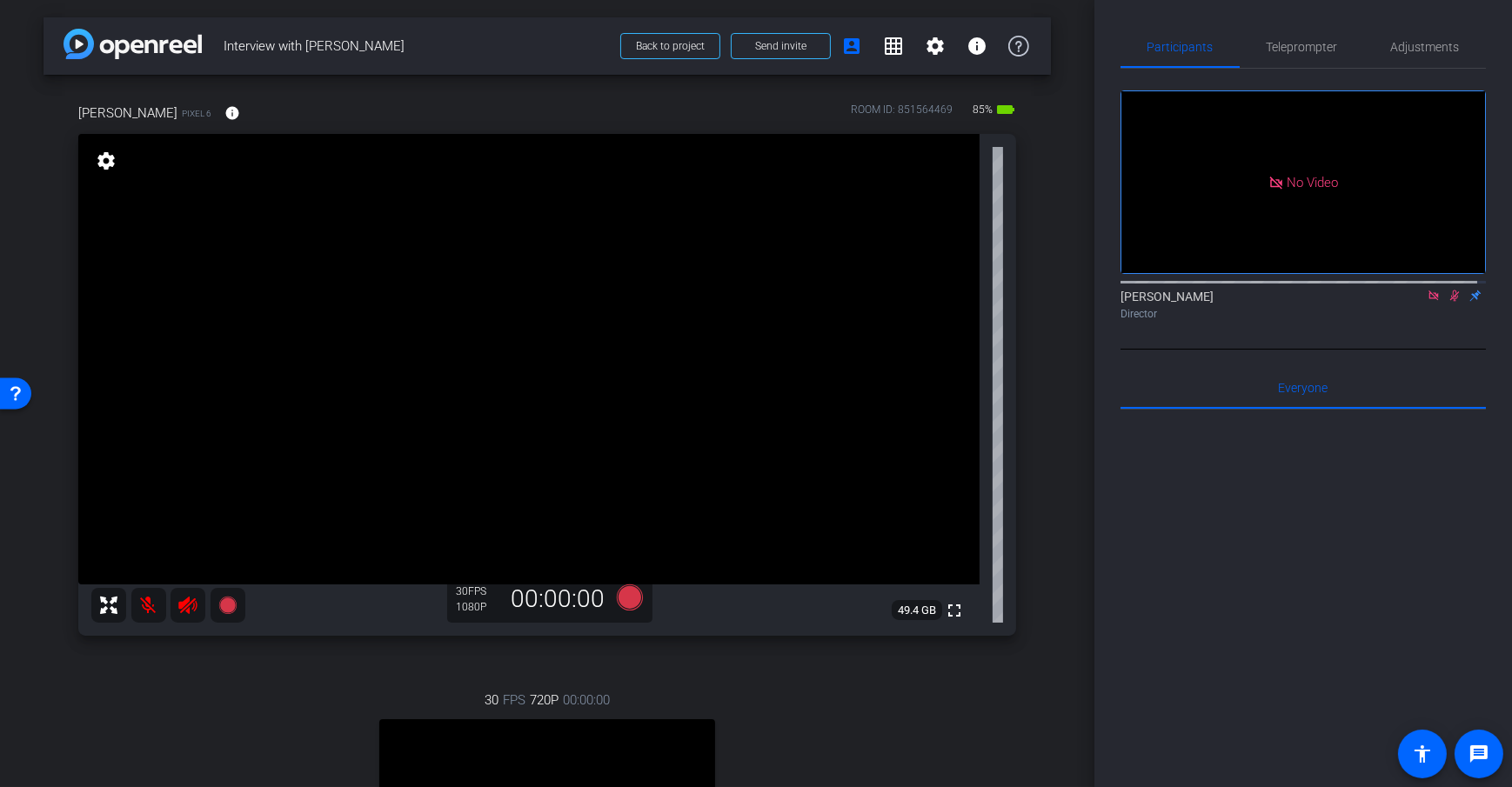 click on "Dan H Pixel 6 info ROOM ID: 851564469 85% battery_std fullscreen settings  49.4 GB
30 FPS  1080P   00:00:00
30 FPS 720P  00:00:00  fullscreen
Dan Computer Subject   -  Chrome
settings" at bounding box center [547, 557] 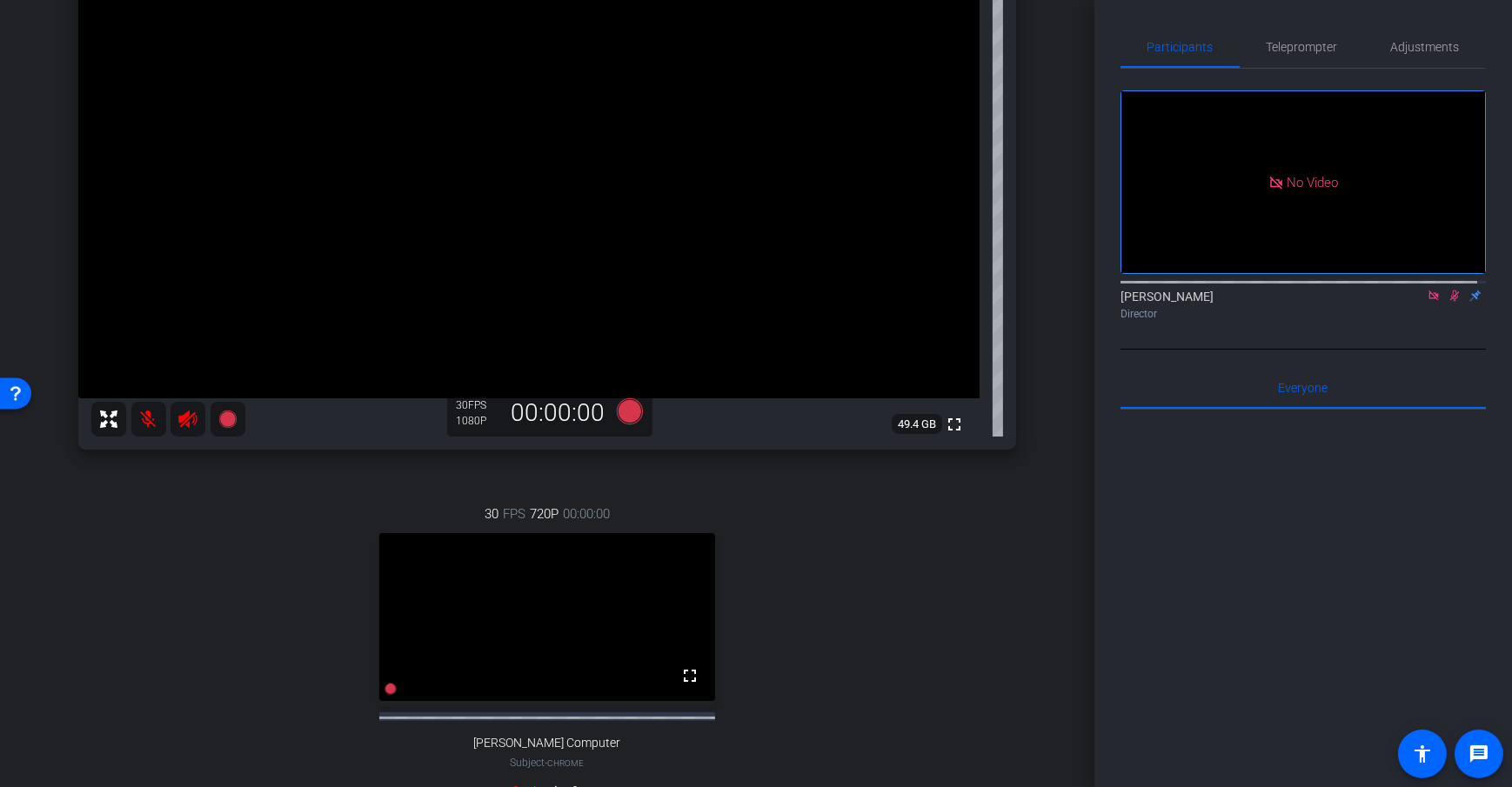 scroll, scrollTop: 0, scrollLeft: 0, axis: both 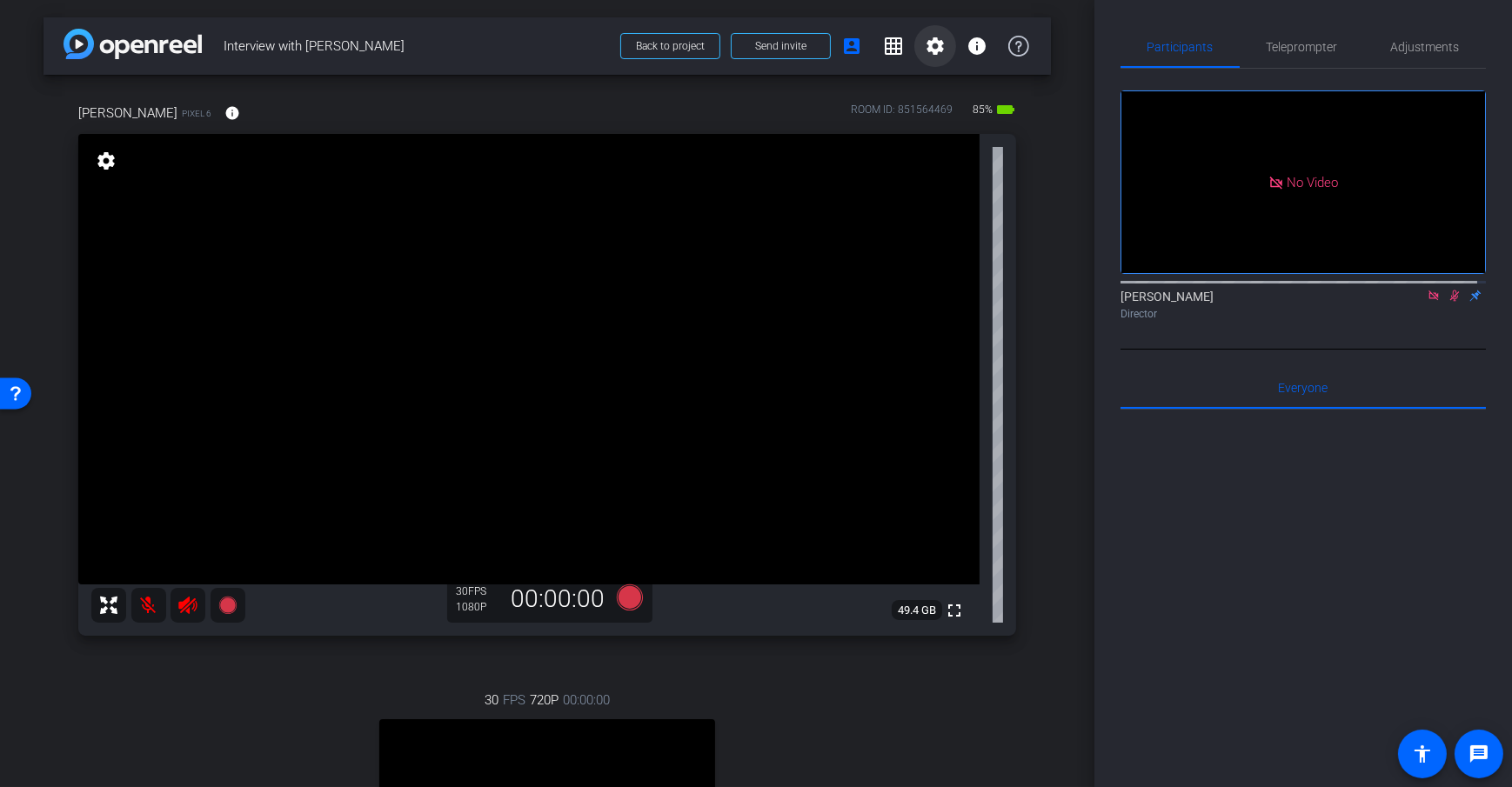 click on "settings" at bounding box center (935, 46) 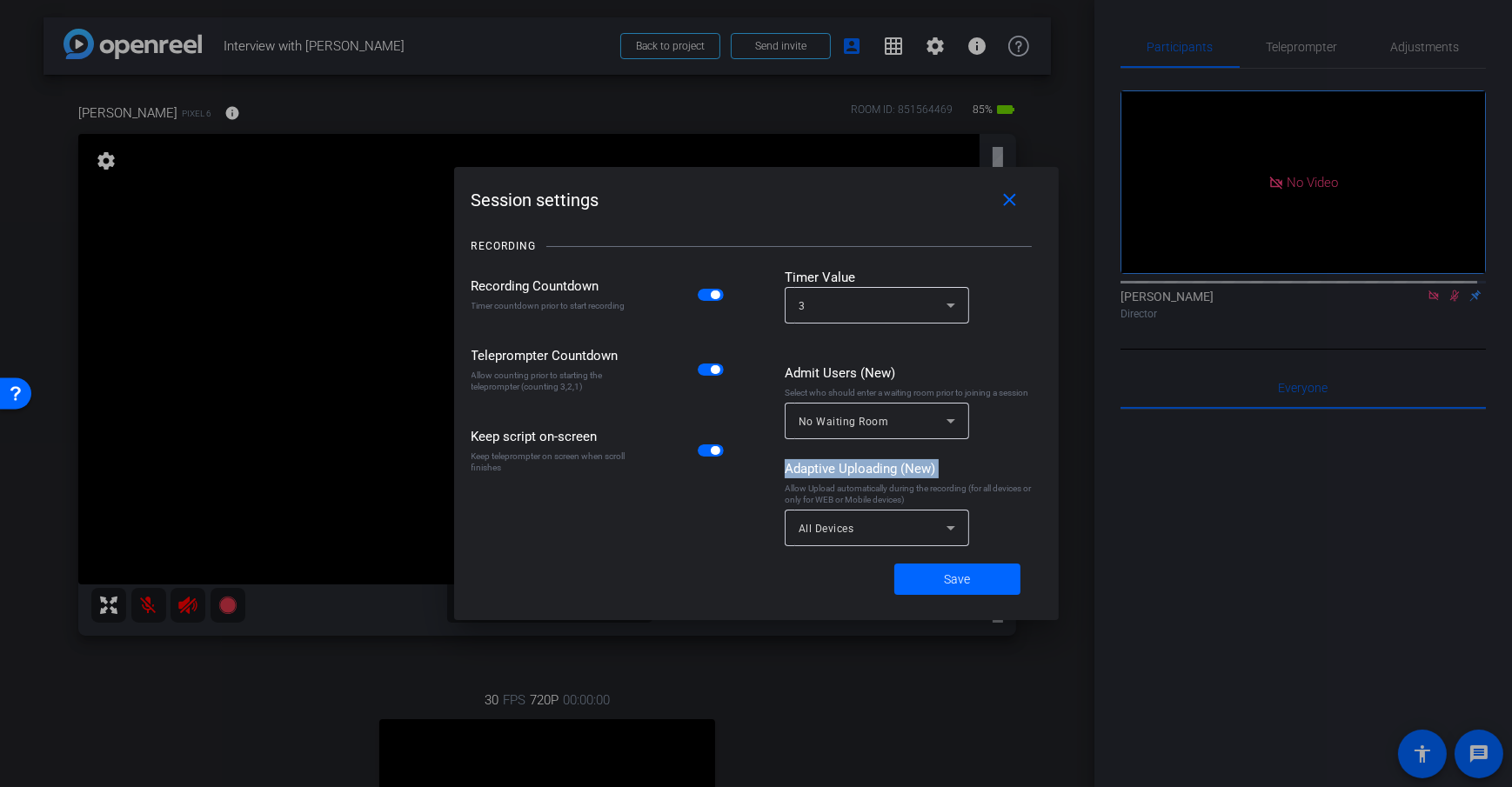 drag, startPoint x: 779, startPoint y: 475, endPoint x: 907, endPoint y: 478, distance: 128.03515 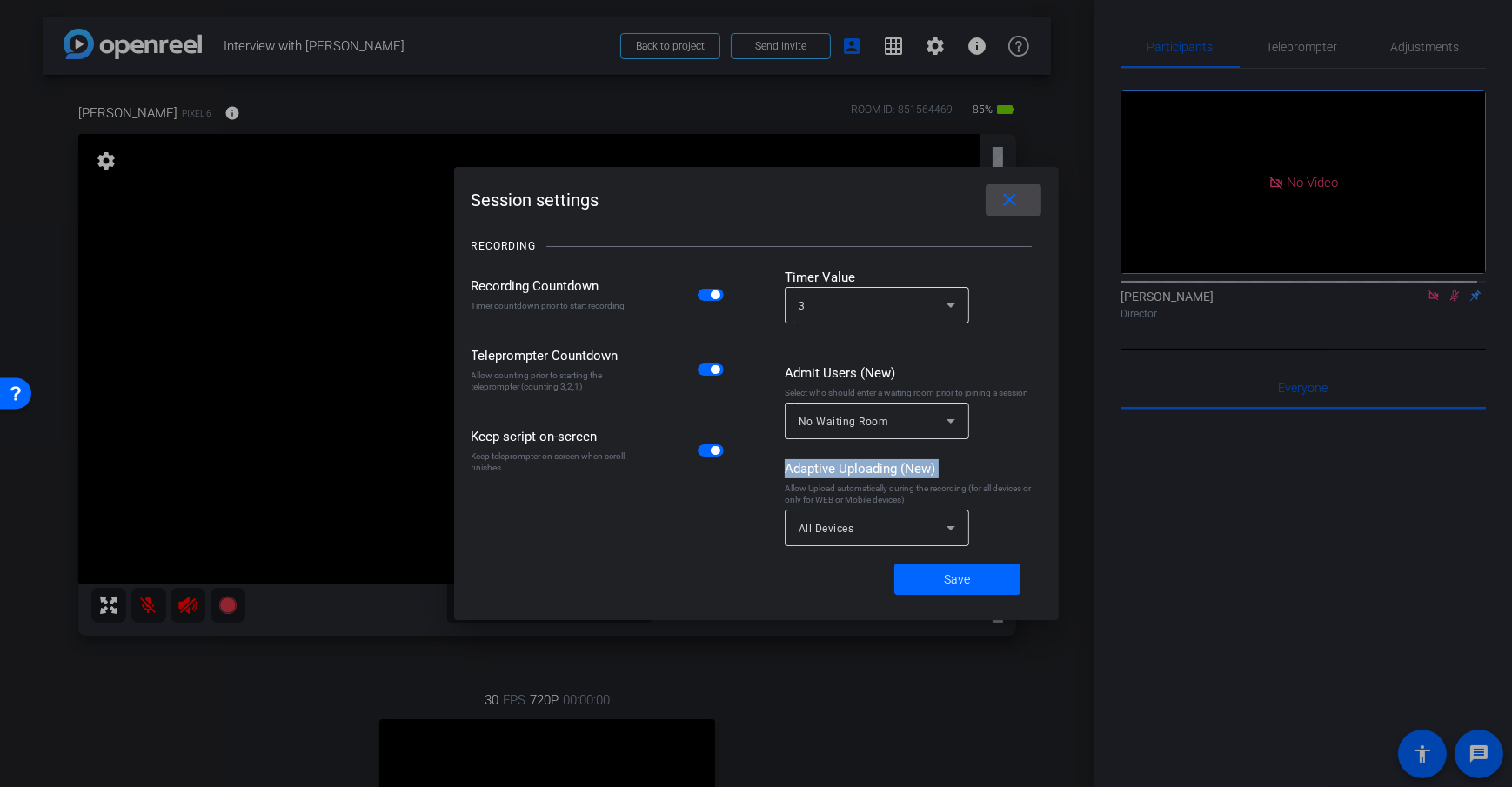 click on "close" at bounding box center [1009, 200] 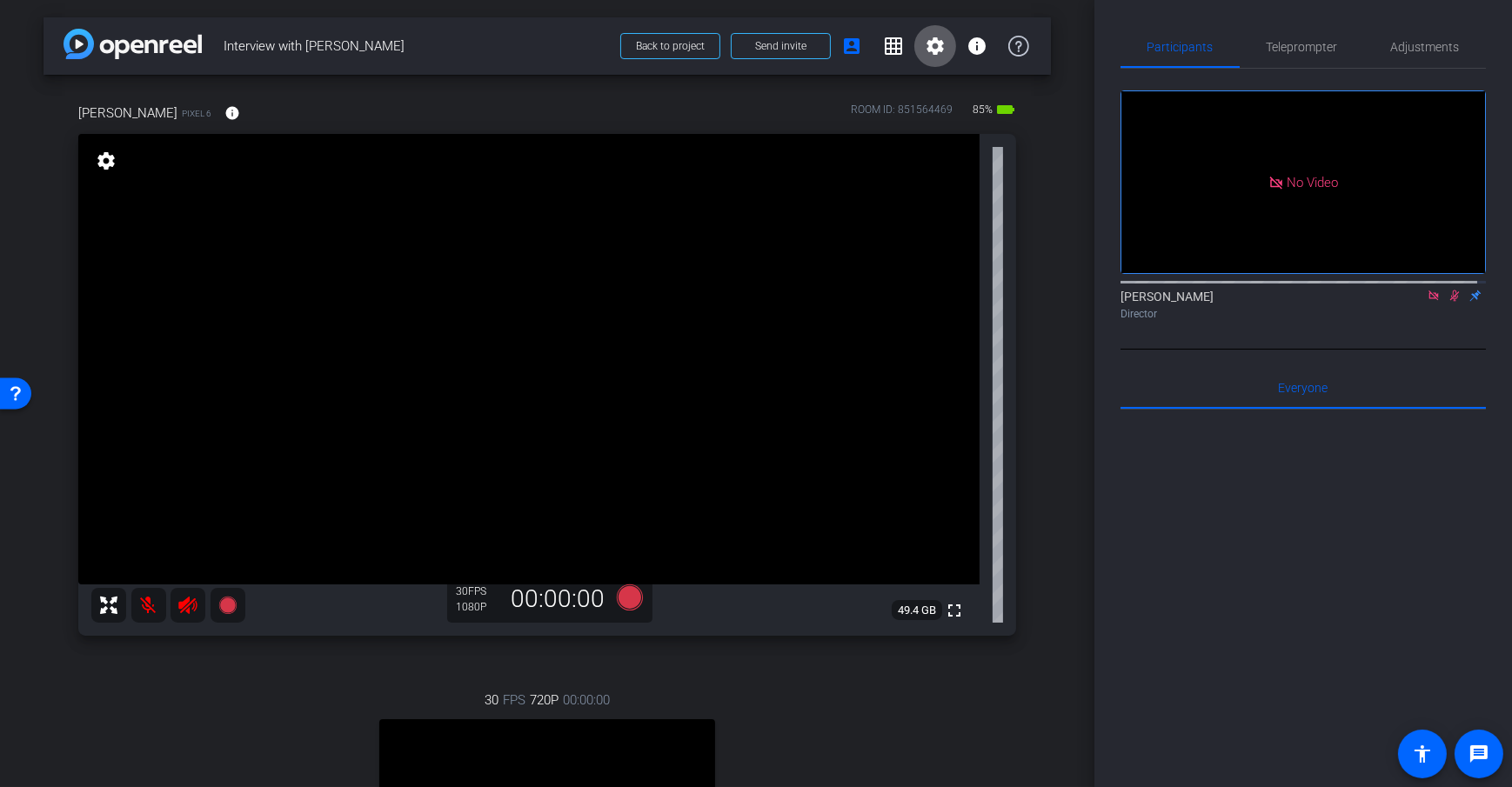click on "arrow_back  Interview with Jane Doe   Back to project   Send invite  account_box grid_on settings info" at bounding box center [547, 46] 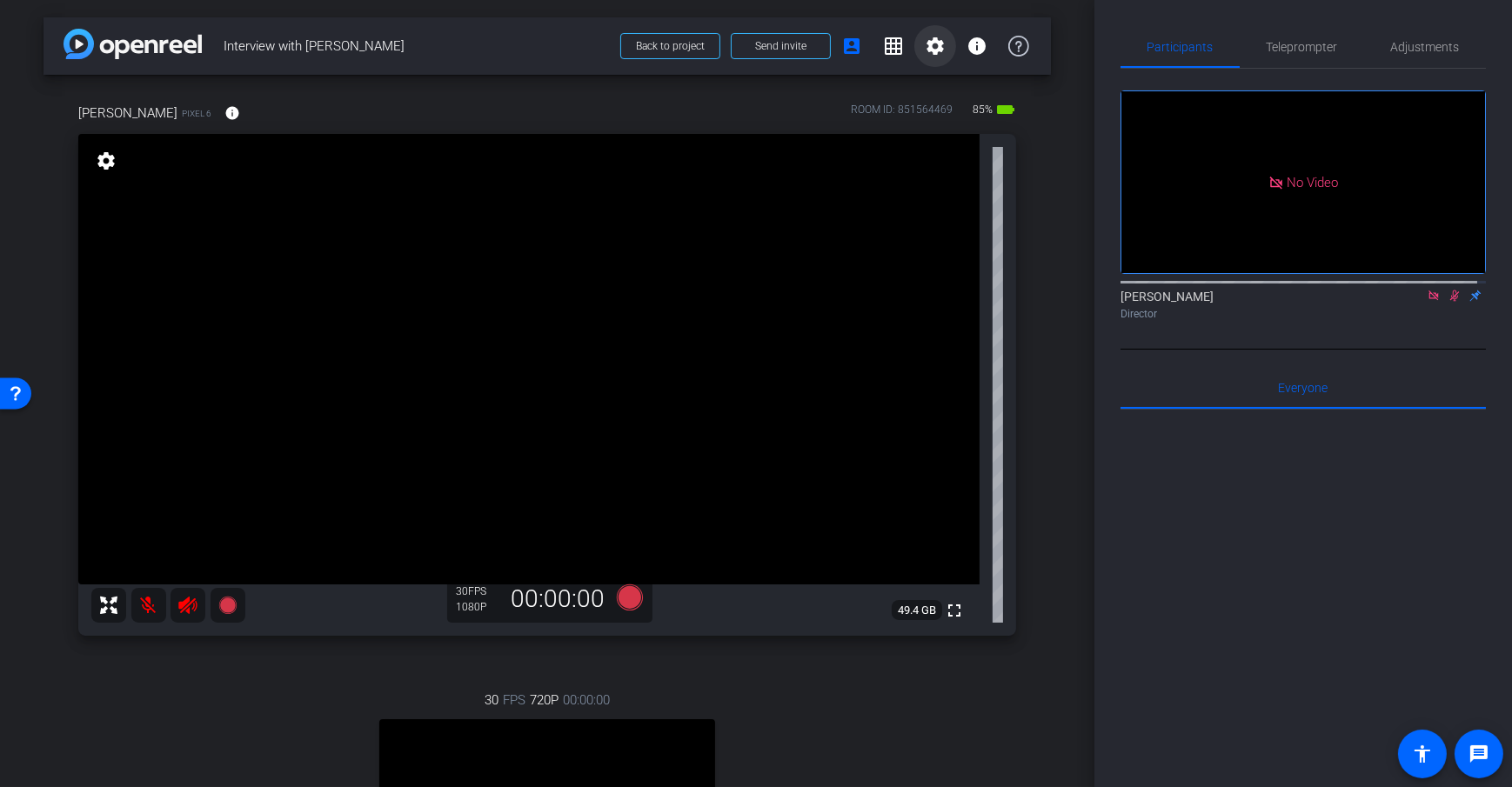 click on "settings" at bounding box center (935, 46) 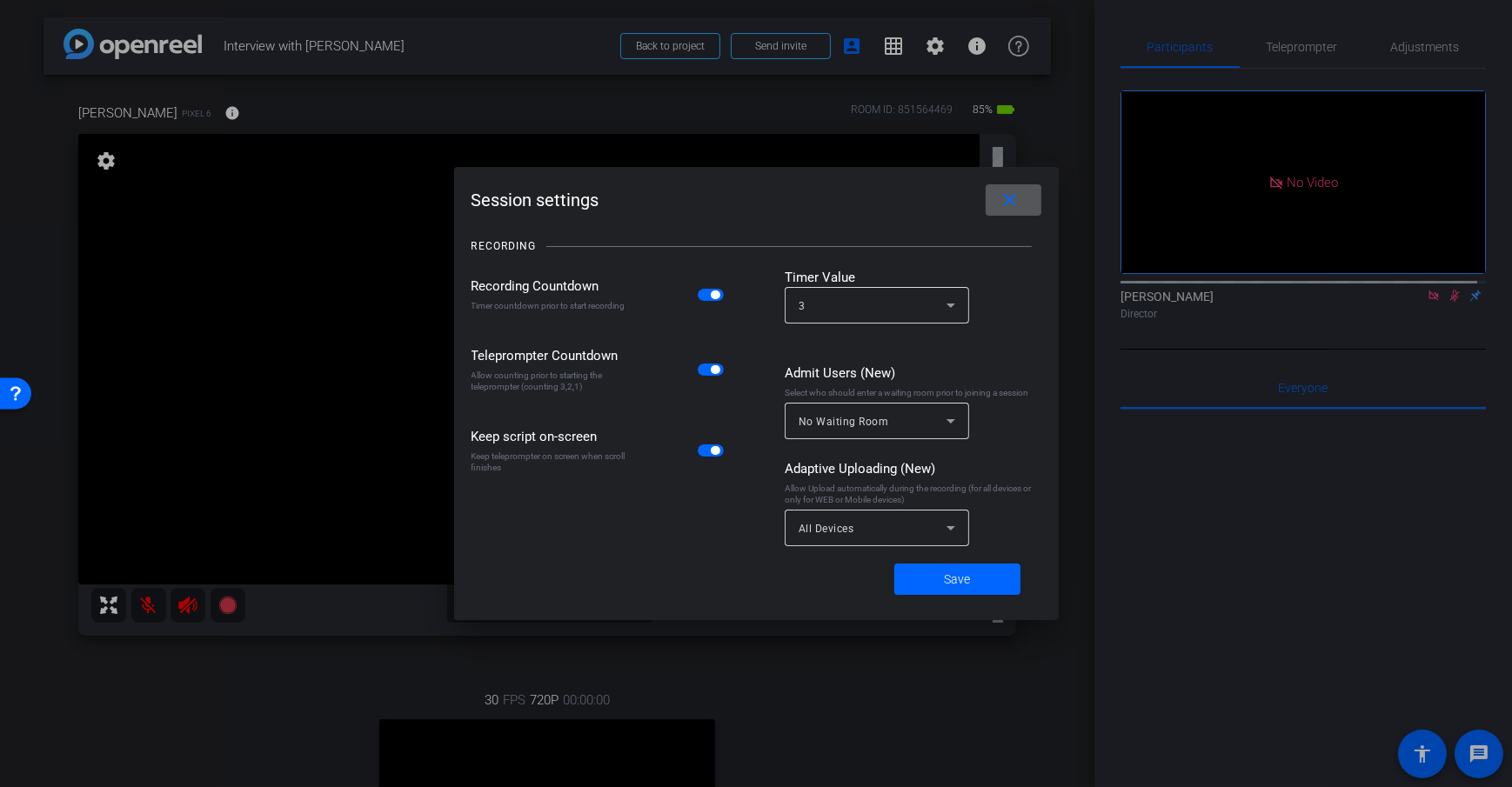 click 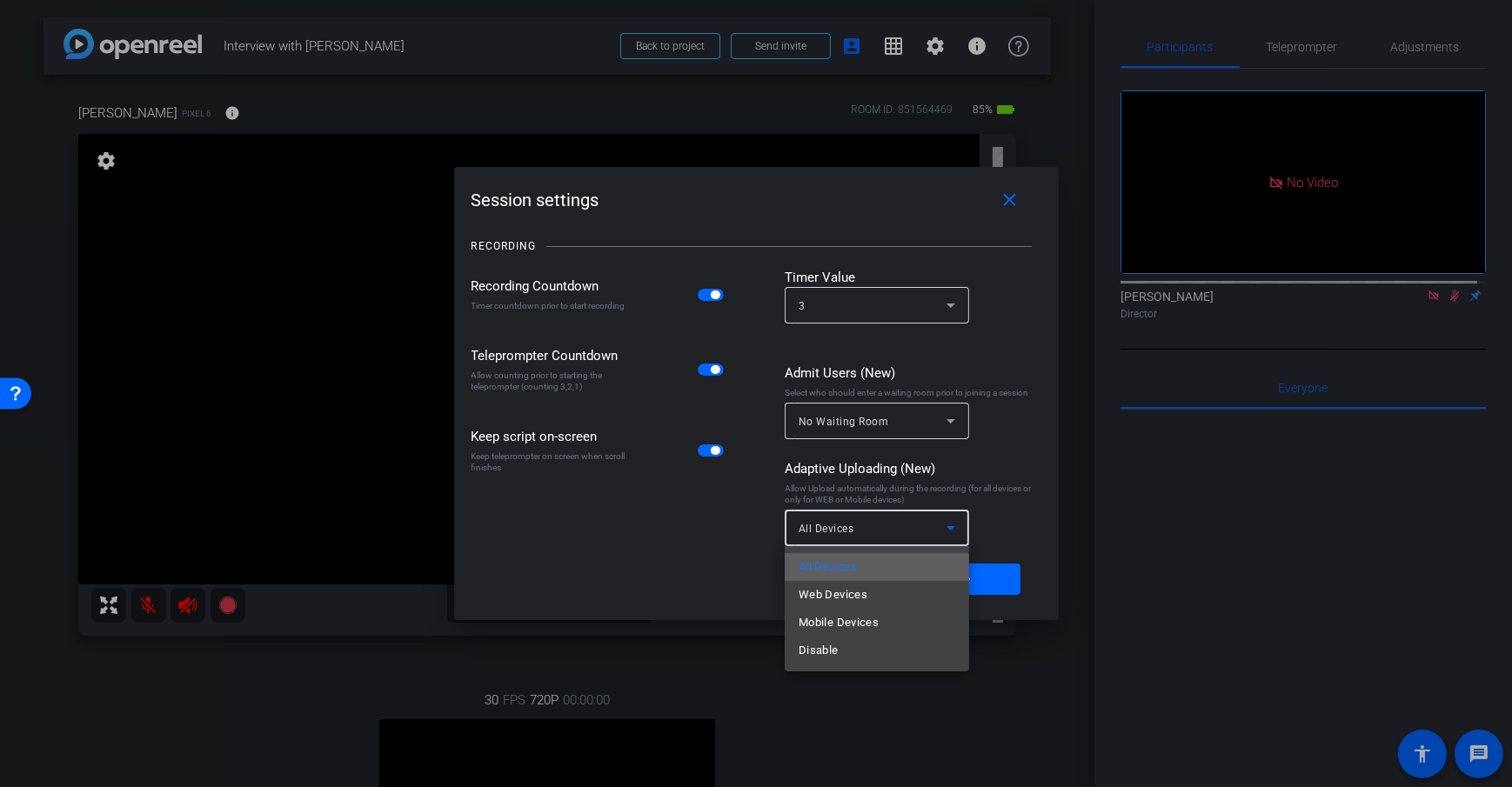 click on "All Devices" at bounding box center (827, 567) 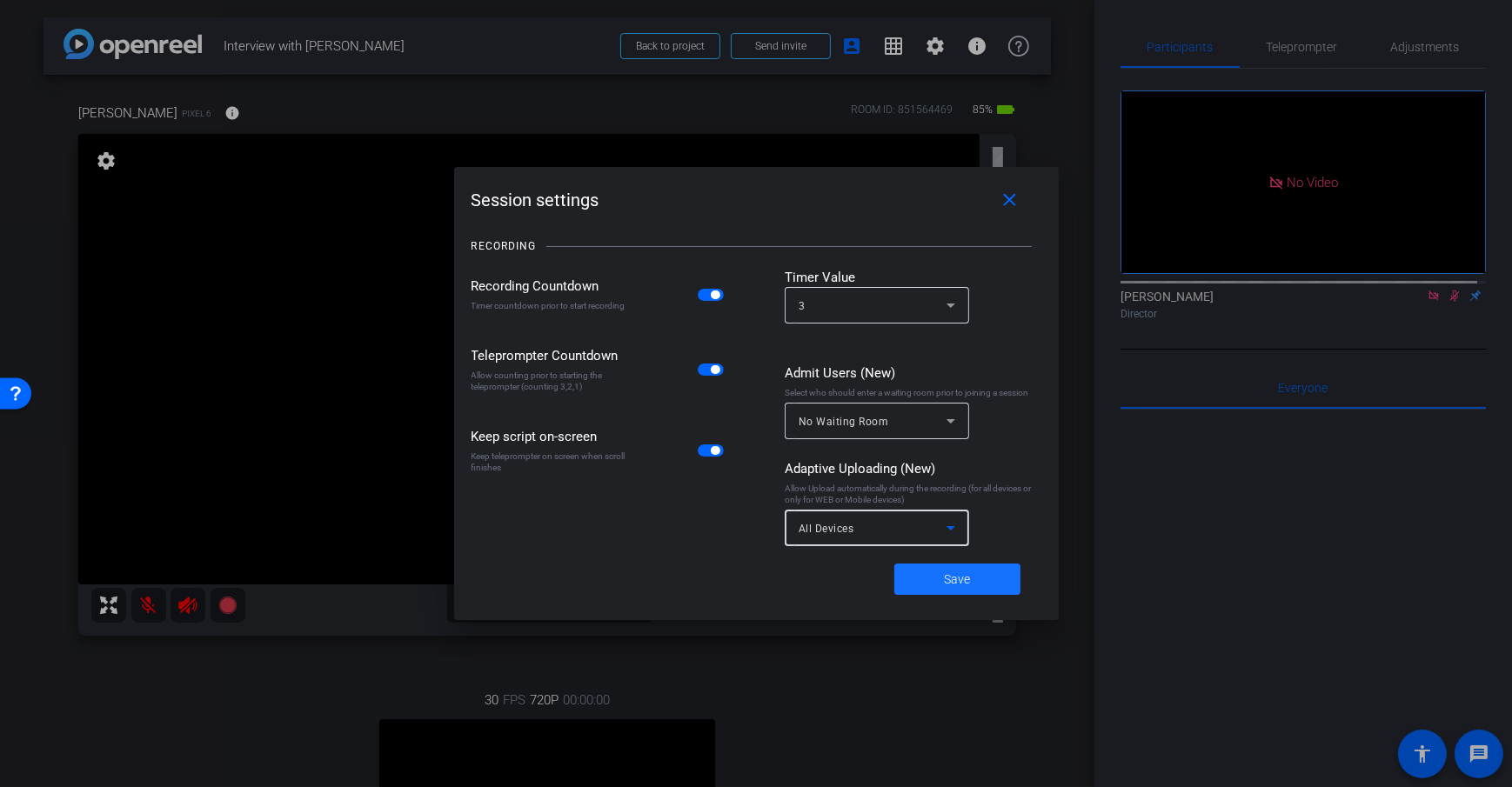 click at bounding box center [957, 579] 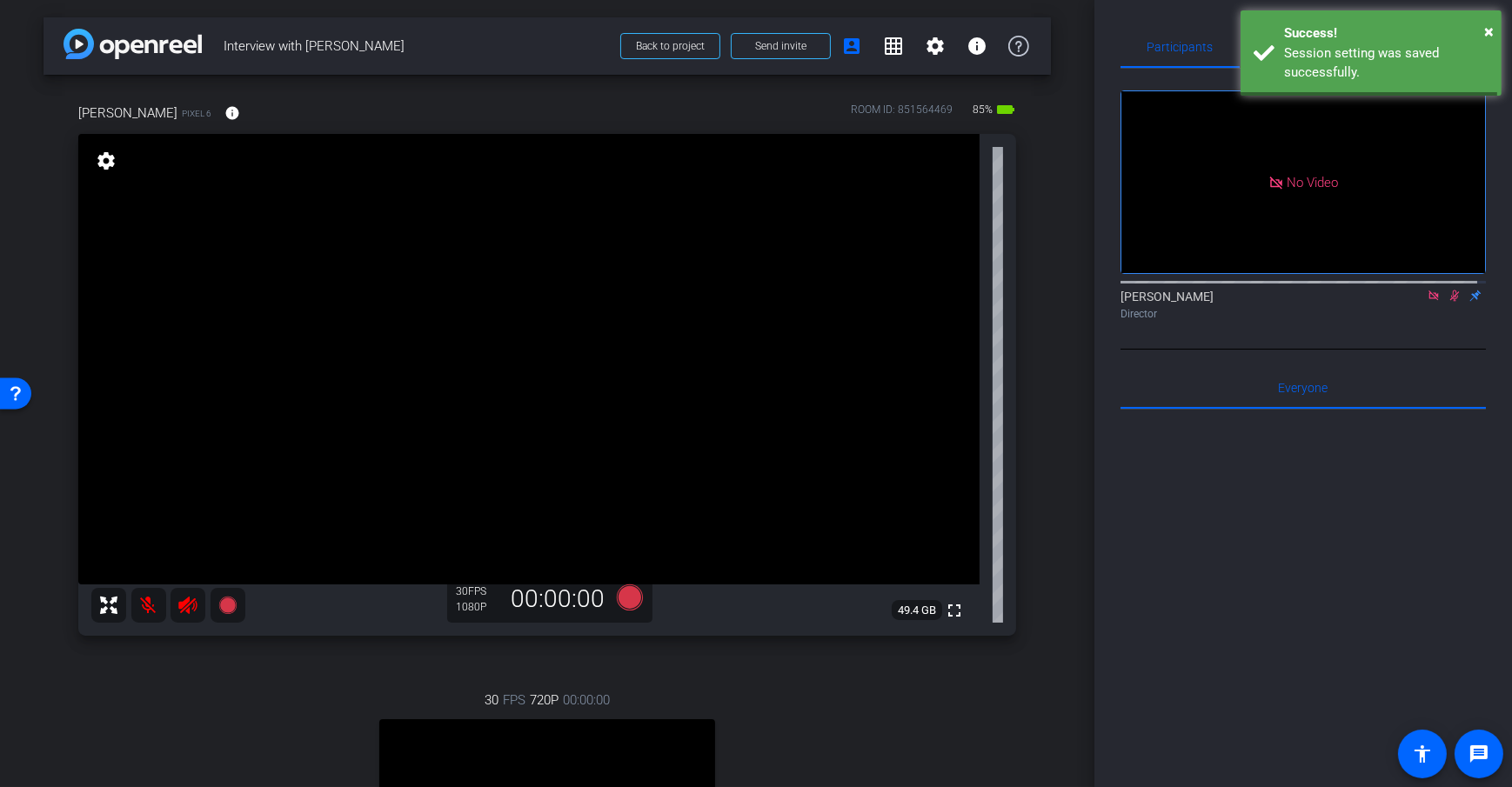 click on "arrow_back  Interview with Jane Doe   Back to project   Send invite  account_box grid_on settings info
Dan H Pixel 6 info ROOM ID: 851564469 85% battery_std fullscreen settings  49.4 GB
30 FPS  1080P   00:00:00
30 FPS 720P  00:00:00  fullscreen
Dan Computer Subject   -  Chrome
settings  Session Clips   cloud_upload" at bounding box center (547, 393) 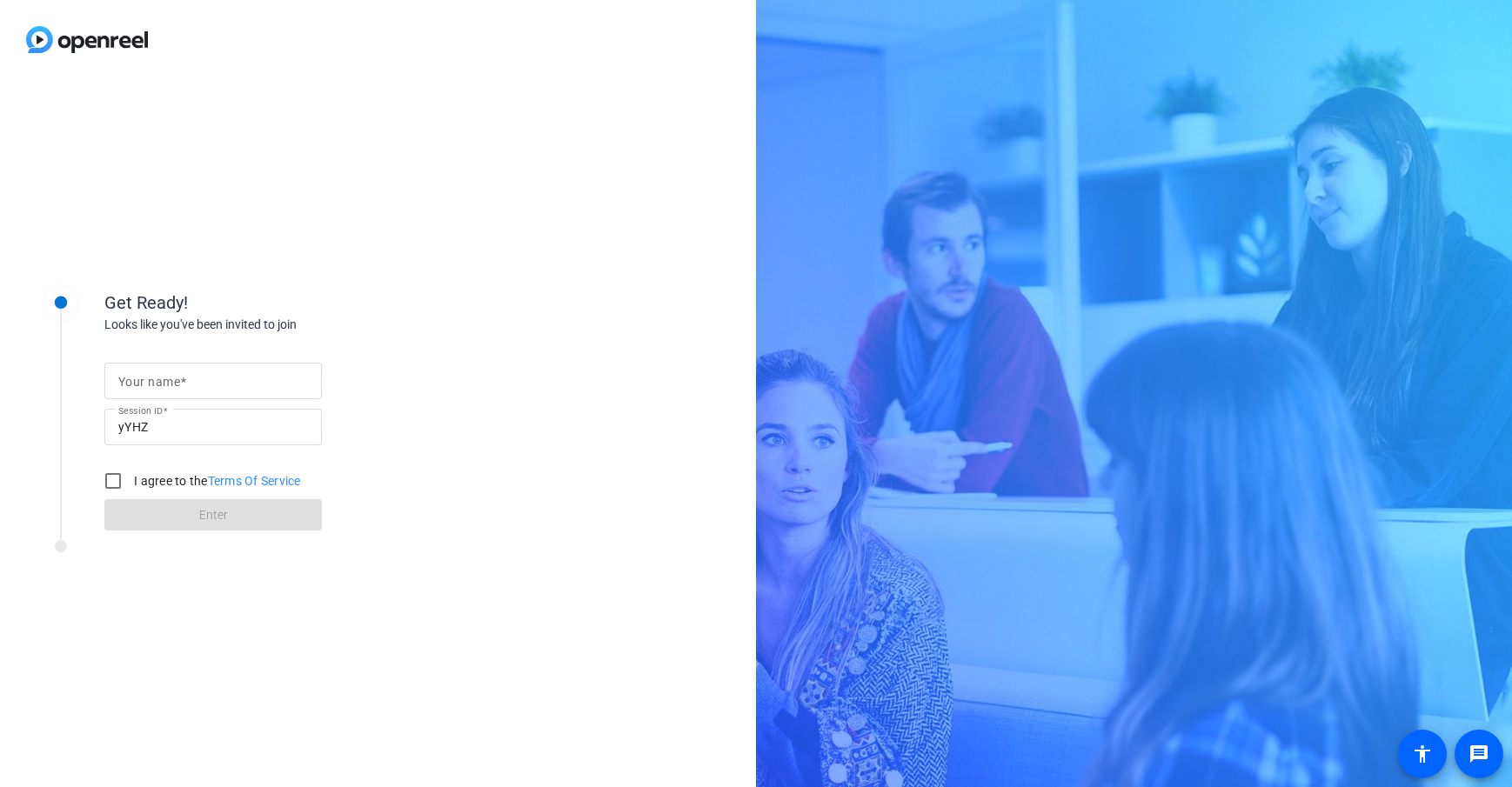 scroll, scrollTop: 0, scrollLeft: 0, axis: both 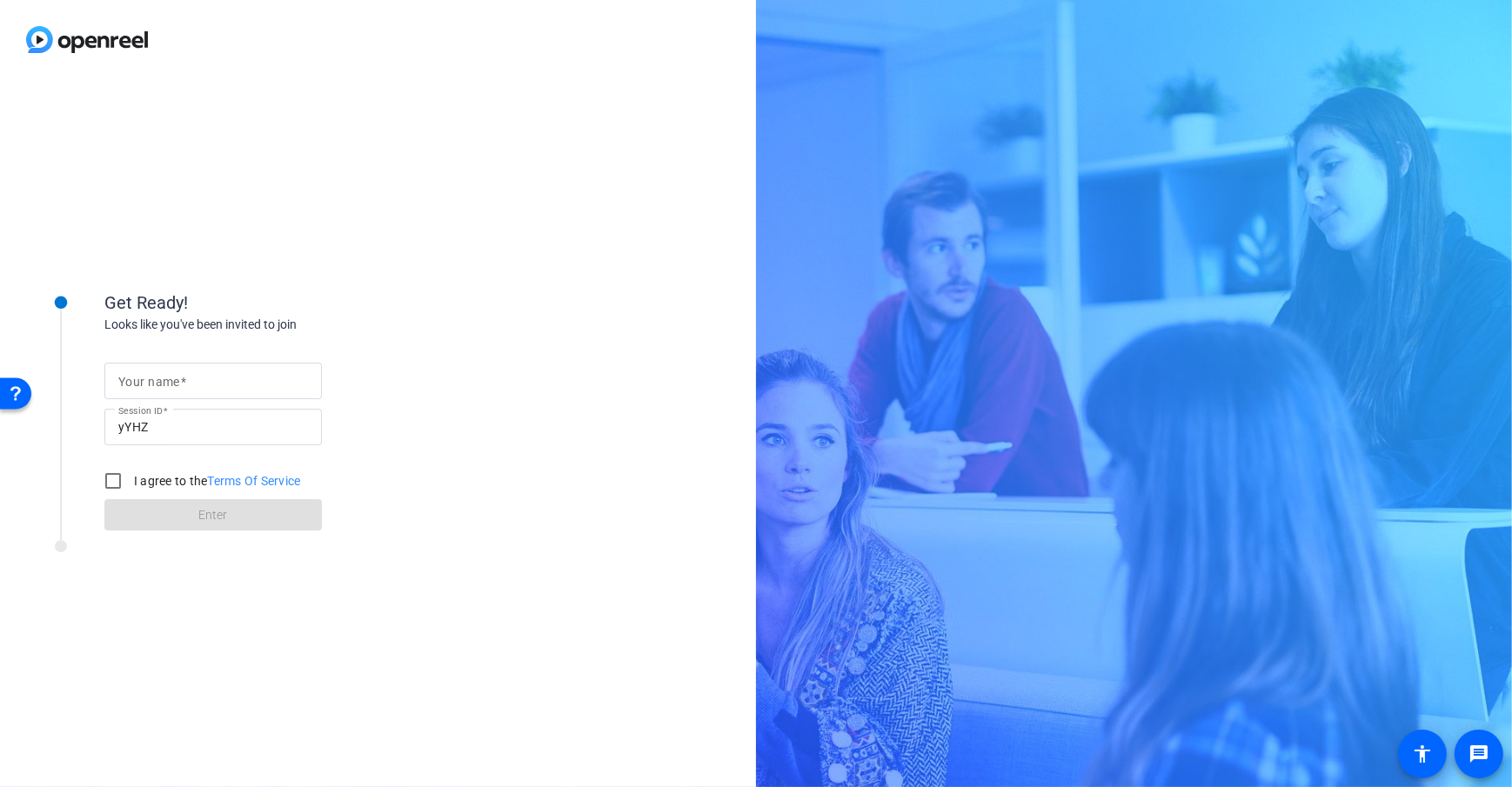 click on "Your name" at bounding box center (149, 382) 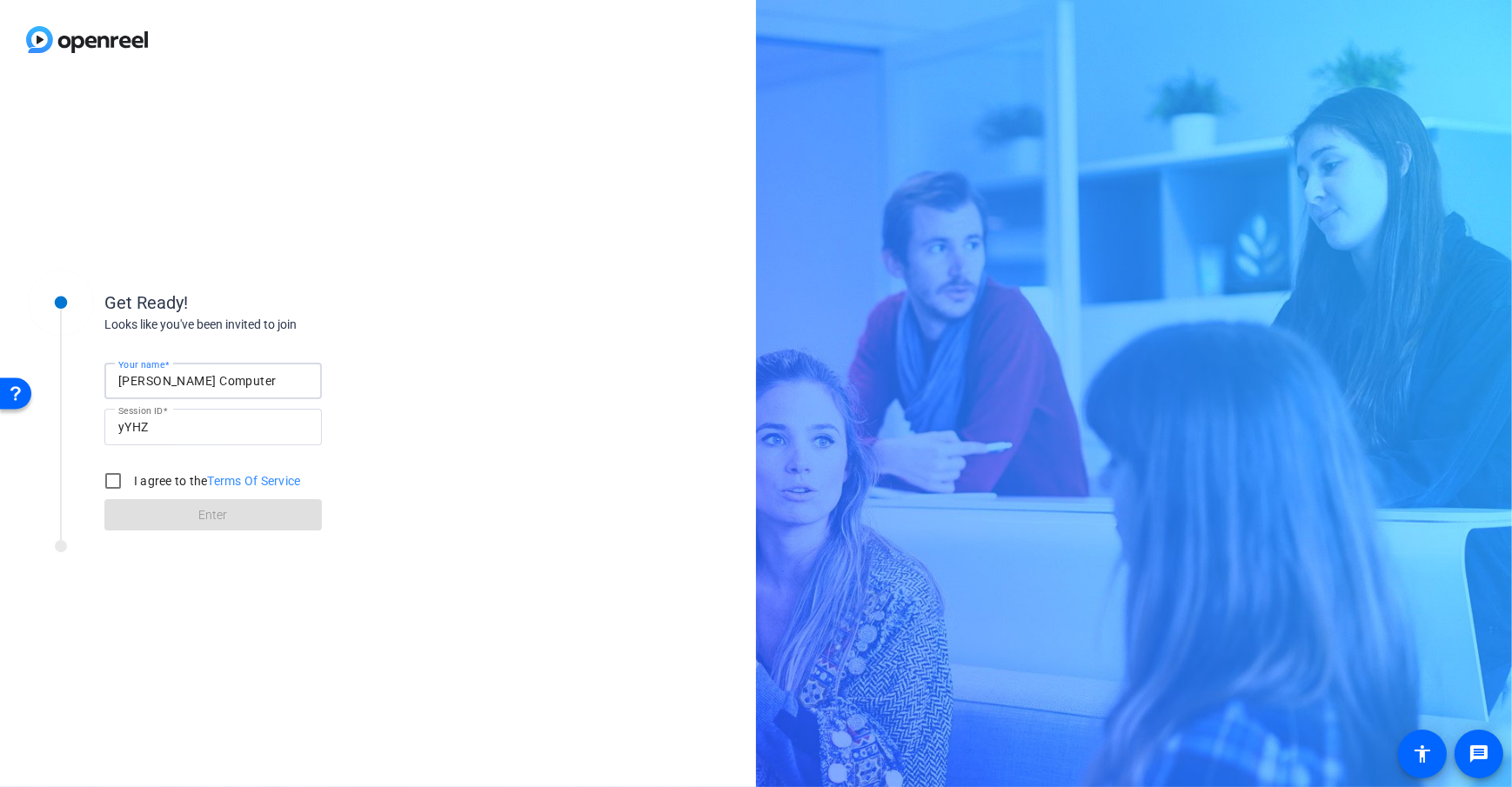 type on "[PERSON_NAME] Computer" 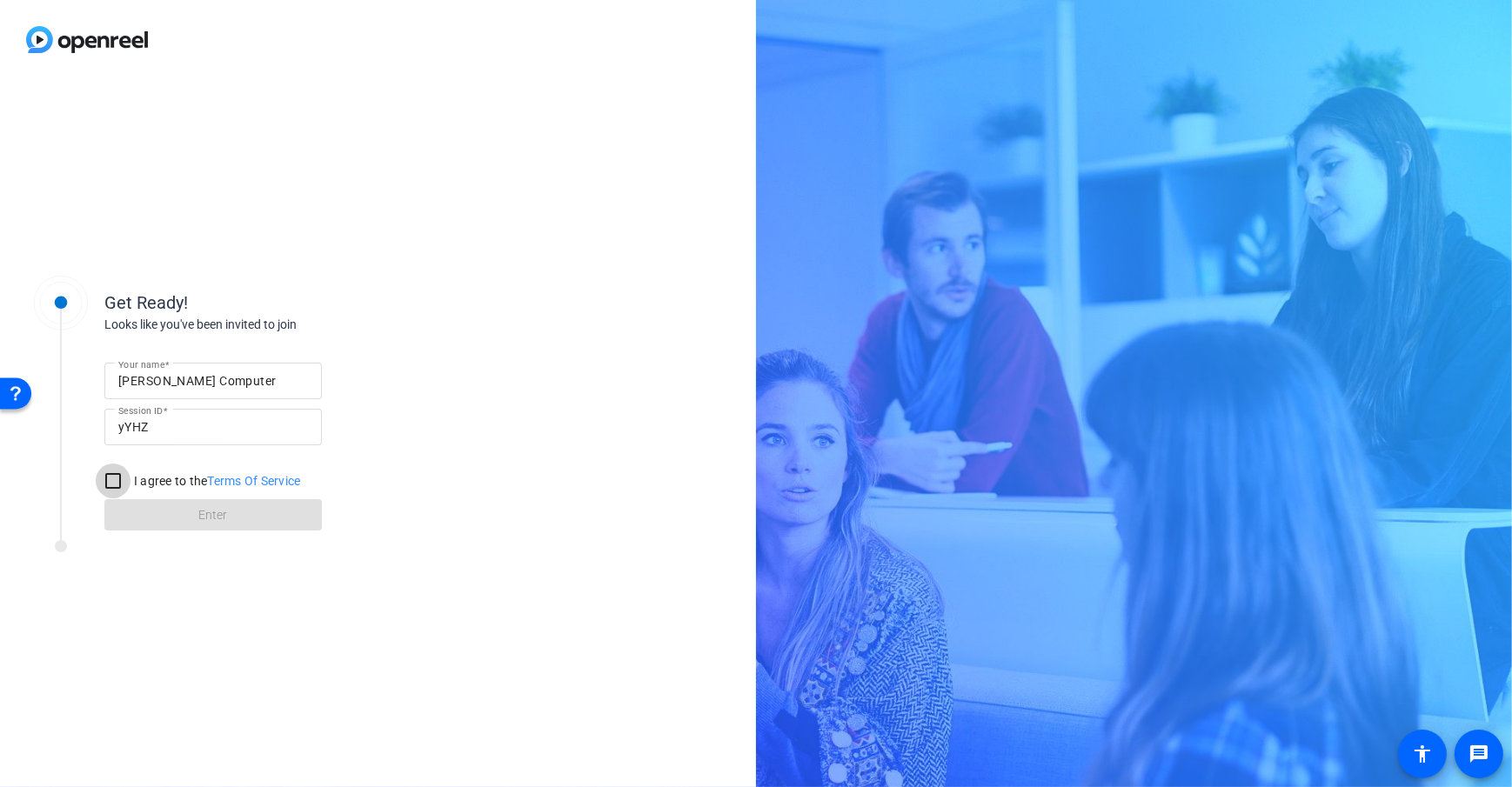 click on "I agree to the  Terms Of Service" at bounding box center (113, 481) 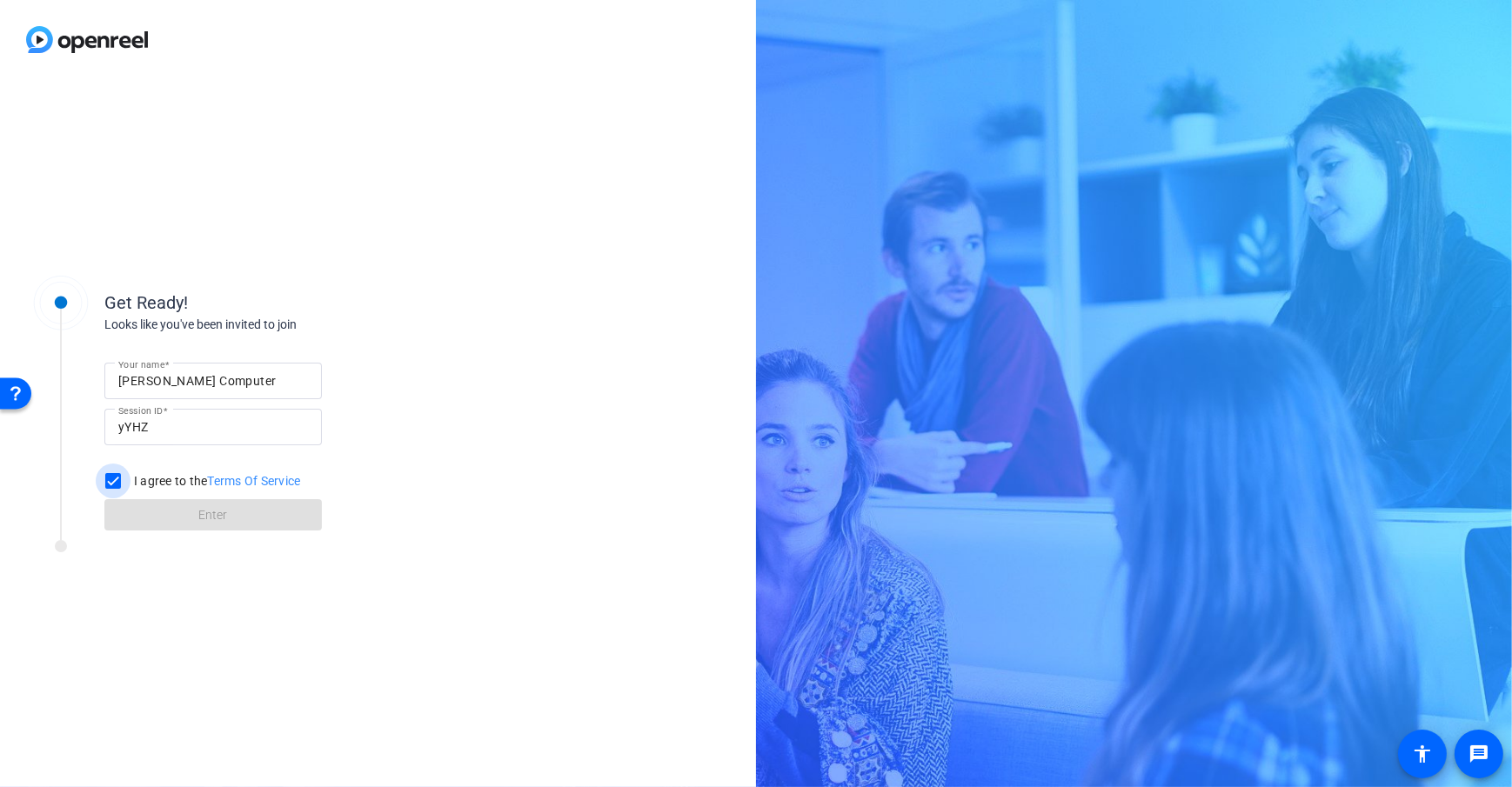 checkbox on "true" 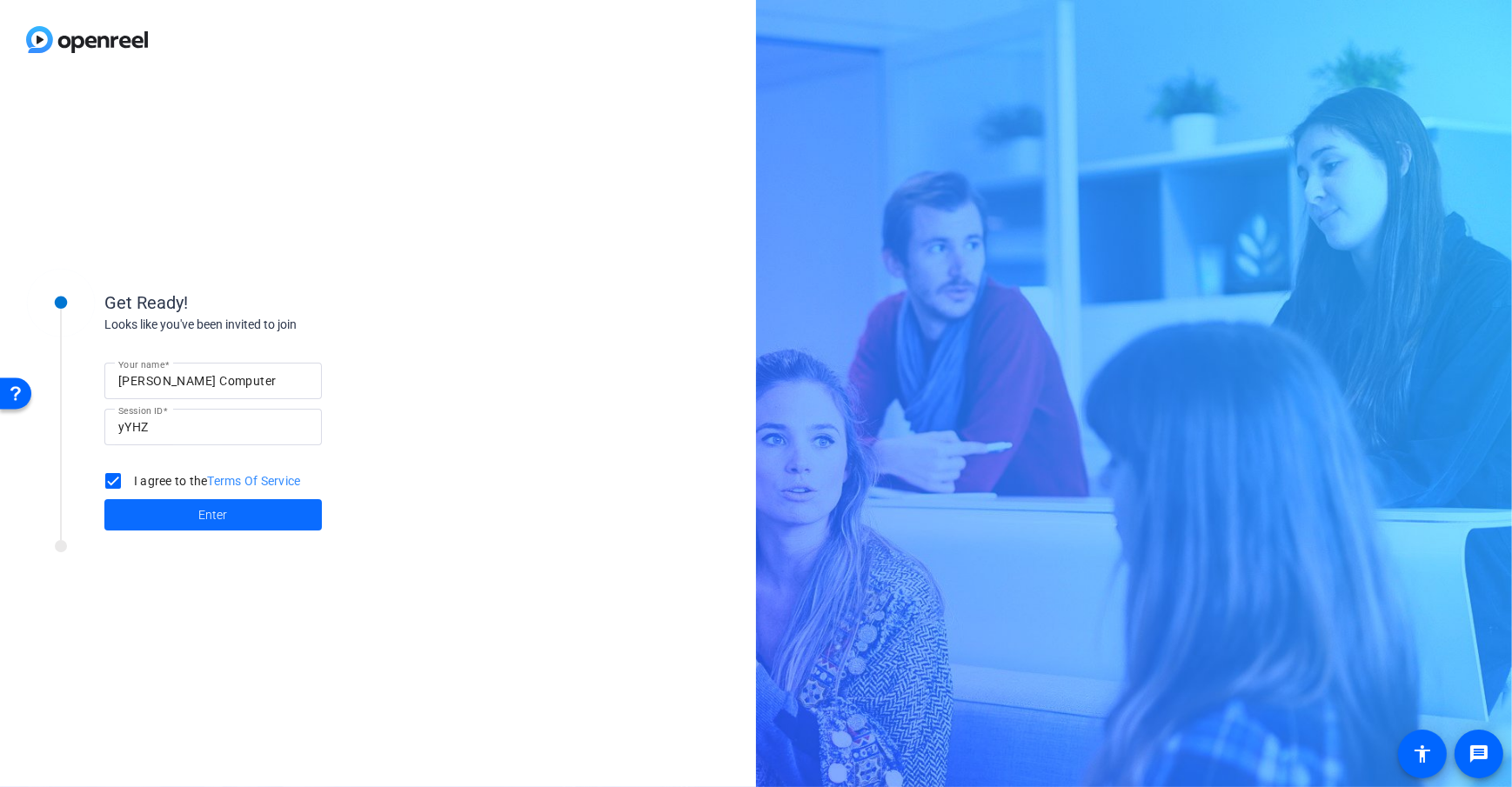 click 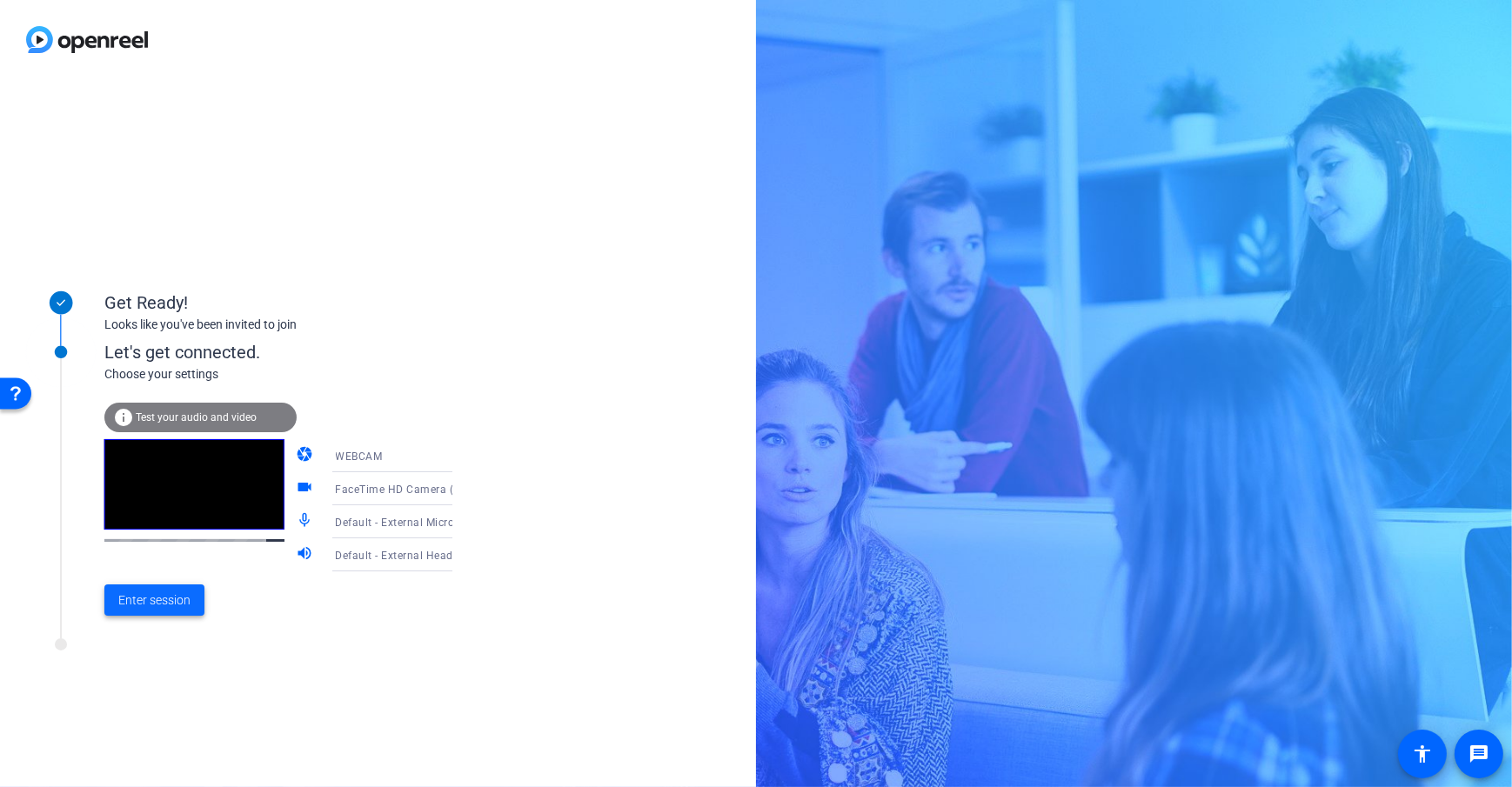 click on "Enter session" 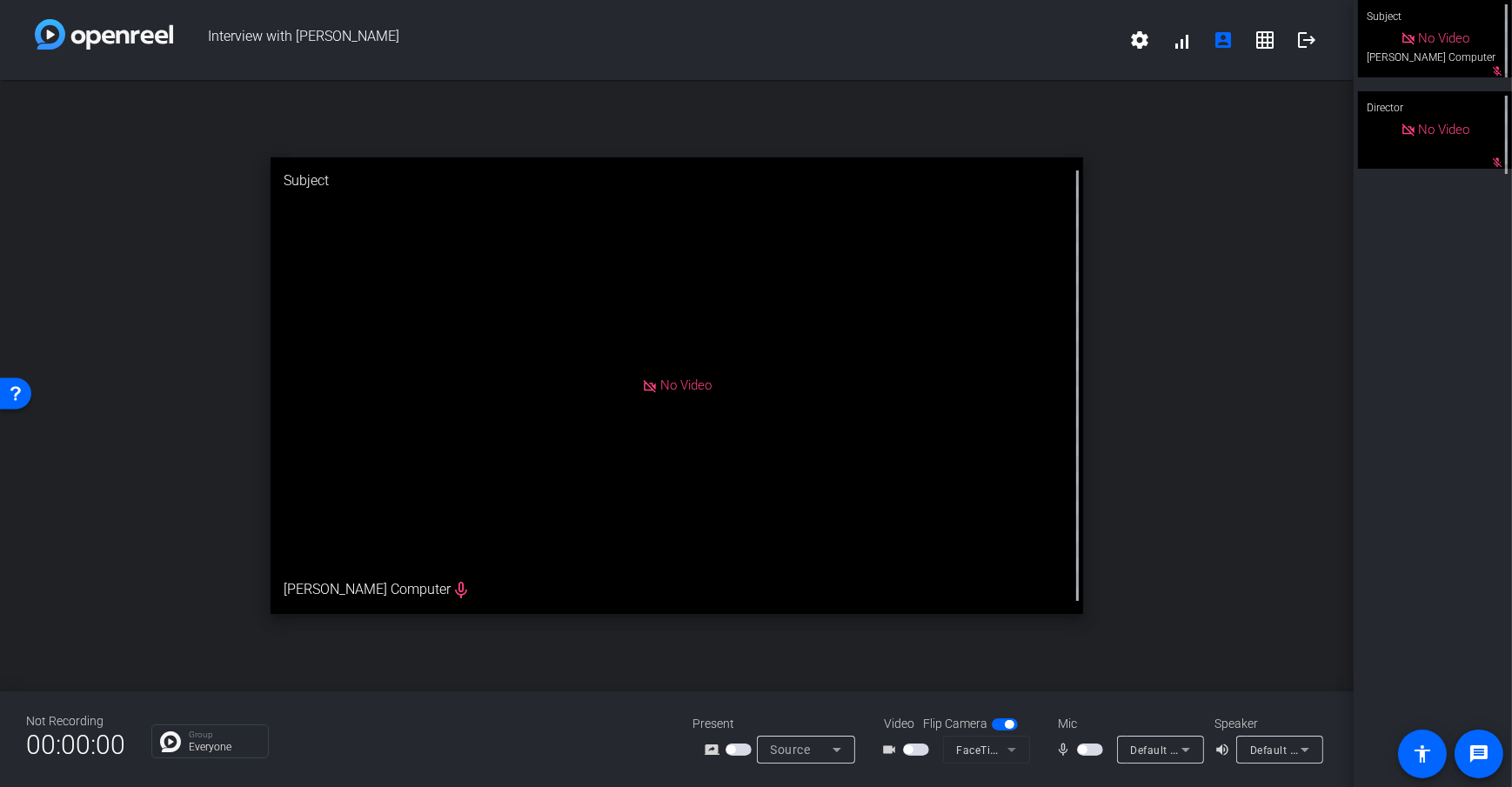 click at bounding box center (916, 750) 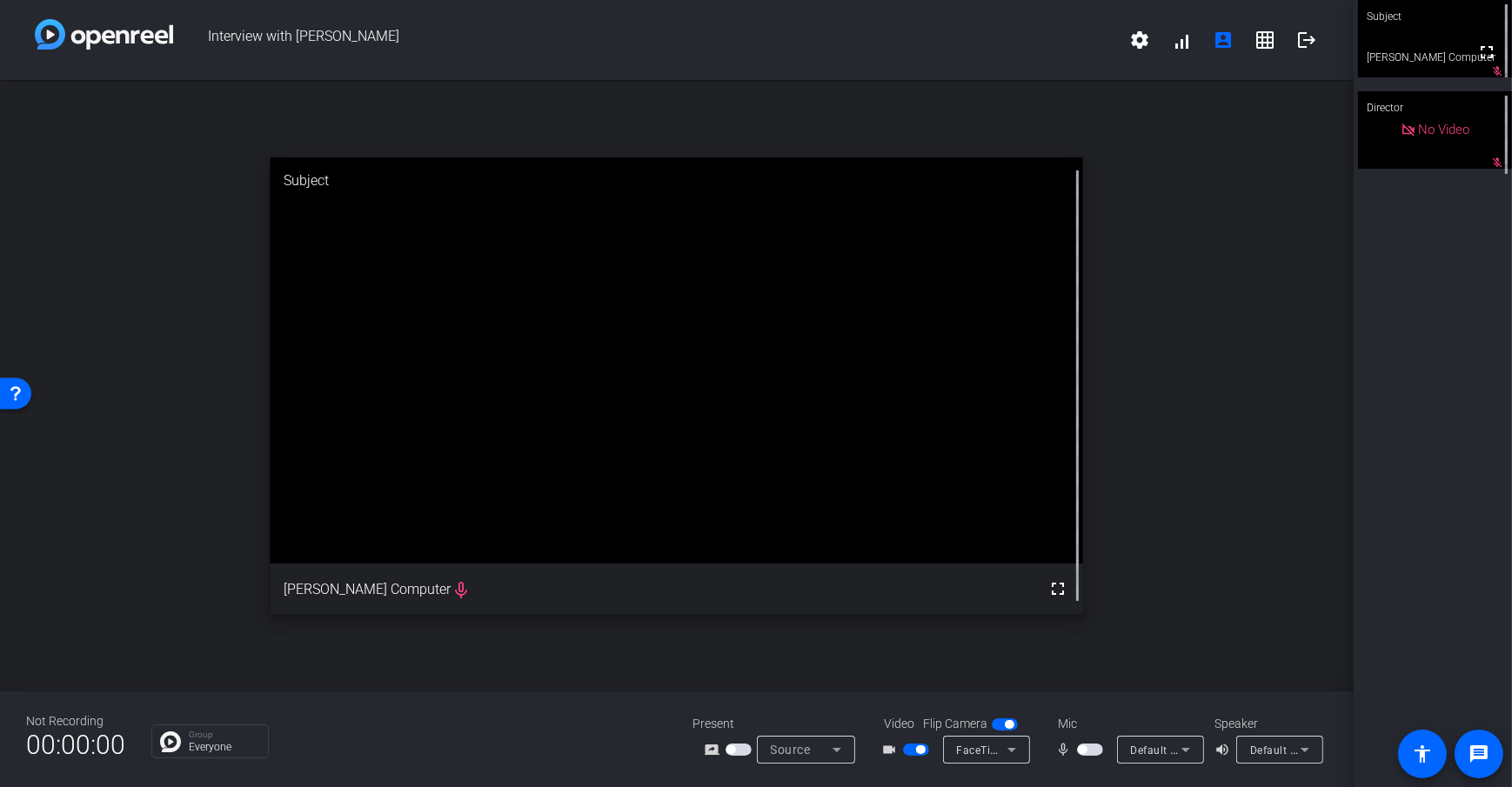 click on "open_in_new  Subject  fullscreen  [PERSON_NAME] Computer  mic_none" 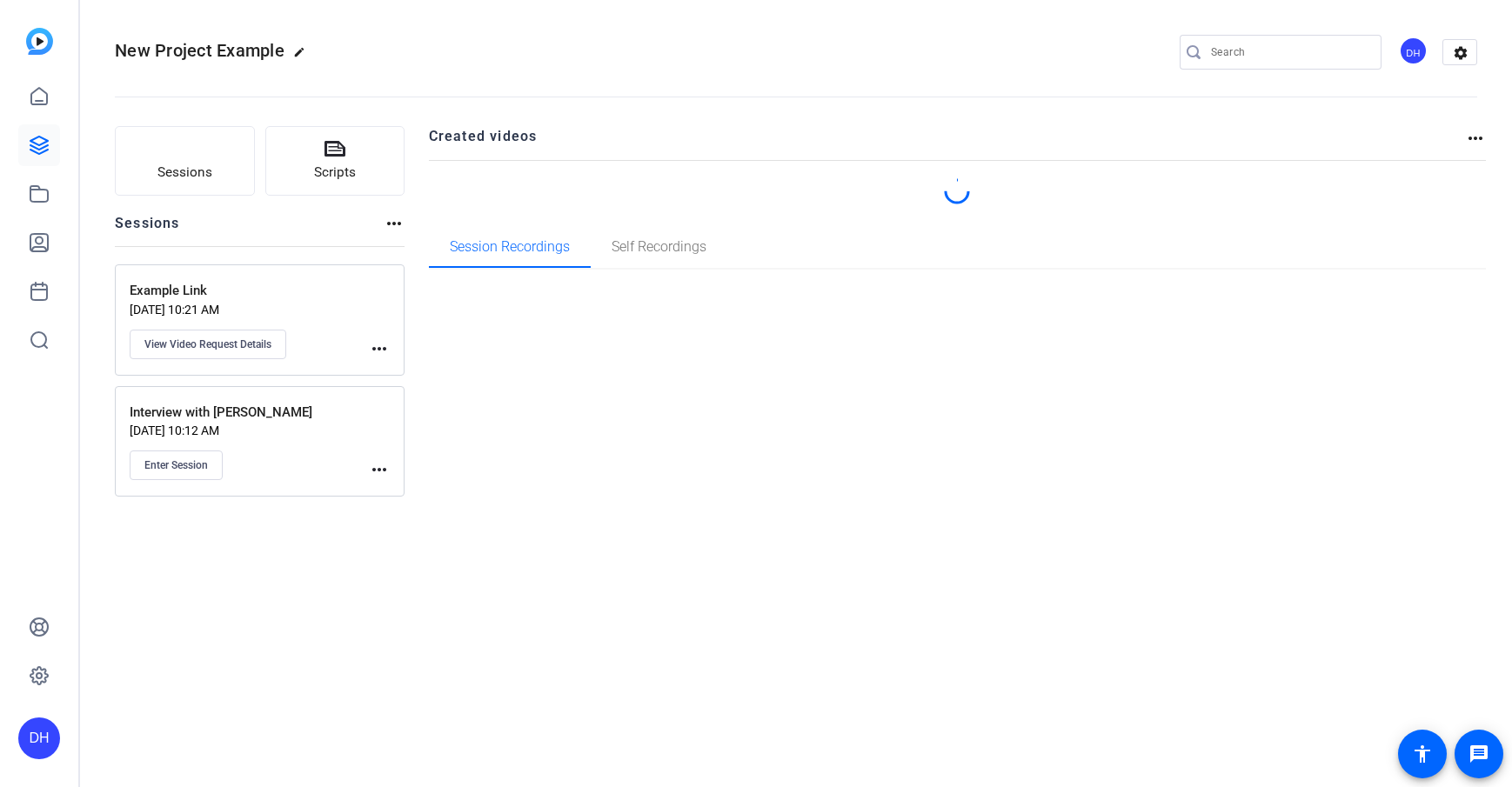 scroll, scrollTop: 0, scrollLeft: 0, axis: both 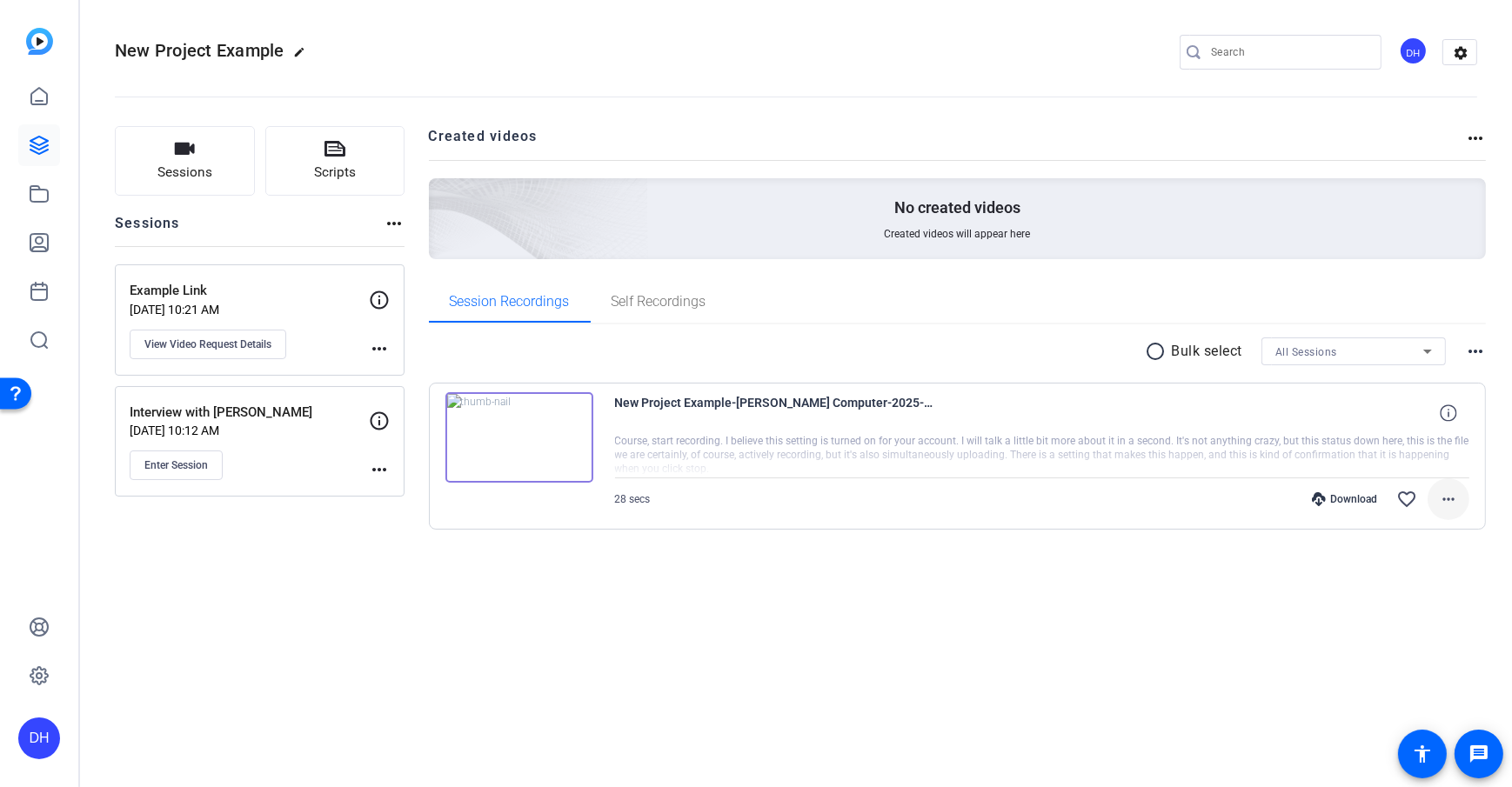 click on "more_horiz" at bounding box center [1448, 499] 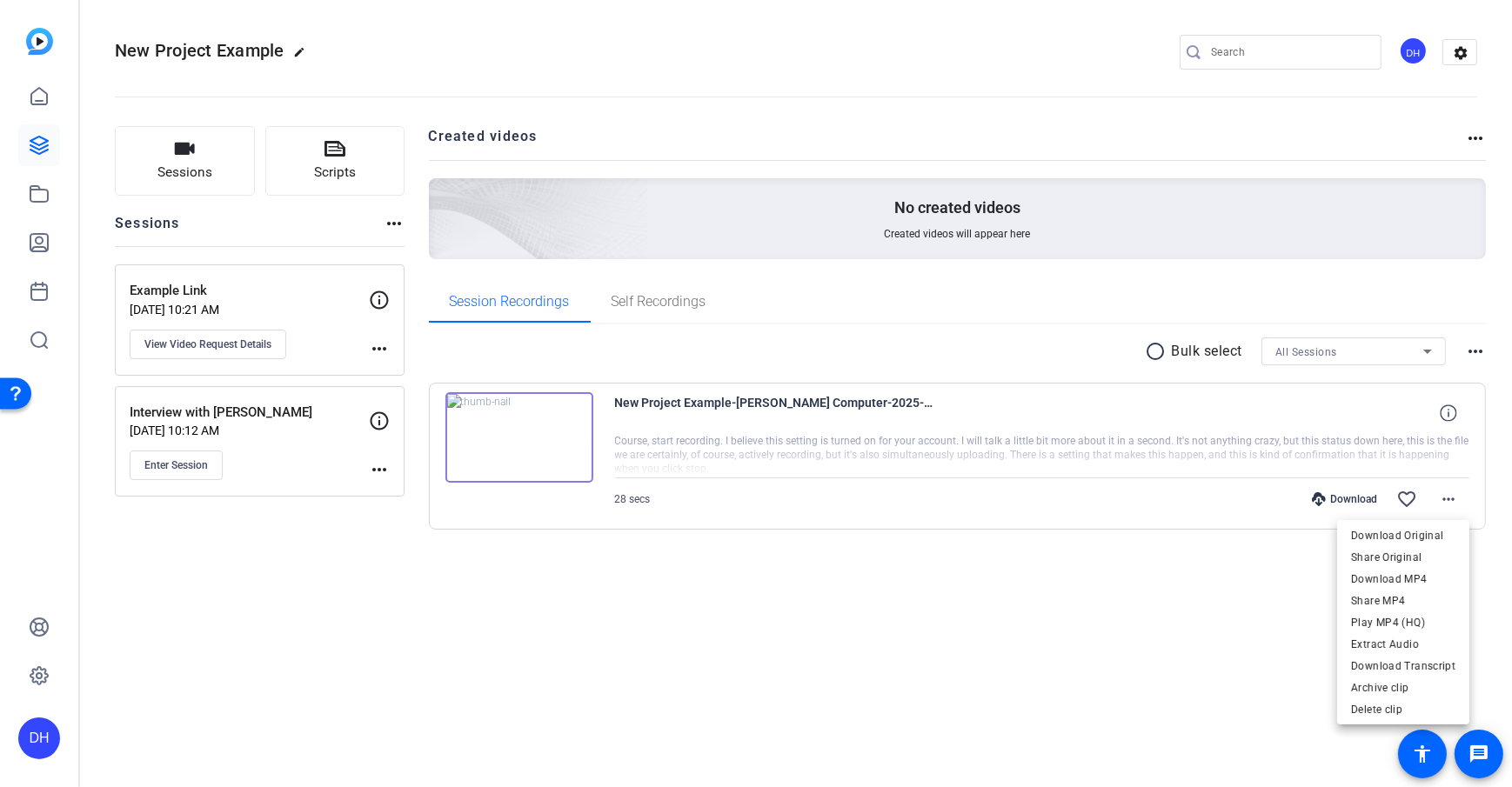 click at bounding box center [756, 393] 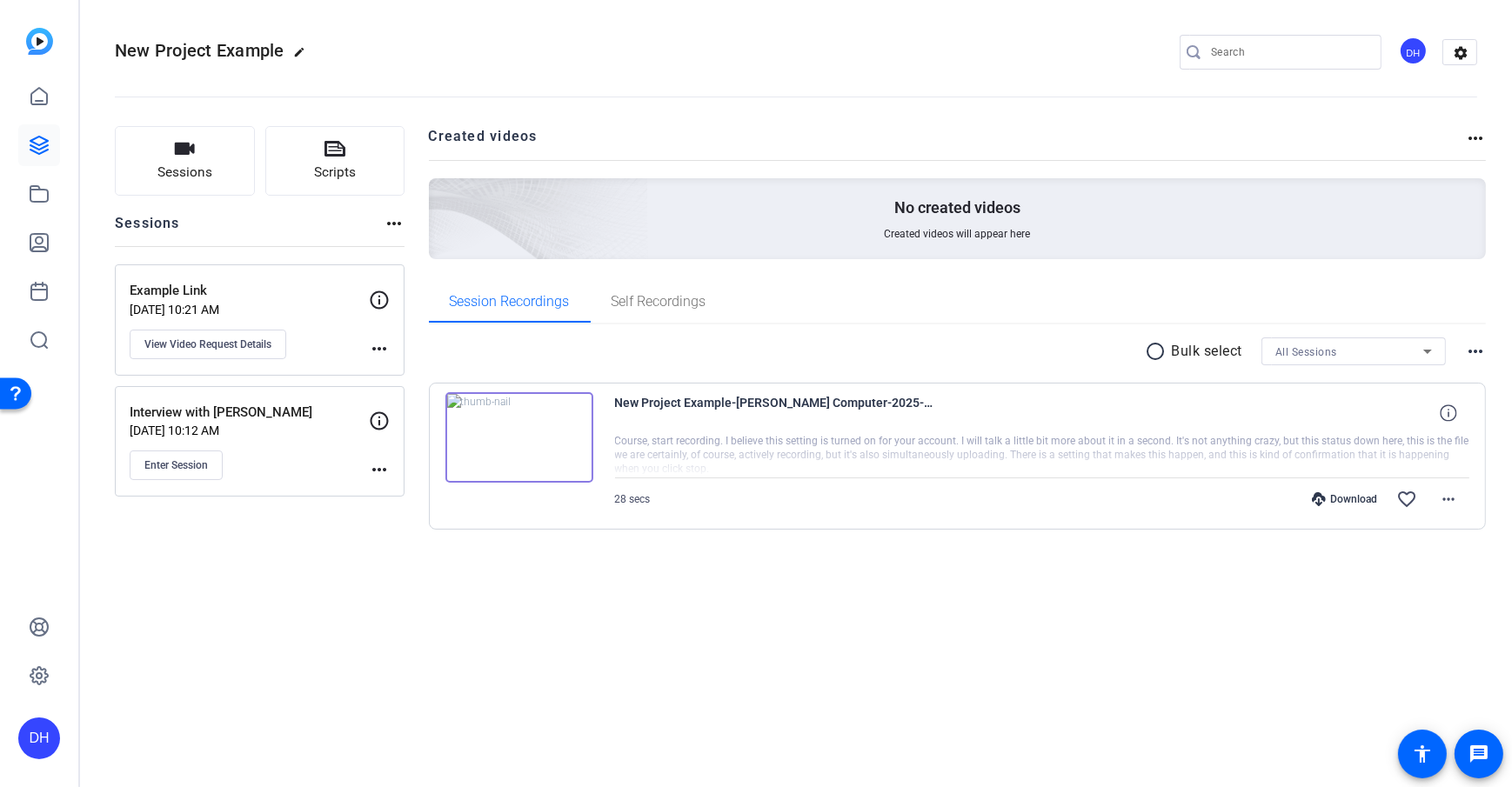 click on "radio_button_unchecked" at bounding box center [1159, 351] 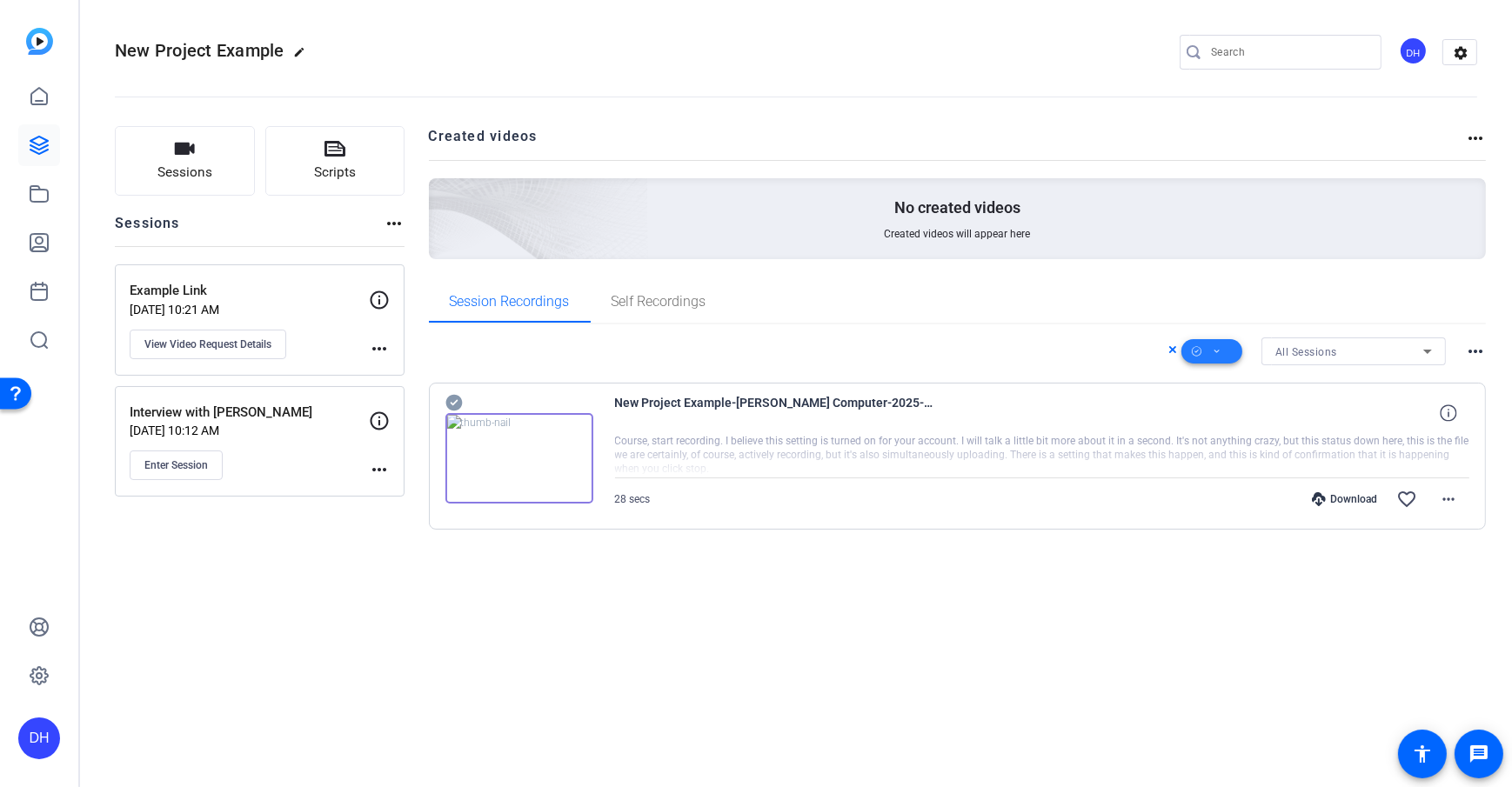 click 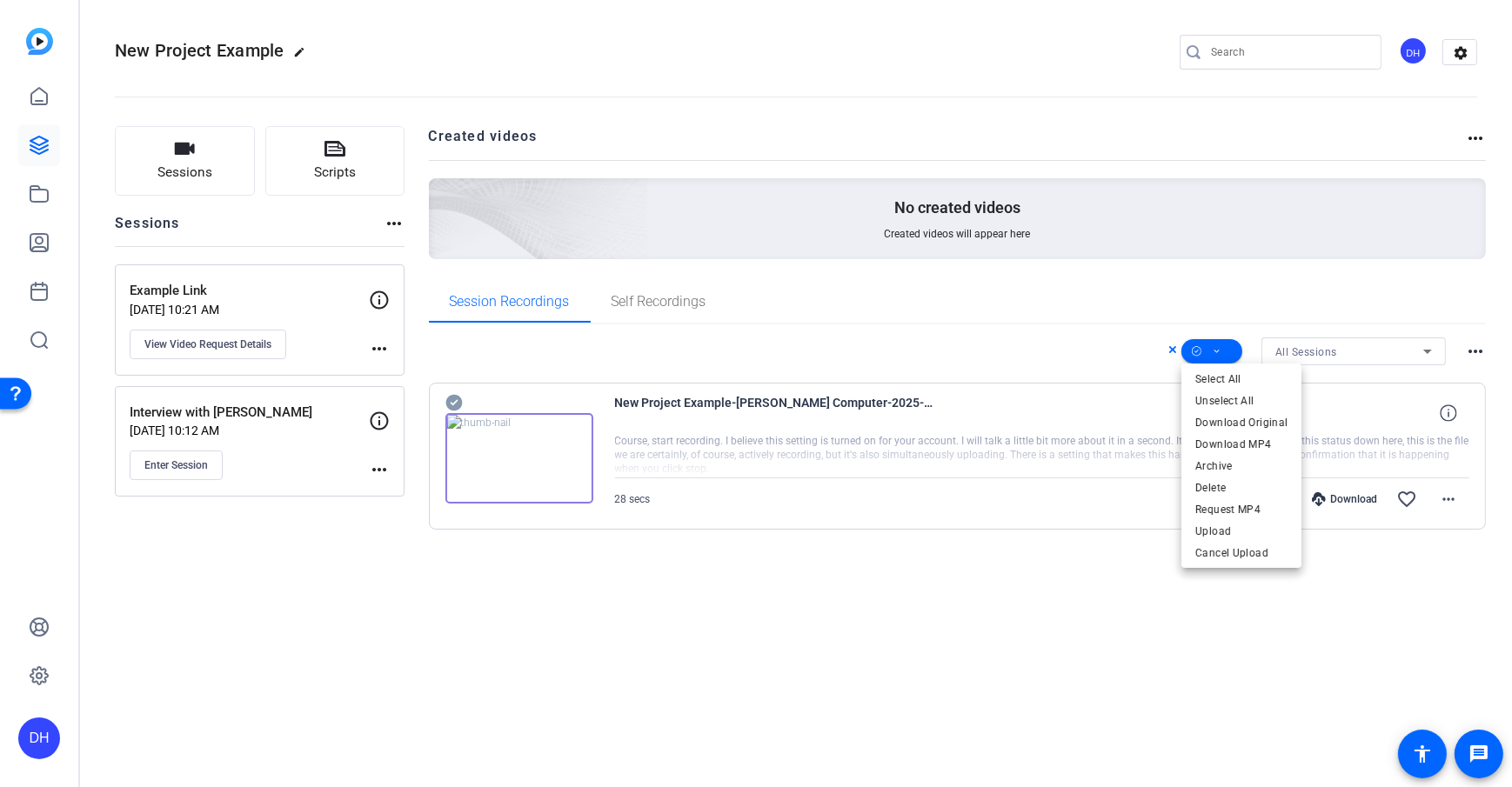 click at bounding box center (756, 393) 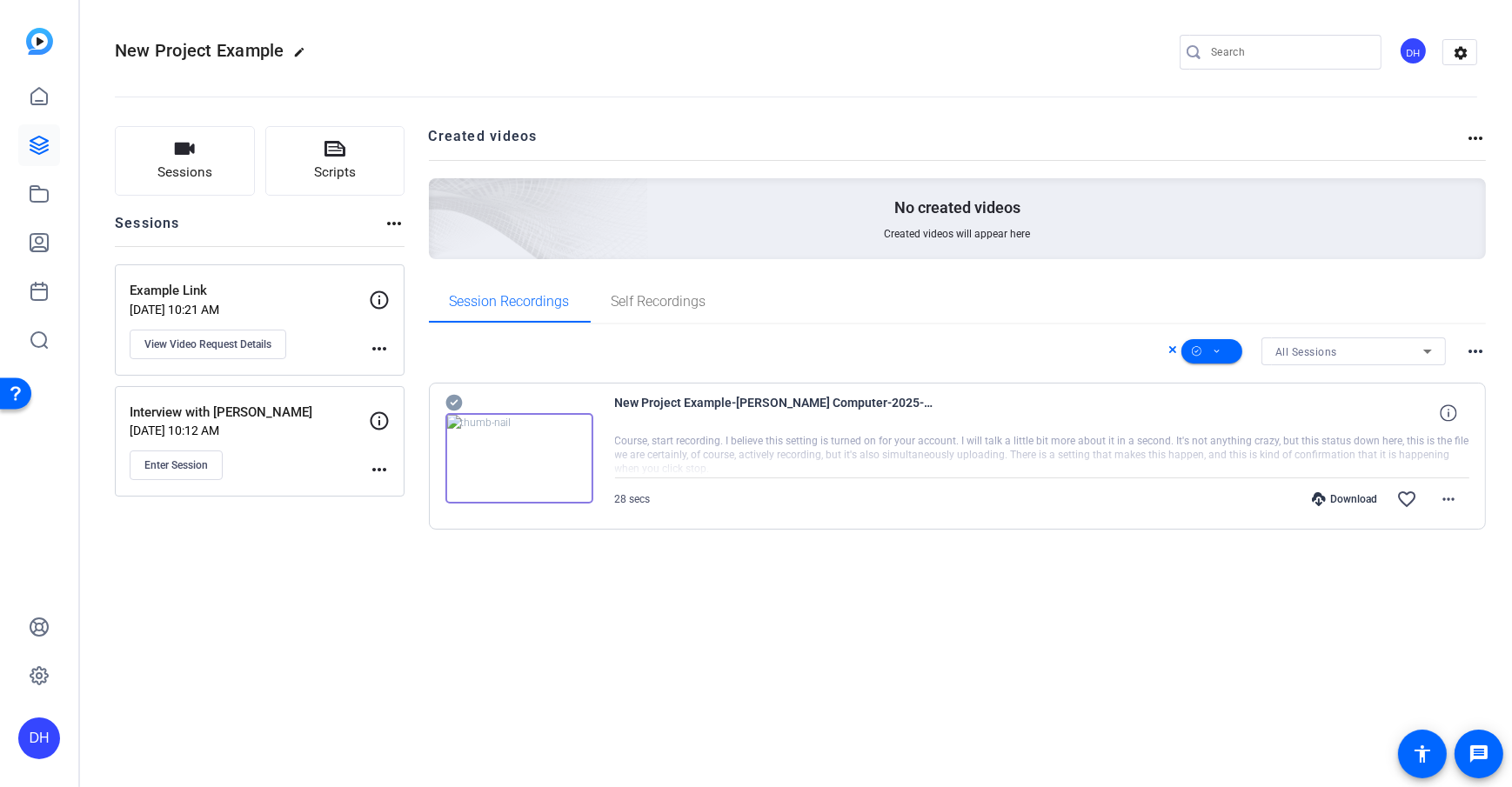 click 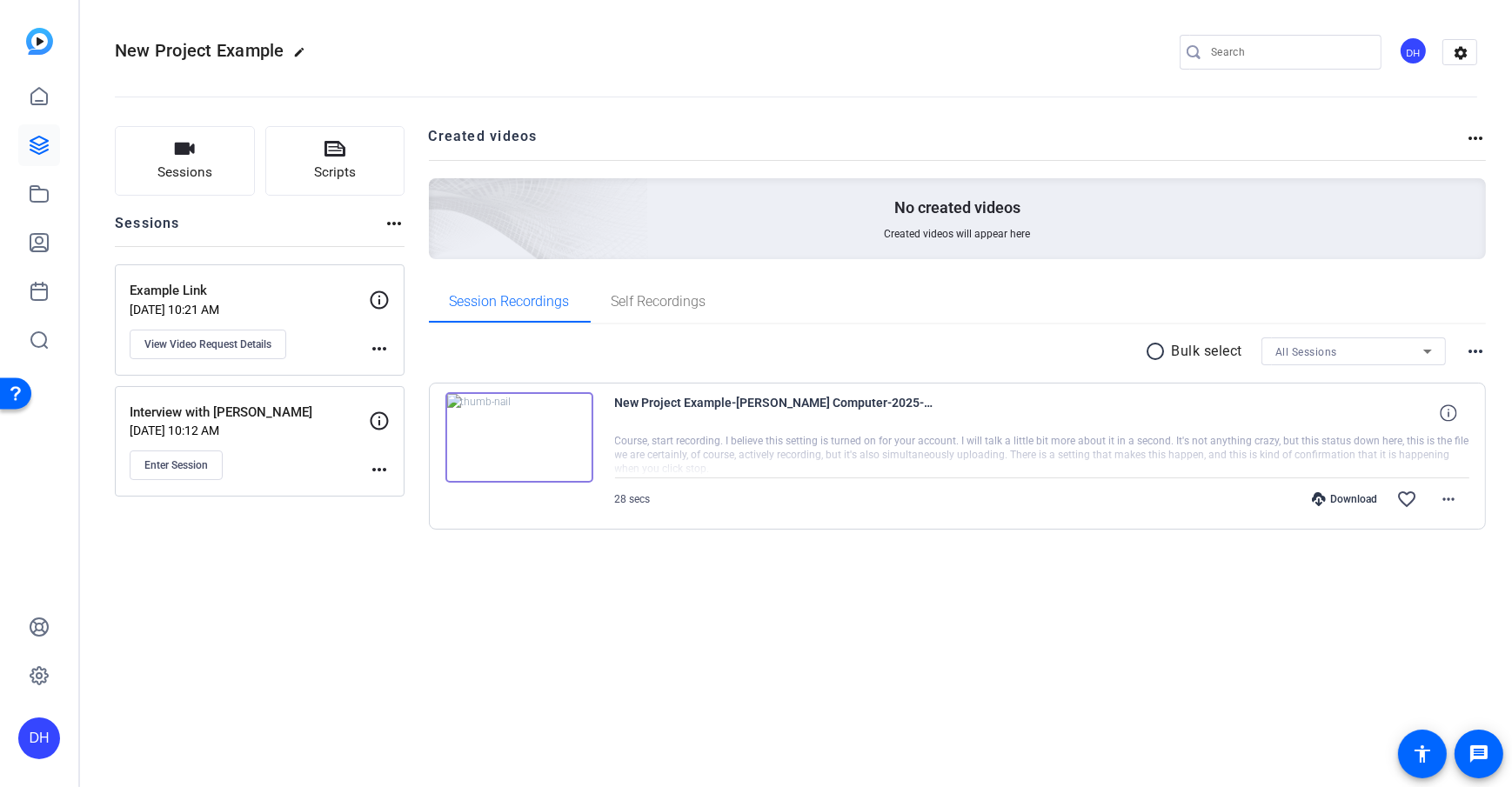 click on "Sessions
Scripts  Sessions more_horiz  Example Link   Jul 18, 2025 @ 10:21 AM  View Video Request Details
more_horiz  Interview with Jane Doe   Jul 18, 2025 @ 10:12 AM  Enter Session
more_horiz Created videos more_horiz No created videos Created videos will appear here Session Recordings Self Recordings radio_button_unchecked Bulk select All Sessions more_horiz
New Project Example-Dan Computer-2025-07-18-10-25-15-054-0
Course, start recording. I believe this setting is turned on for your account. I will talk a little bit more about it in a second. It's not anything crazy, but this status down here, this is the file we are certainly, of course, actively recording, but it's also simultaneously uploading. There is a setting that makes this happen, and this is kind of confirmation that it is happening when you click stop.  28 secs
Download  favorite_border more_horiz" 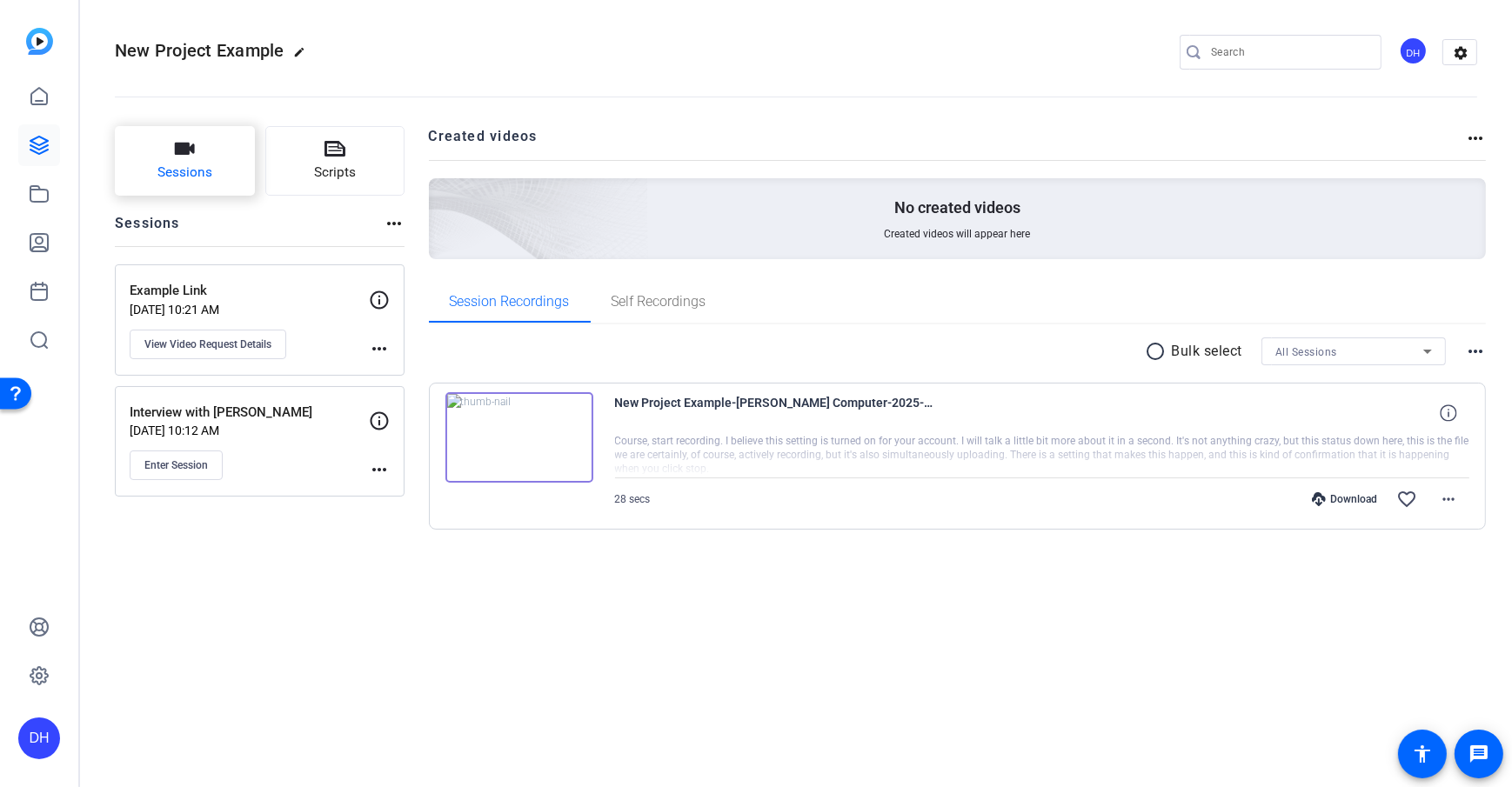 click on "Sessions" 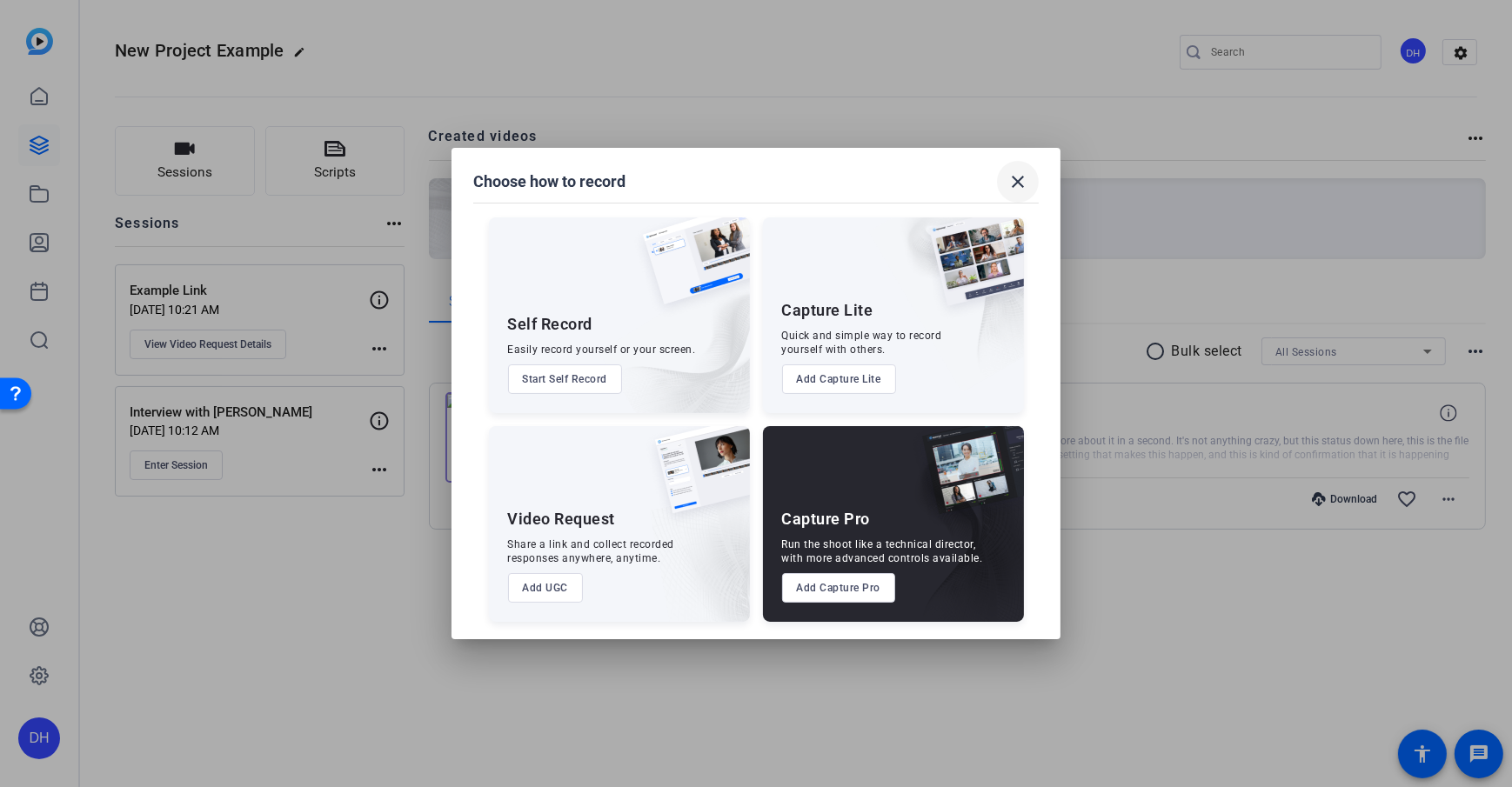 click on "close" at bounding box center [1018, 182] 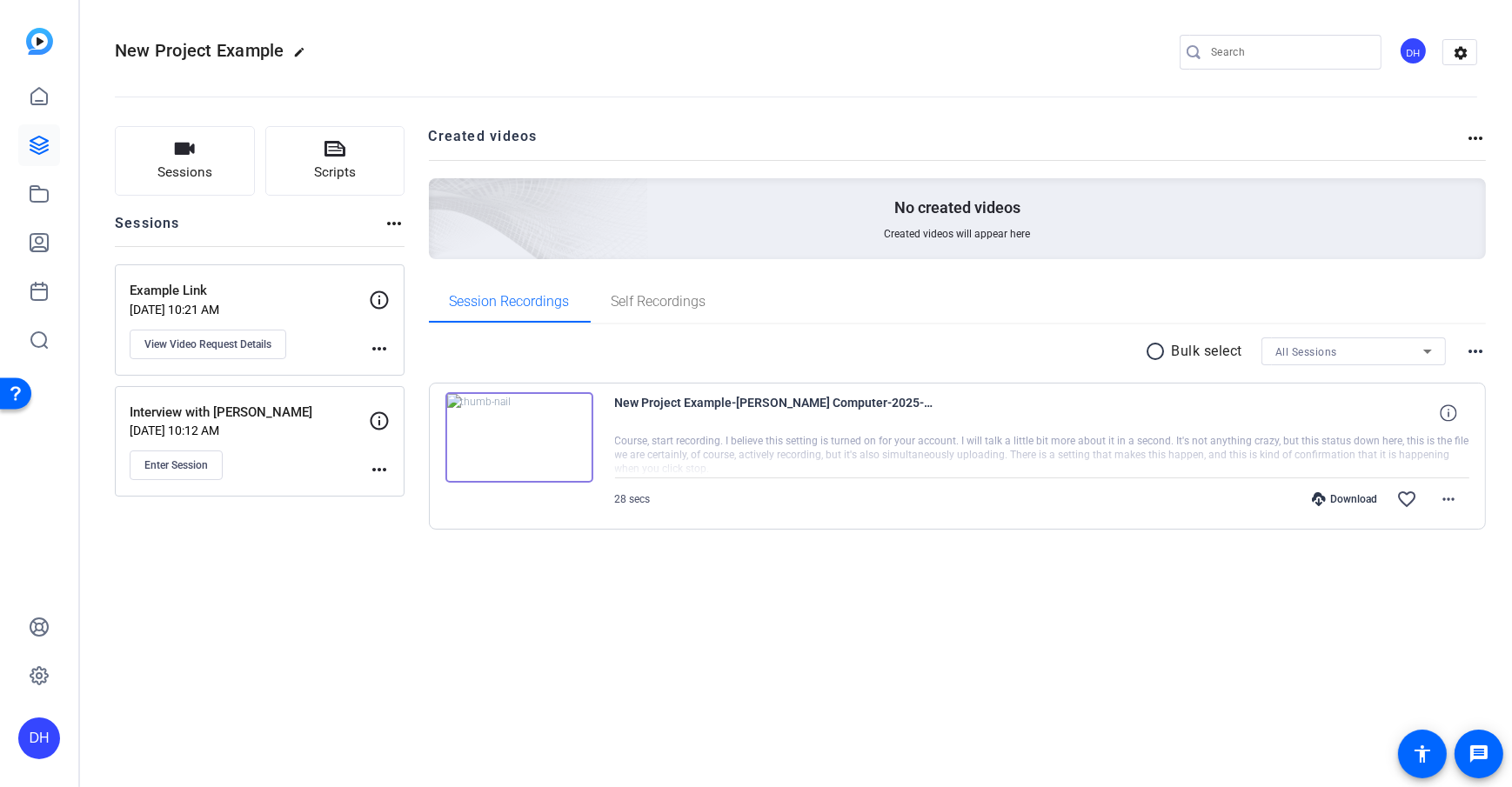 click on "Sessions
Scripts  Sessions more_horiz  Example Link   Jul 18, 2025 @ 10:21 AM  View Video Request Details
more_horiz  Interview with Jane Doe   Jul 18, 2025 @ 10:12 AM  Enter Session
more_horiz Created videos more_horiz No created videos Created videos will appear here Session Recordings Self Recordings radio_button_unchecked Bulk select All Sessions more_horiz
New Project Example-Dan Computer-2025-07-18-10-25-15-054-0
Course, start recording. I believe this setting is turned on for your account. I will talk a little bit more about it in a second. It's not anything crazy, but this status down here, this is the file we are certainly, of course, actively recording, but it's also simultaneously uploading. There is a setting that makes this happen, and this is kind of confirmation that it is happening when you click stop.  28 secs
Download  favorite_border more_horiz" 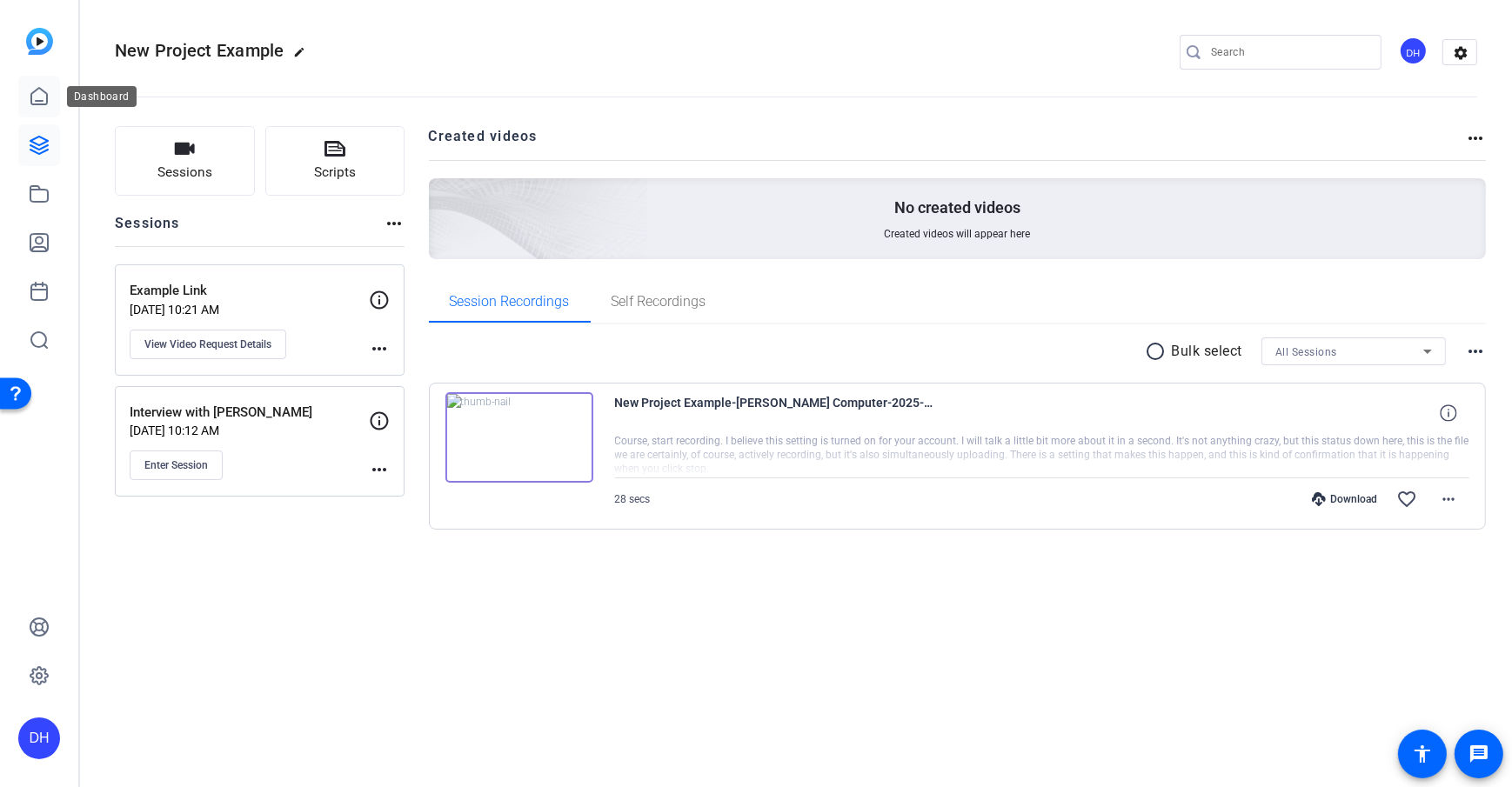 click 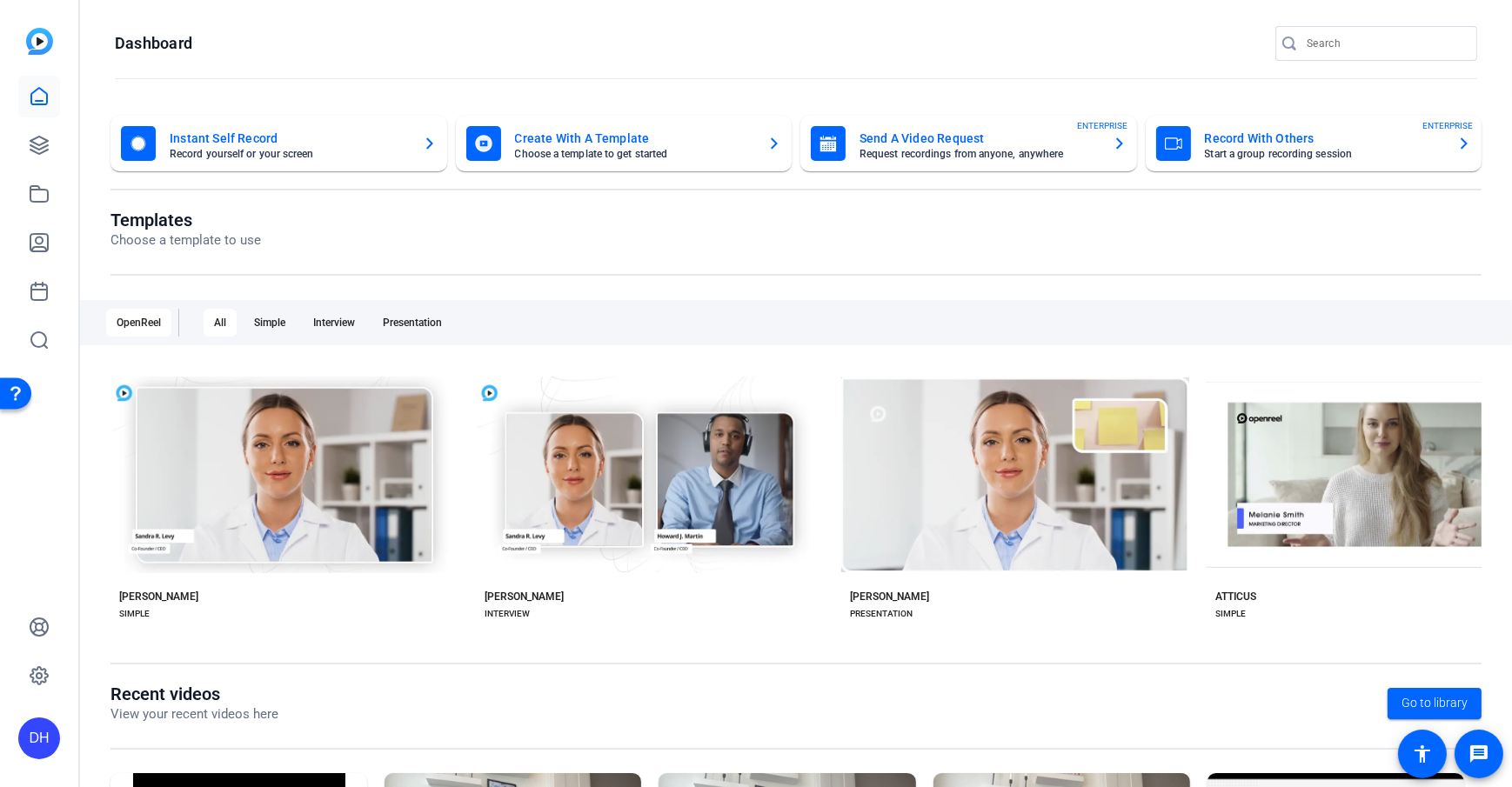 click on "DH" 